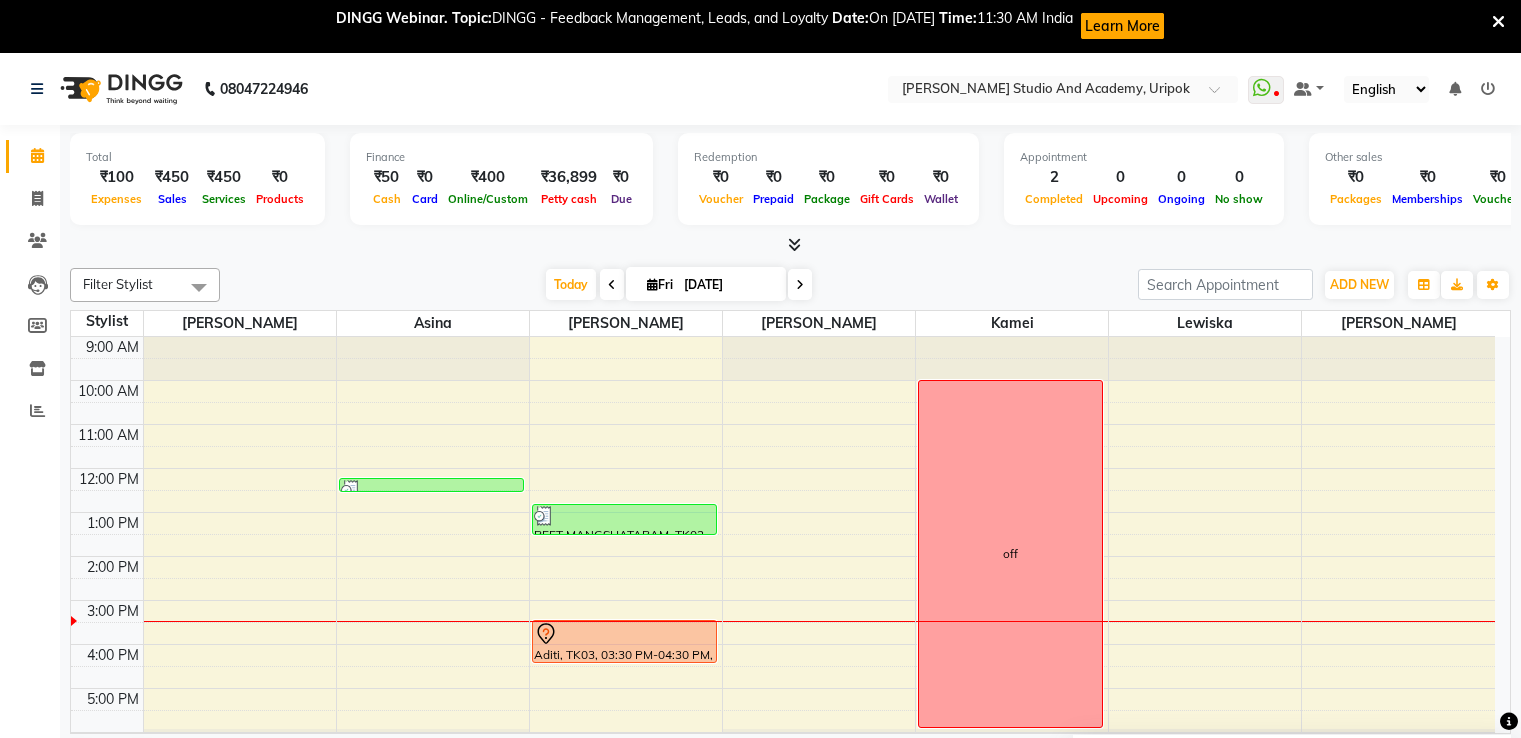 scroll, scrollTop: 0, scrollLeft: 0, axis: both 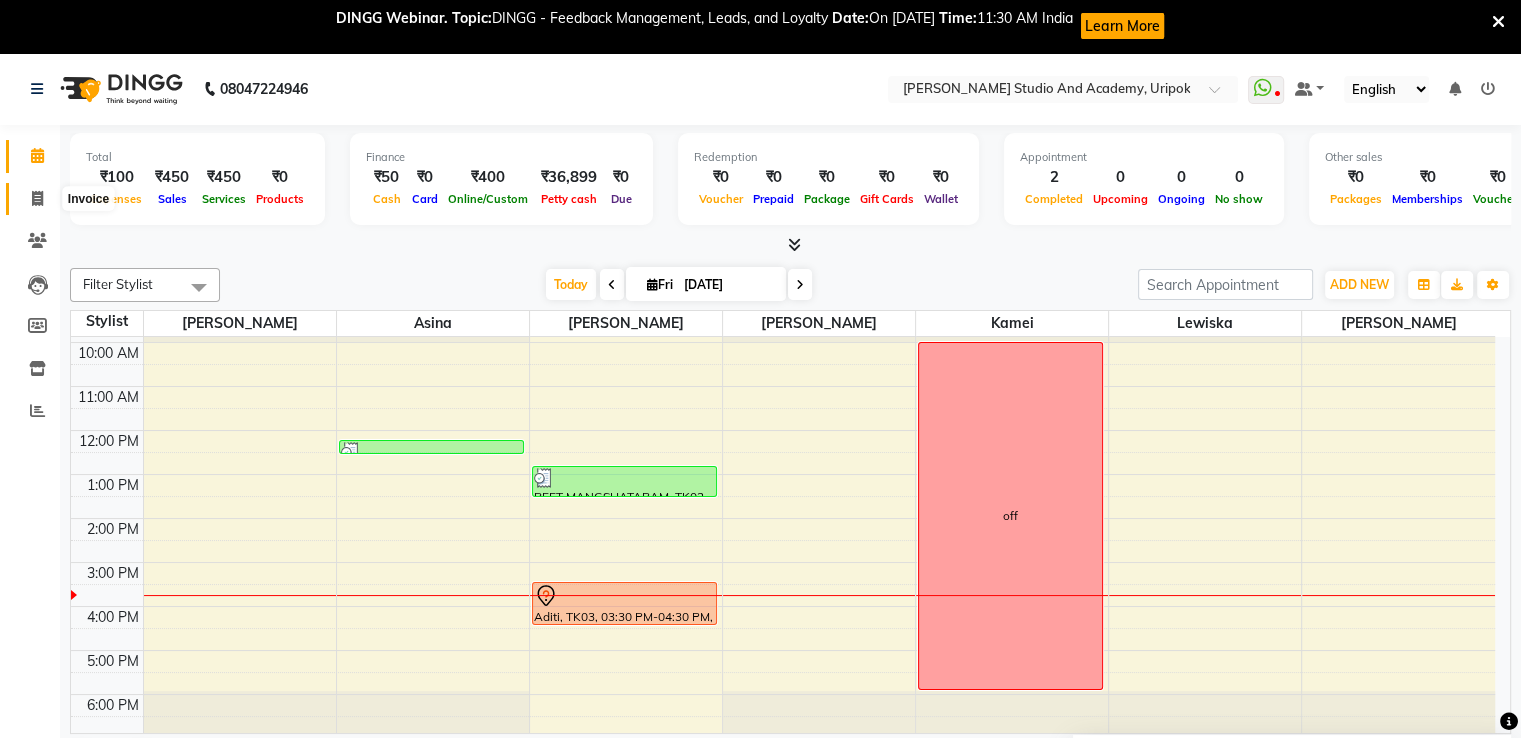 click 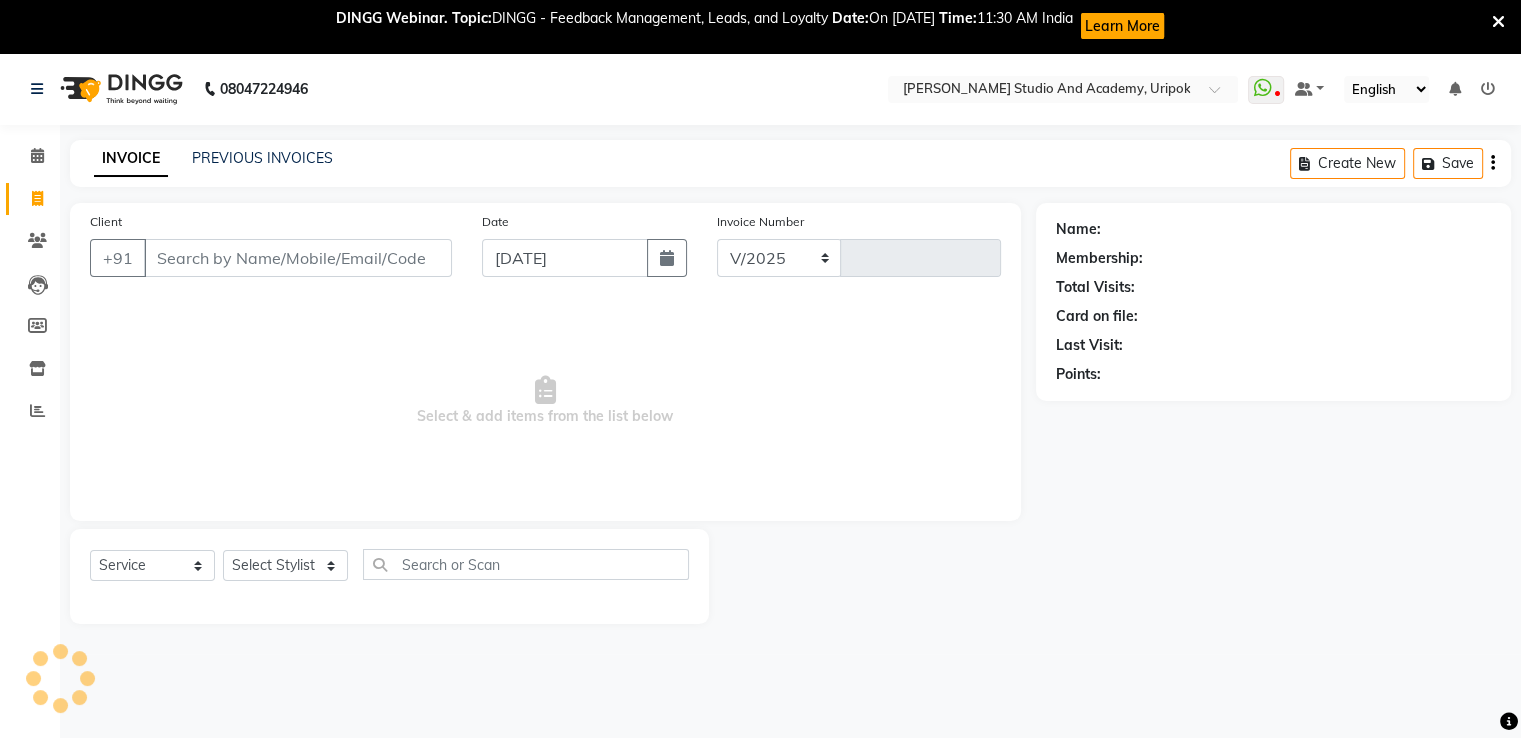 select on "4880" 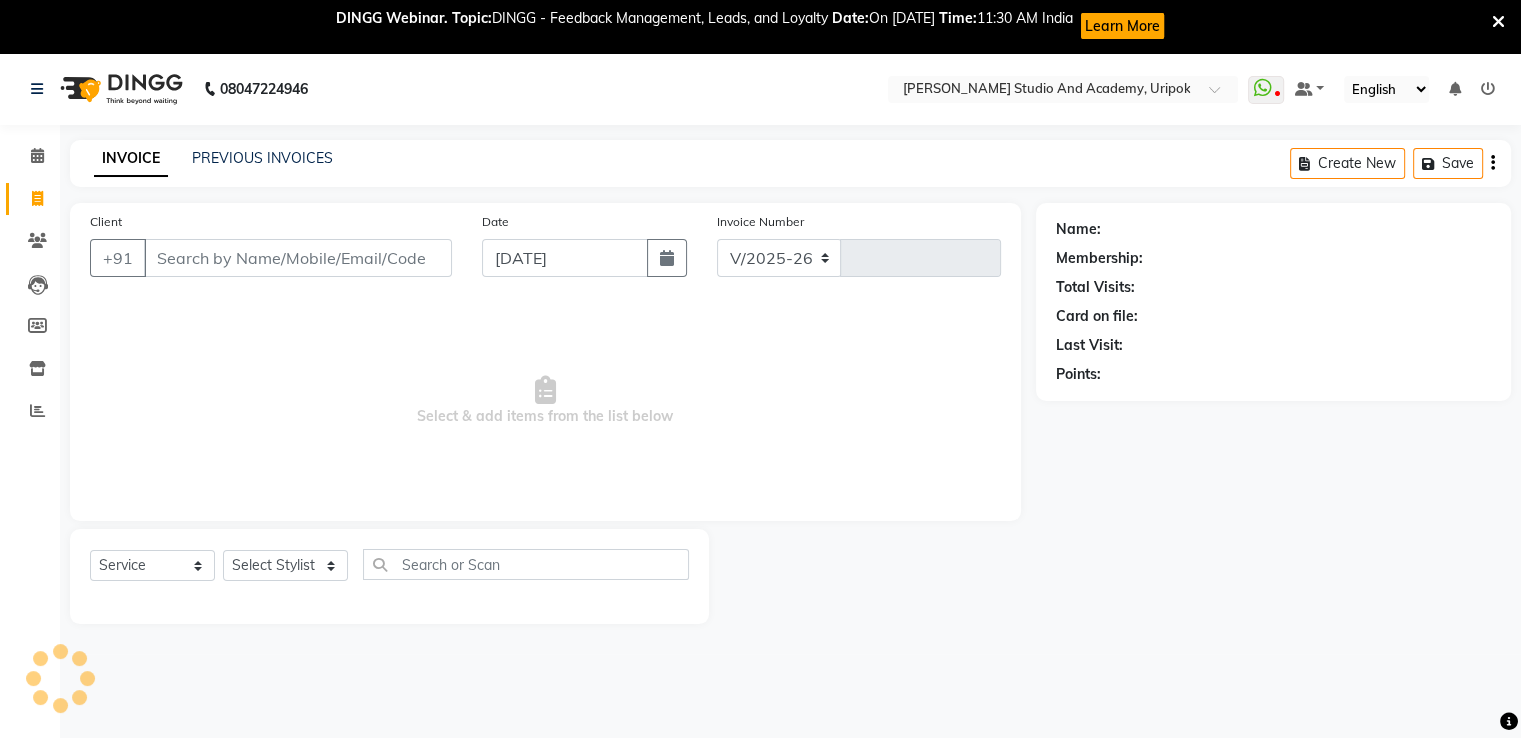 type on "0699" 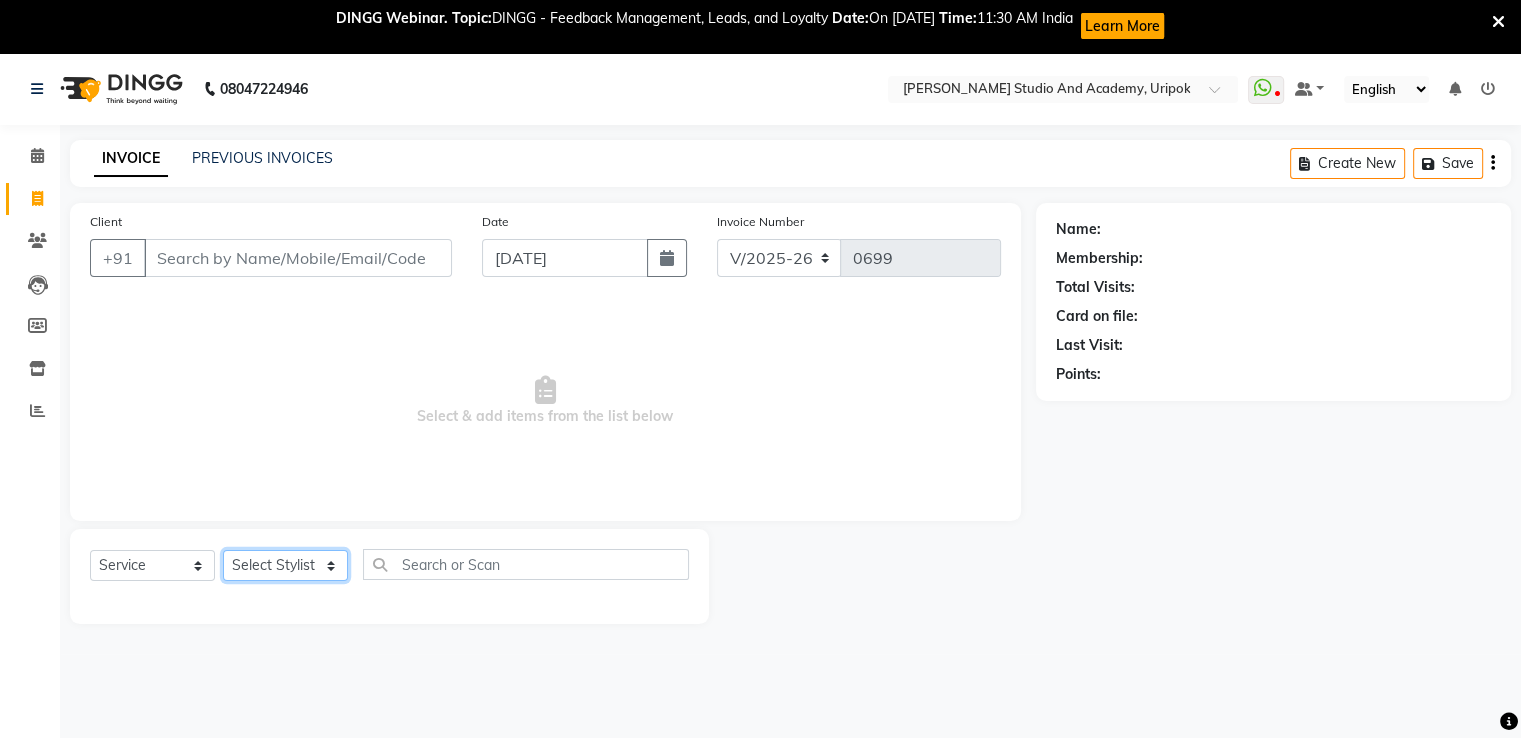click on "Select Stylist [PERSON_NAME] kamei [PERSON_NAME] [PERSON_NAME] [PERSON_NAME]" 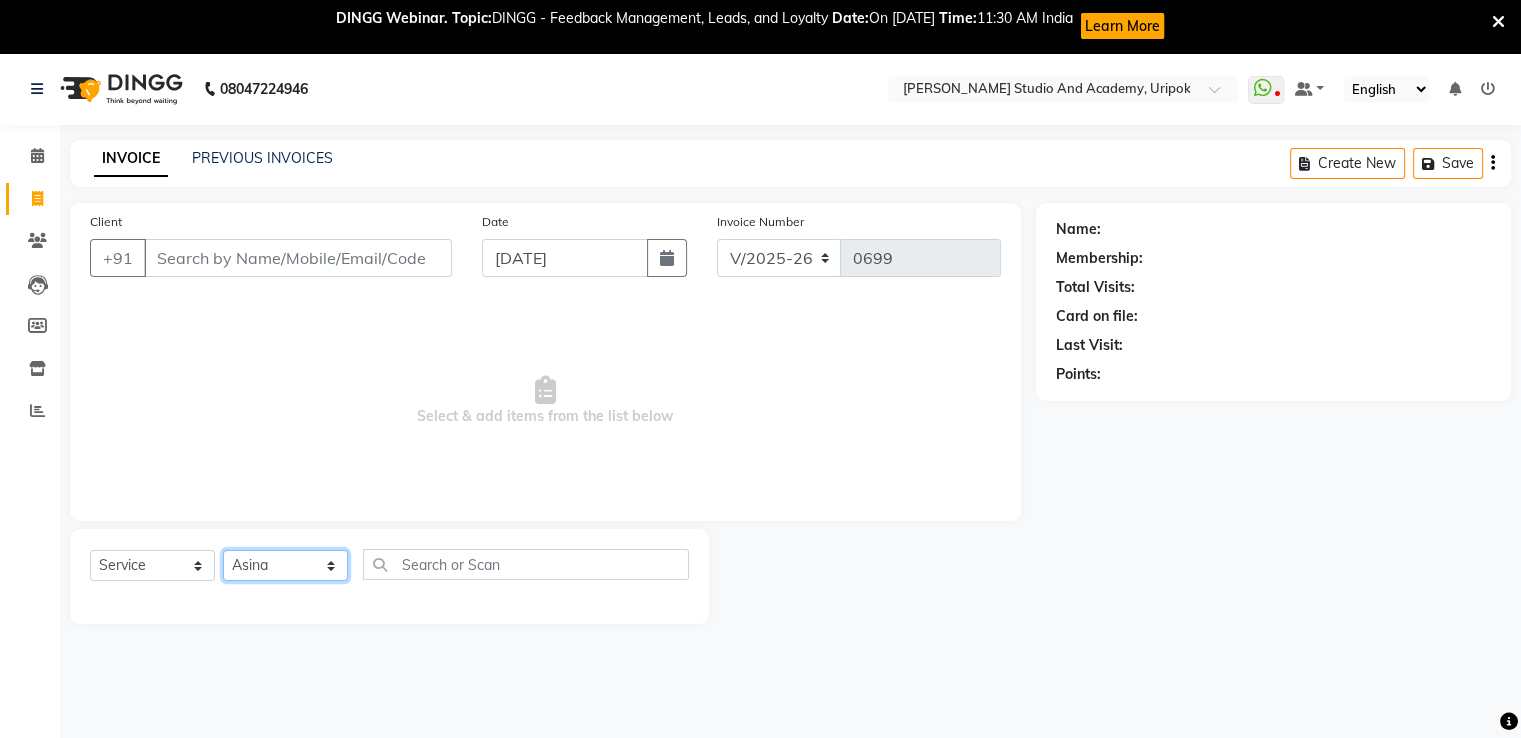 click on "Select Stylist [PERSON_NAME] kamei [PERSON_NAME] [PERSON_NAME] [PERSON_NAME]" 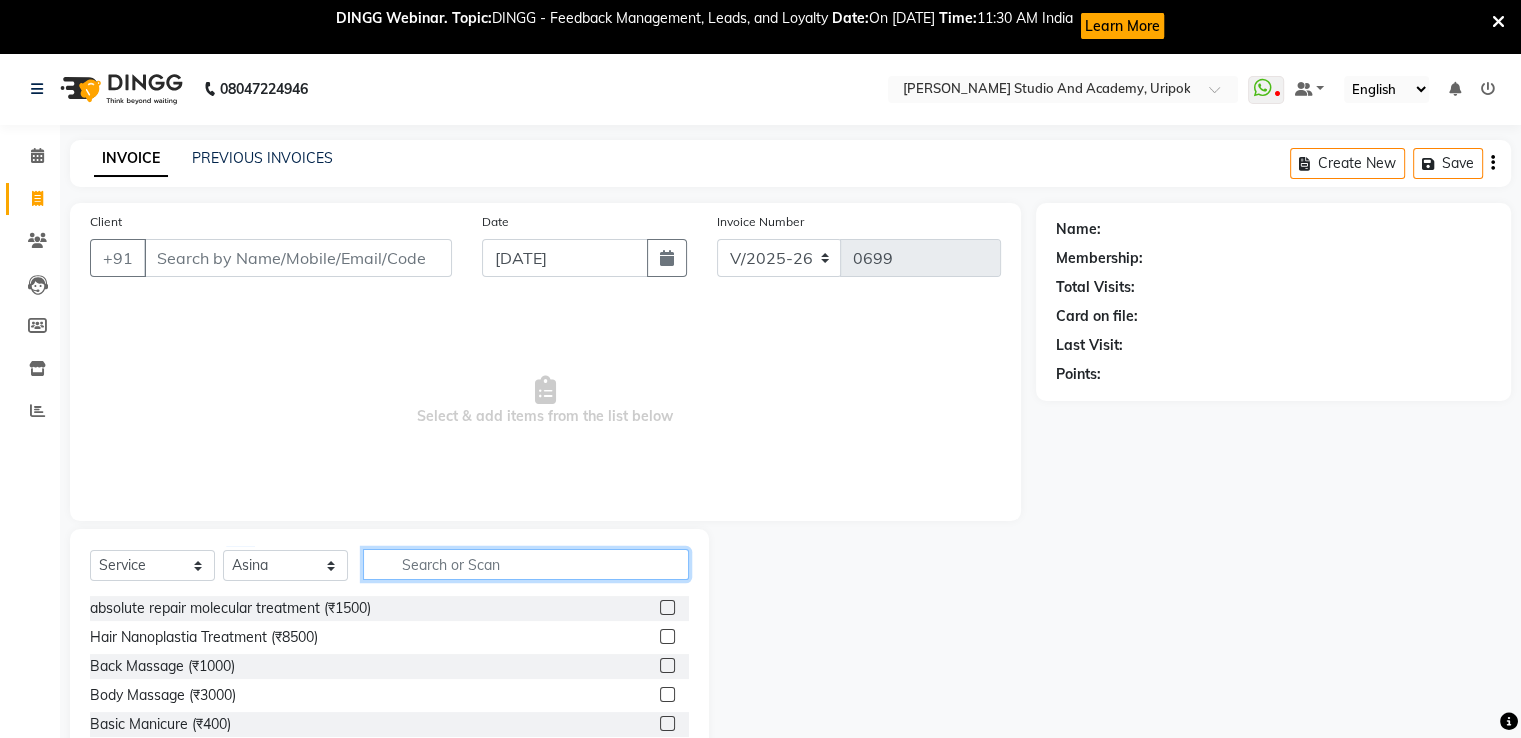 click 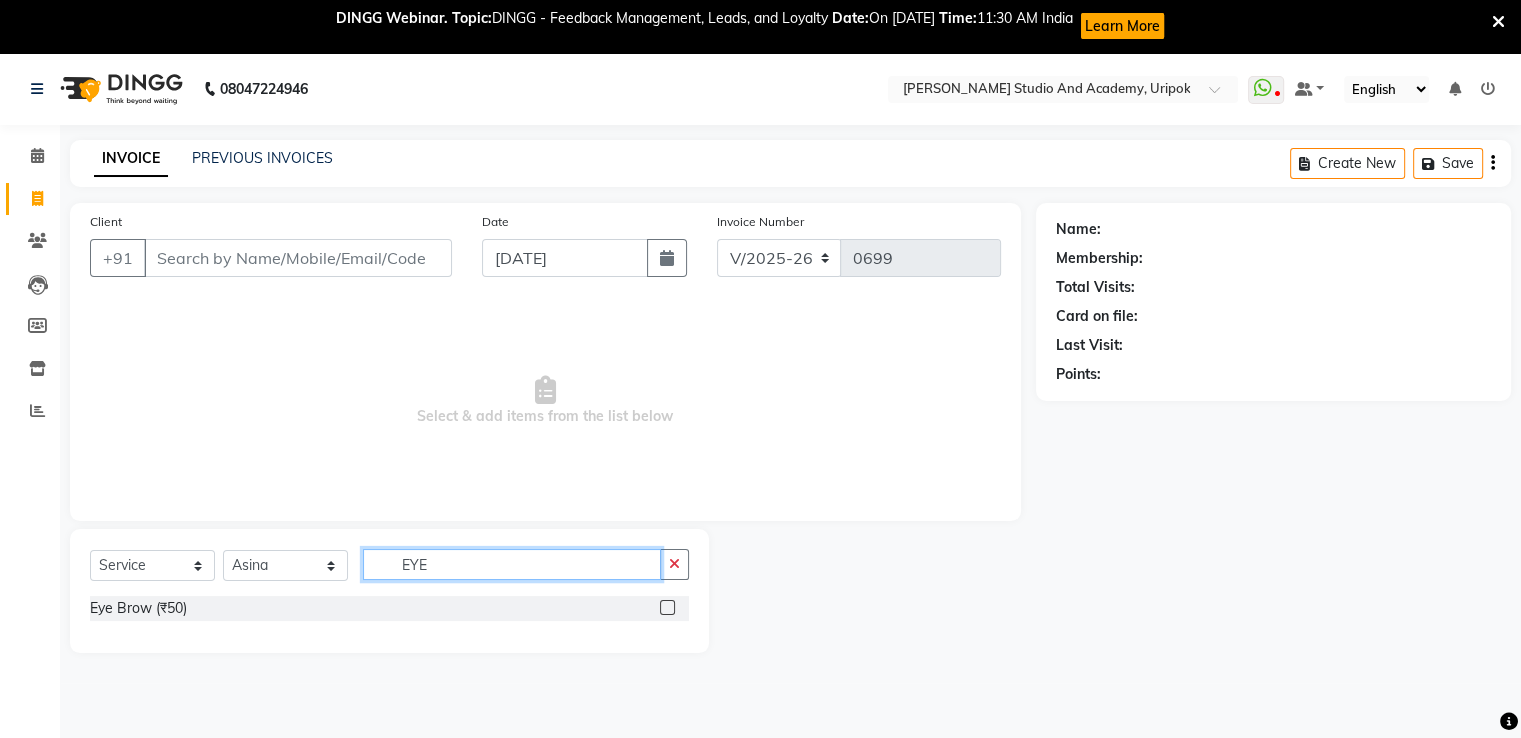 type on "EYE" 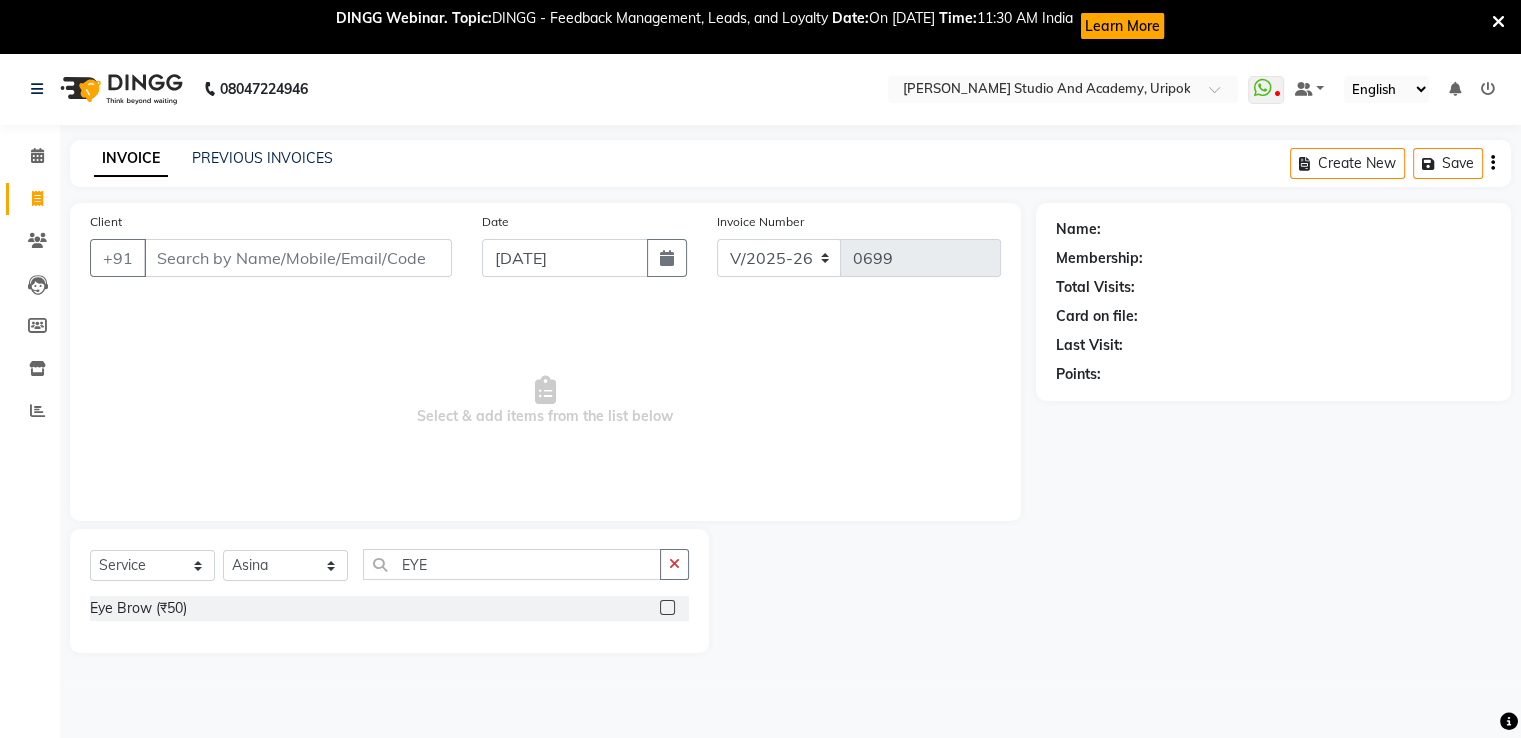 click 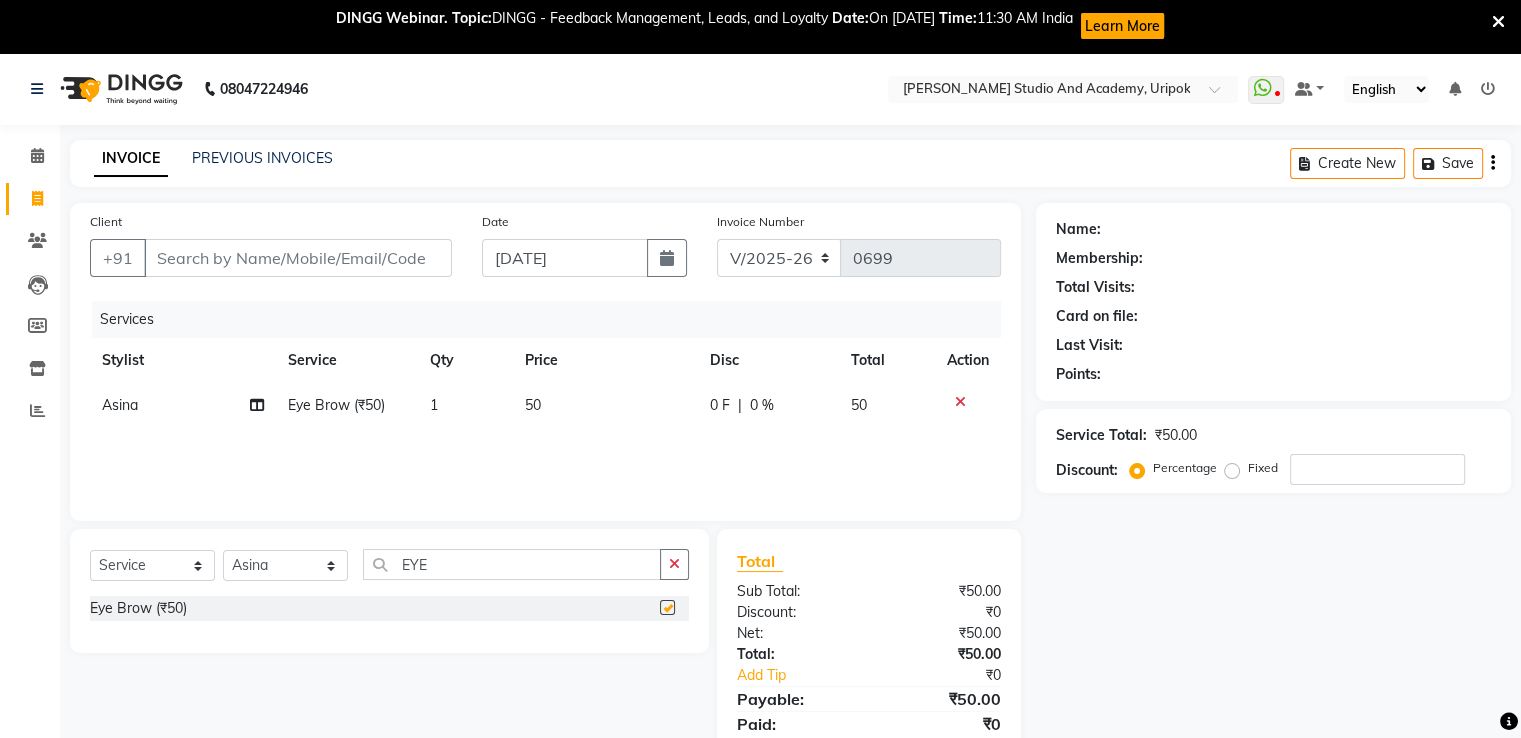 checkbox on "false" 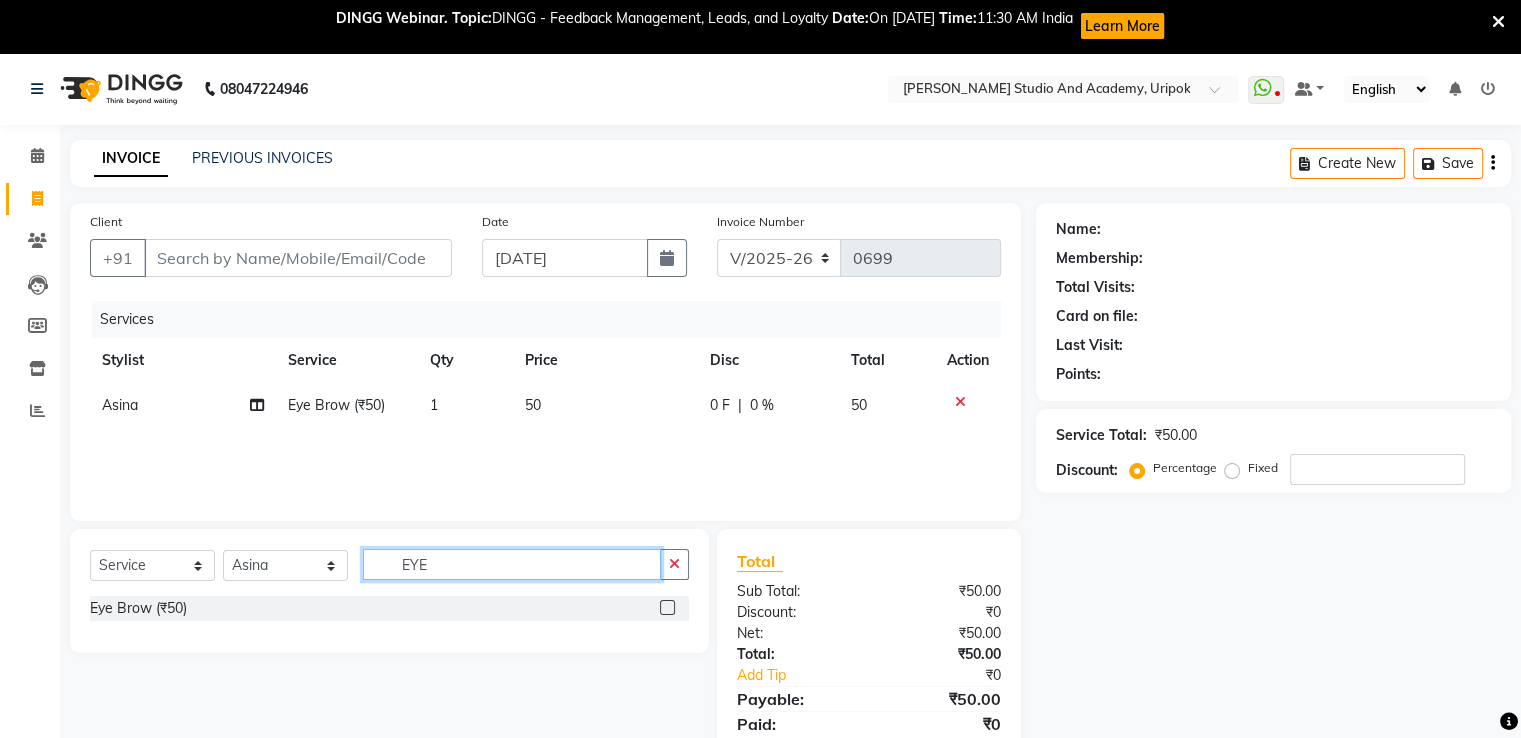 click on "EYE" 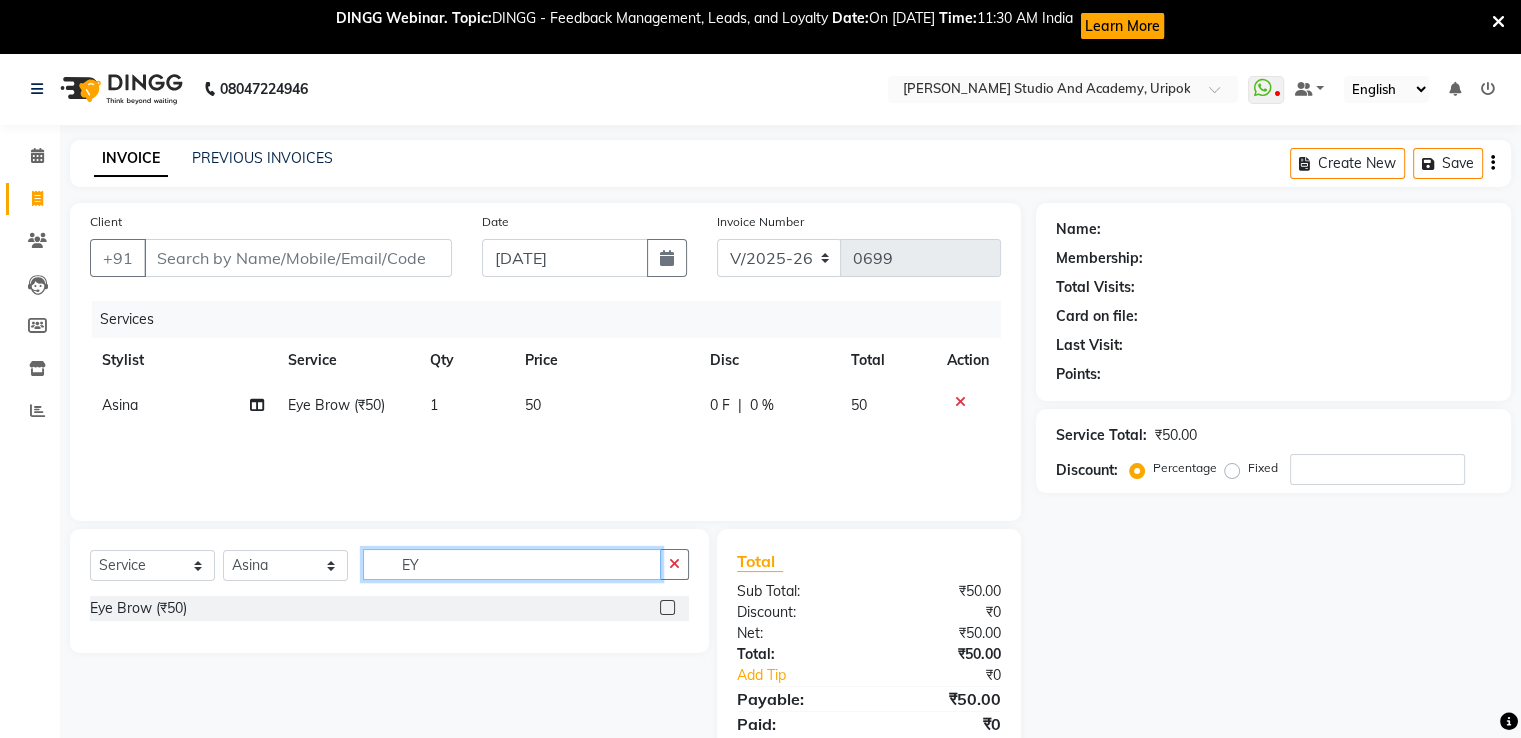 type on "E" 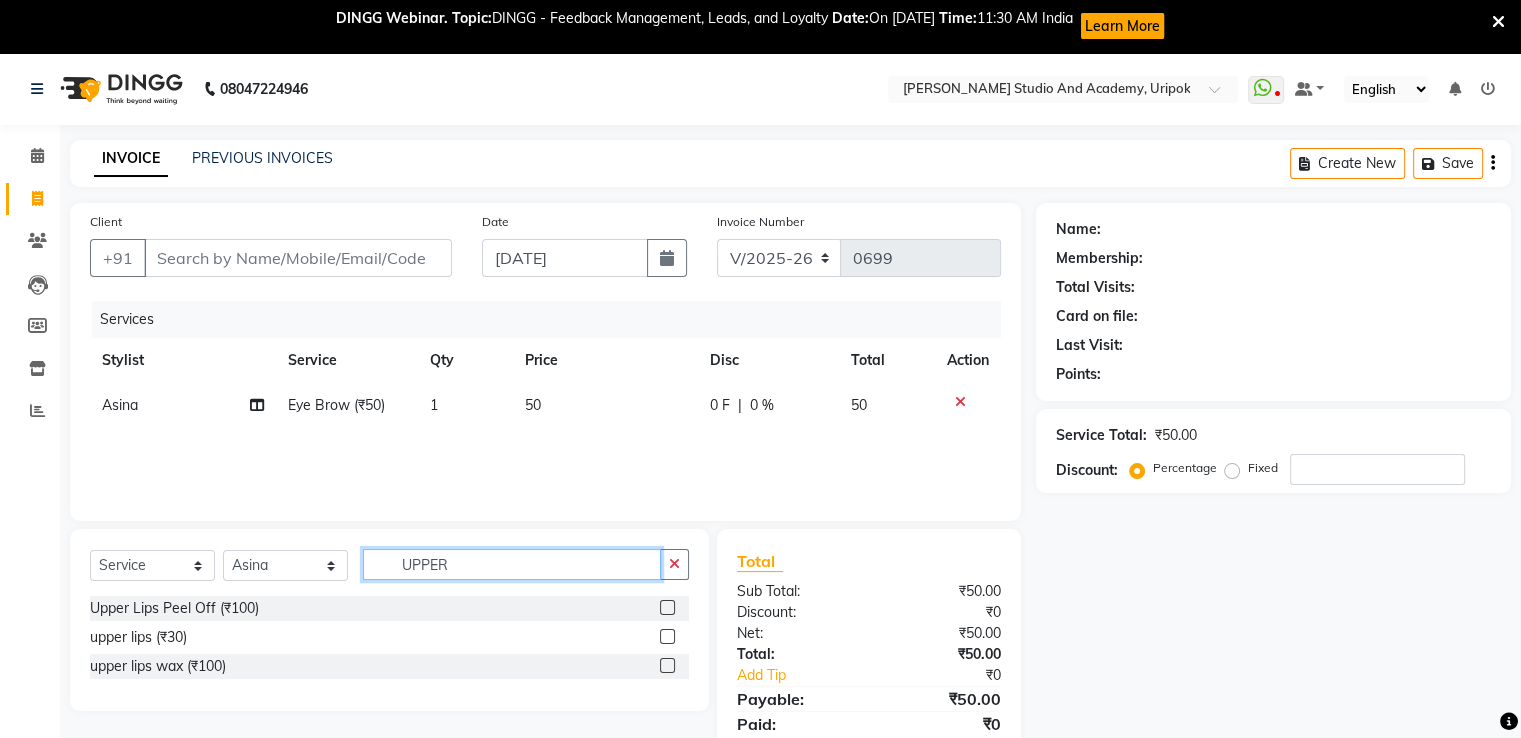 type on "UPPER" 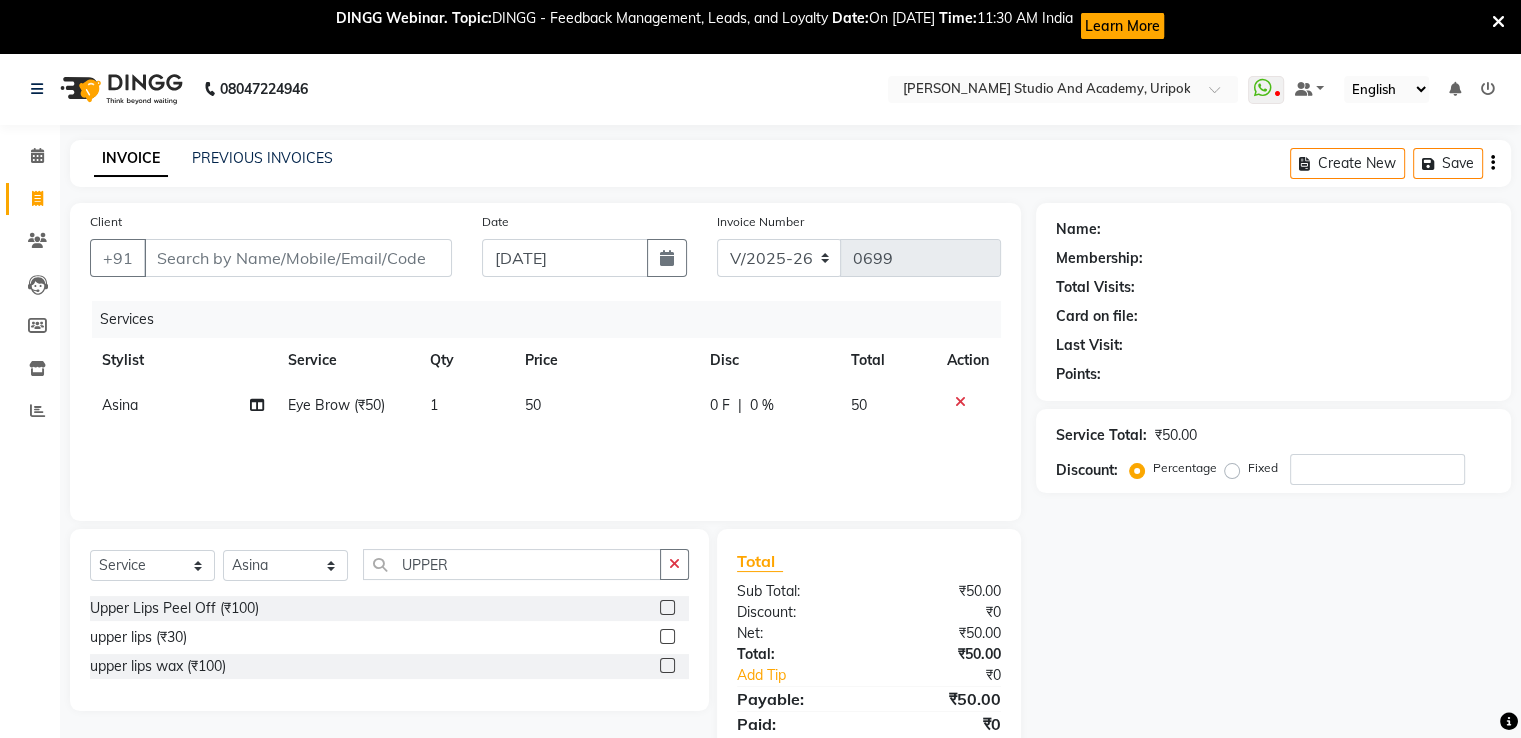 click 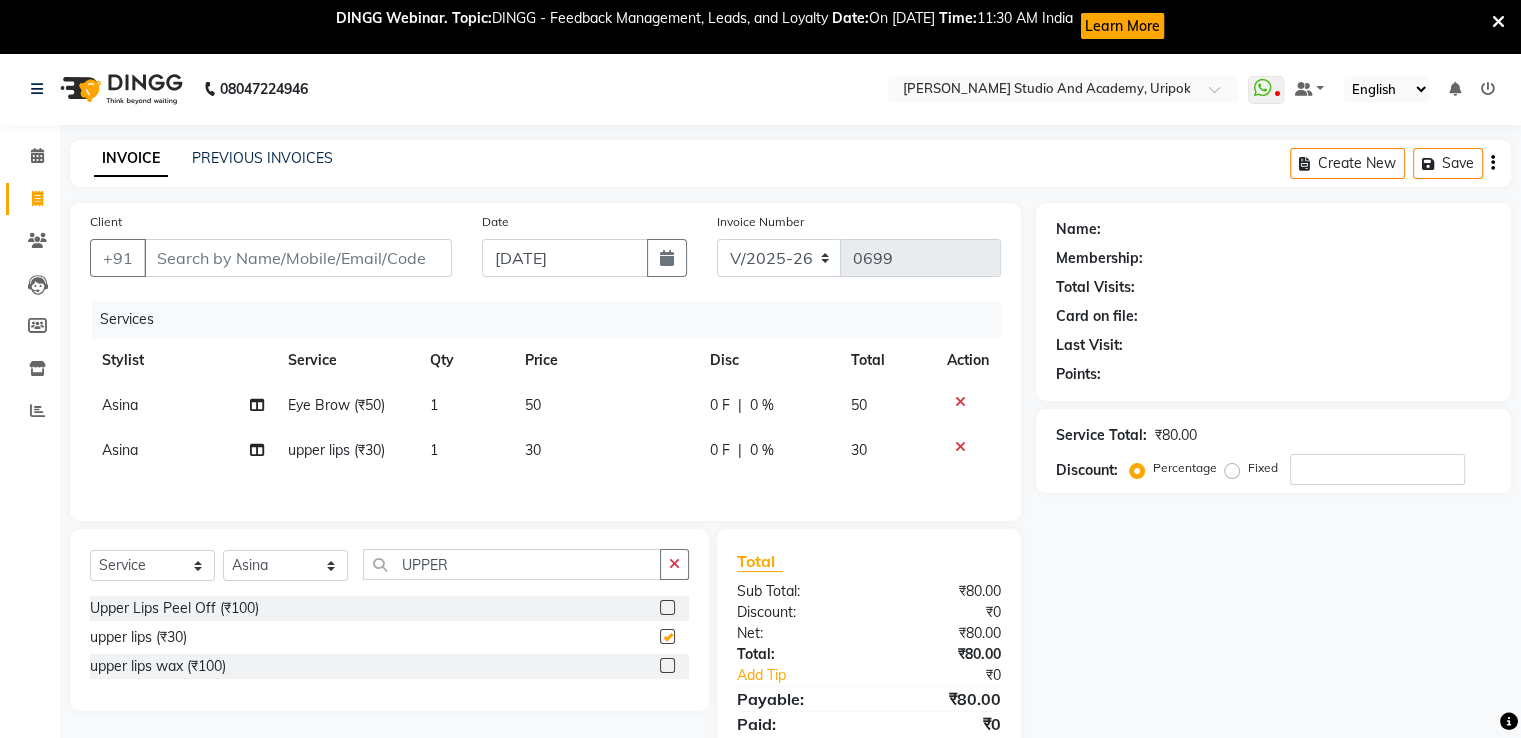 checkbox on "false" 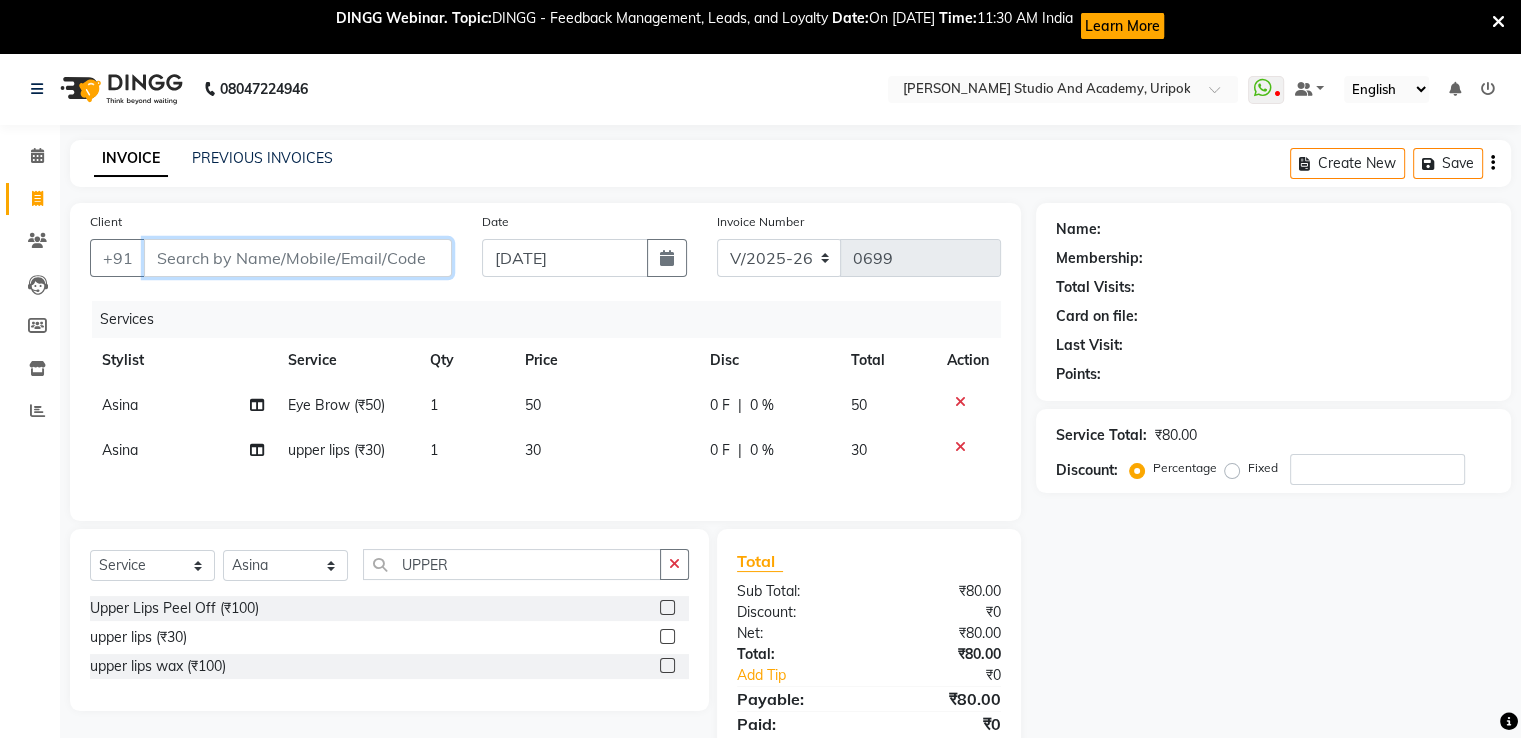 click on "Client" at bounding box center (298, 258) 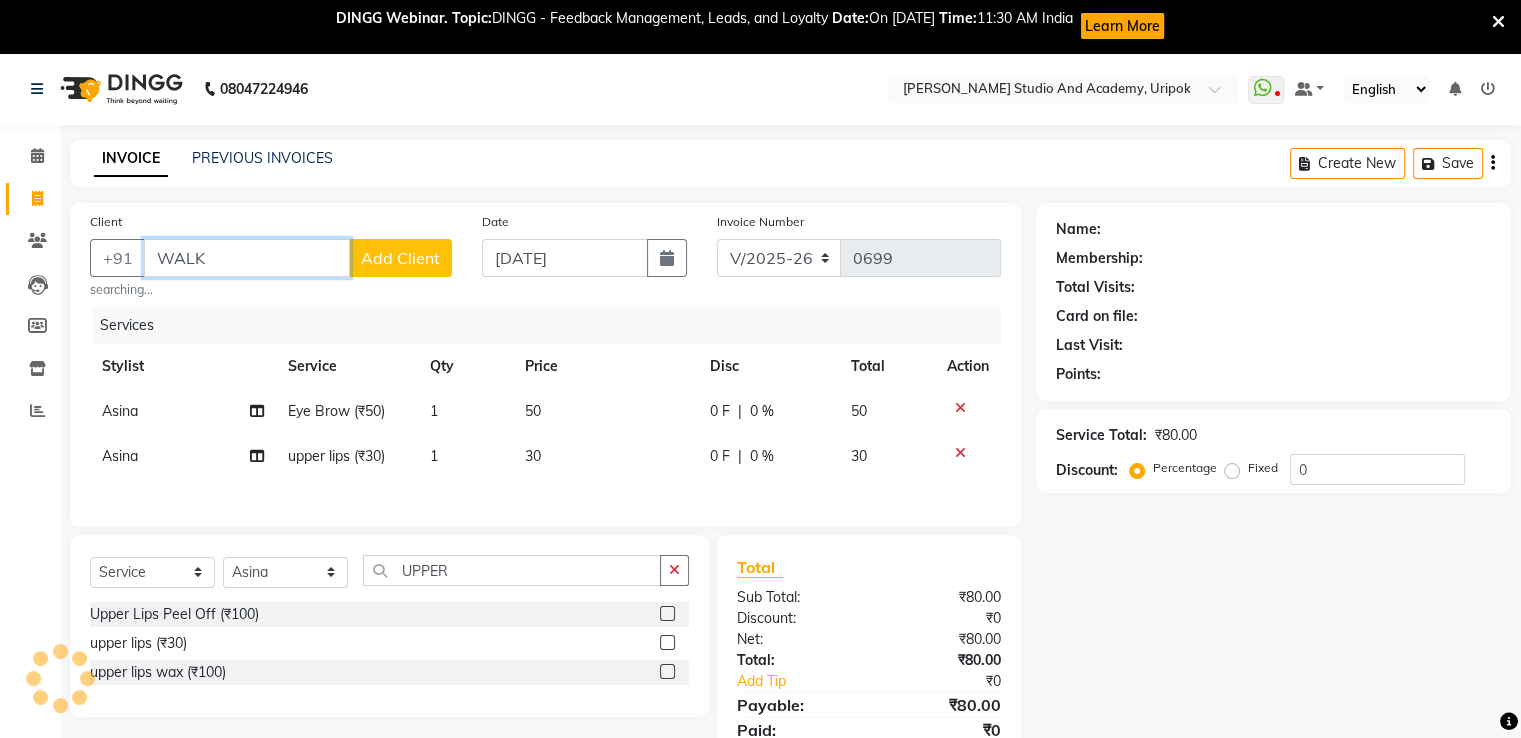 click on "WALK" at bounding box center [247, 258] 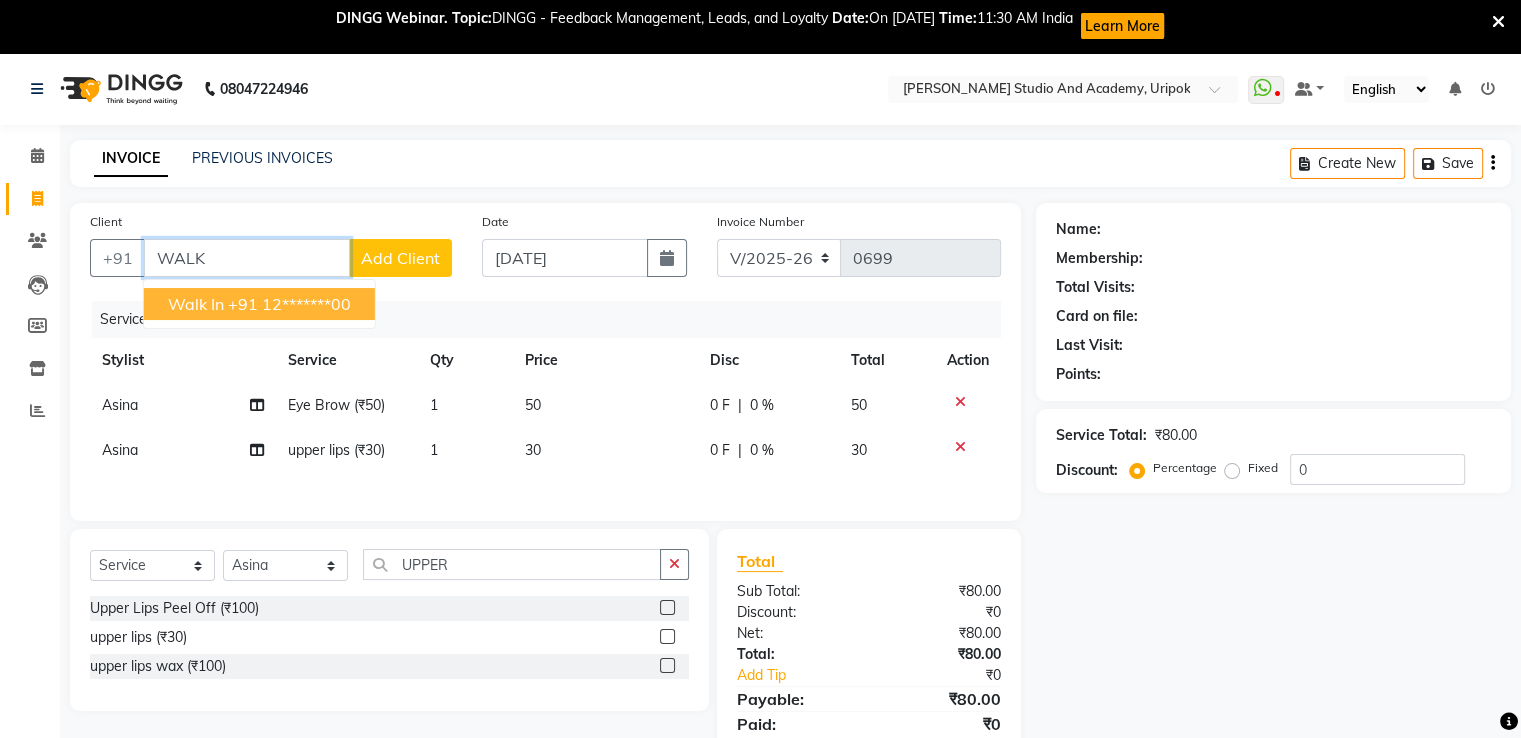 click on "+91  12*******00" at bounding box center (289, 304) 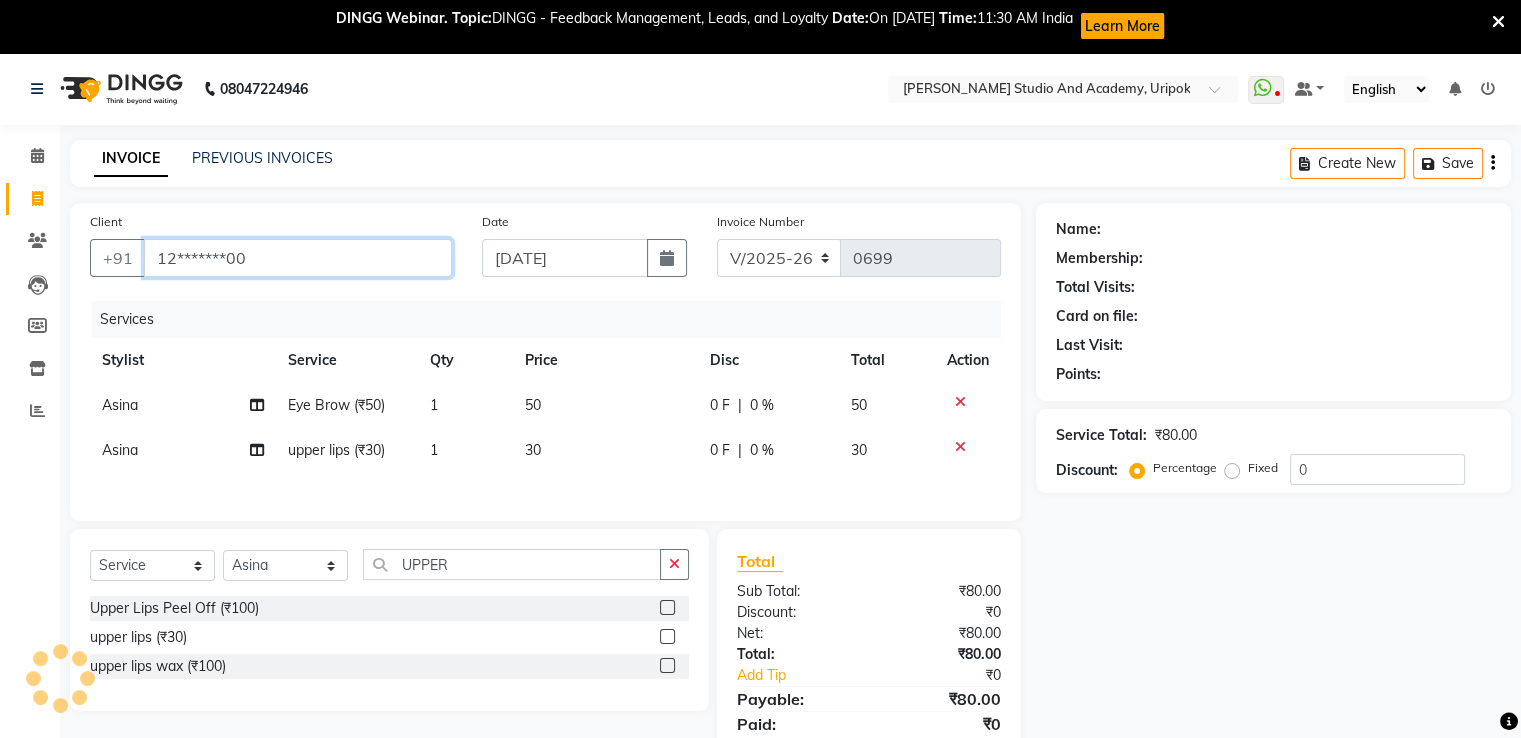 type on "12*******00" 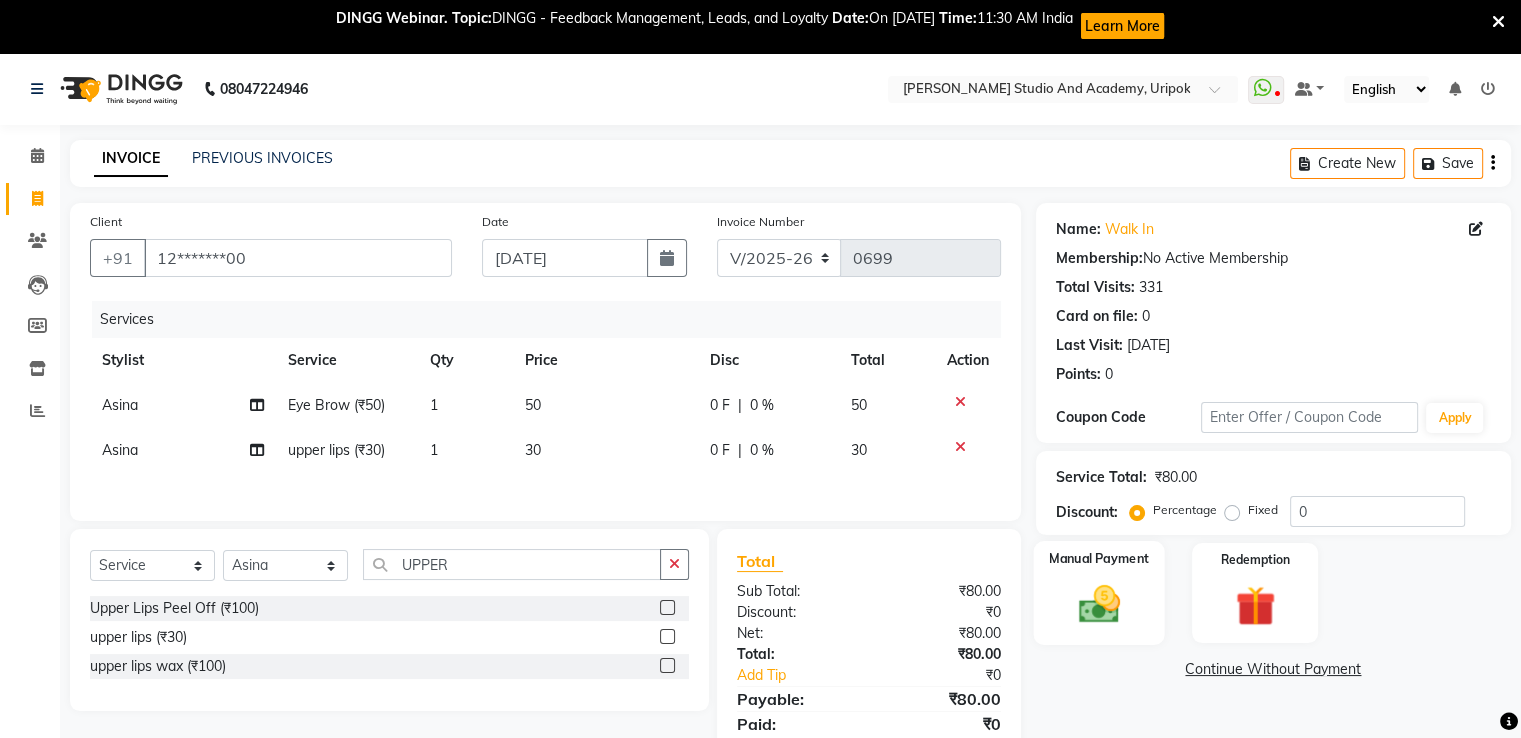 click 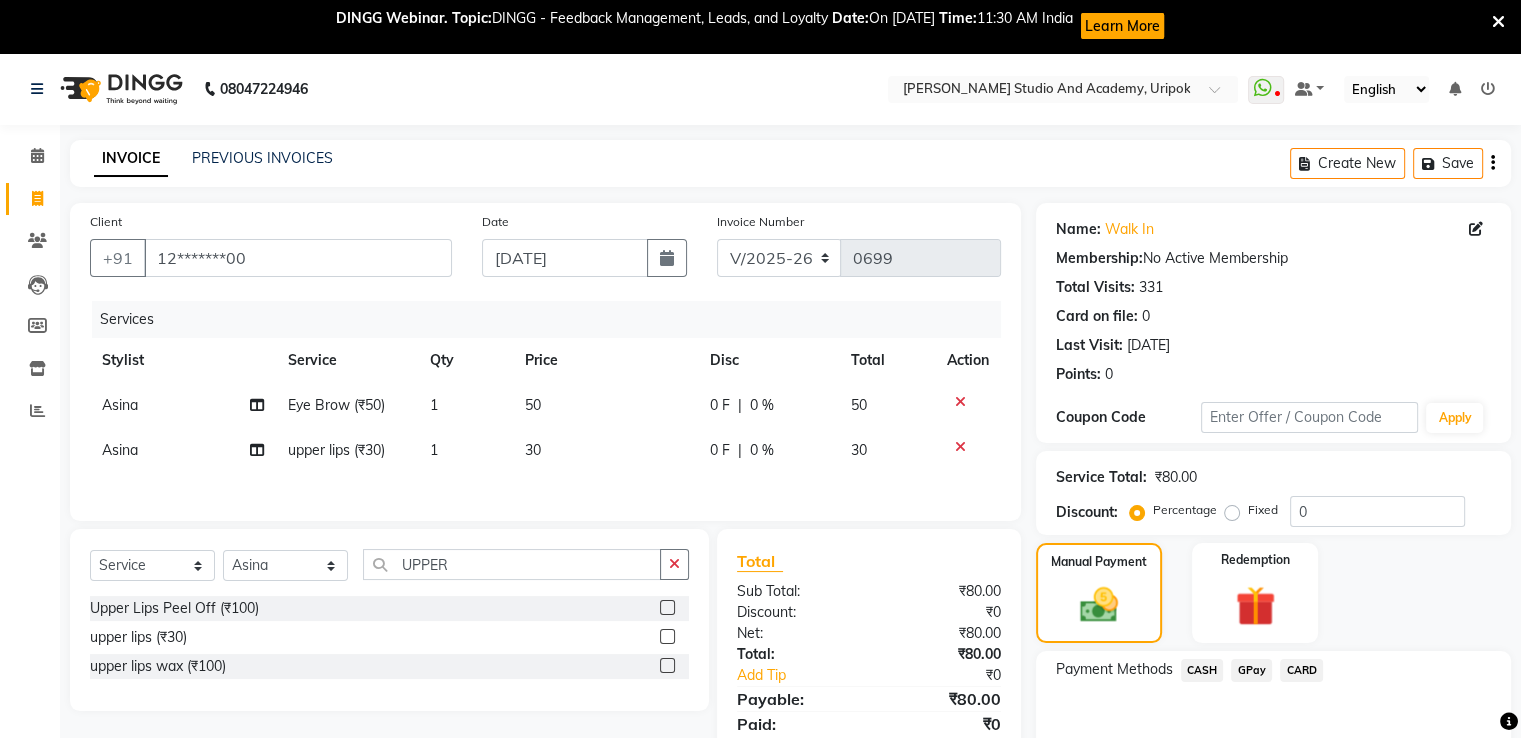 click on "GPay" 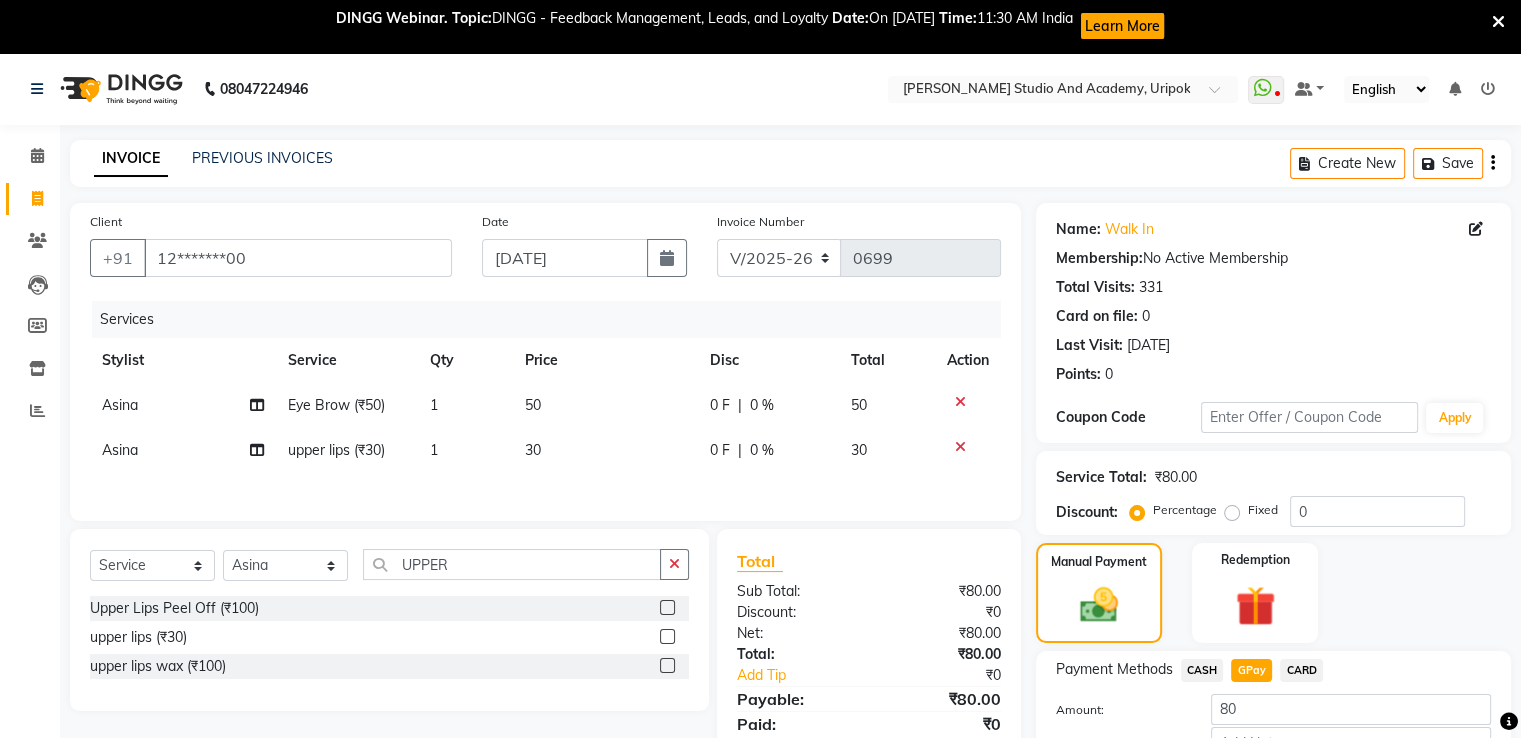 scroll, scrollTop: 134, scrollLeft: 0, axis: vertical 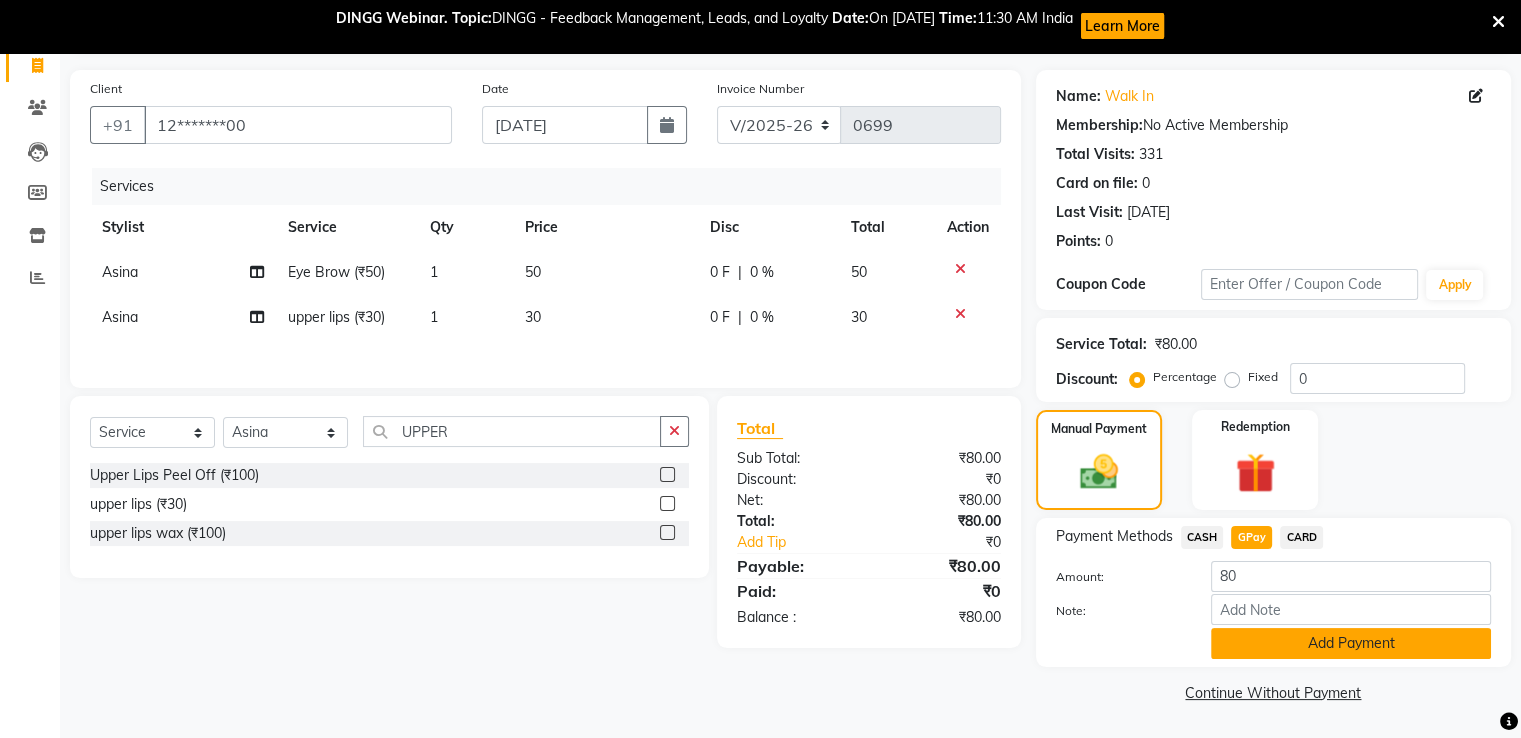 click on "Add Payment" 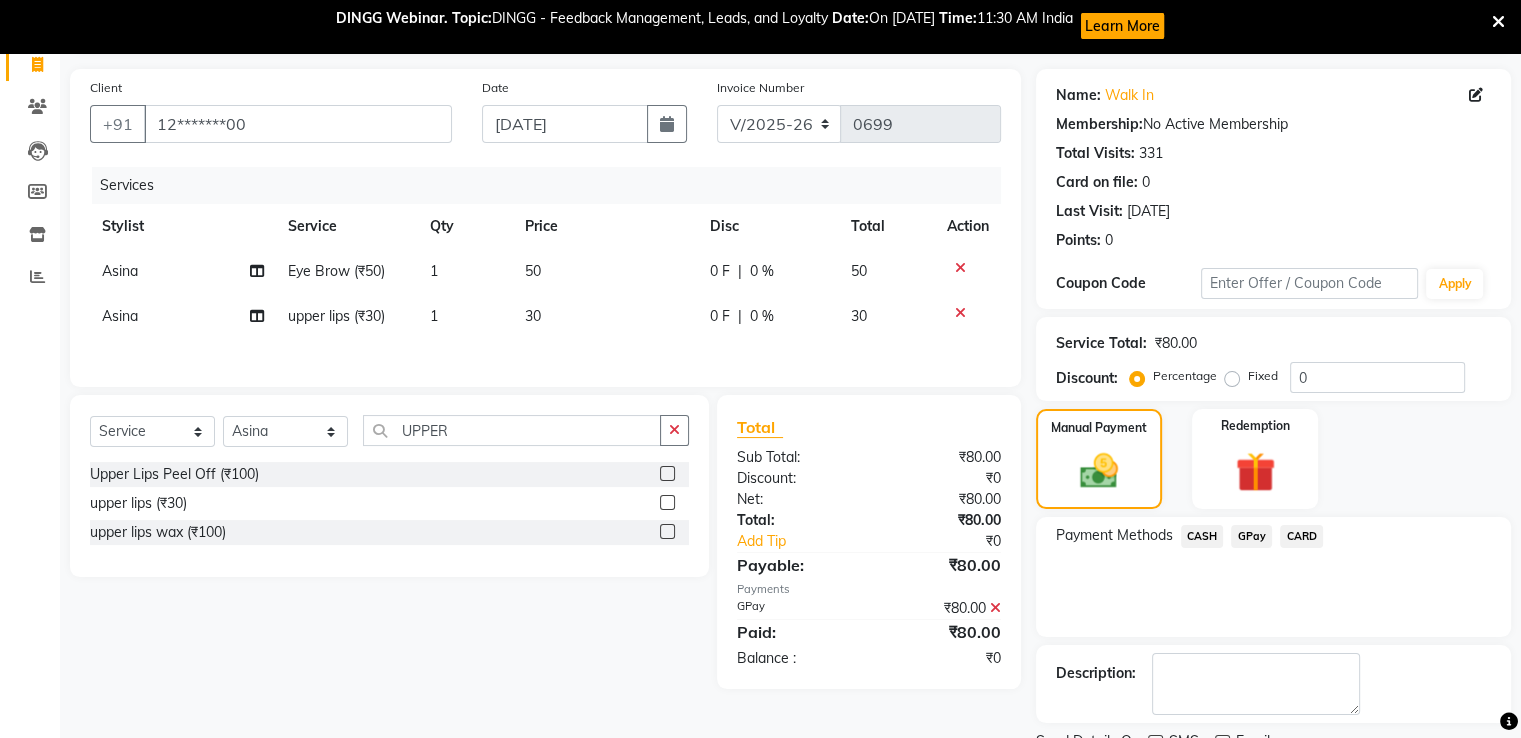 scroll, scrollTop: 216, scrollLeft: 0, axis: vertical 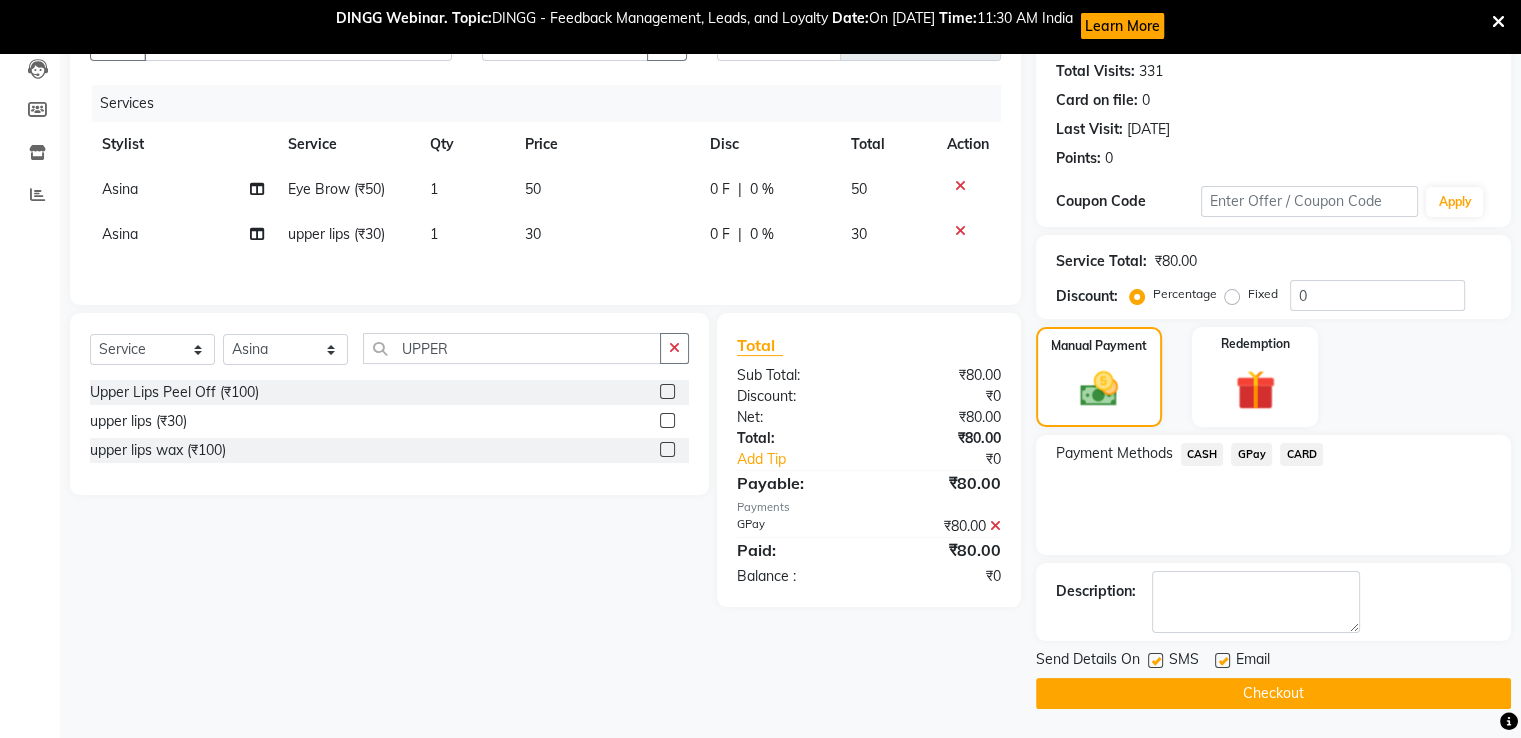 click on "Checkout" 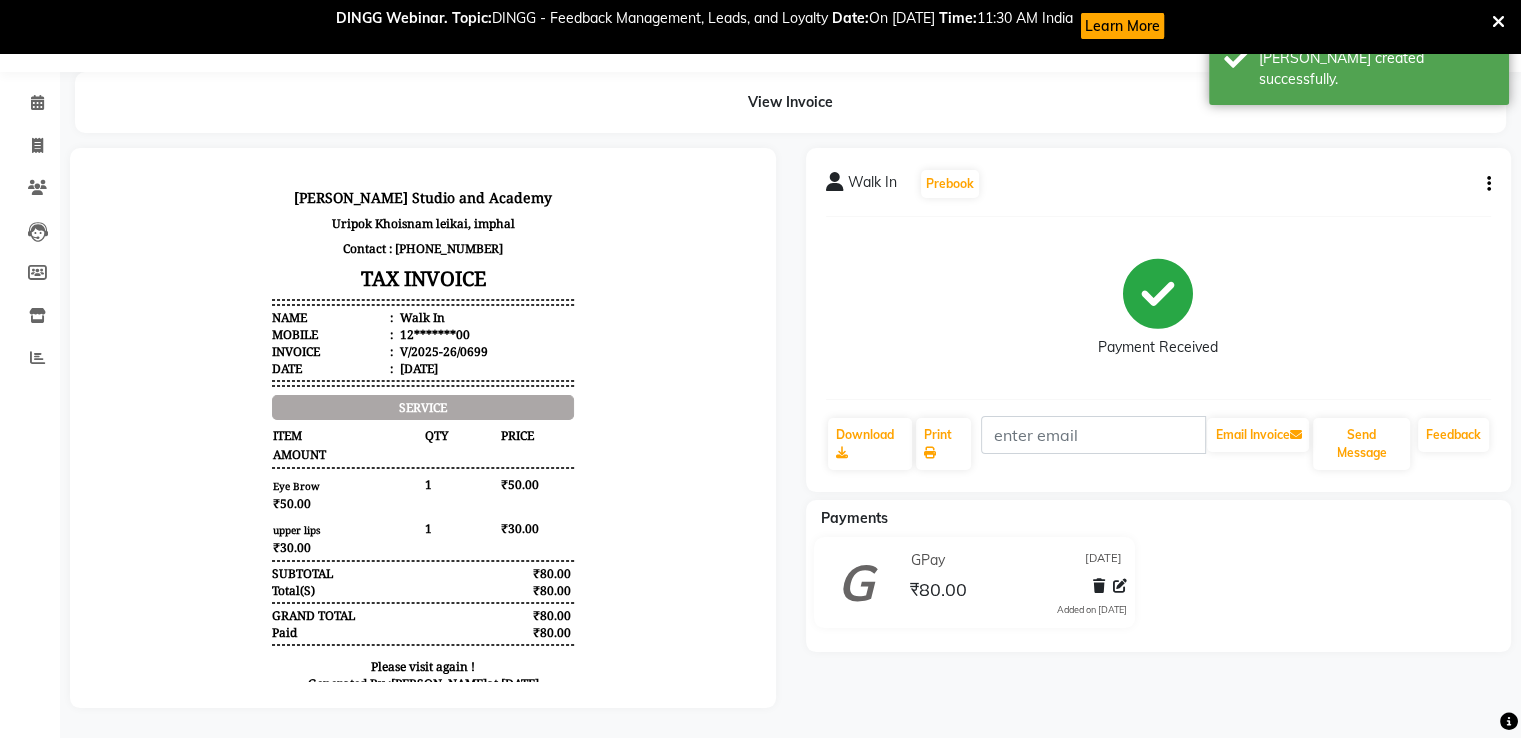 scroll, scrollTop: 0, scrollLeft: 0, axis: both 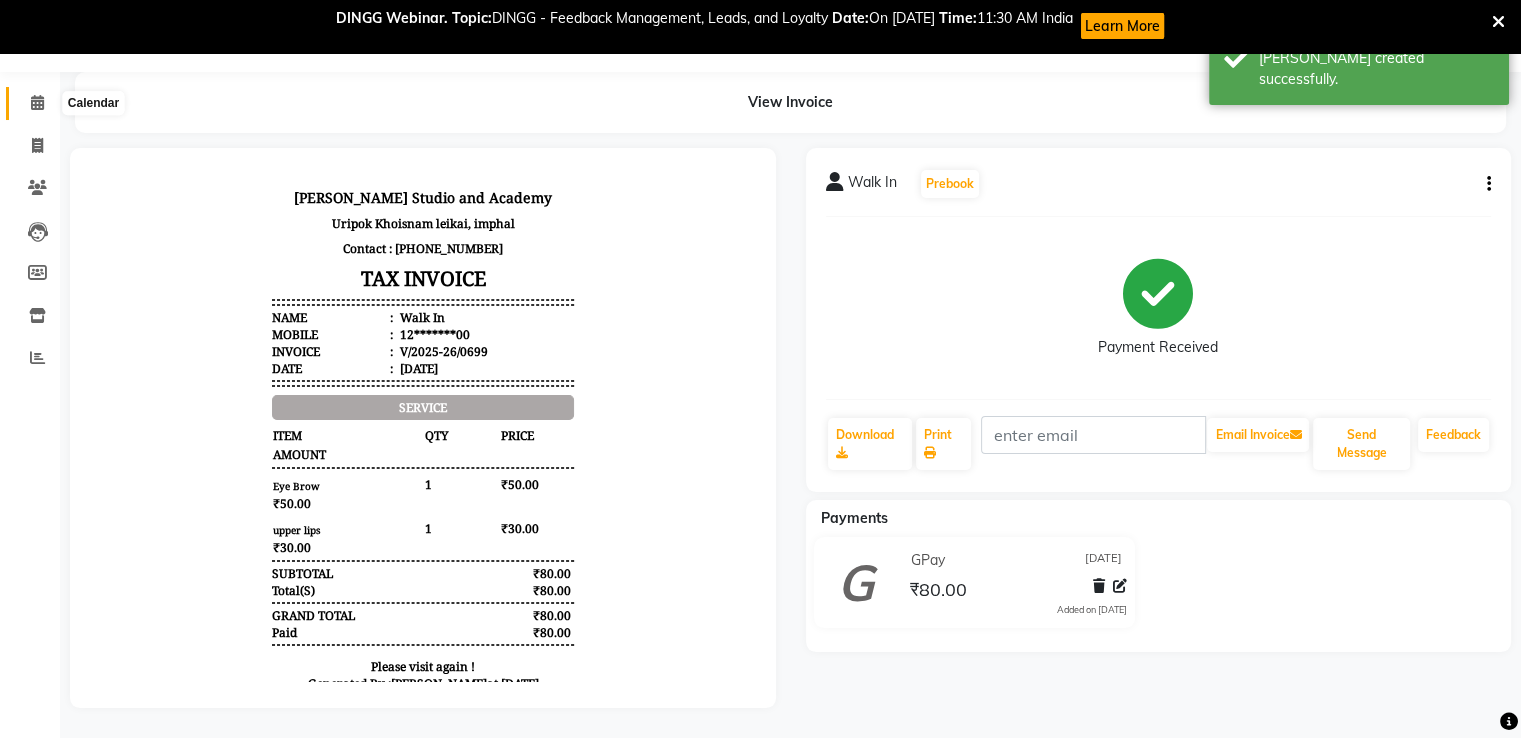 click 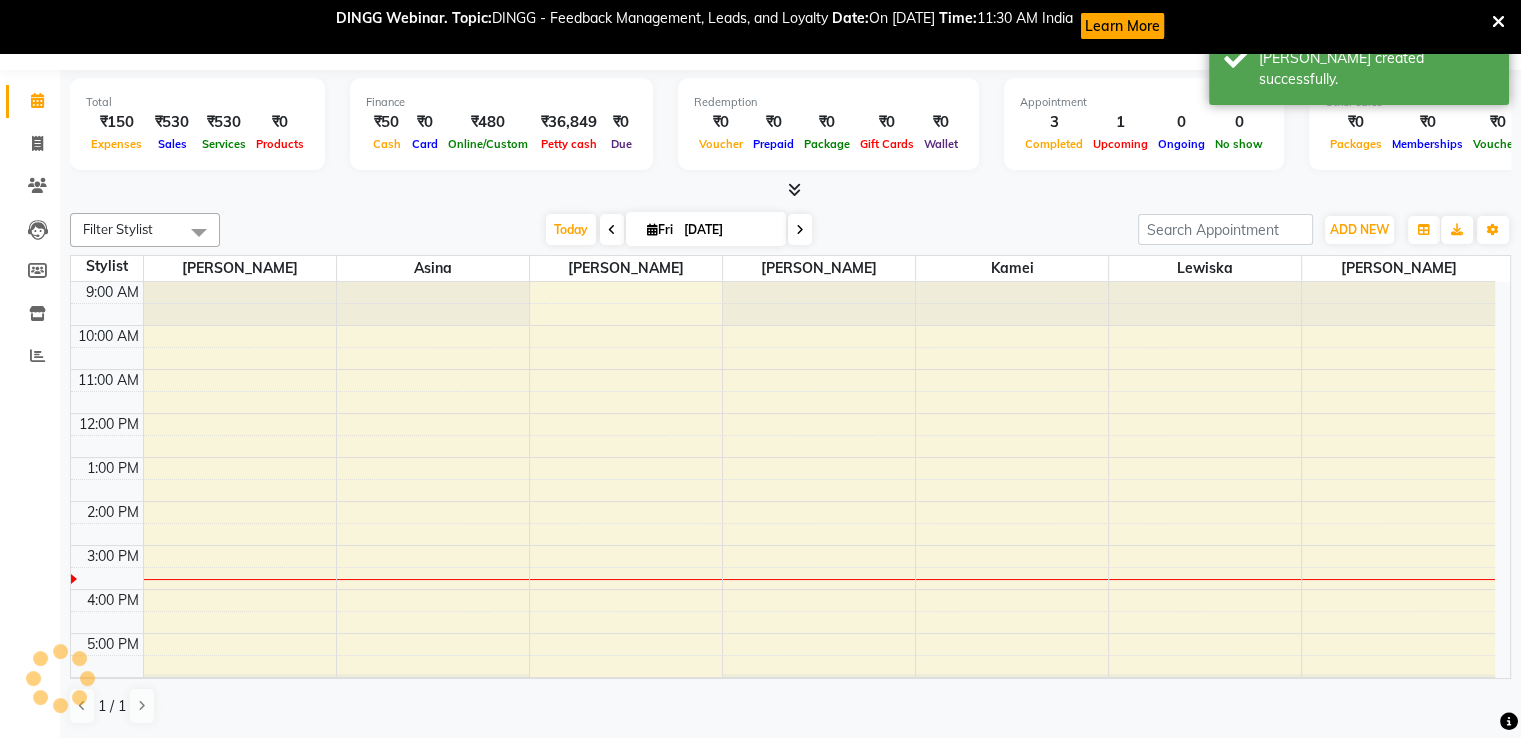 scroll, scrollTop: 54, scrollLeft: 0, axis: vertical 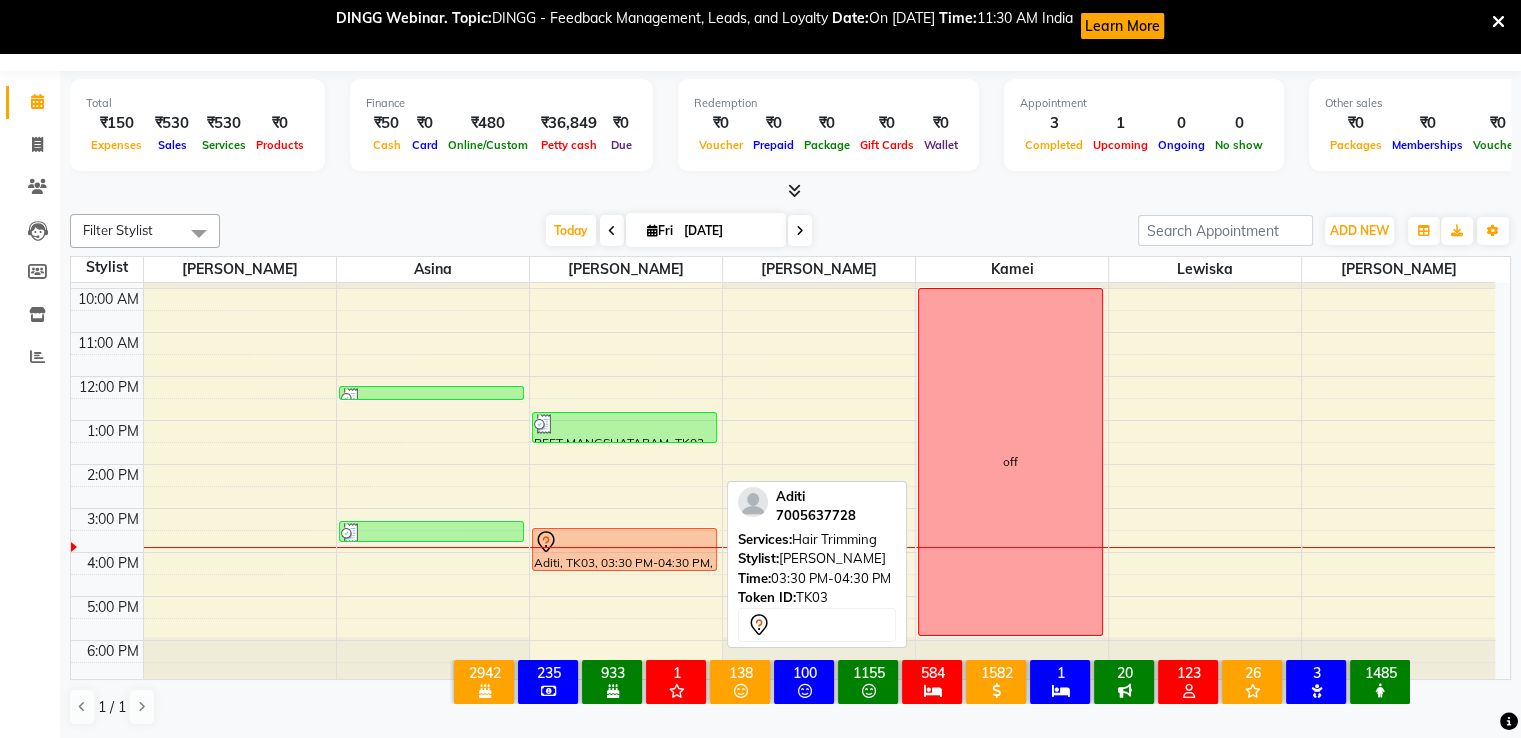 click at bounding box center (624, 542) 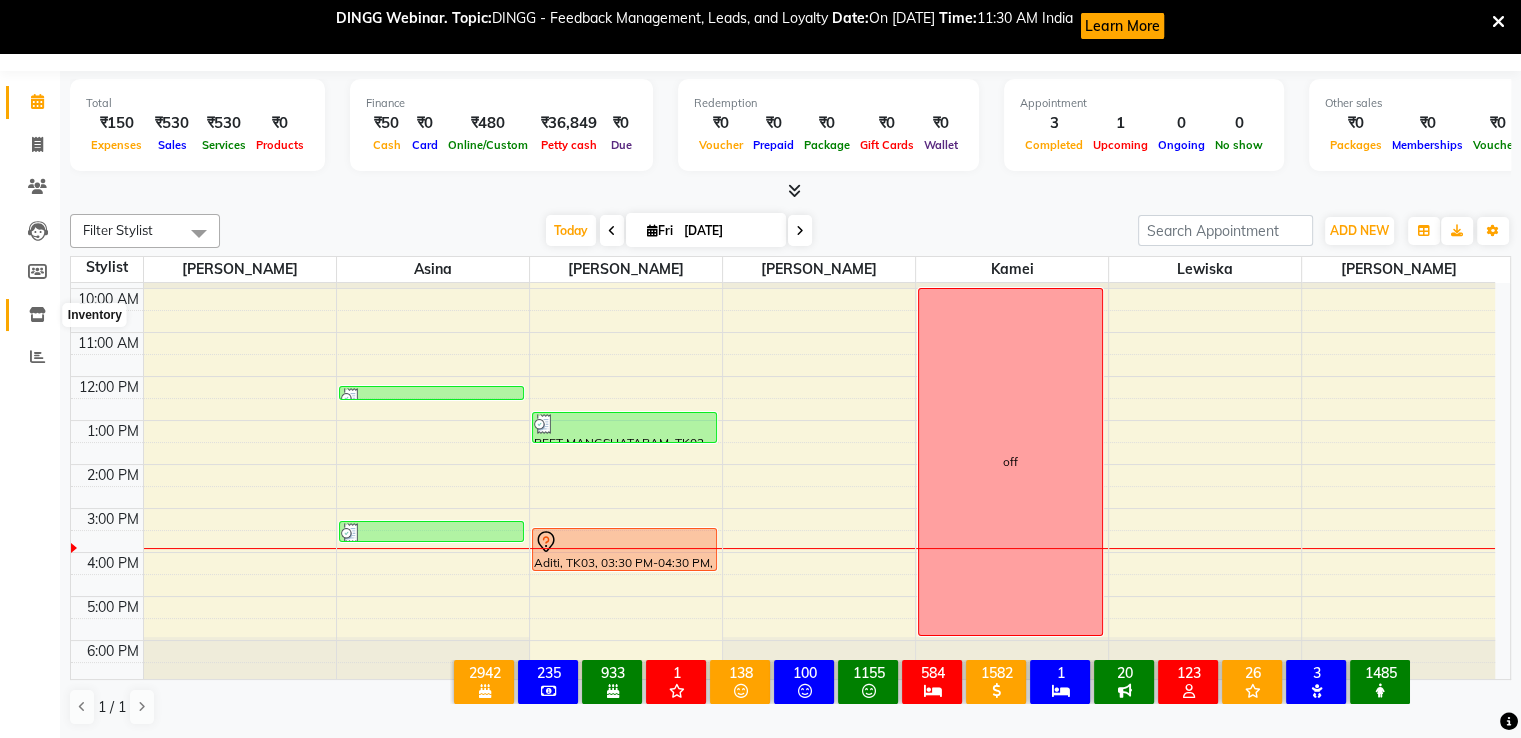 click 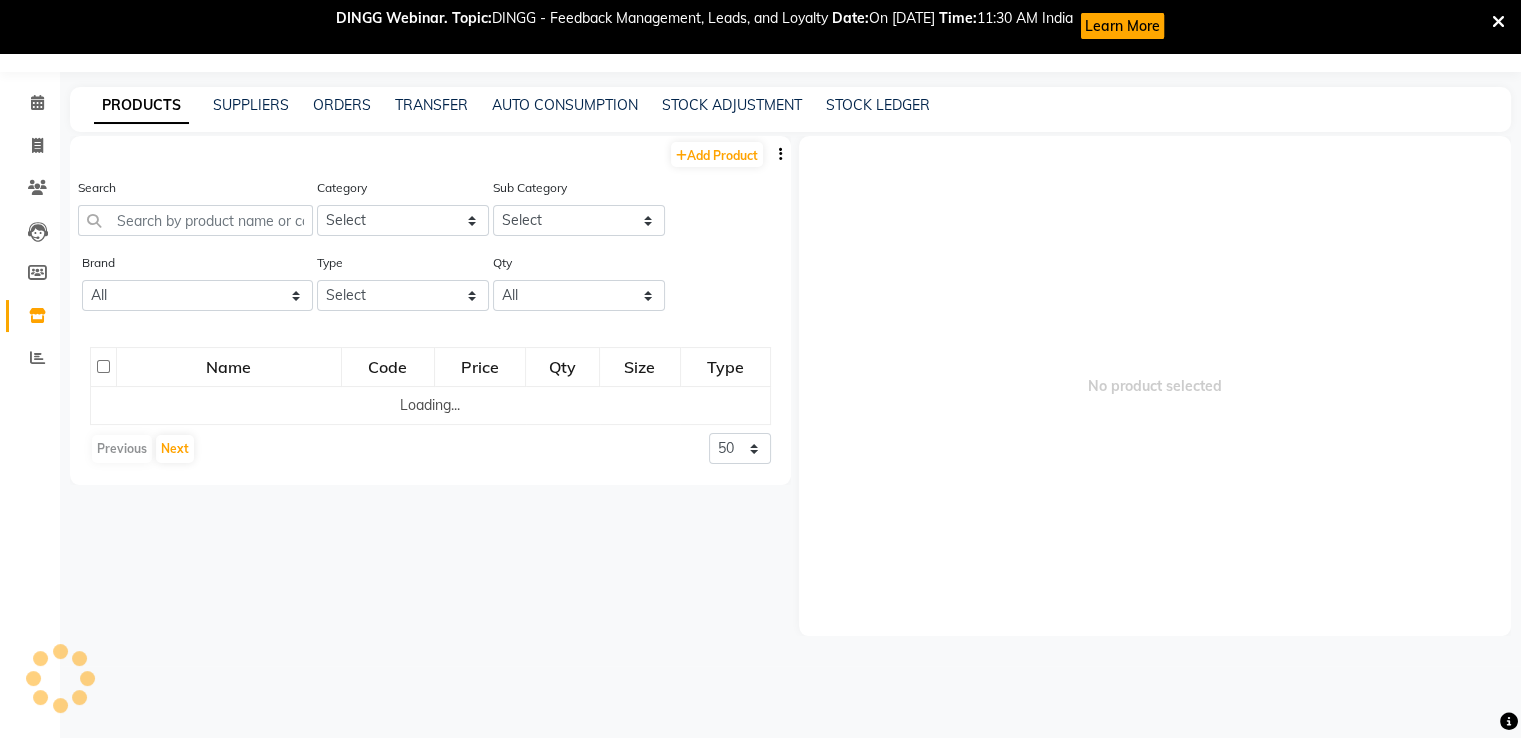 scroll, scrollTop: 52, scrollLeft: 0, axis: vertical 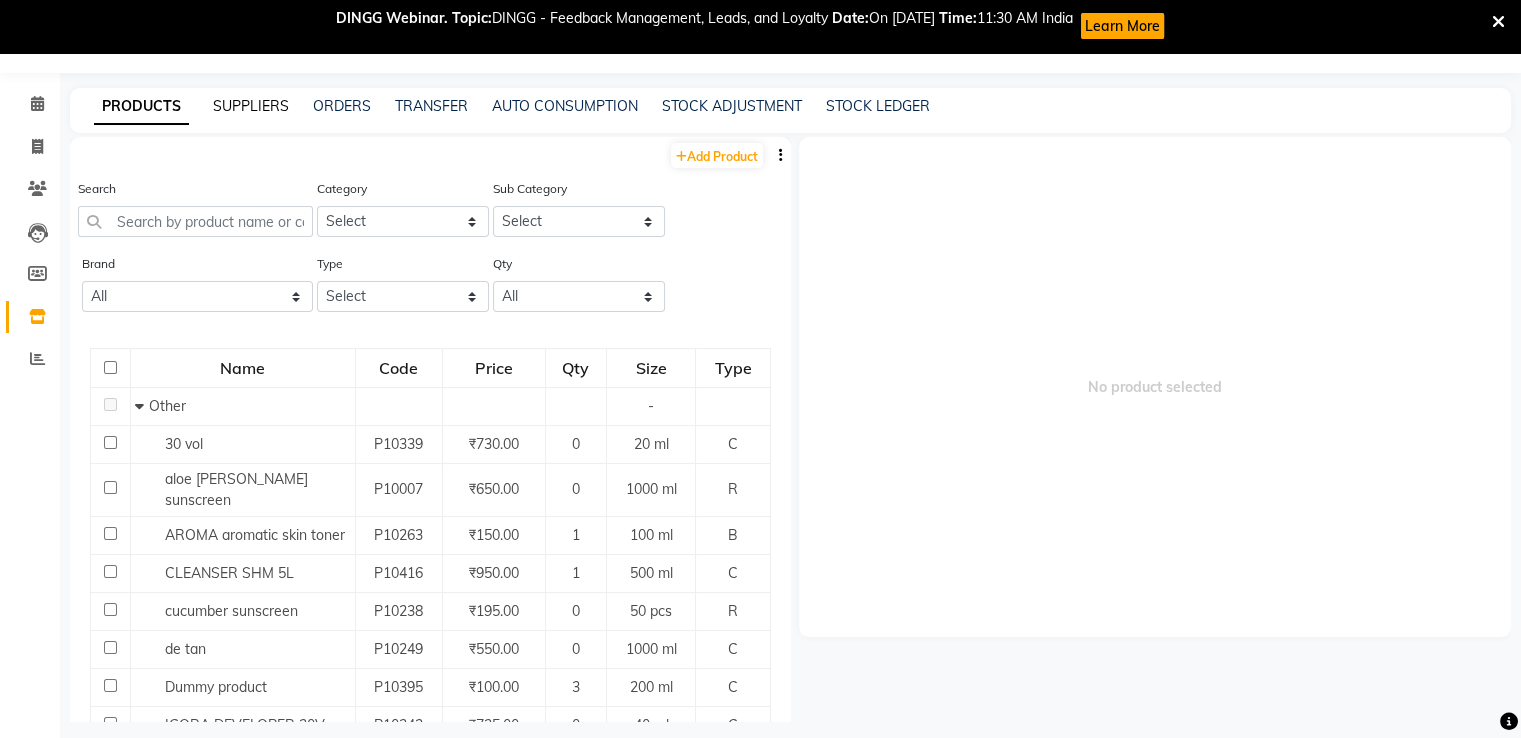 click on "SUPPLIERS" 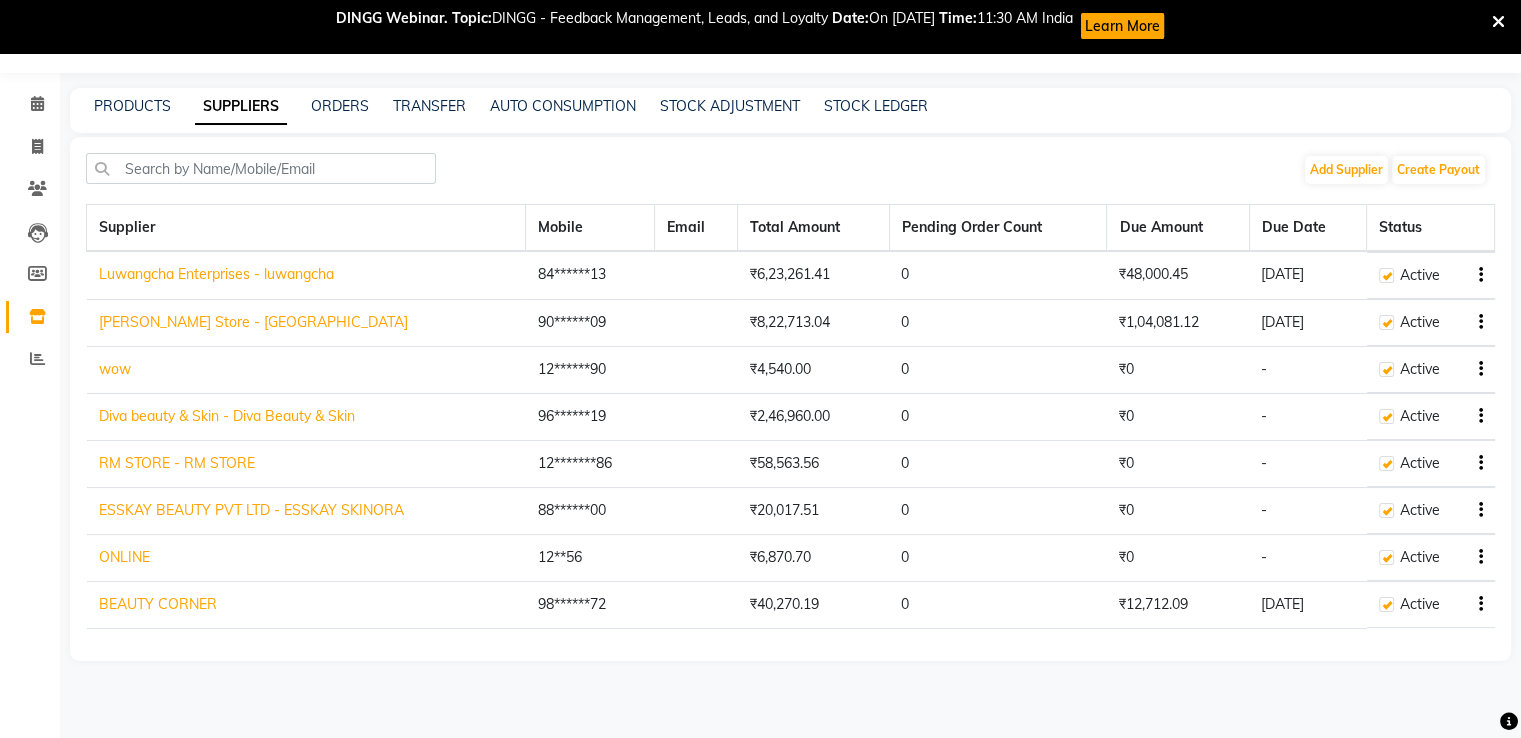 click on "[PERSON_NAME] Store - [GEOGRAPHIC_DATA]" 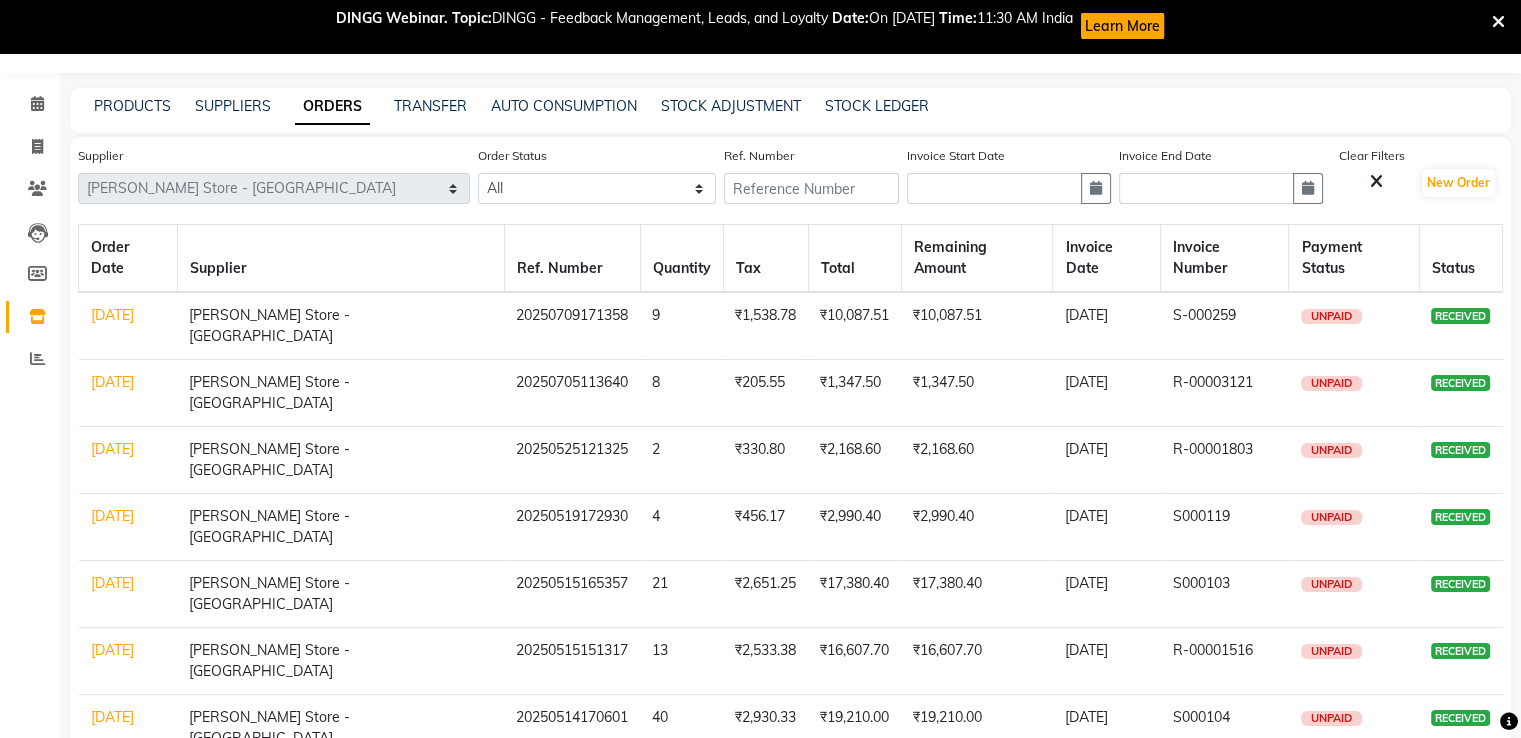 click on "Inventory" 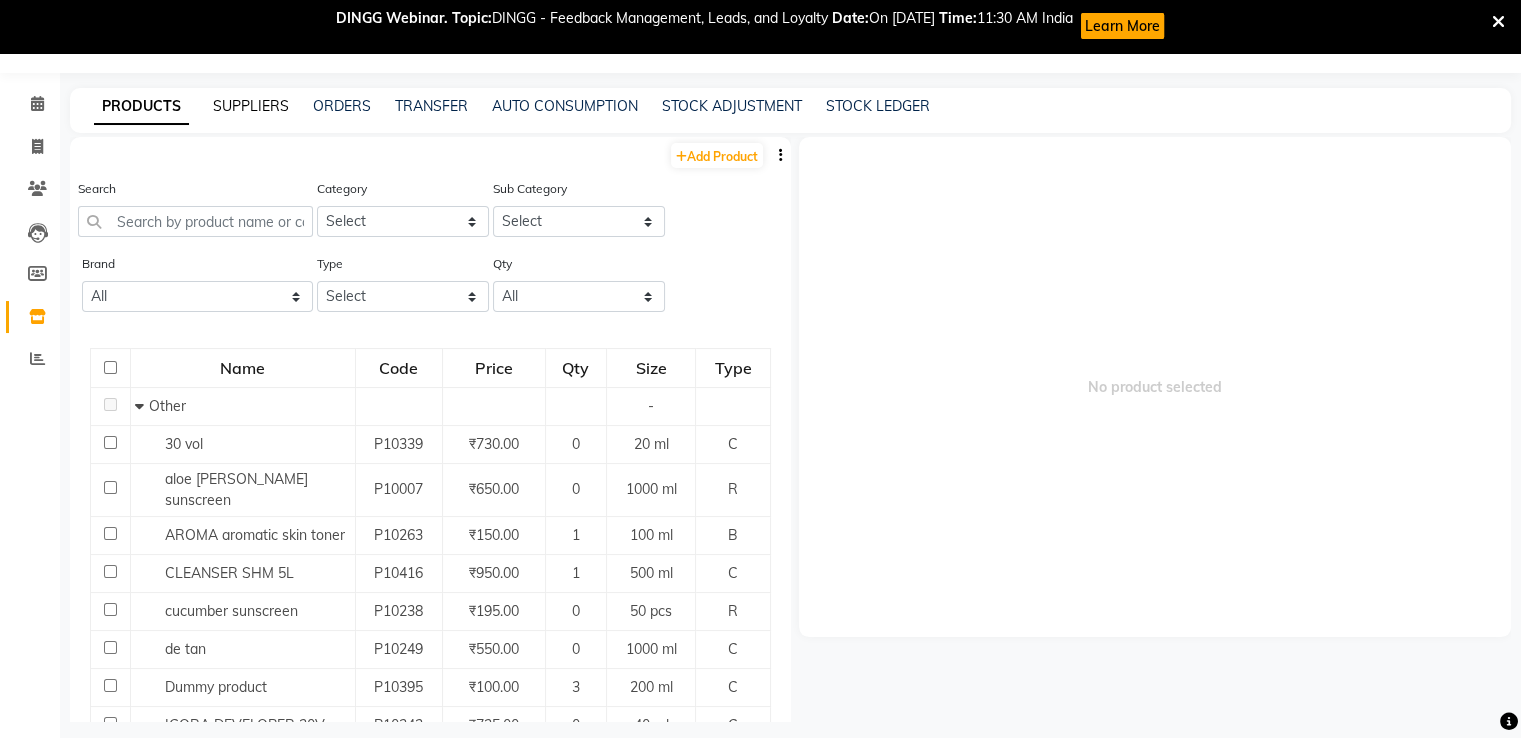 click on "SUPPLIERS" 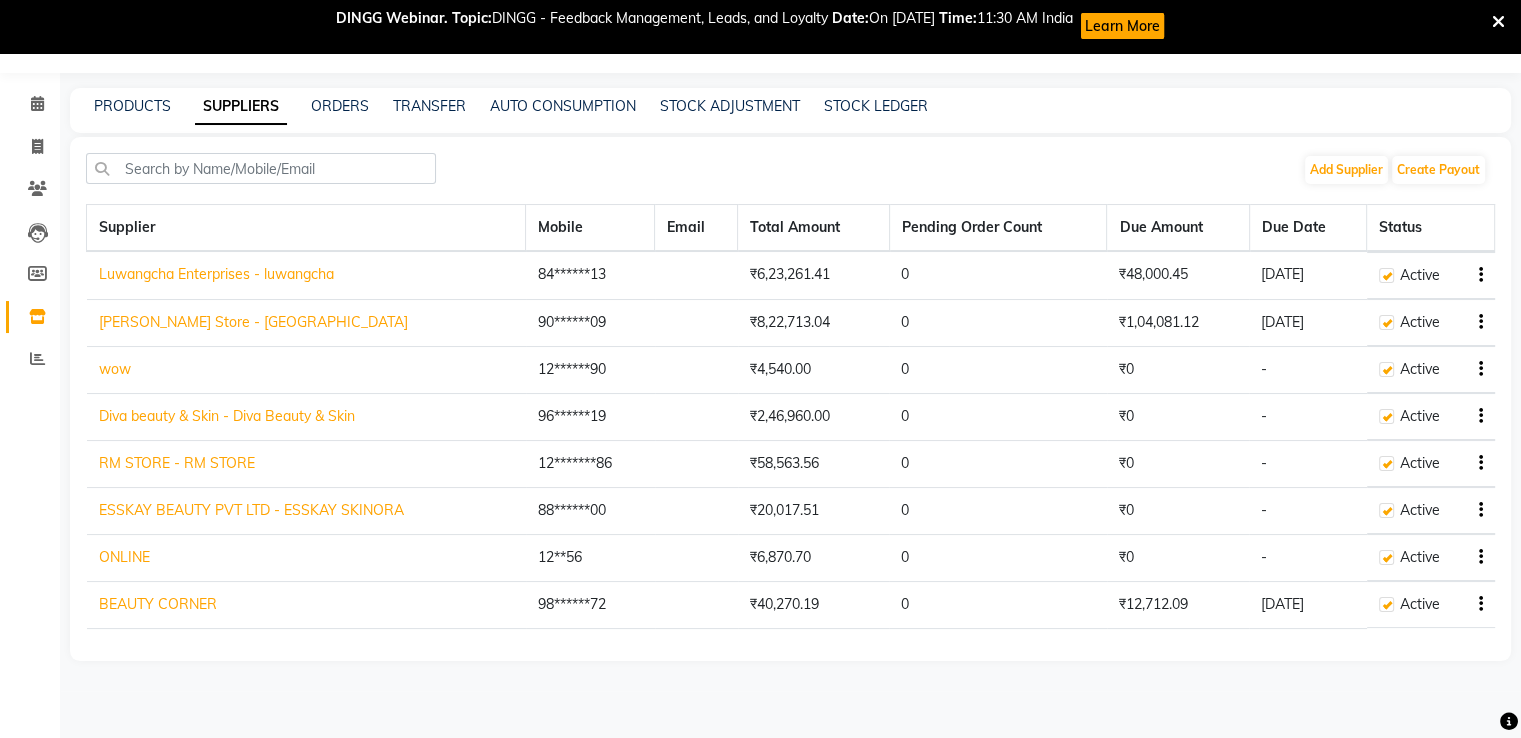 click on "[PERSON_NAME] Store - [GEOGRAPHIC_DATA]" 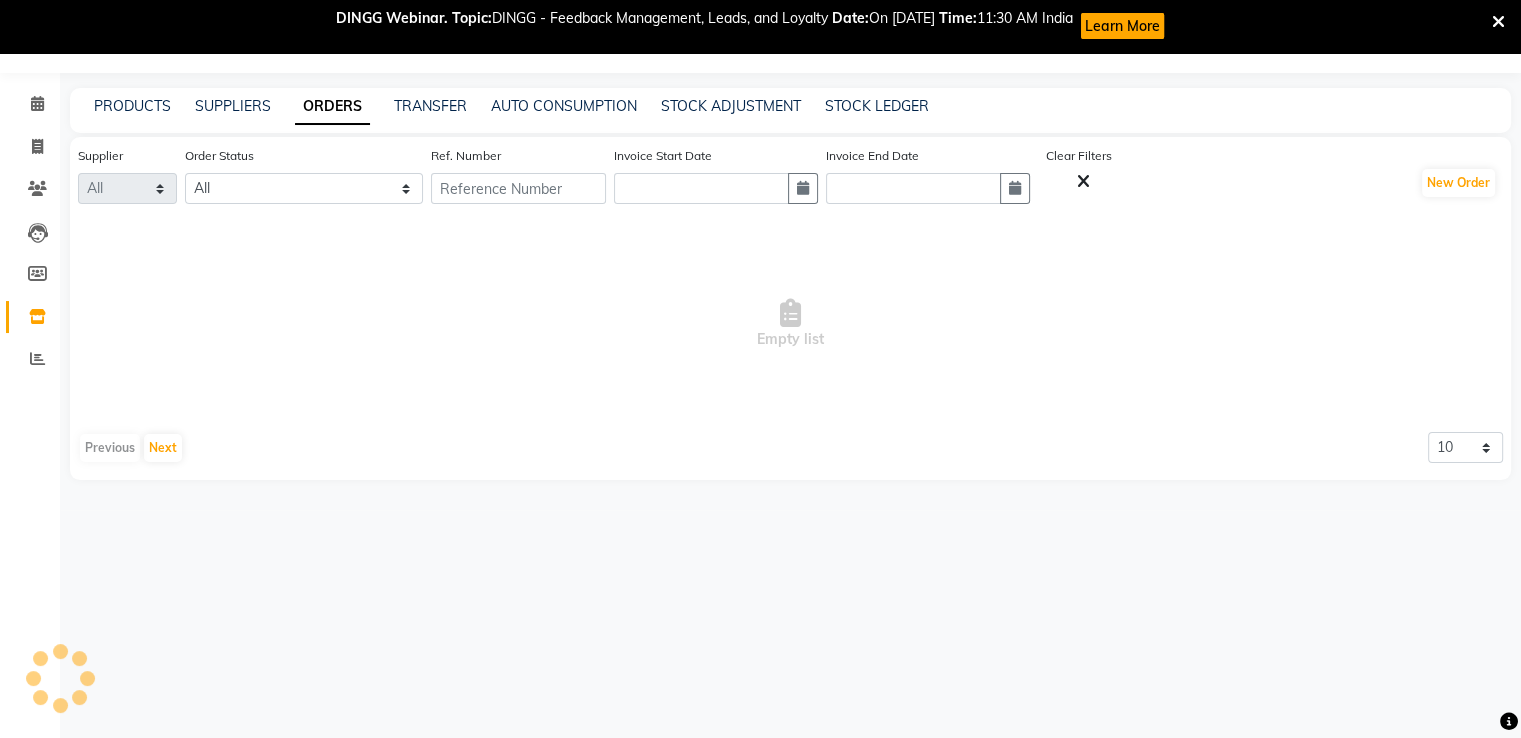select on "1295" 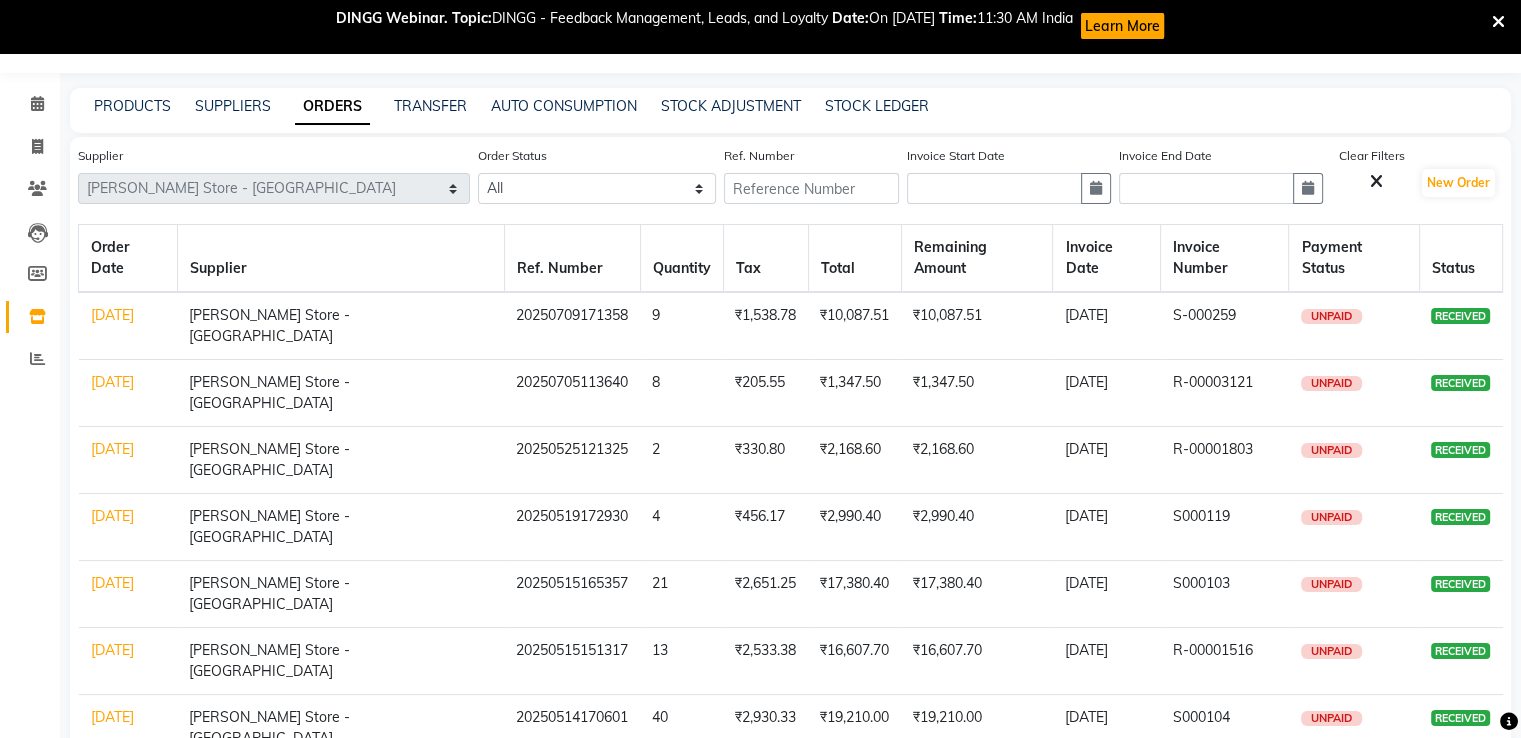 click on "[DATE]" 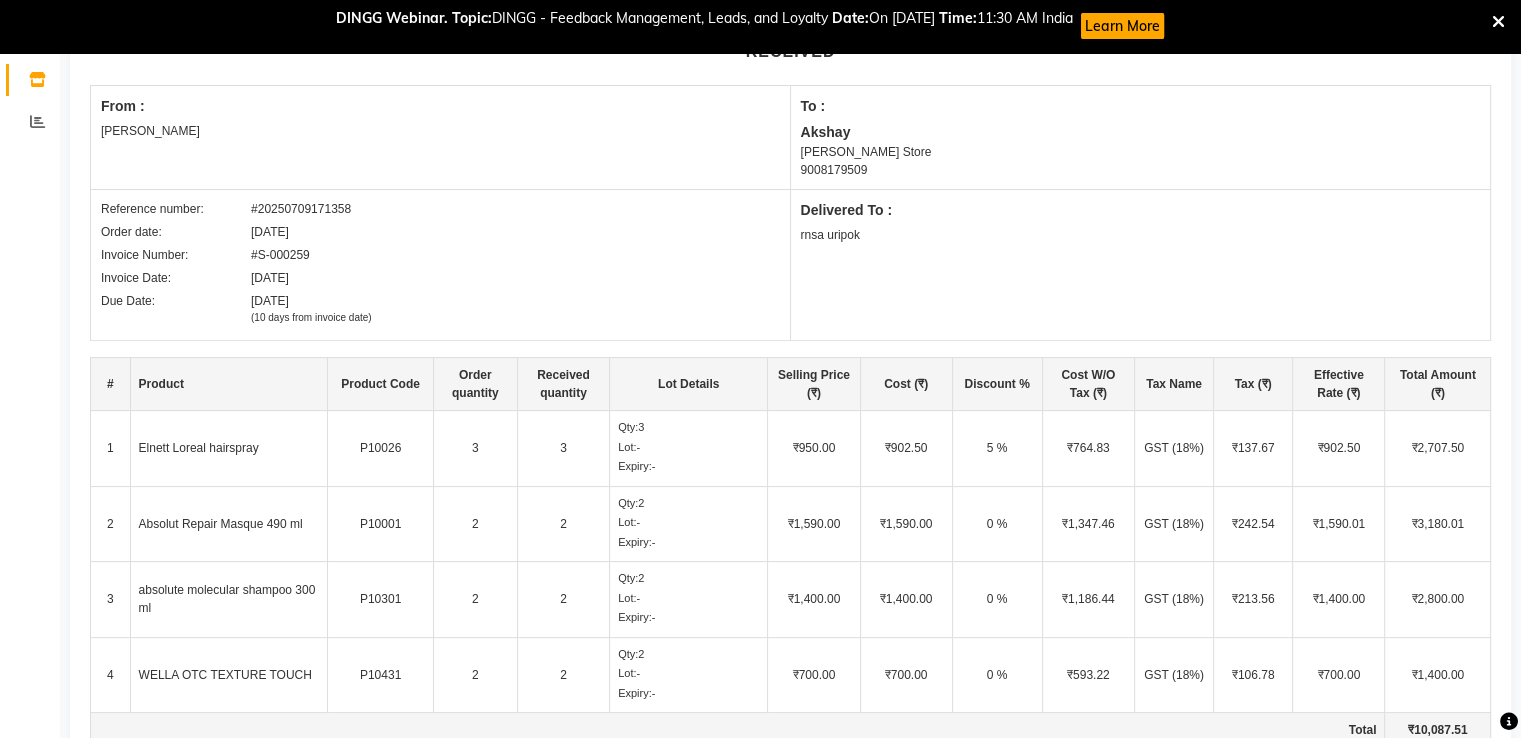 scroll, scrollTop: 288, scrollLeft: 0, axis: vertical 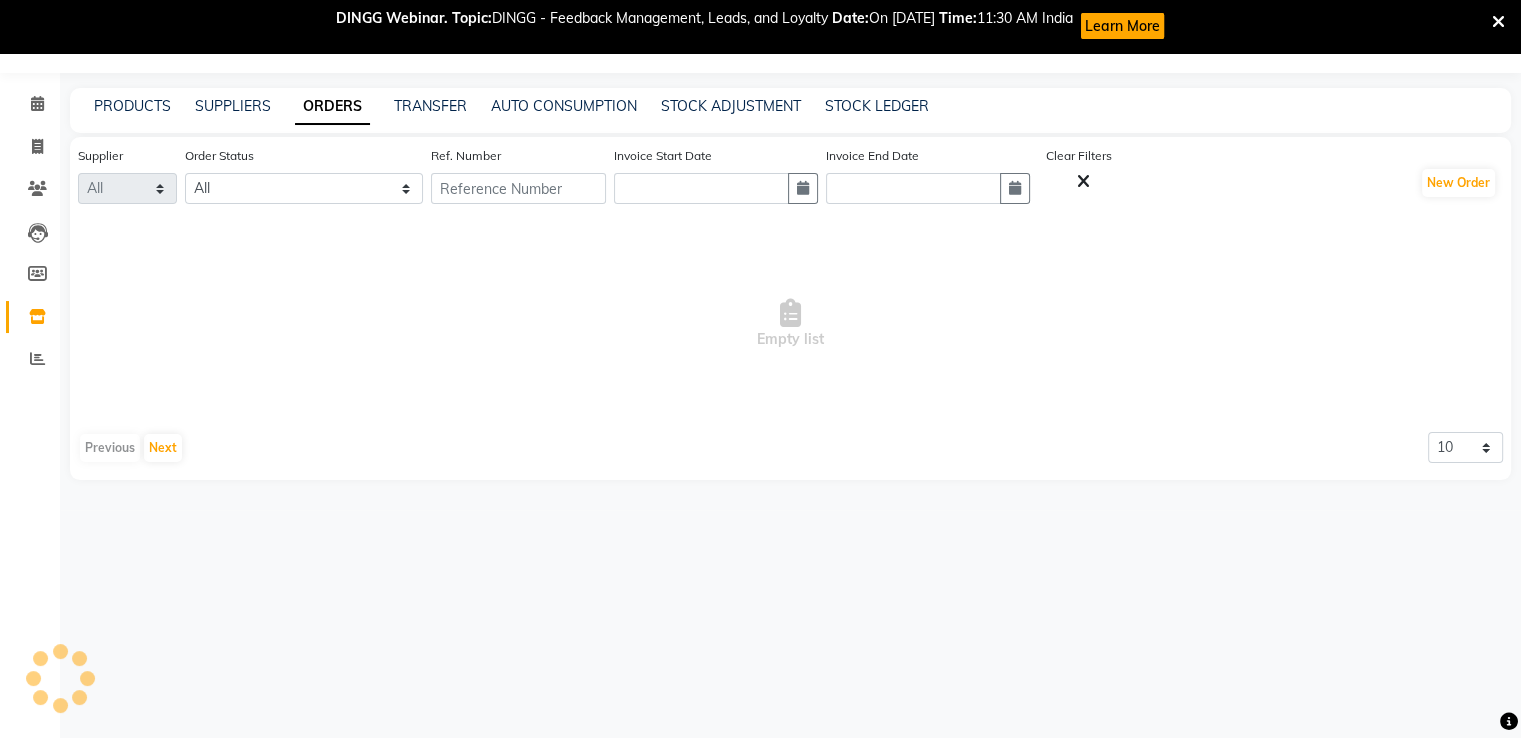 select on "1295" 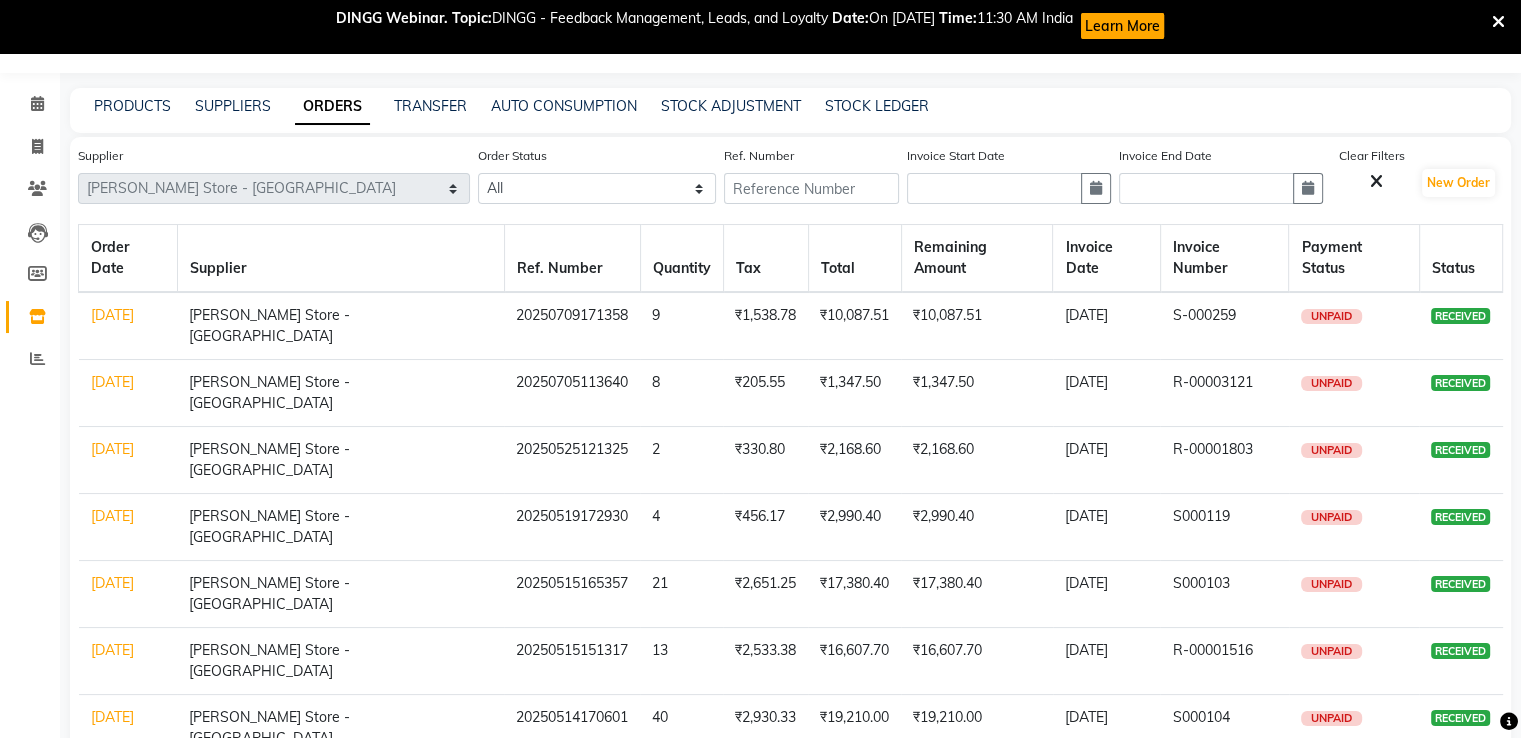 click on "[DATE]" 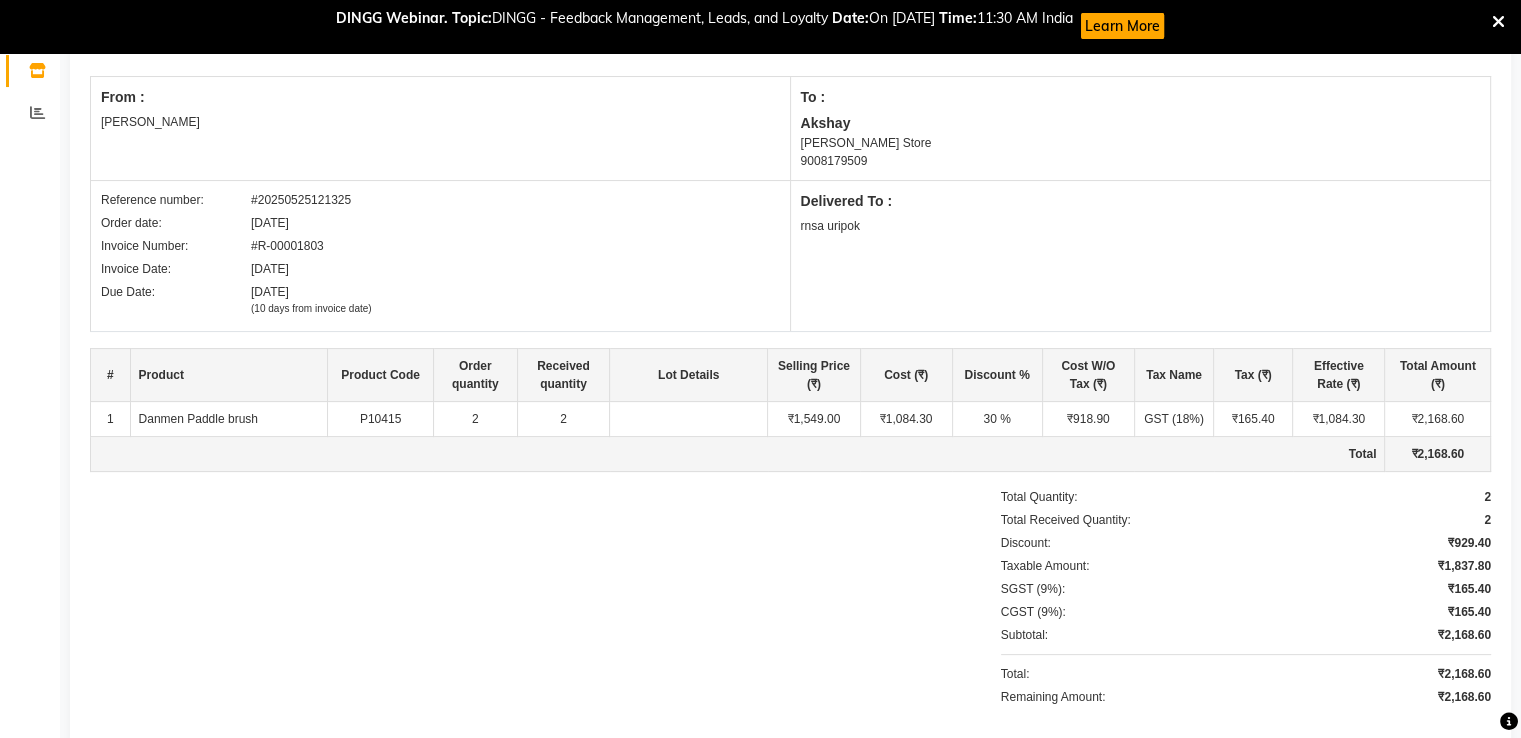 scroll, scrollTop: 333, scrollLeft: 0, axis: vertical 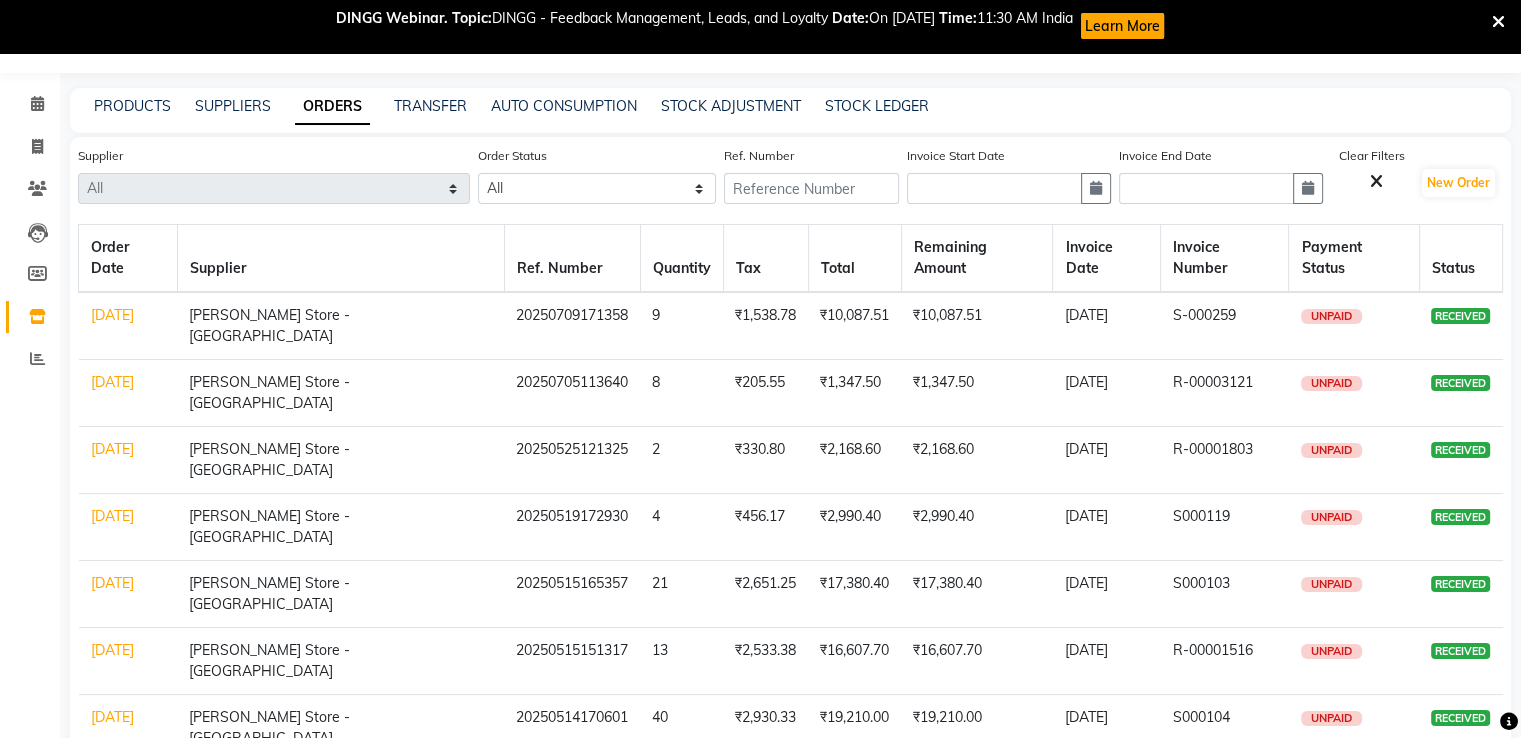 select on "1295" 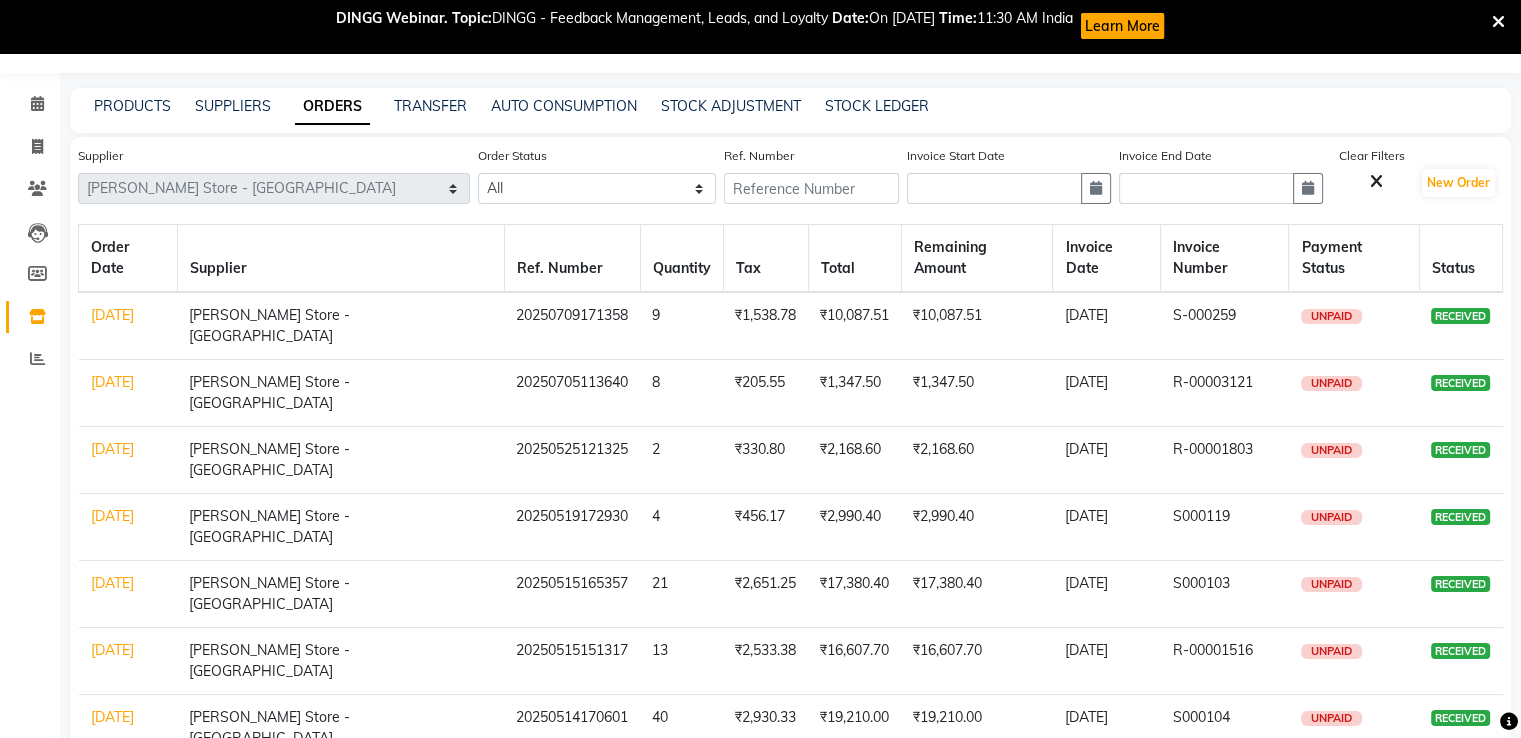 scroll, scrollTop: 139, scrollLeft: 0, axis: vertical 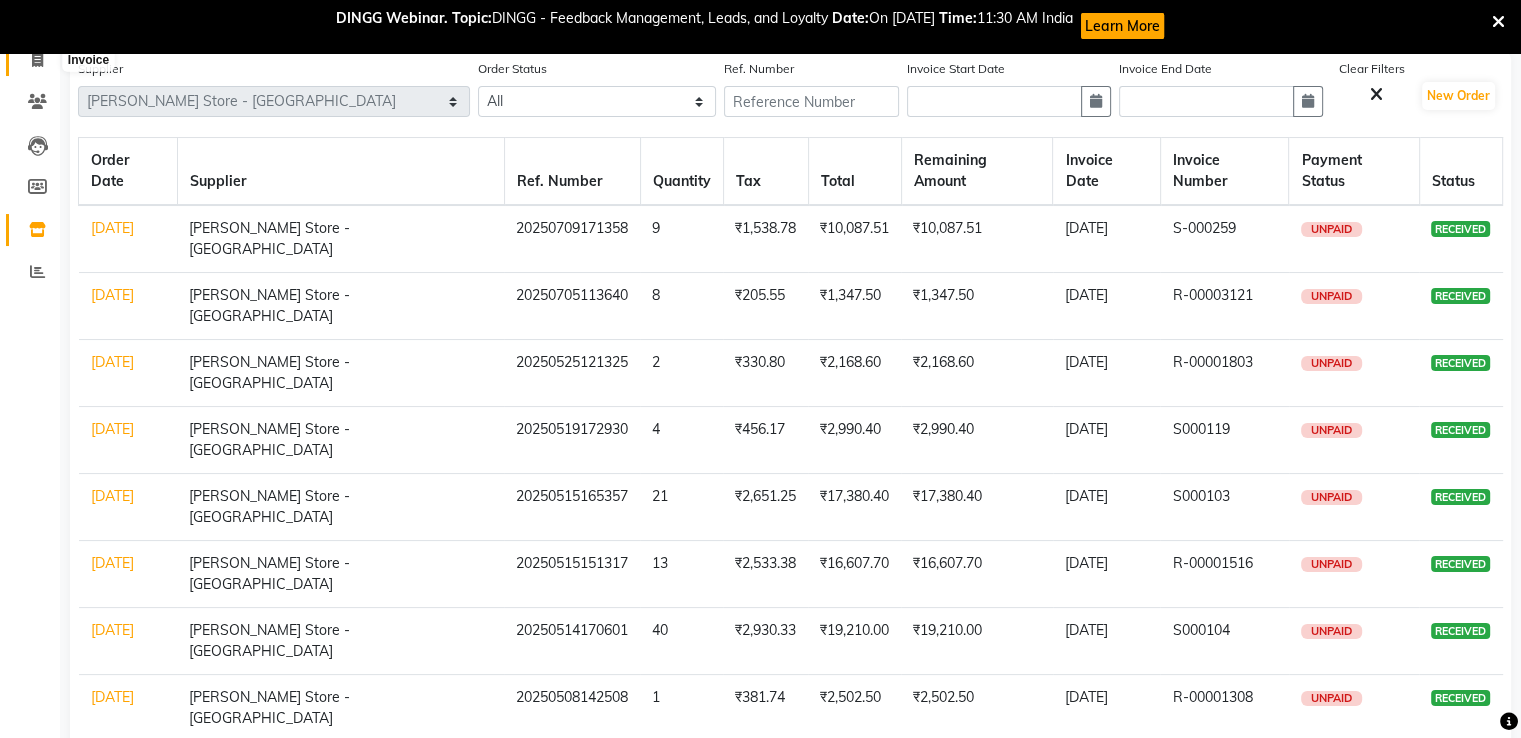 click 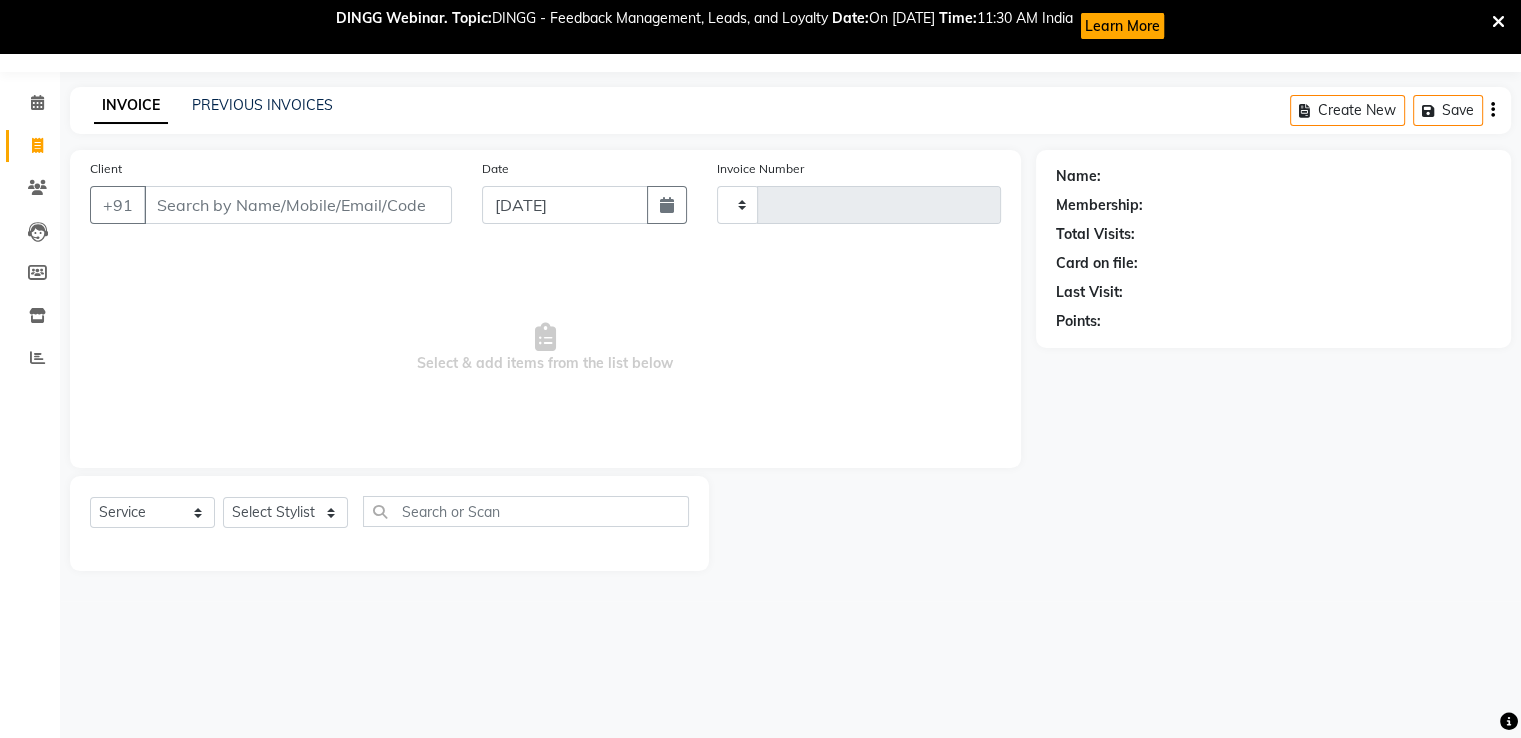 type on "0700" 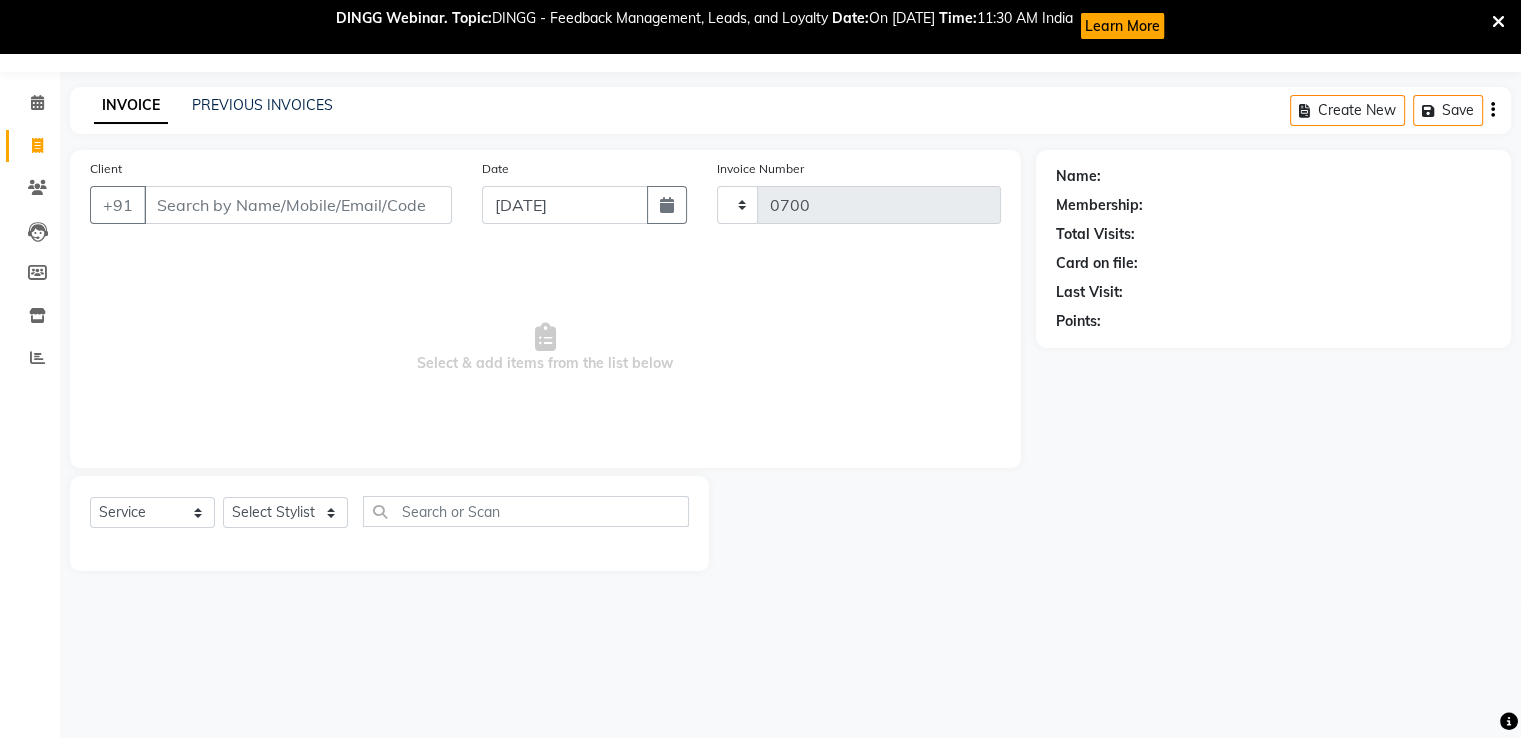 select on "4880" 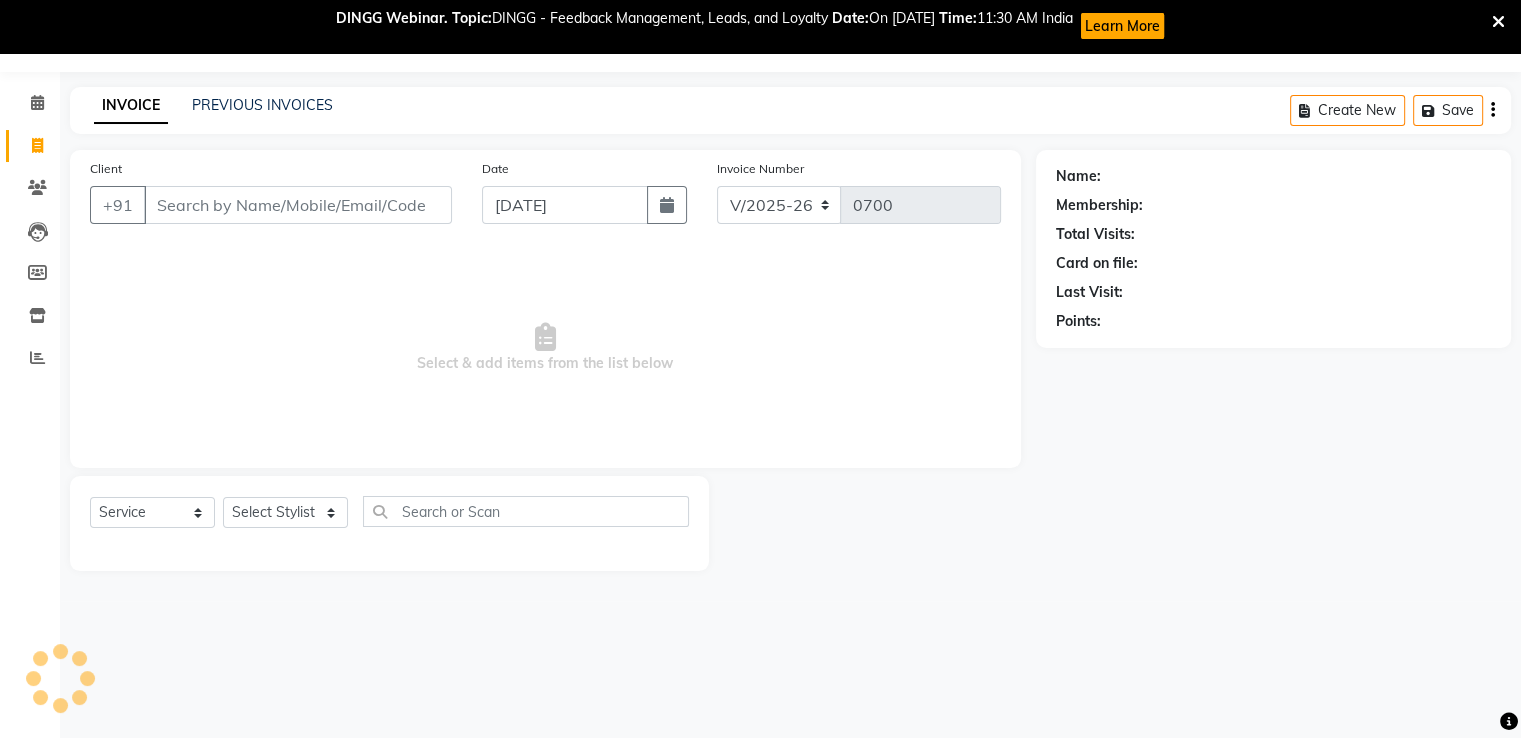 scroll, scrollTop: 52, scrollLeft: 0, axis: vertical 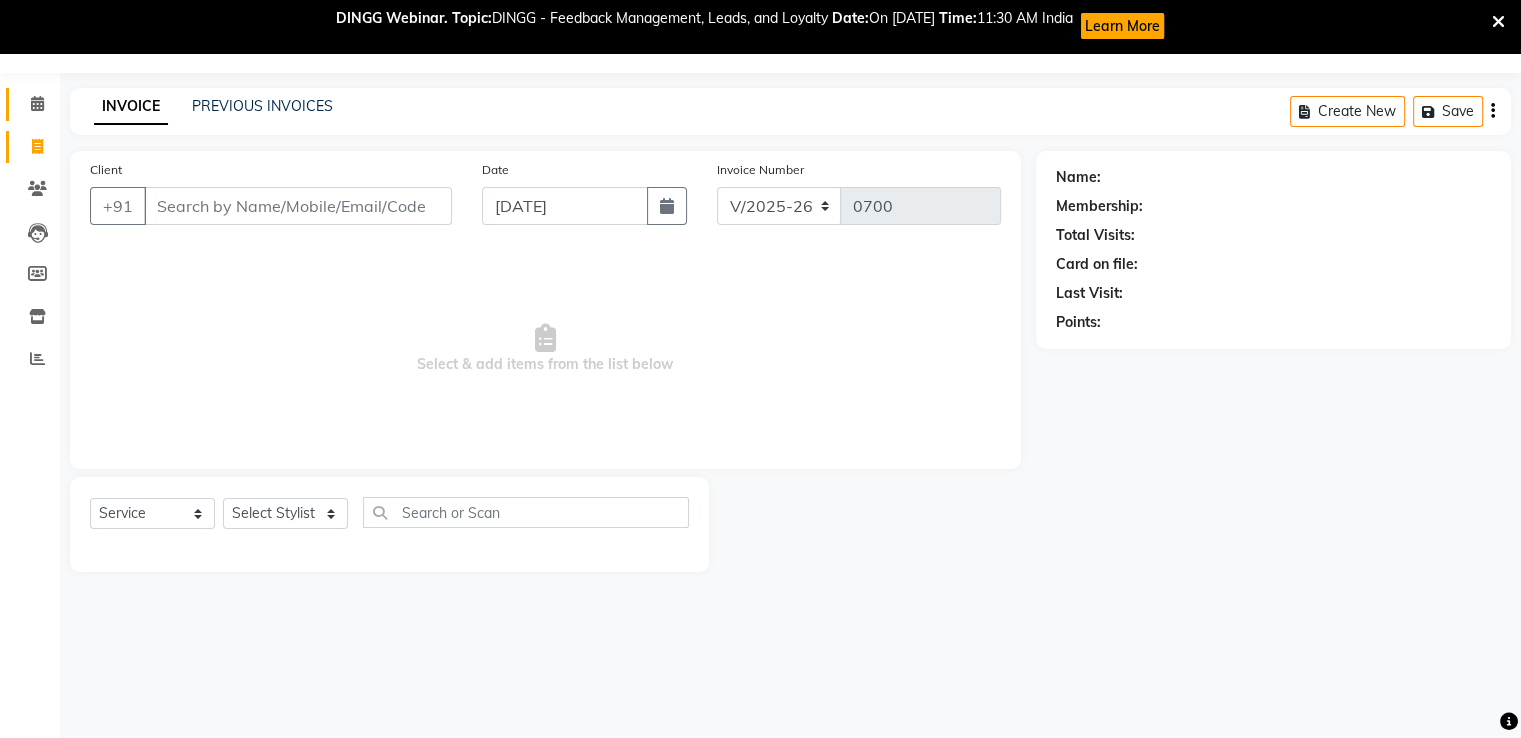 click 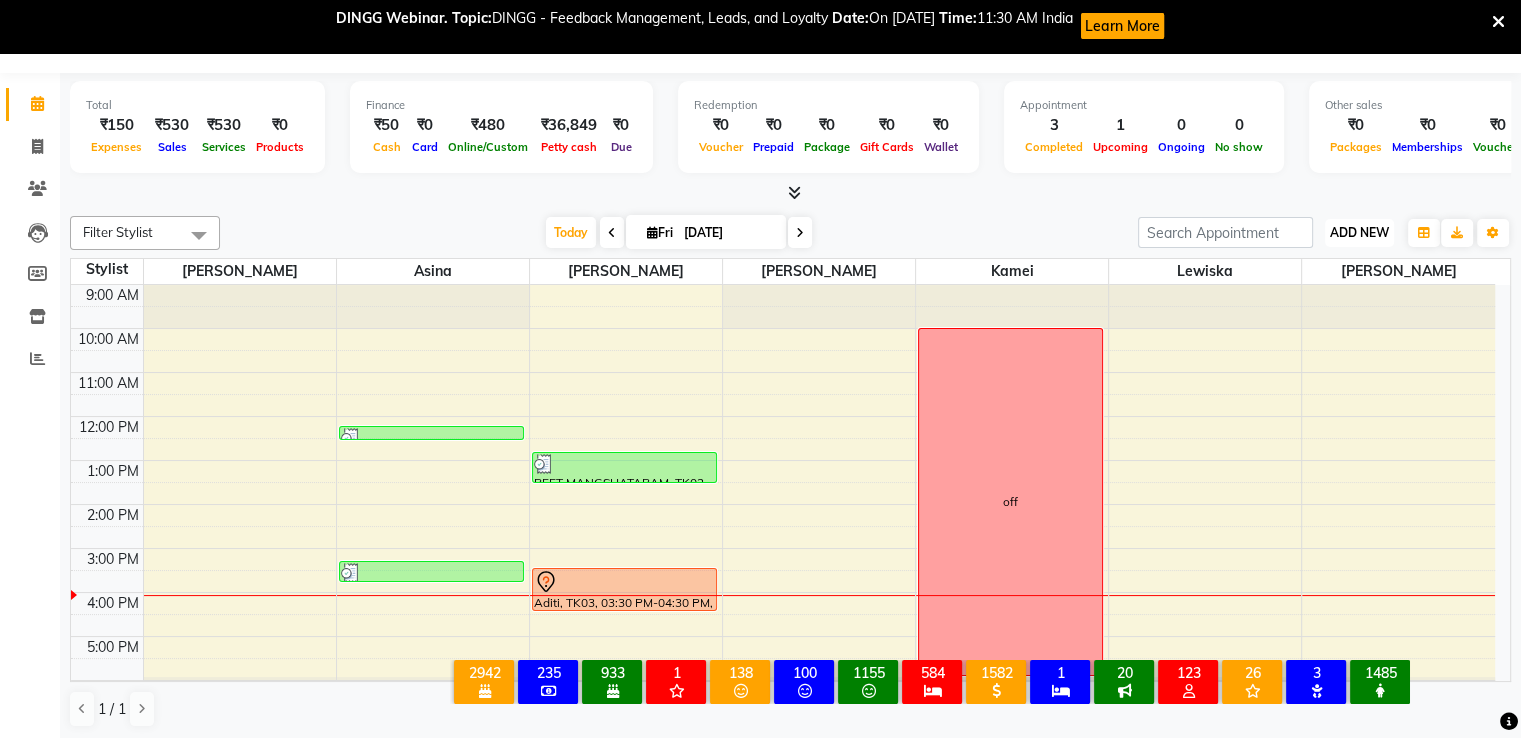 click on "ADD NEW" at bounding box center [1359, 232] 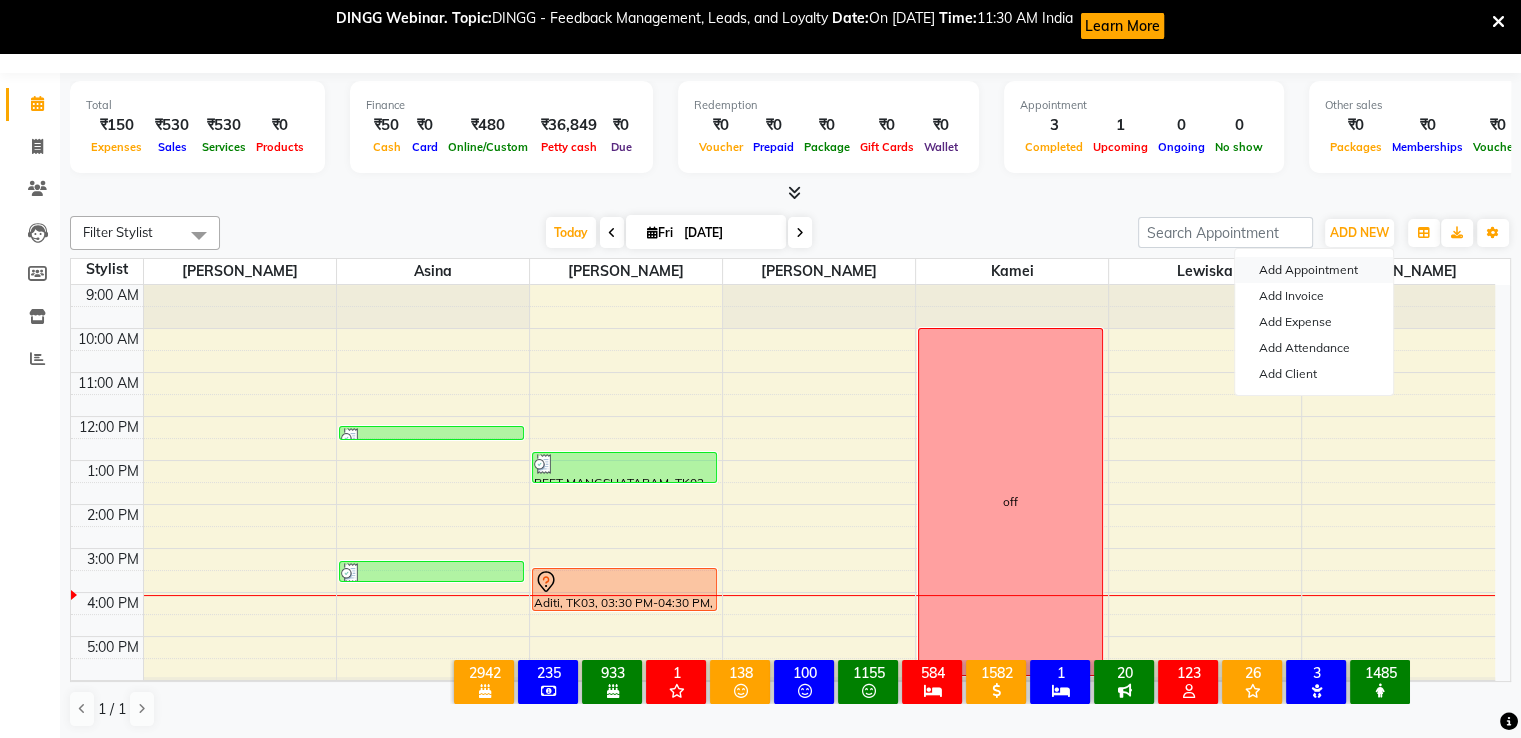 click on "Add Appointment" at bounding box center (1314, 270) 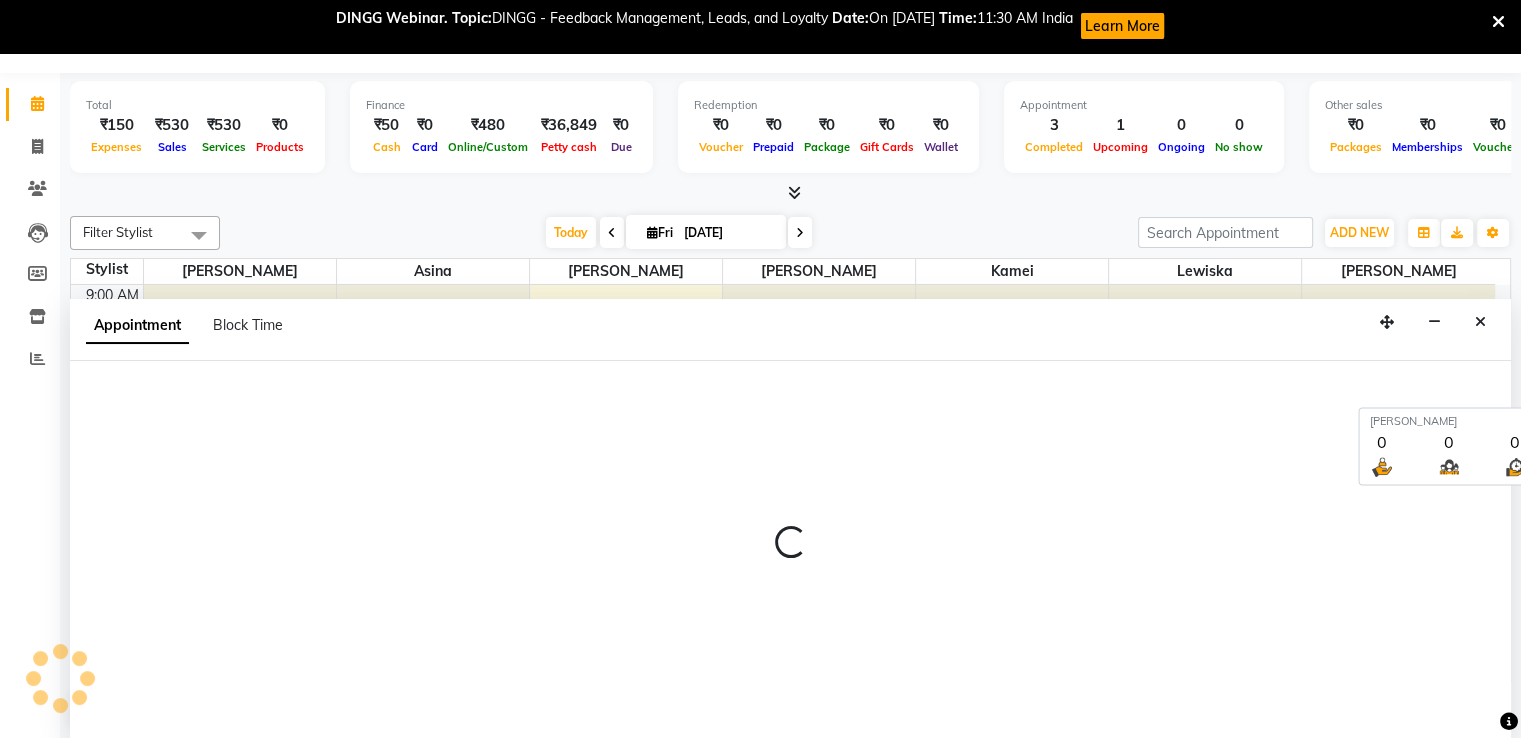 scroll, scrollTop: 54, scrollLeft: 0, axis: vertical 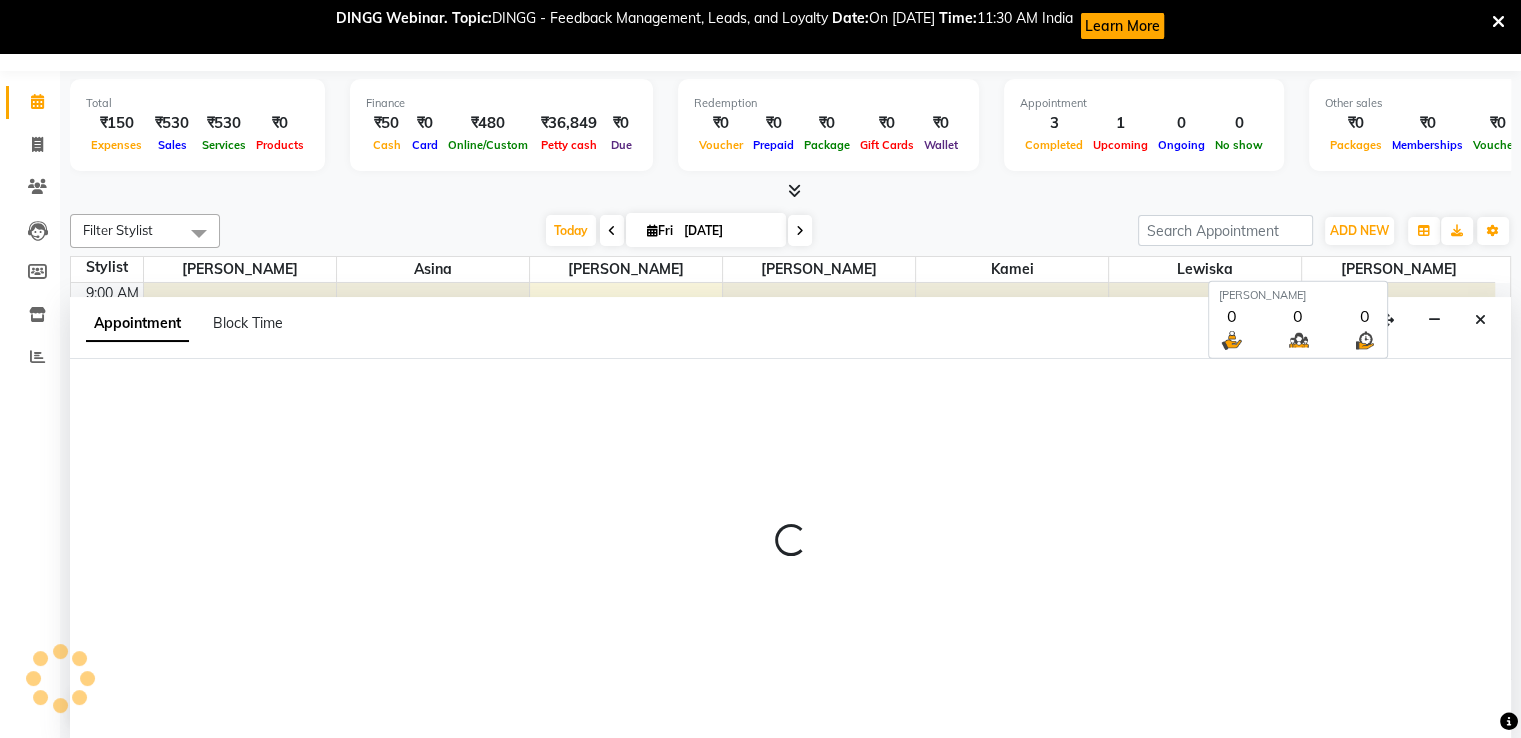 select on "tentative" 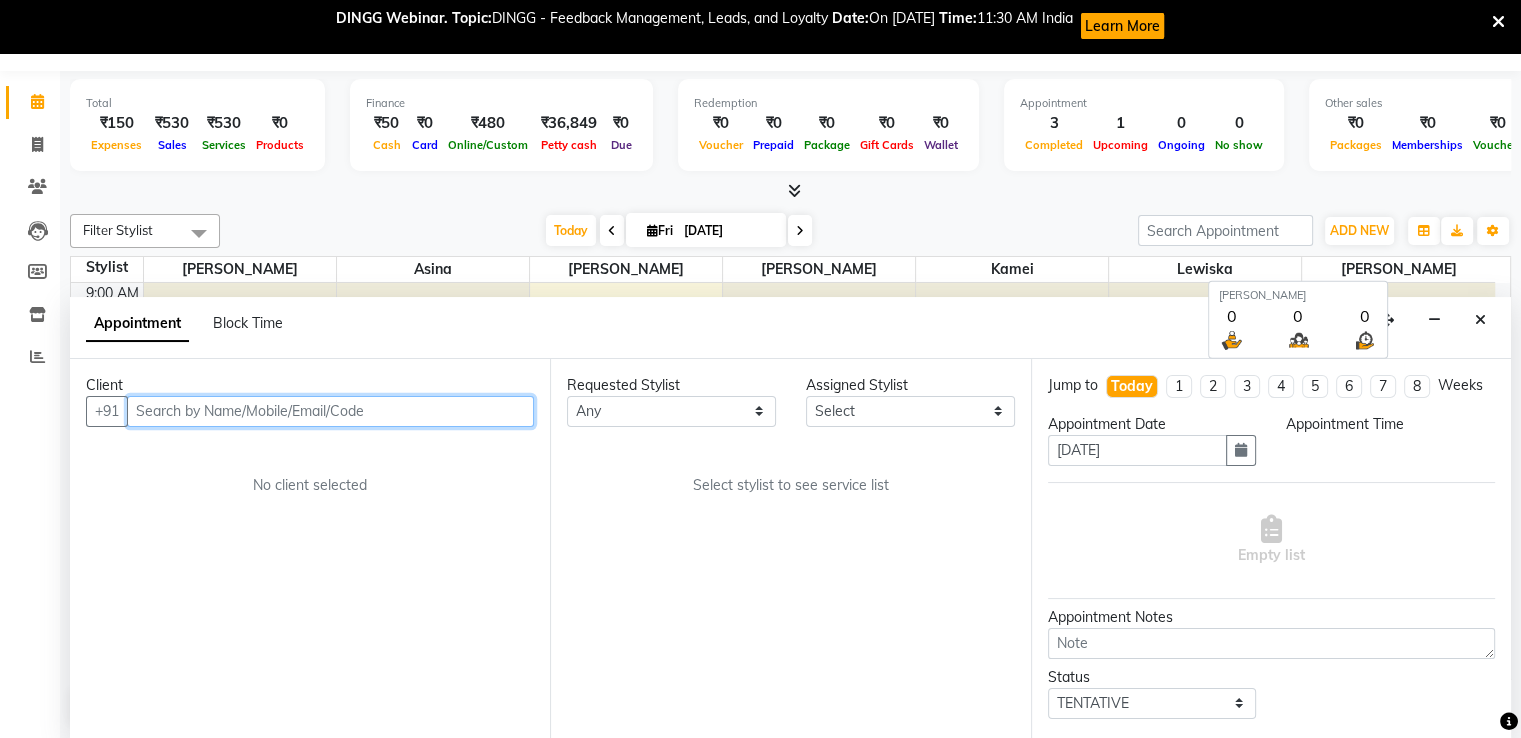 select on "600" 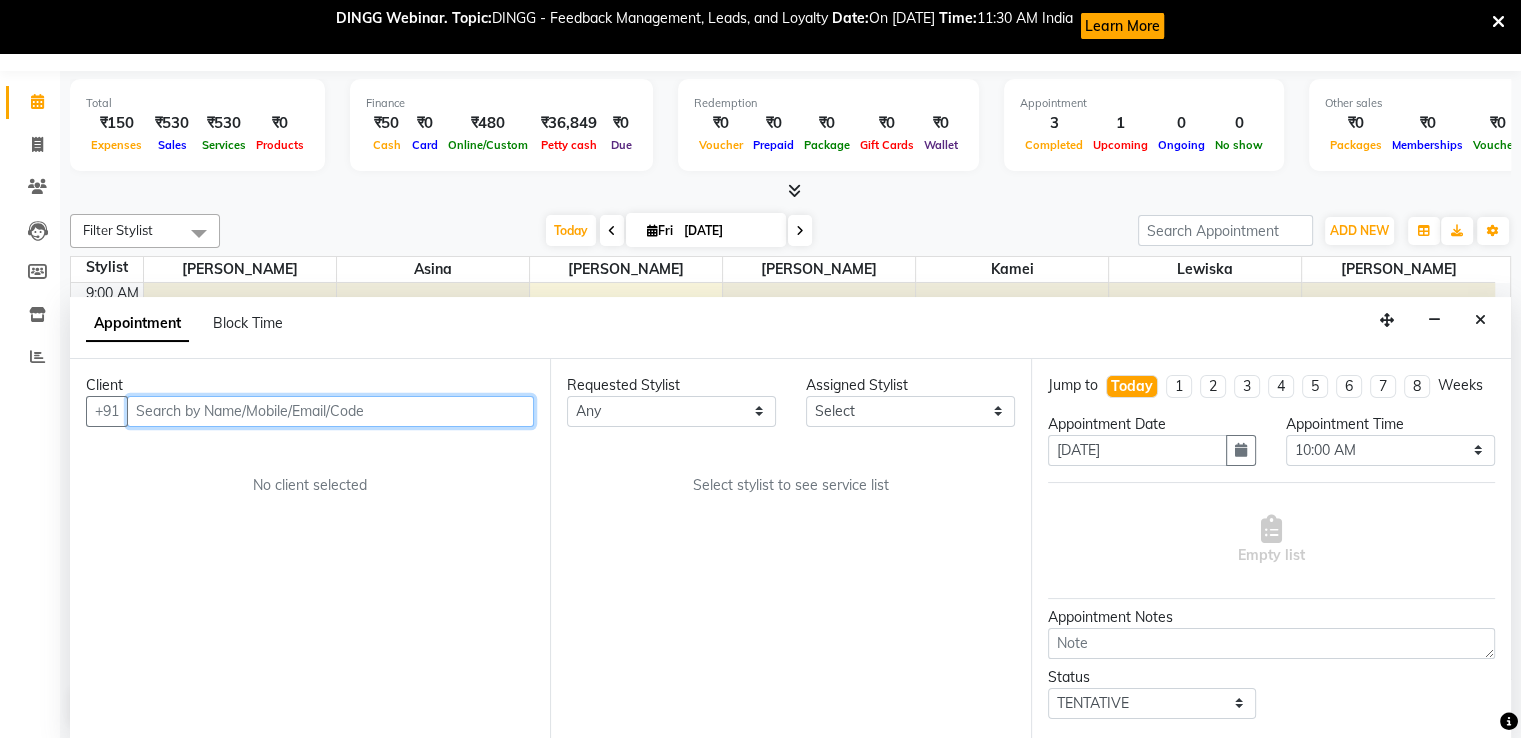 click at bounding box center [330, 411] 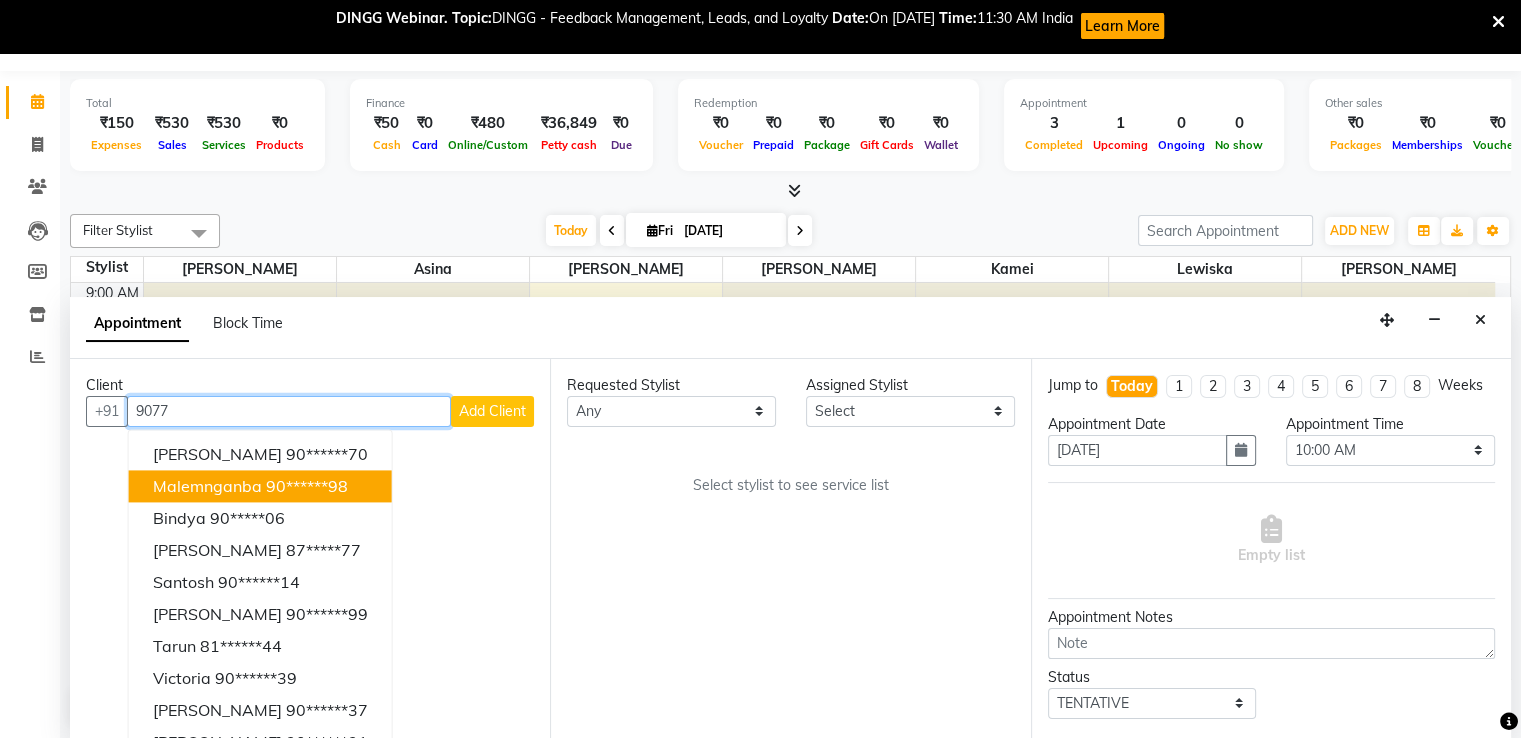 click on "Malemnganba" at bounding box center (207, 486) 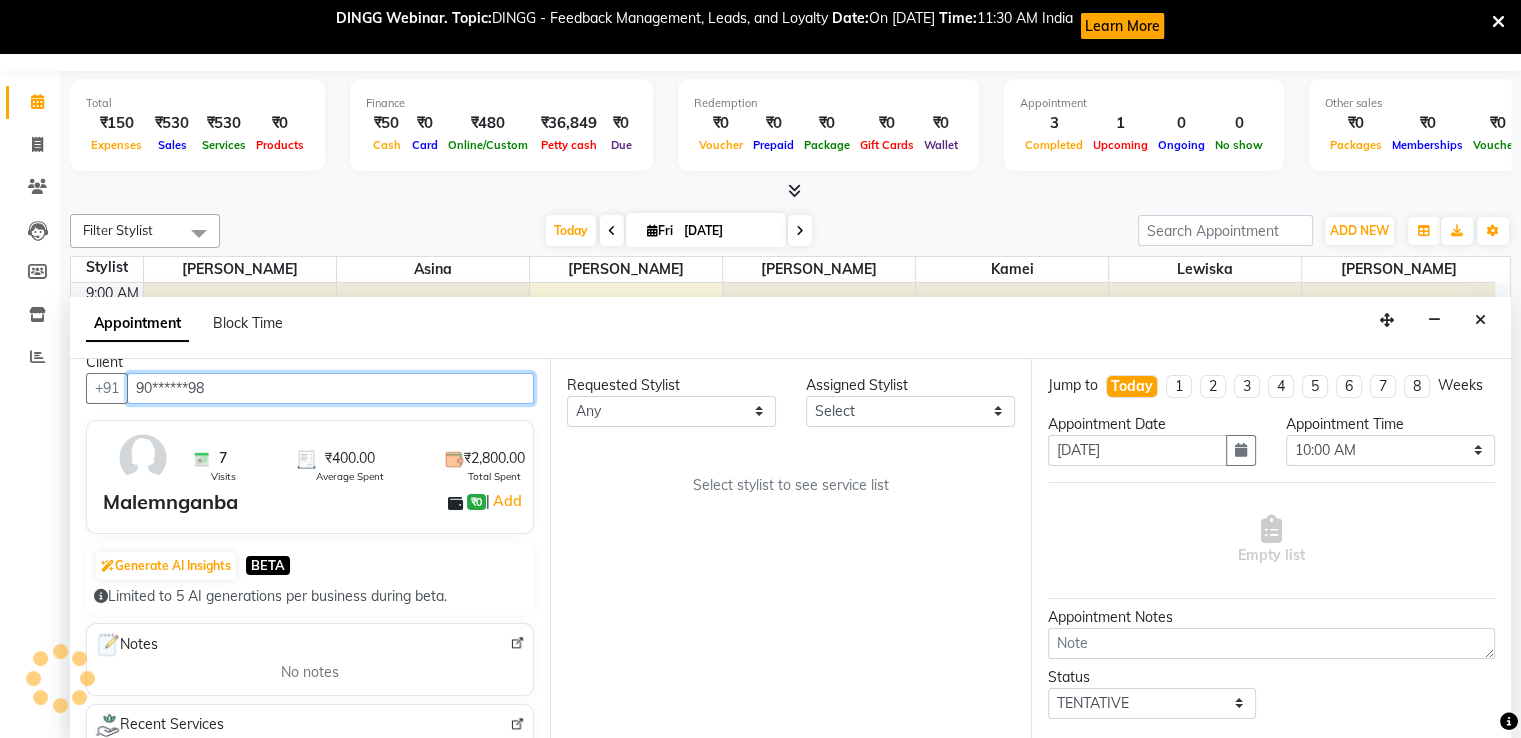 scroll, scrollTop: 0, scrollLeft: 0, axis: both 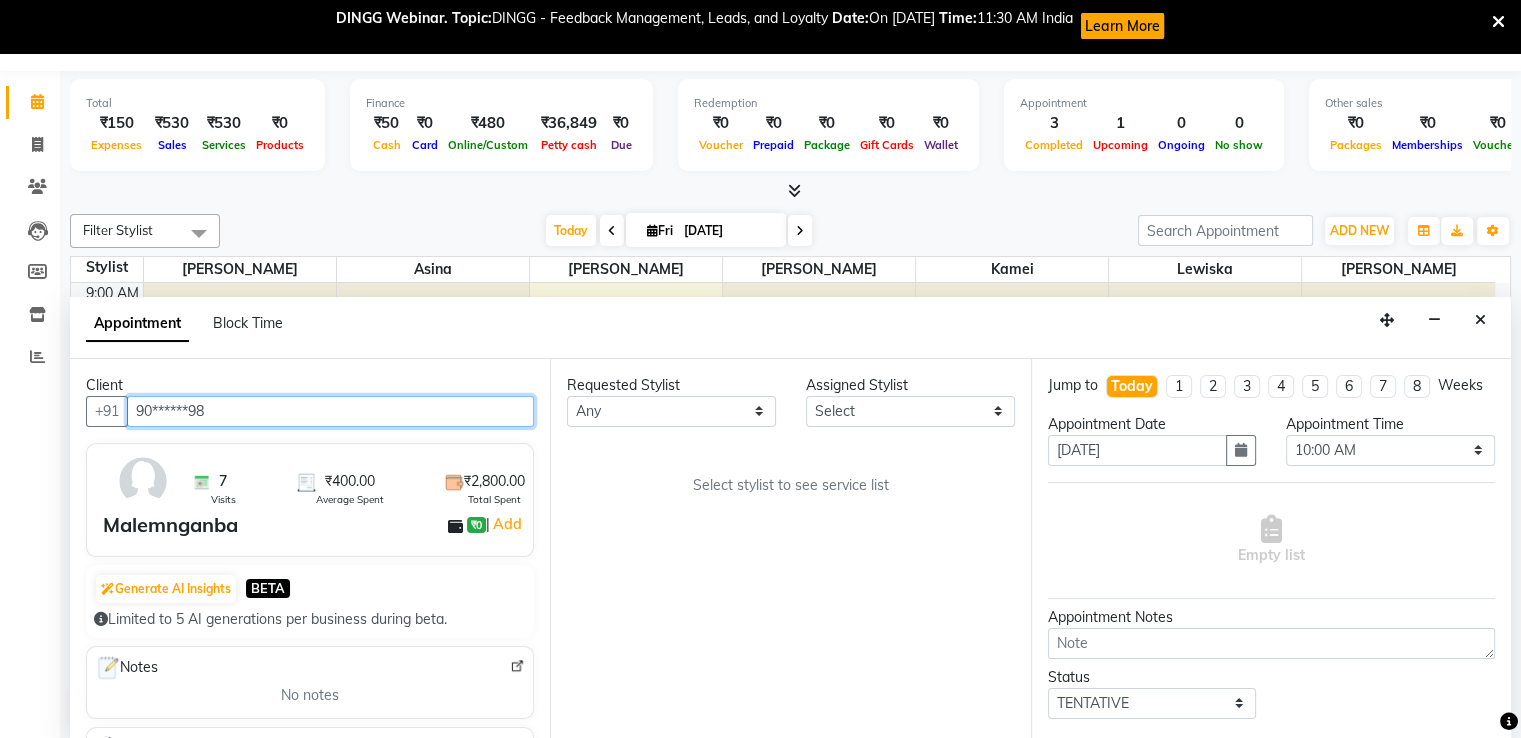 type on "90******98" 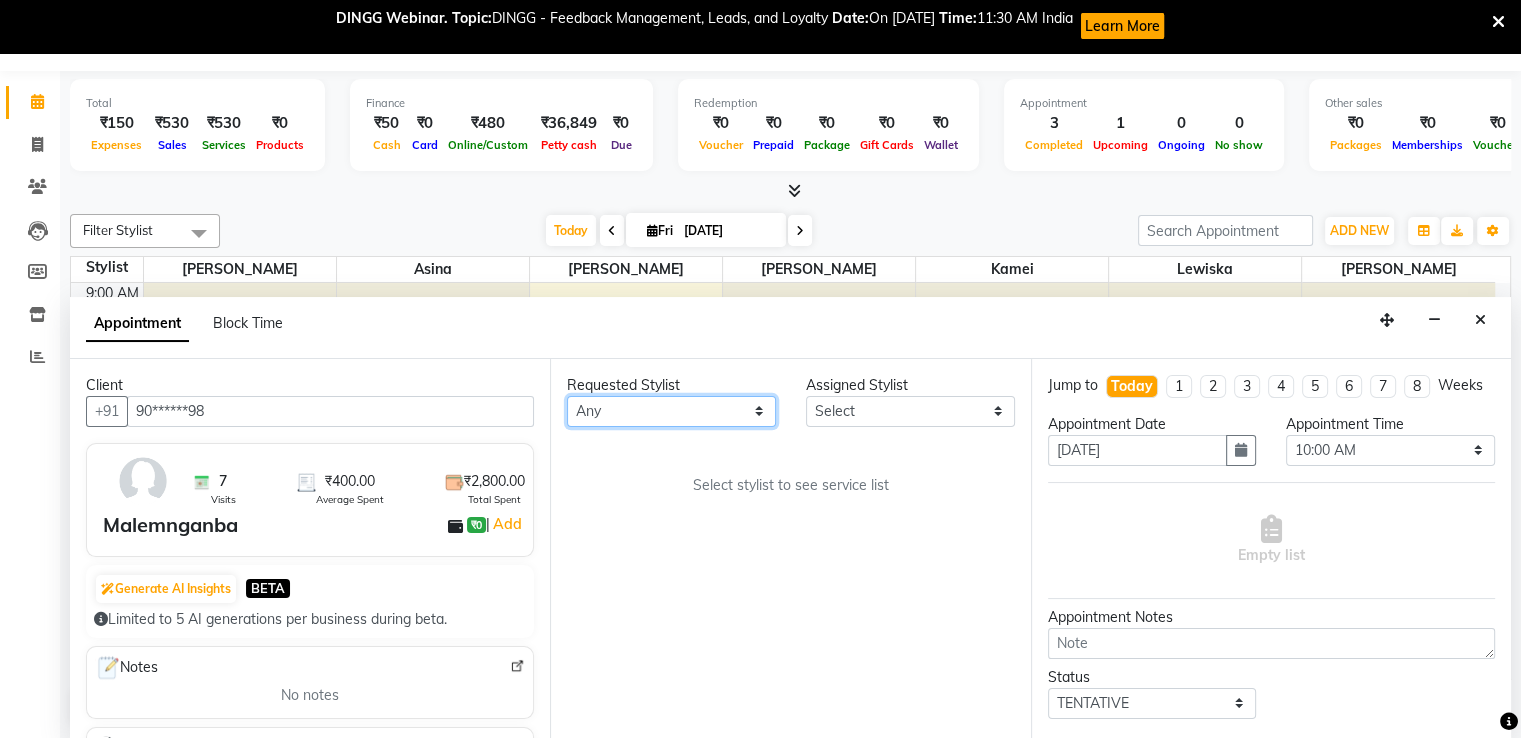 click on "Any [PERSON_NAME] kamei Lewiska [PERSON_NAME] [PERSON_NAME]" at bounding box center (671, 411) 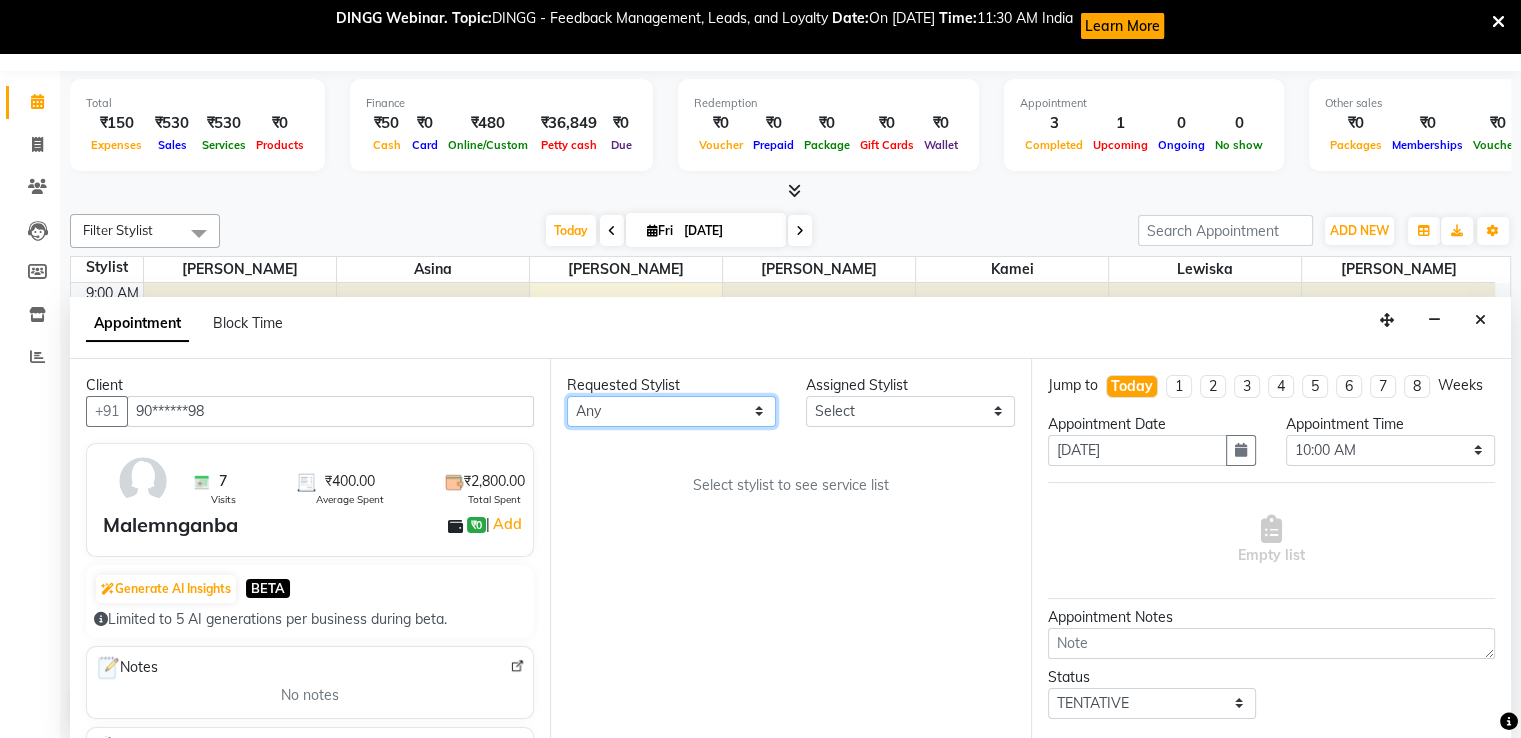 select on "29583" 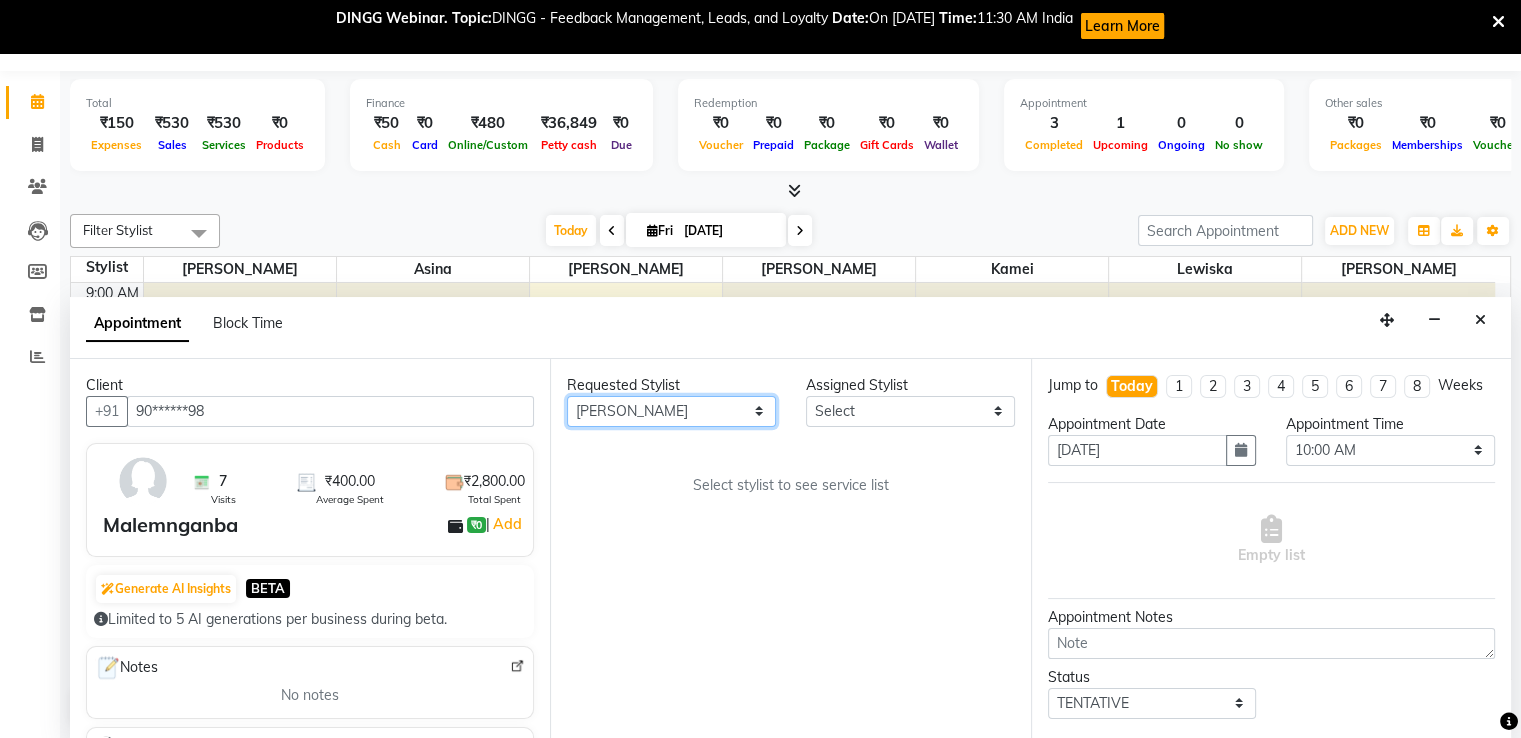 click on "Any [PERSON_NAME] kamei Lewiska [PERSON_NAME] [PERSON_NAME]" at bounding box center (671, 411) 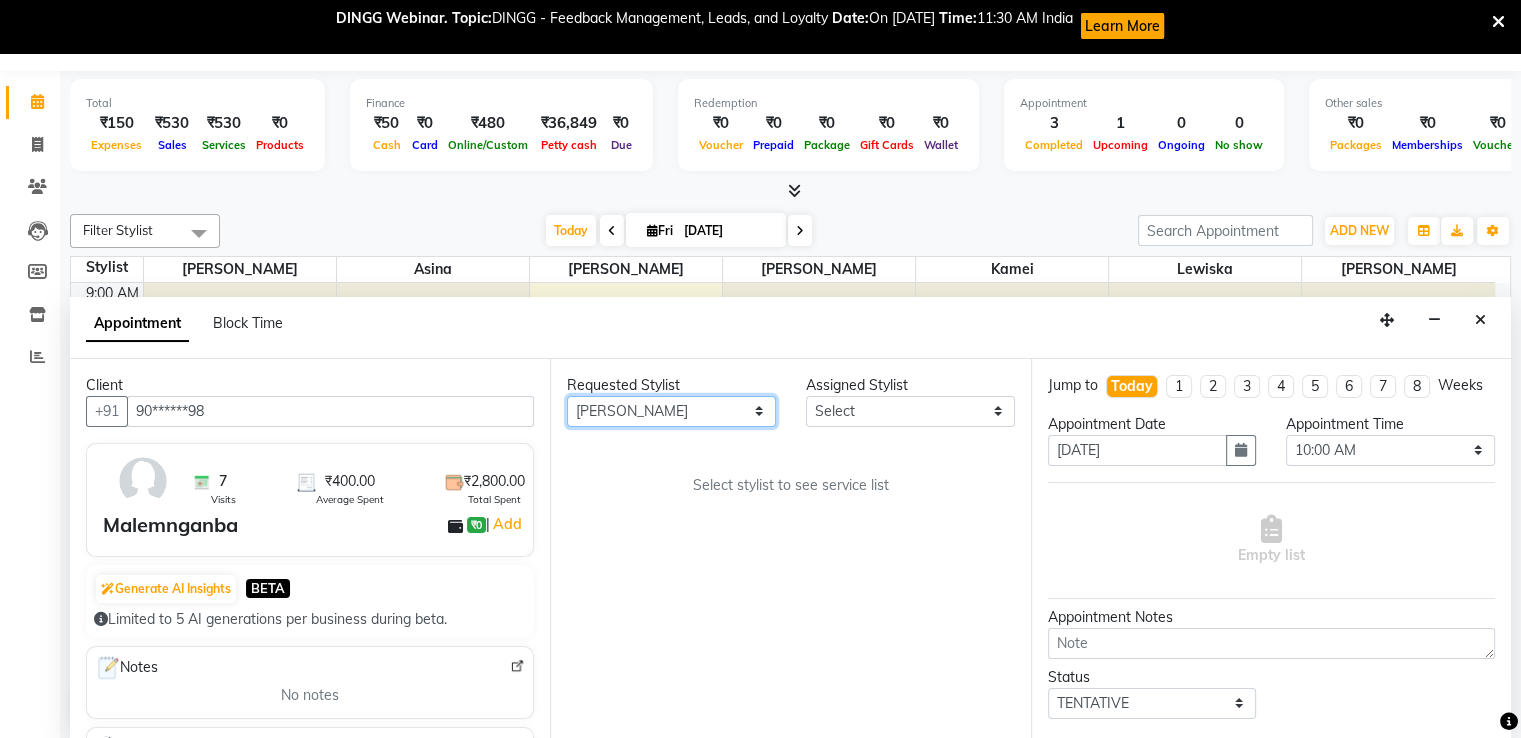 select on "29583" 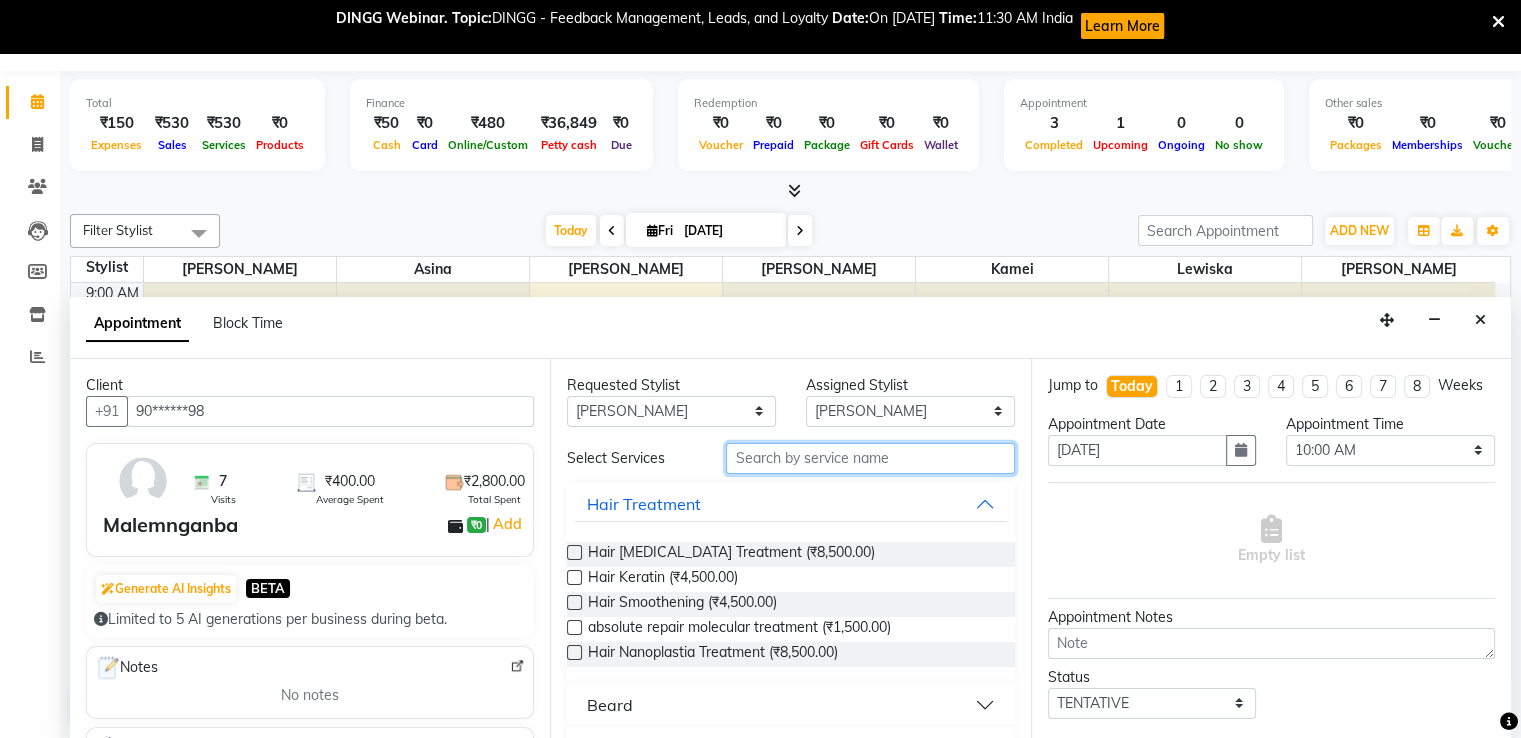 click at bounding box center (870, 458) 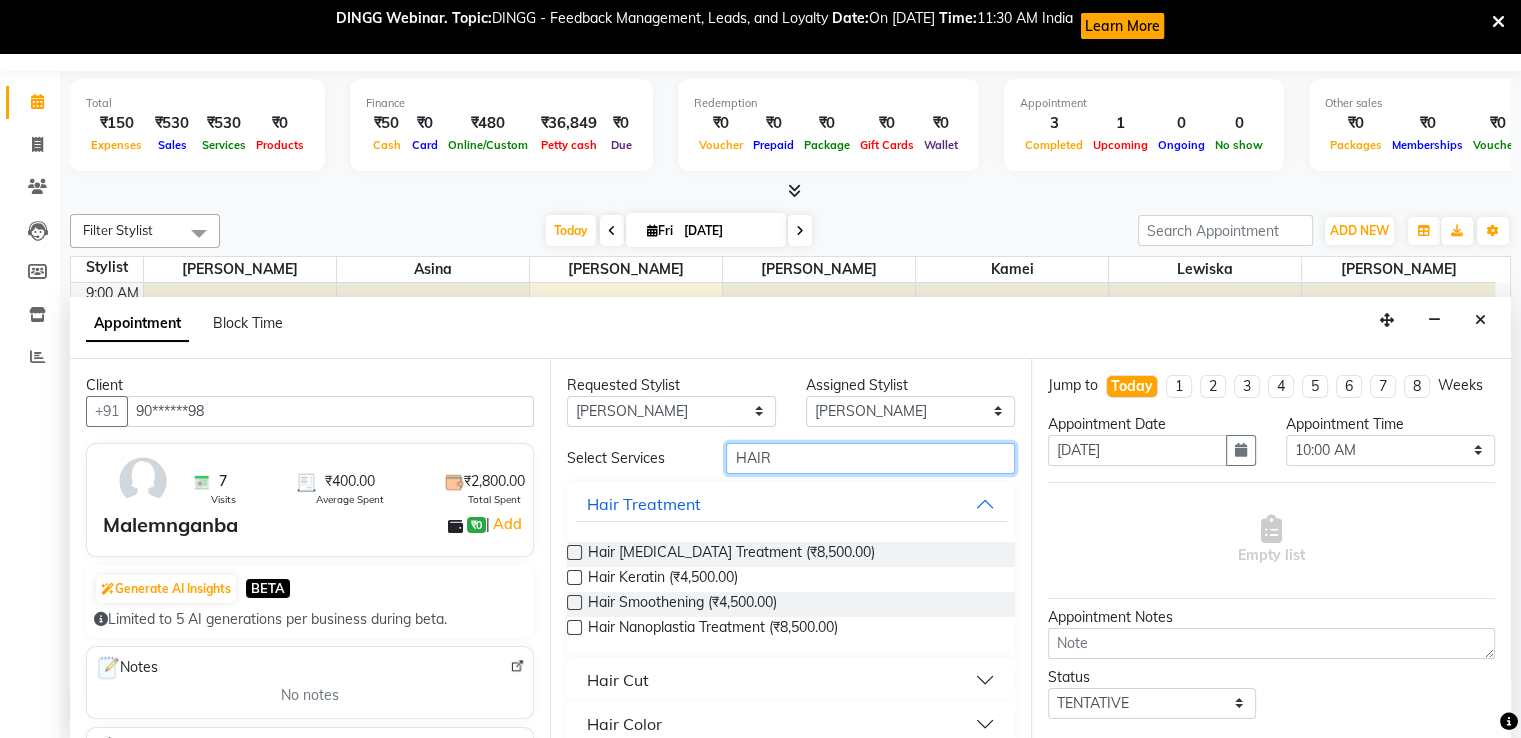 type on "HAIR" 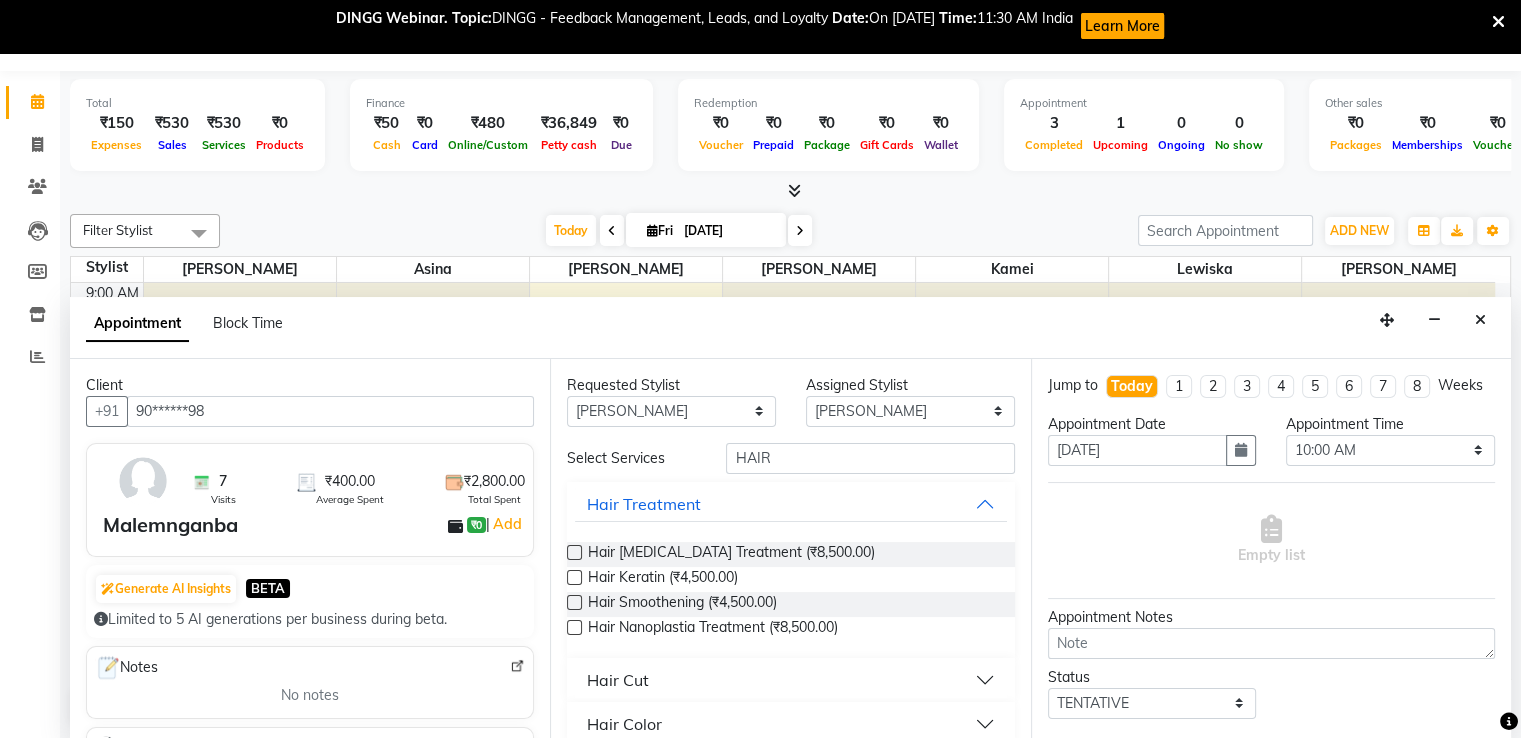 click on "Hair Cut" at bounding box center [790, 680] 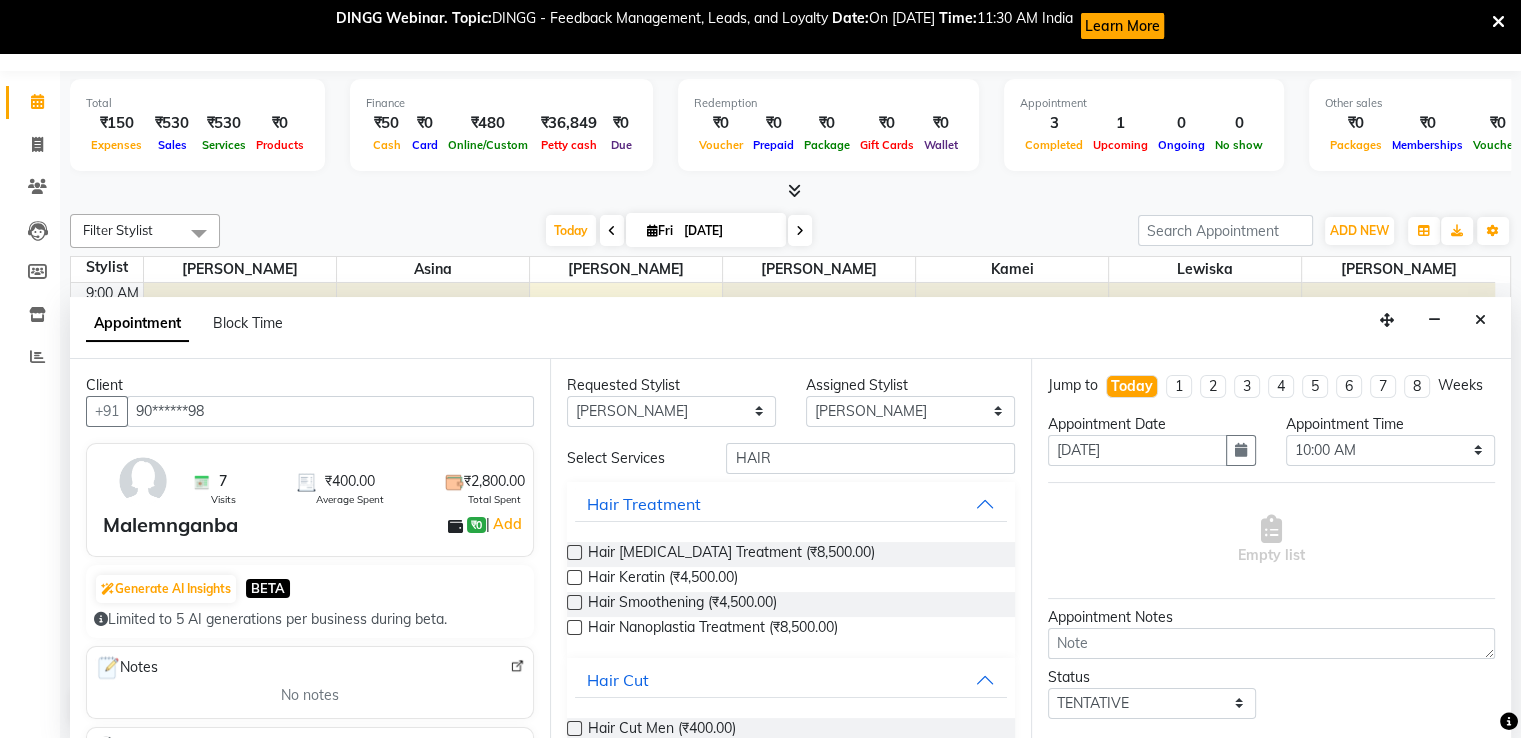 click at bounding box center (574, 728) 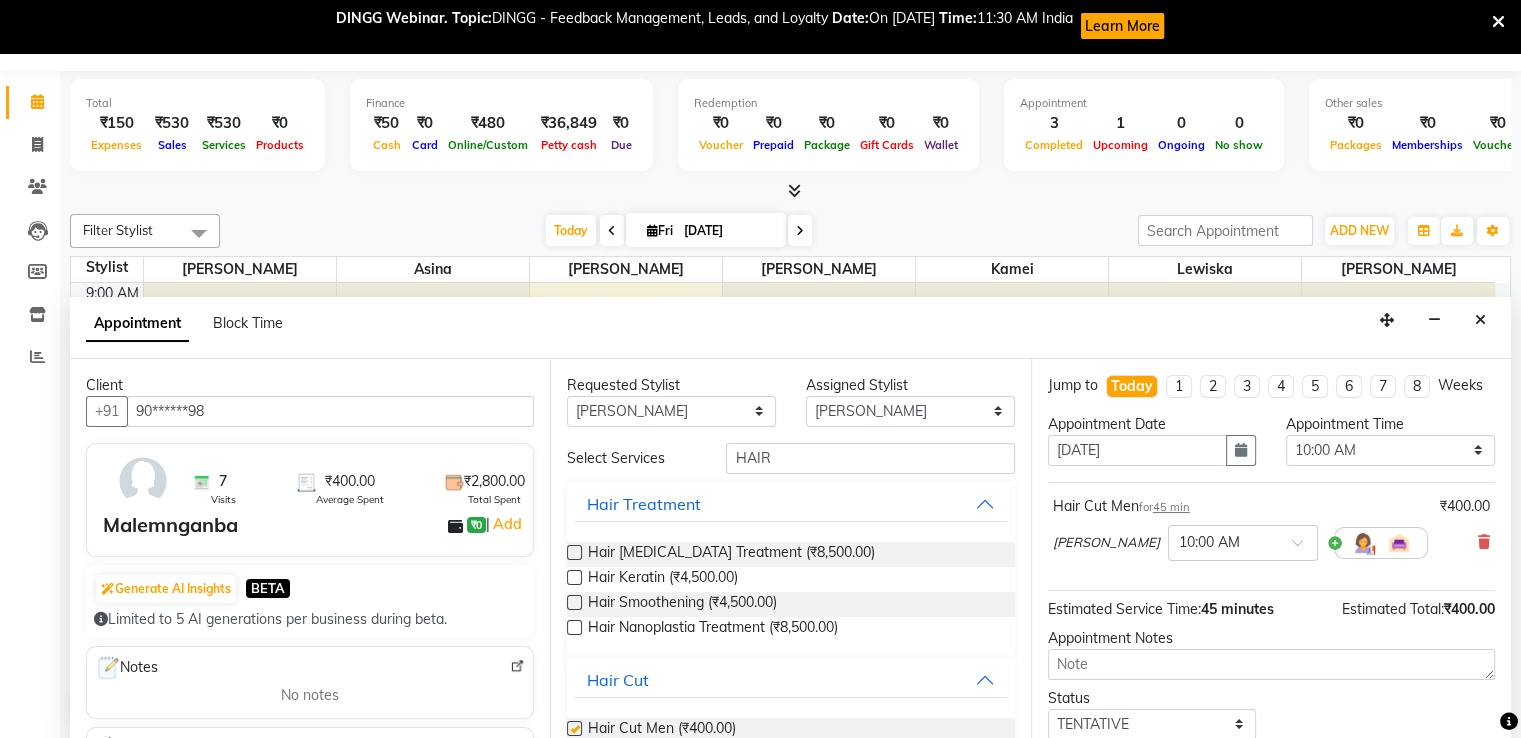 checkbox on "false" 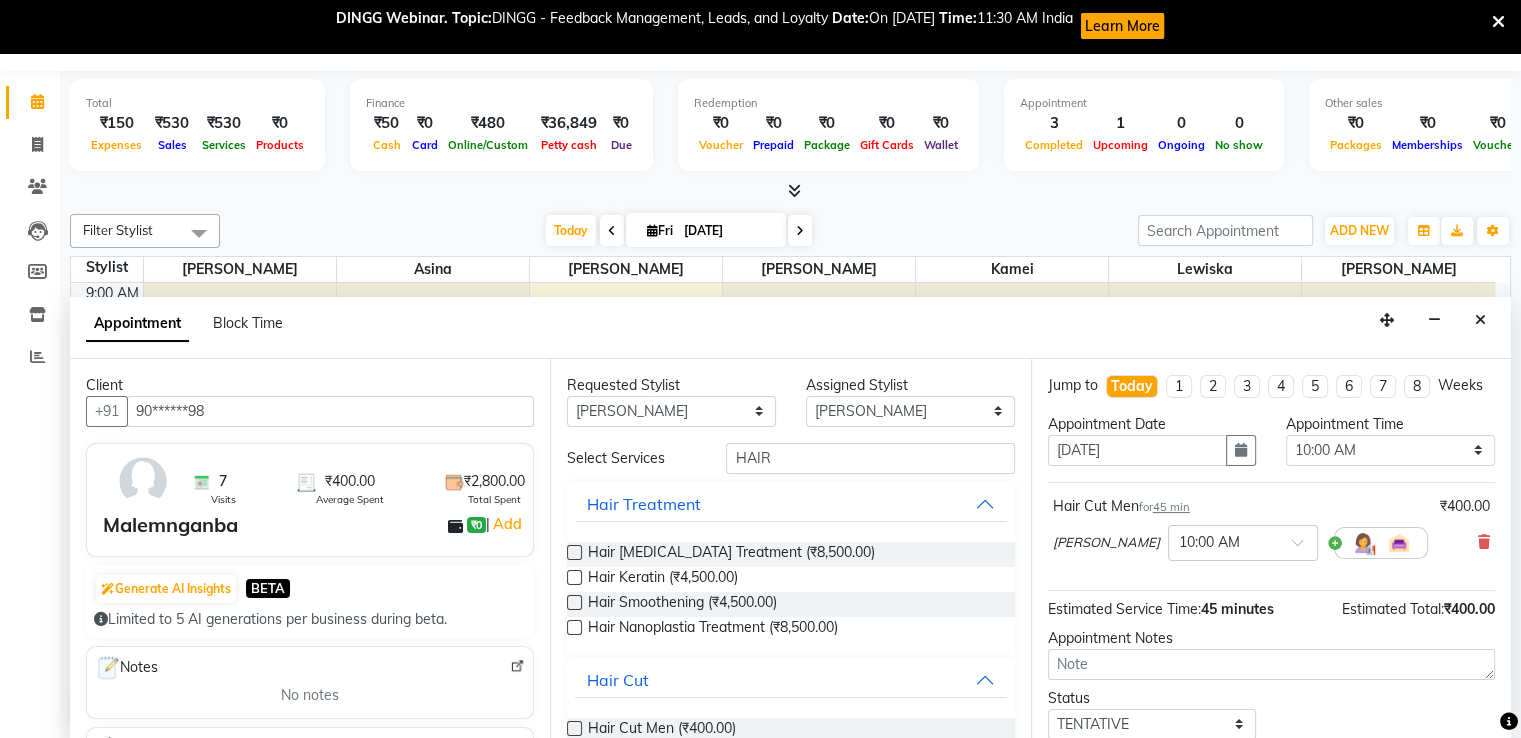 click on "1" at bounding box center (1179, 386) 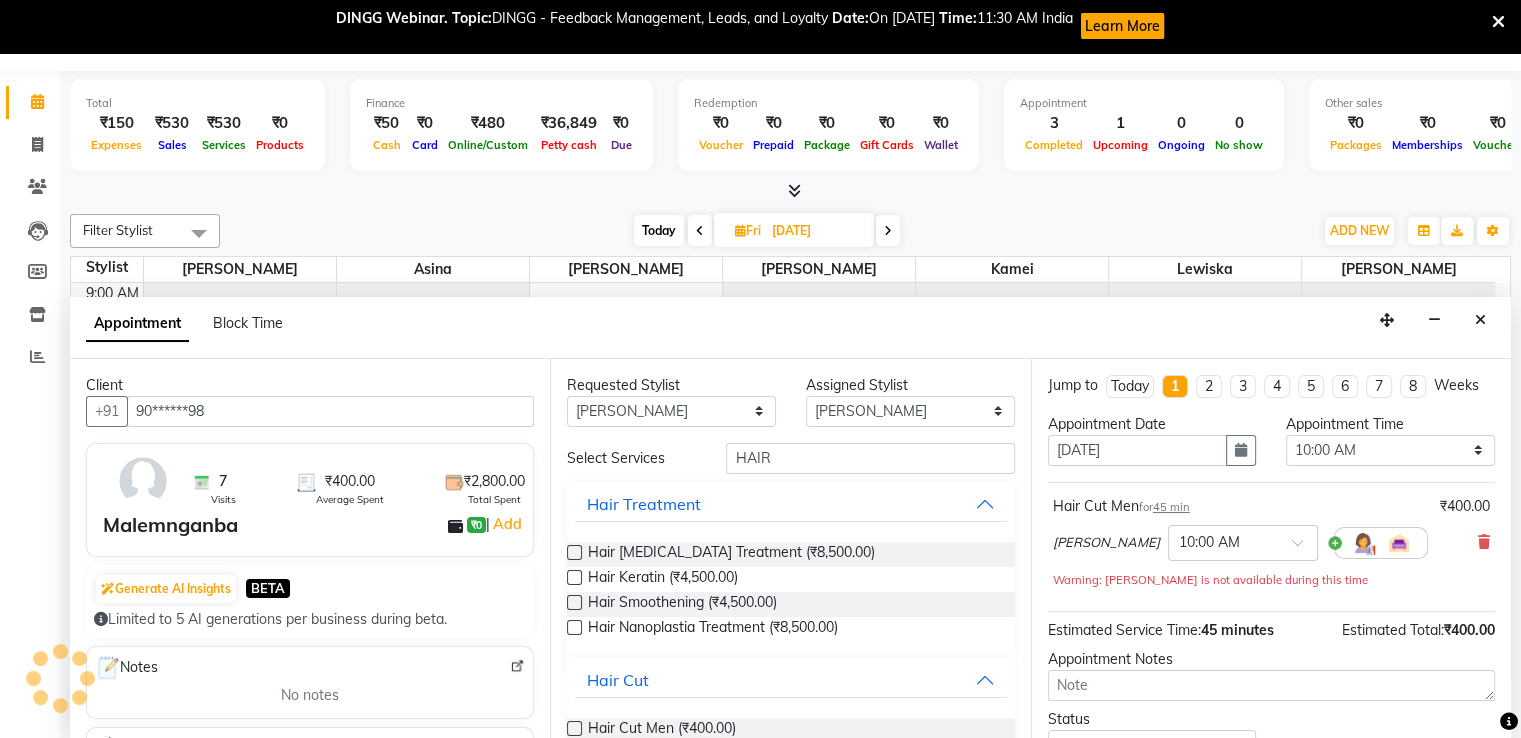 scroll, scrollTop: 38, scrollLeft: 0, axis: vertical 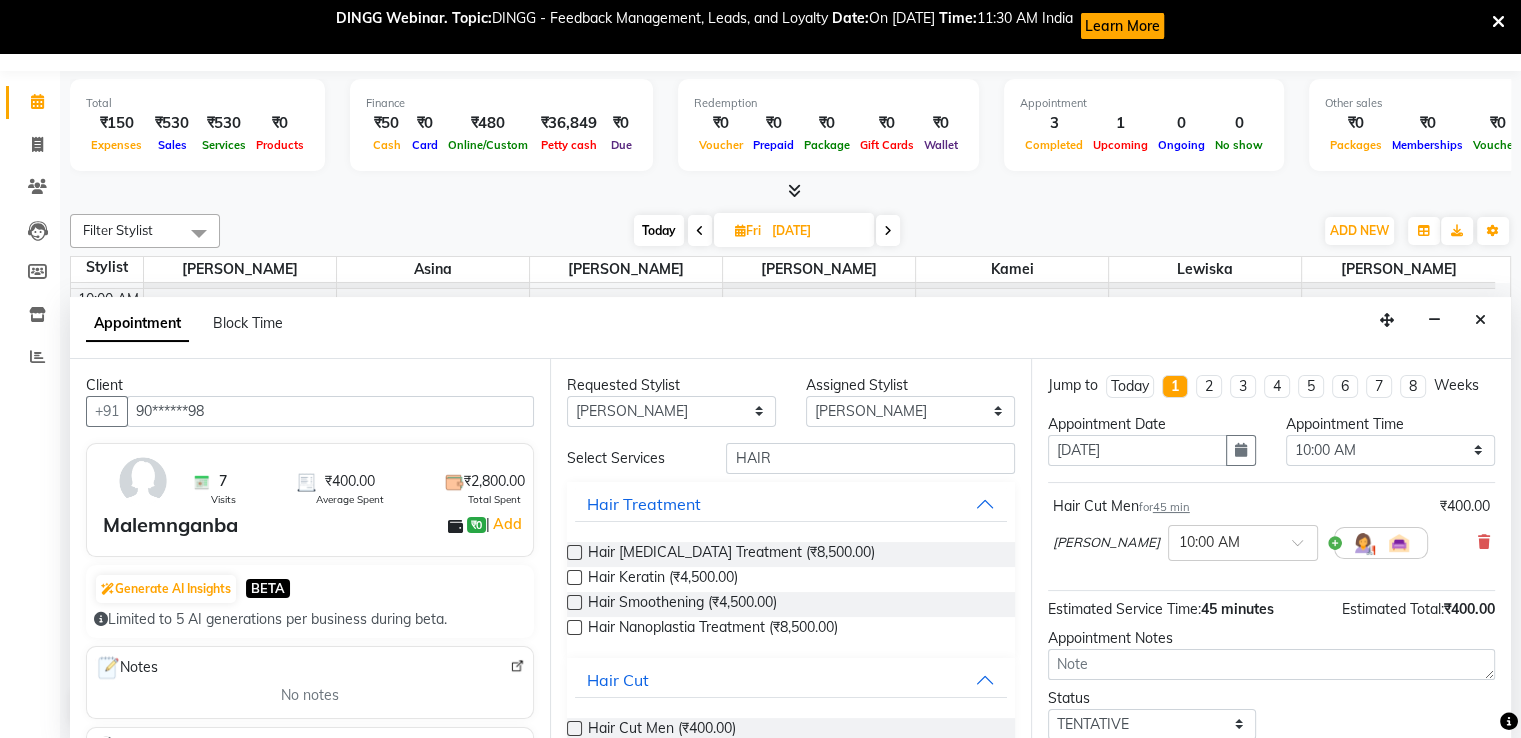 click on "Today" at bounding box center (1130, 386) 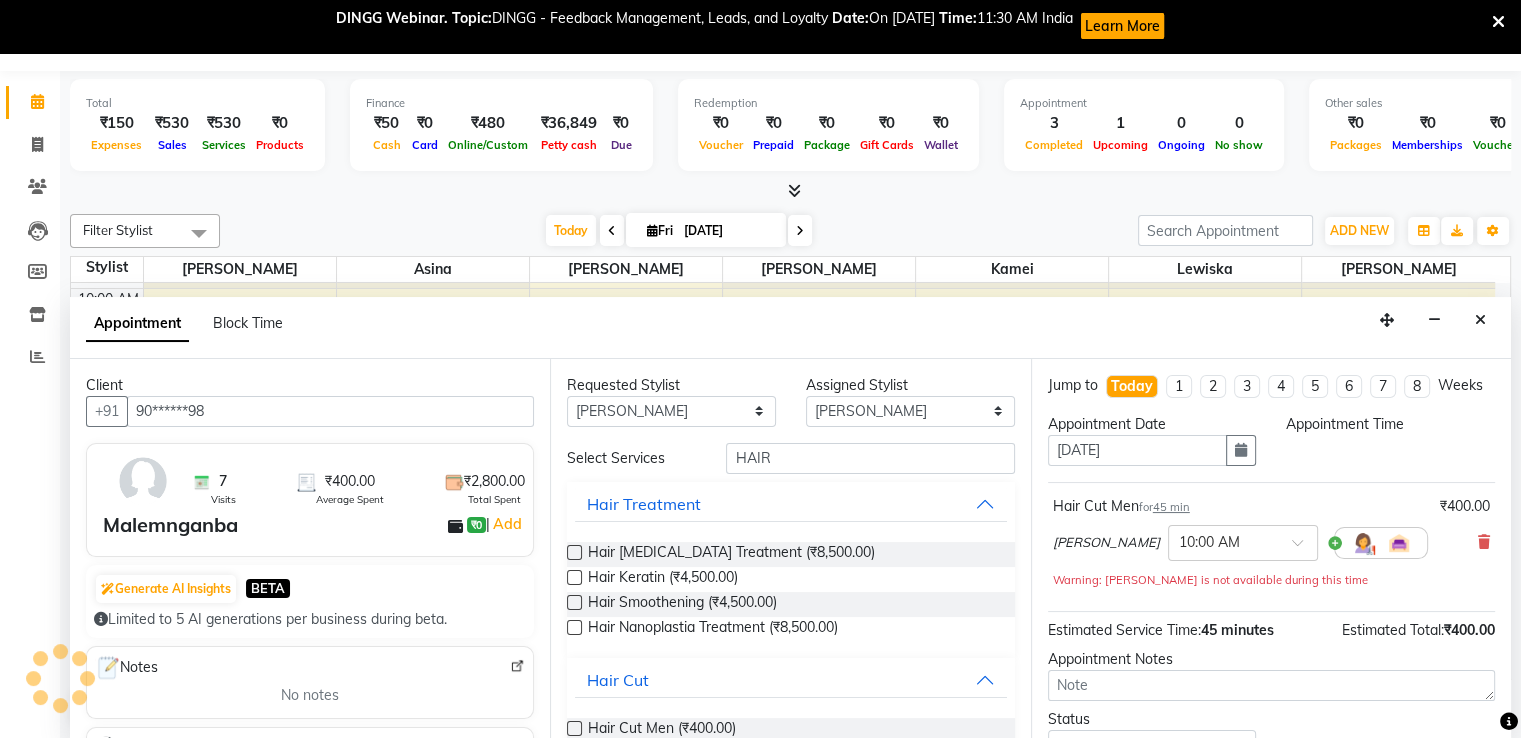 scroll, scrollTop: 0, scrollLeft: 0, axis: both 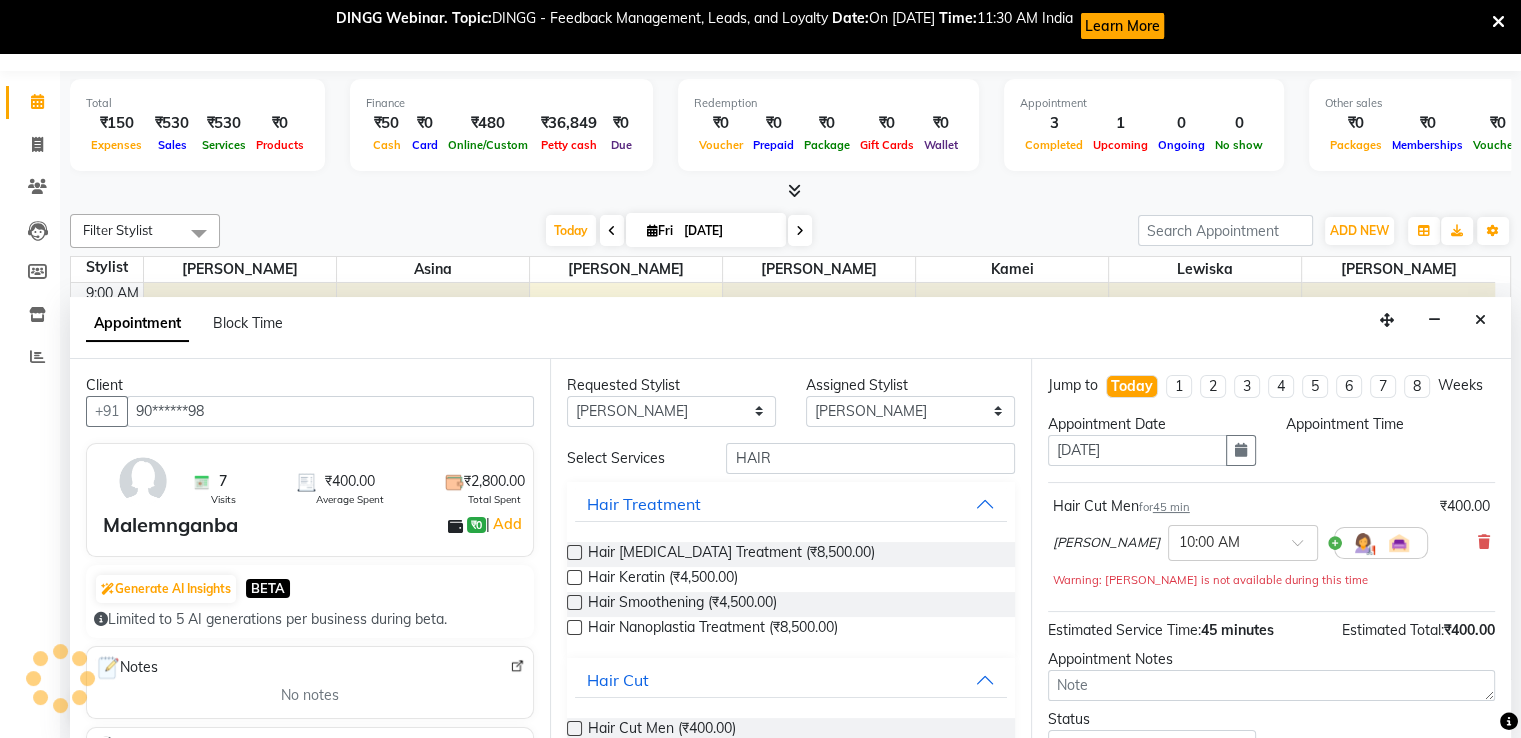 select on "600" 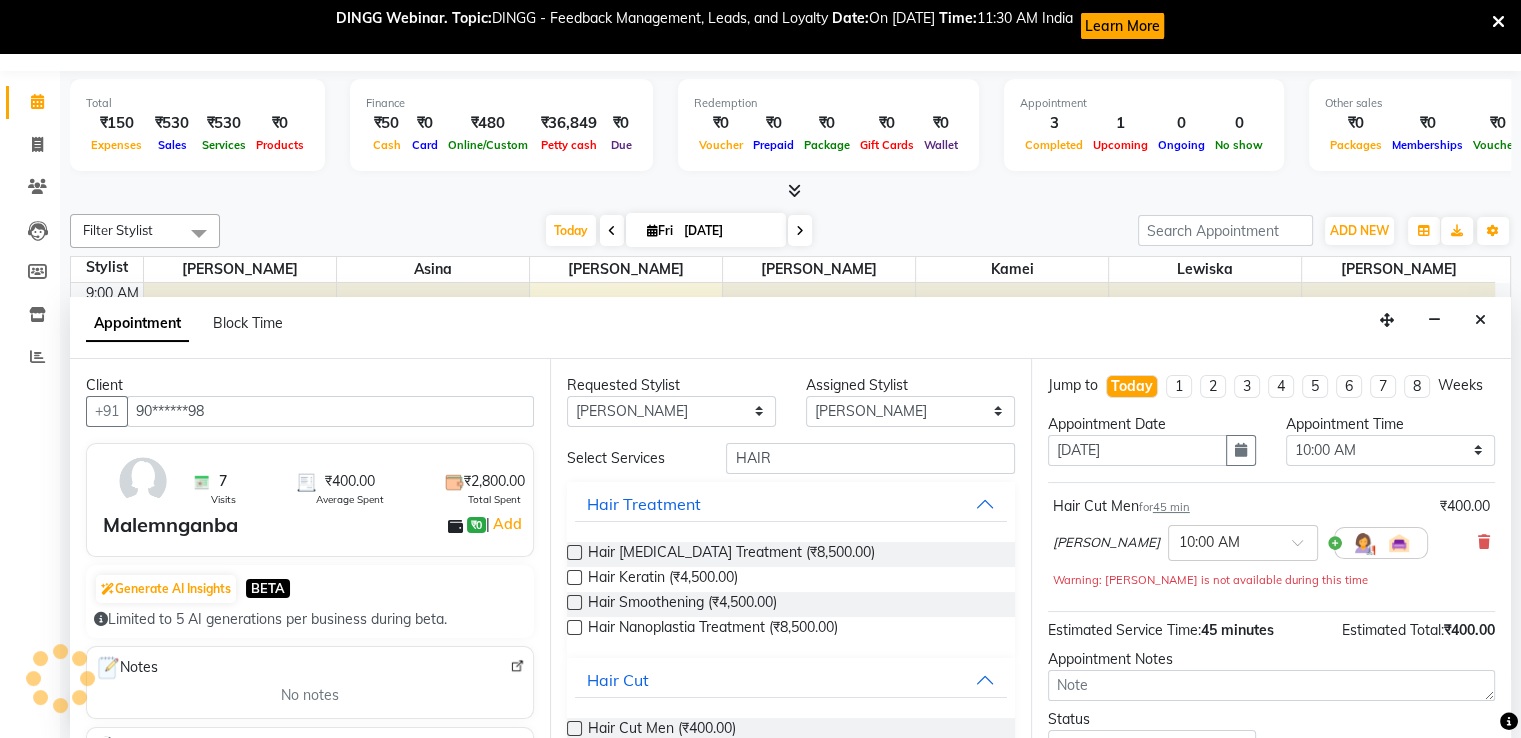 scroll, scrollTop: 38, scrollLeft: 0, axis: vertical 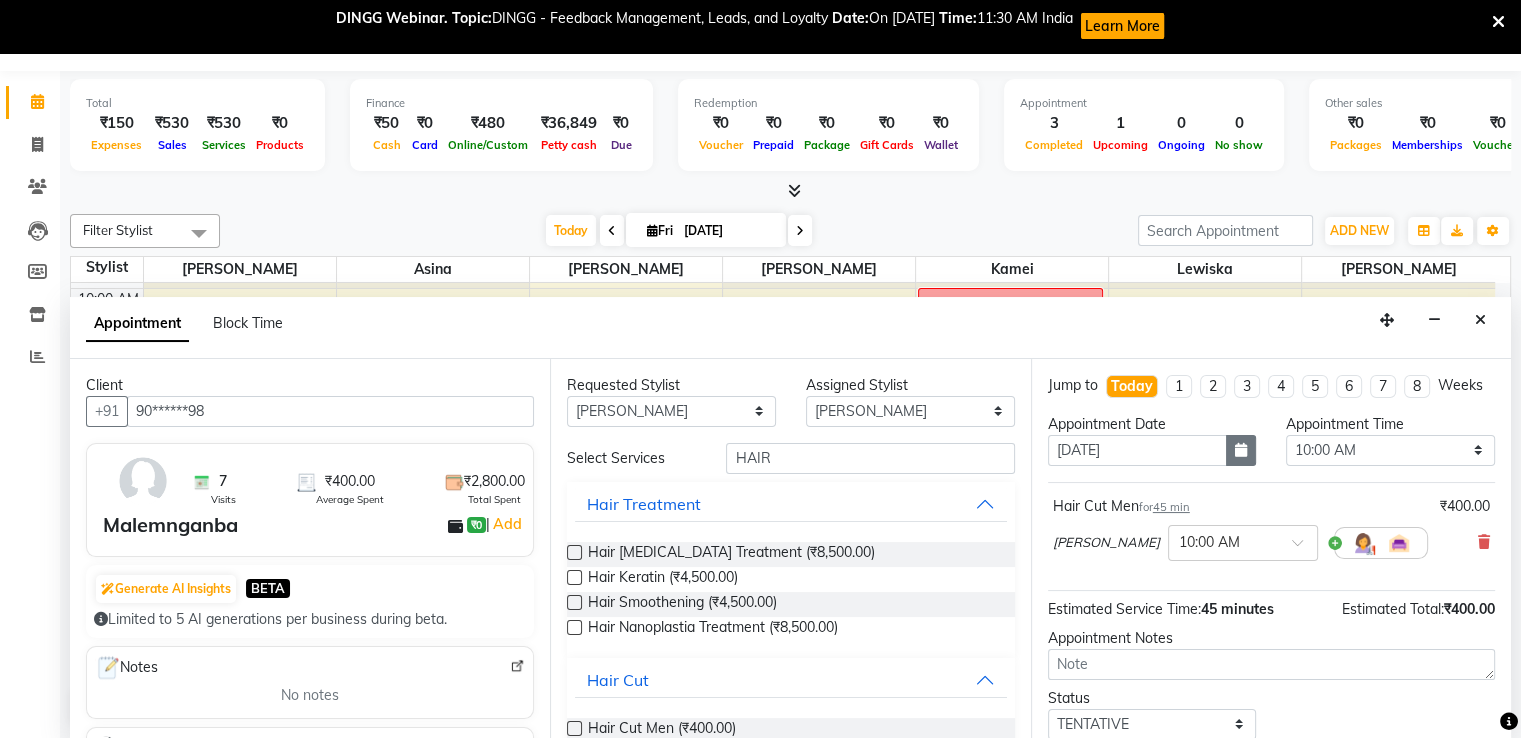 click at bounding box center (1241, 450) 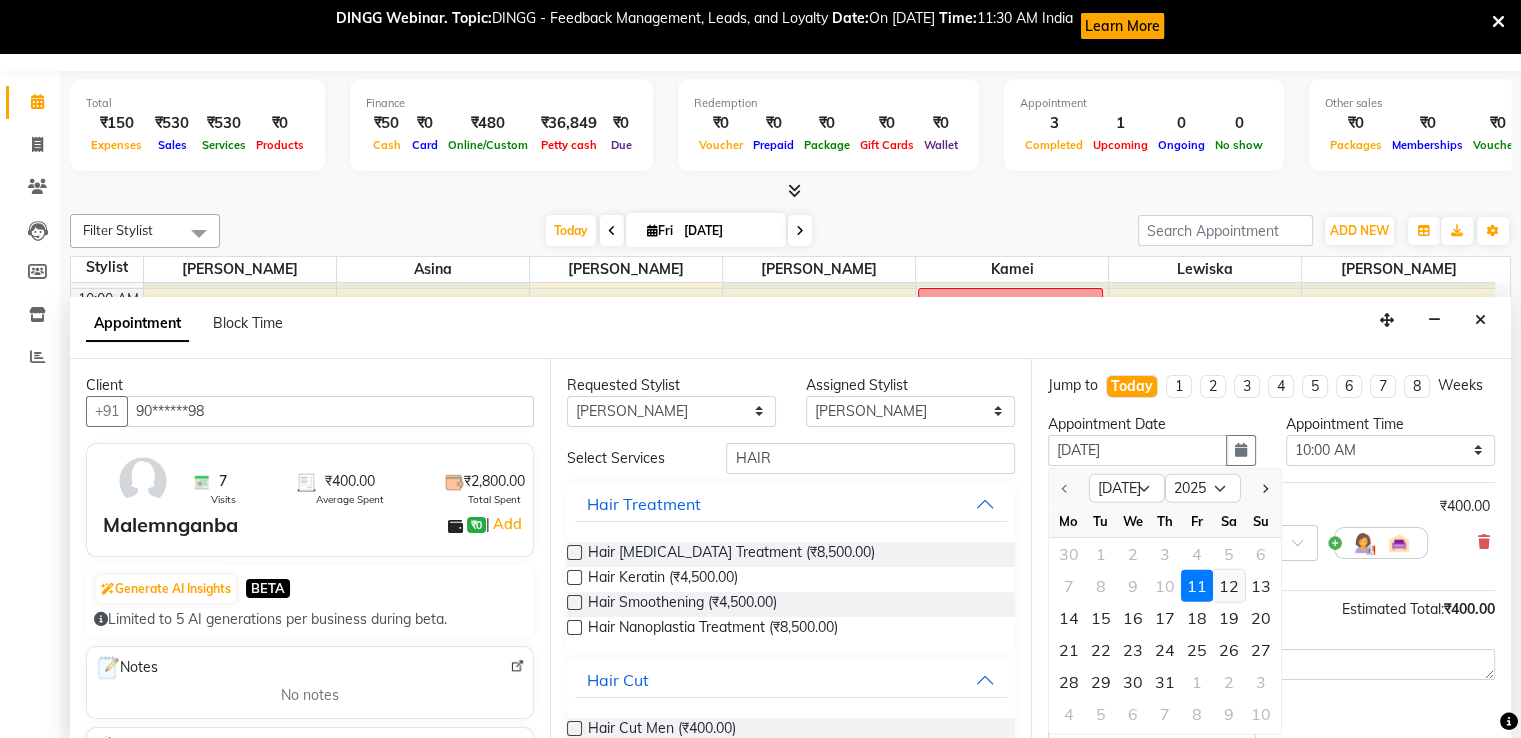 click on "12" at bounding box center (1229, 585) 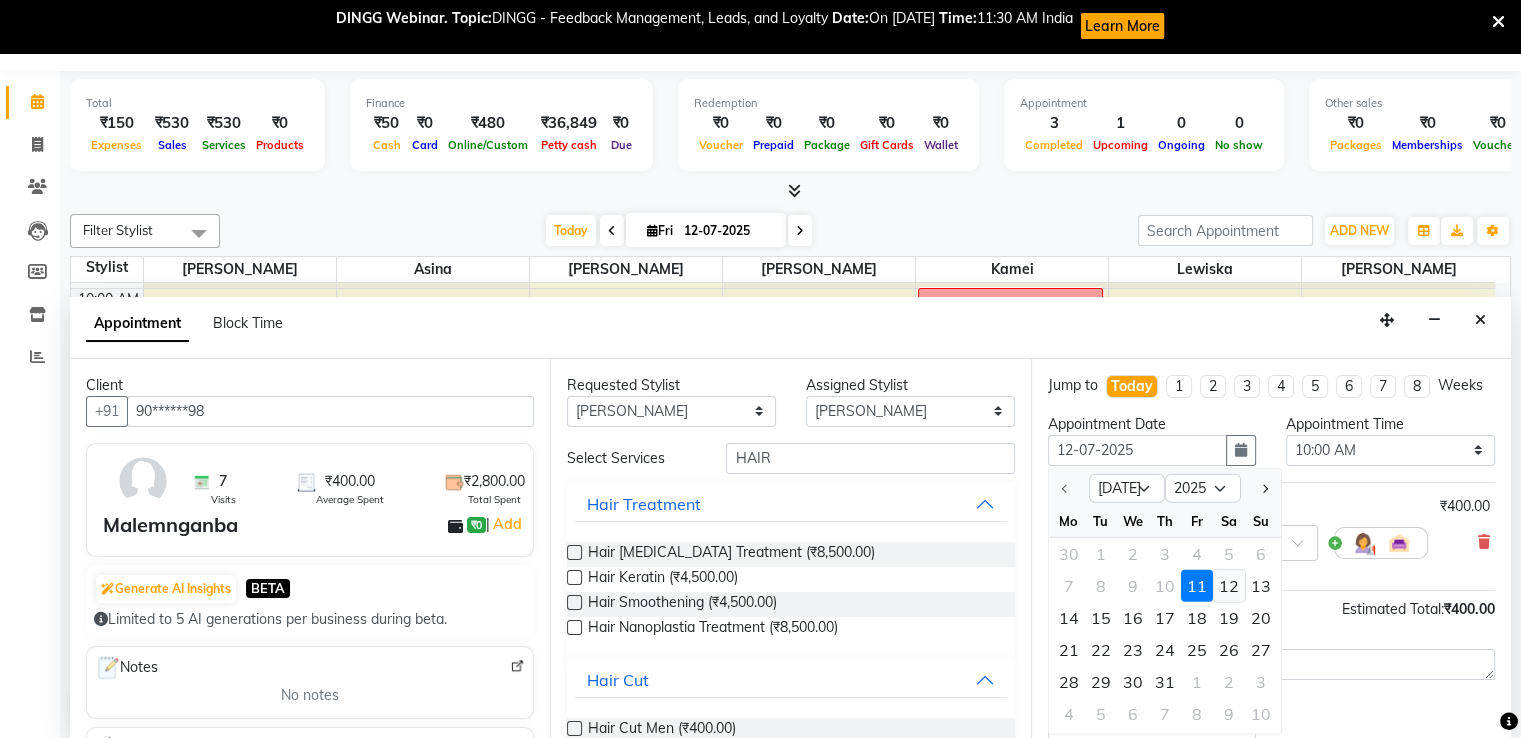 scroll, scrollTop: 0, scrollLeft: 0, axis: both 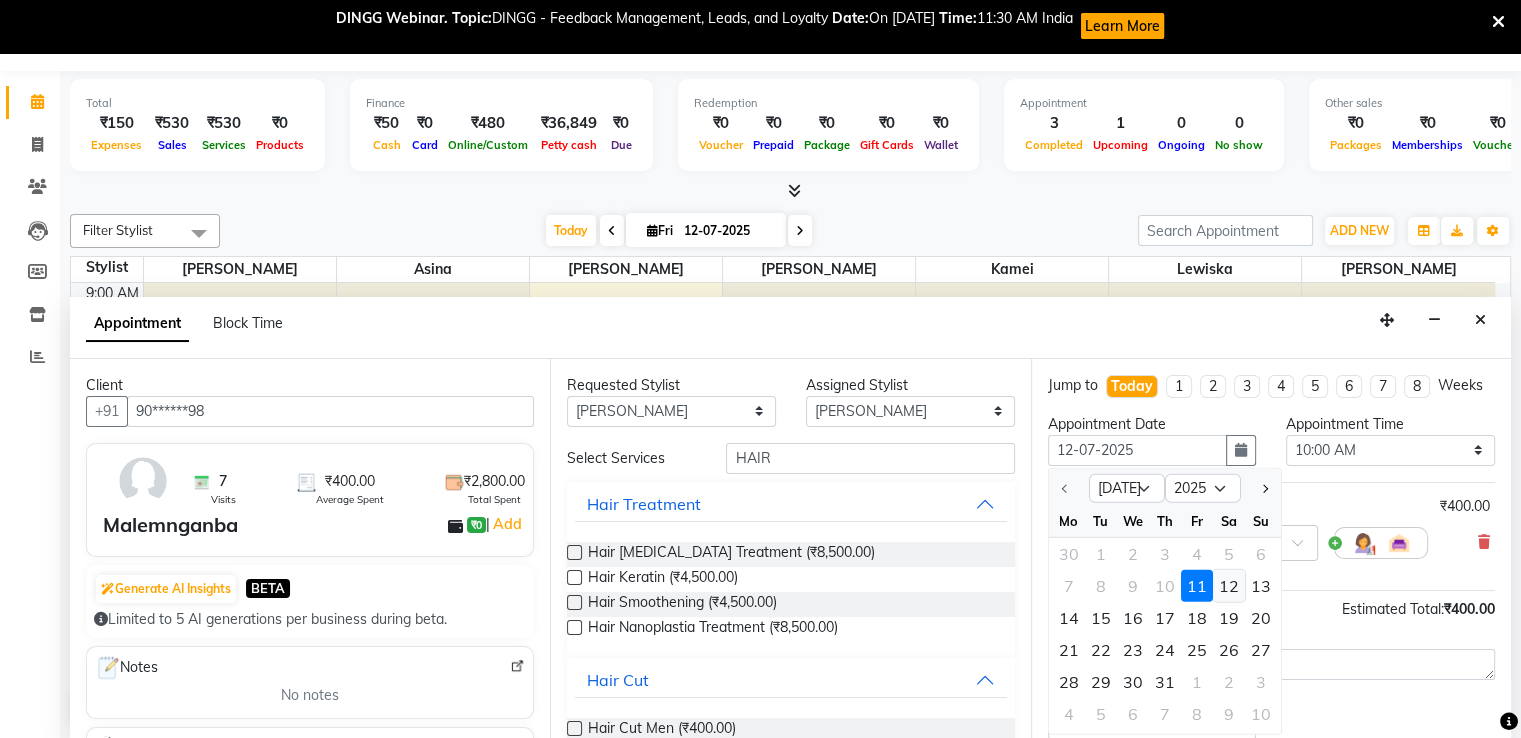 select on "600" 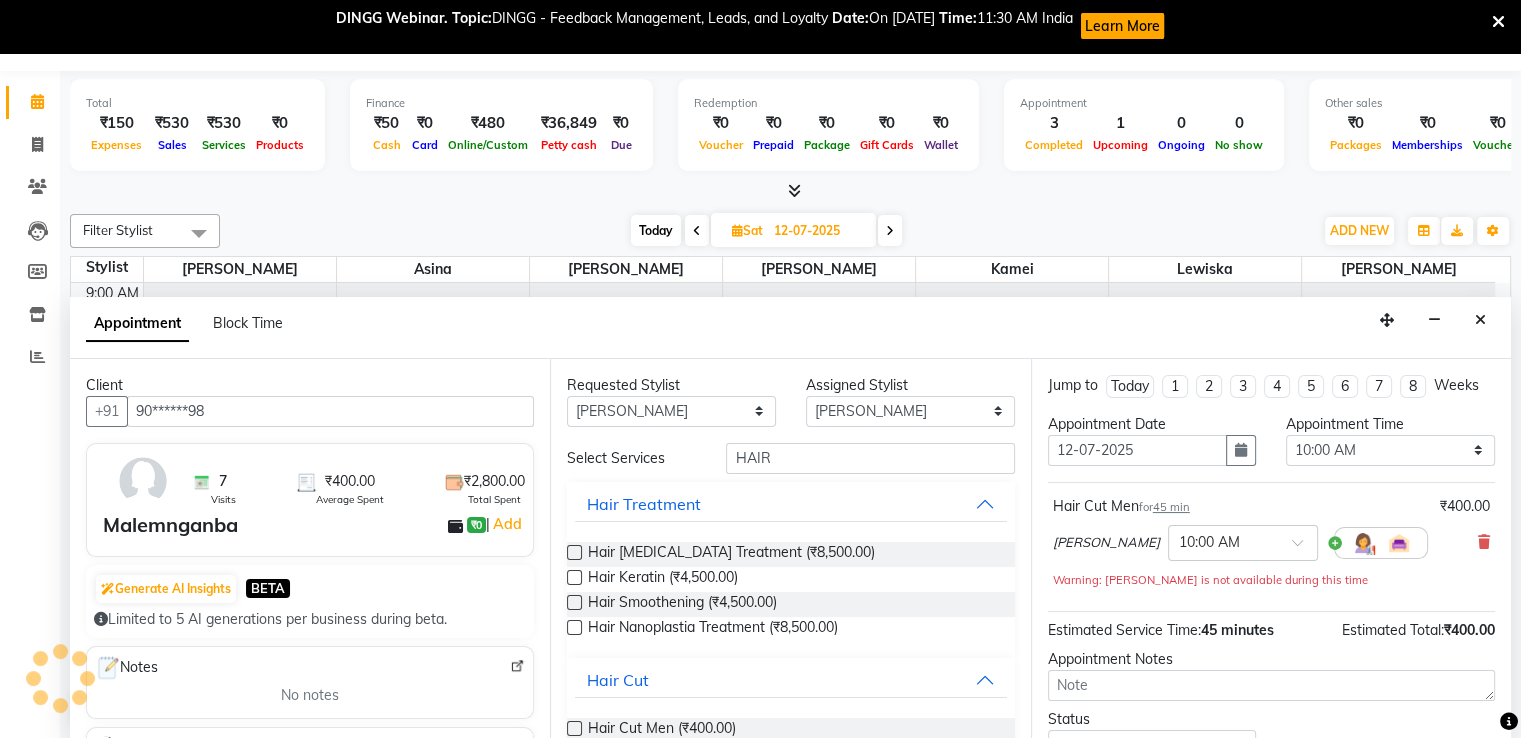 scroll, scrollTop: 38, scrollLeft: 0, axis: vertical 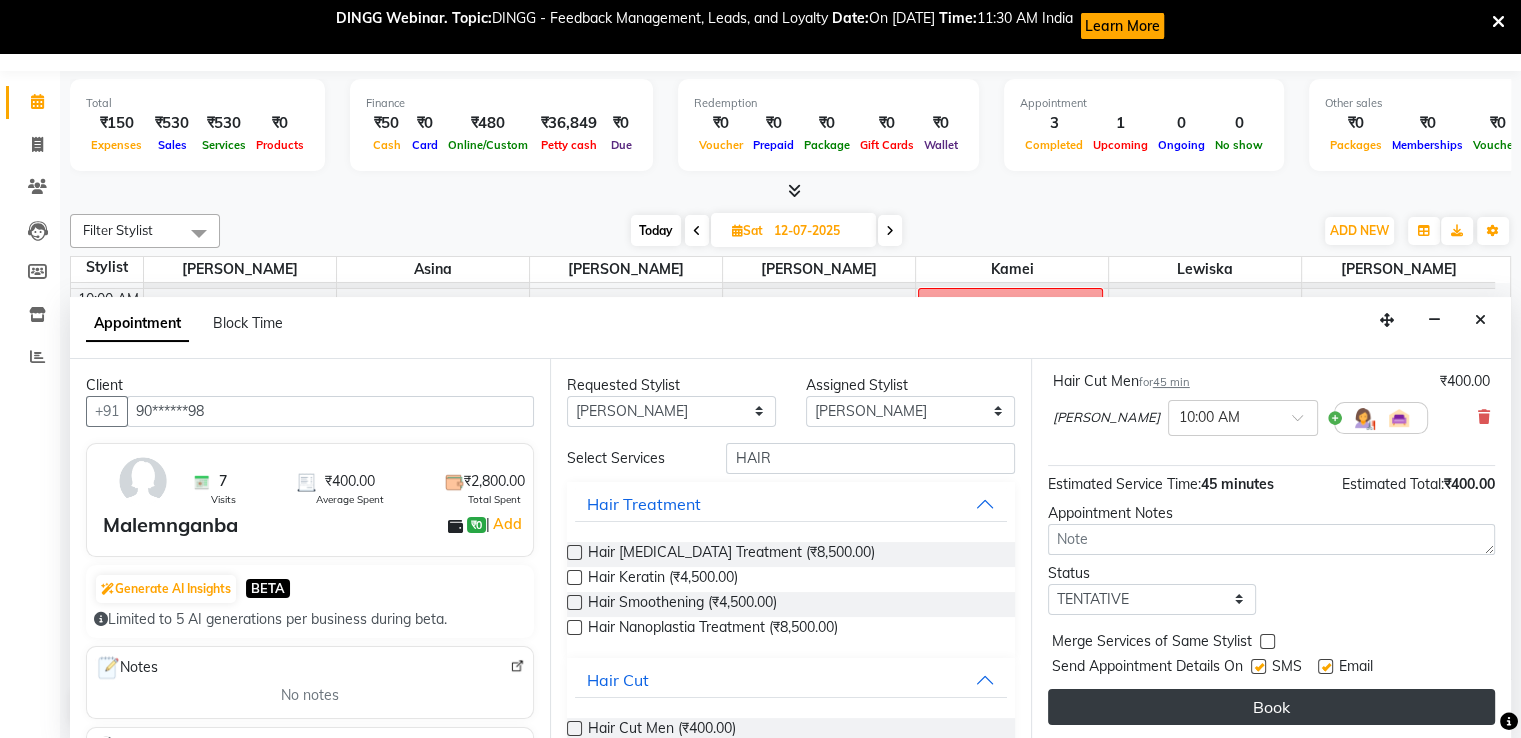click on "Book" at bounding box center (1271, 707) 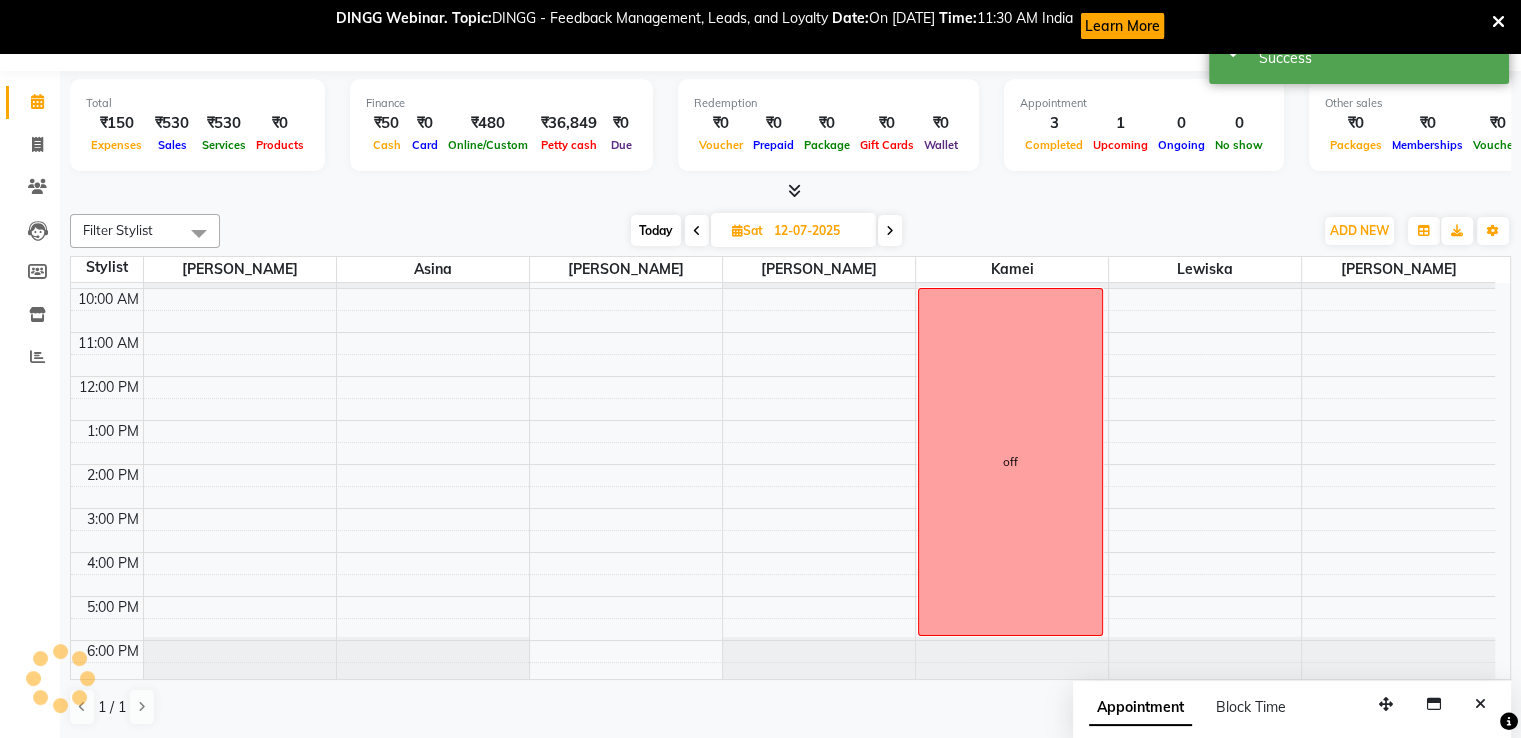 scroll, scrollTop: 0, scrollLeft: 0, axis: both 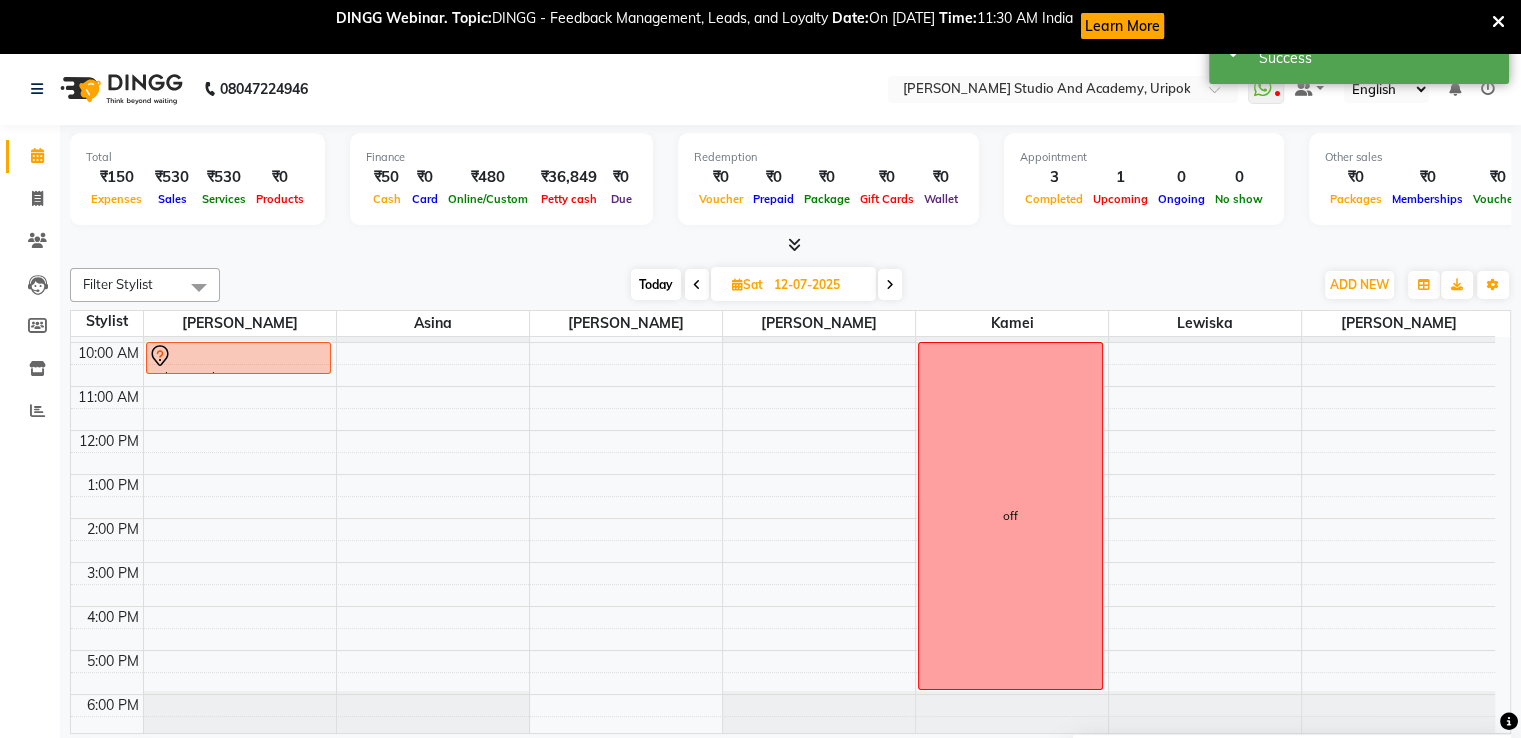 click at bounding box center (697, 284) 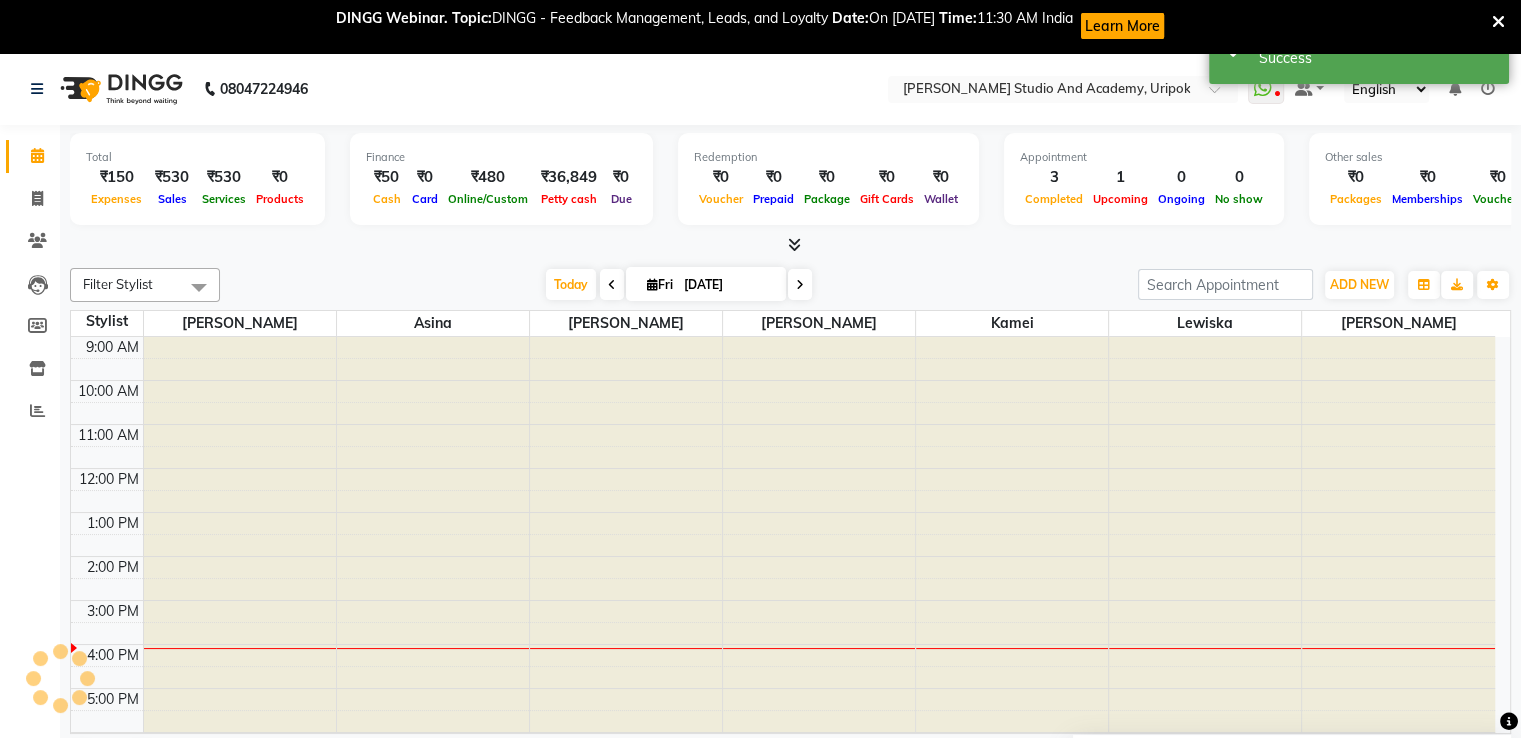 scroll, scrollTop: 38, scrollLeft: 0, axis: vertical 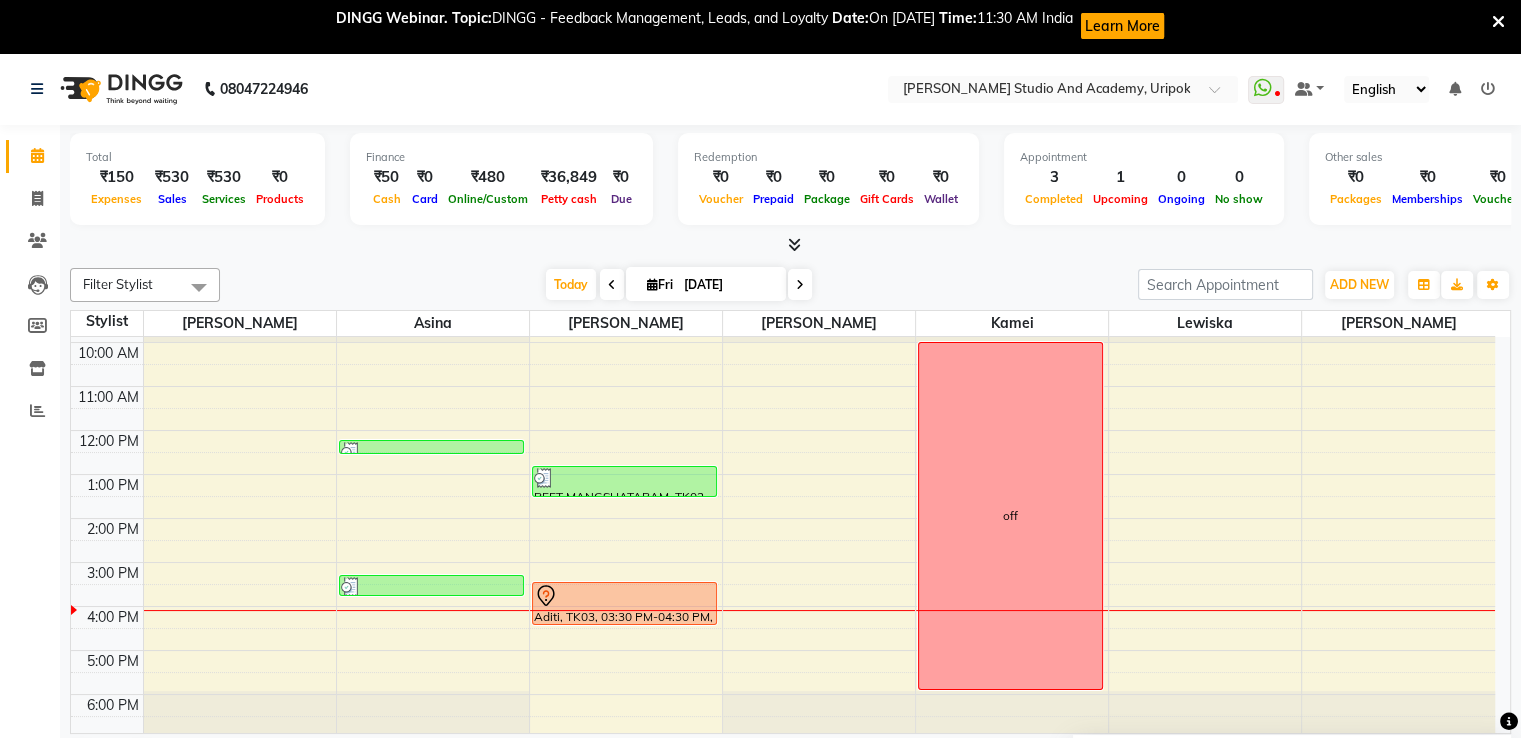 click at bounding box center (612, 285) 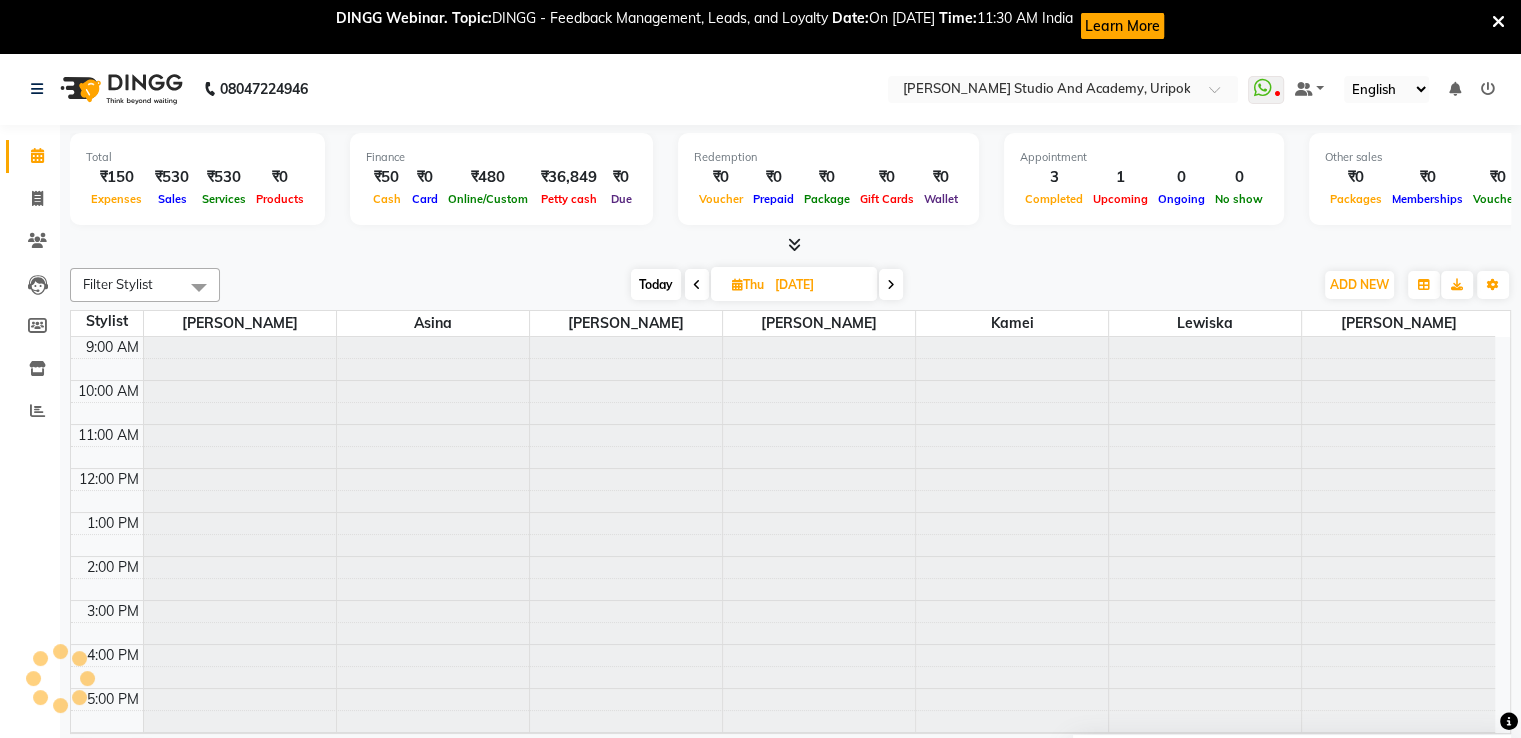 scroll, scrollTop: 38, scrollLeft: 0, axis: vertical 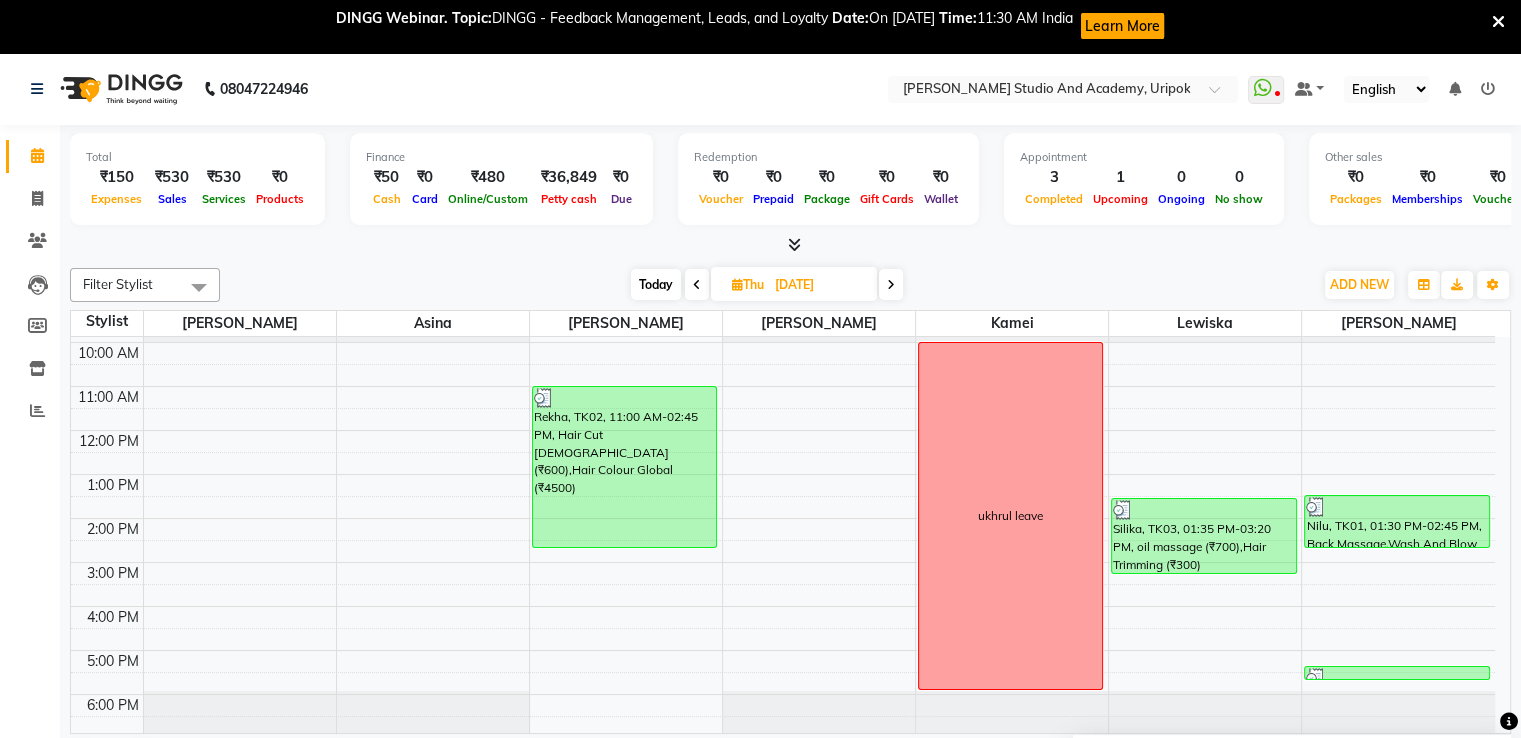 click on "9:00 AM 10:00 AM 11:00 AM 12:00 PM 1:00 PM 2:00 PM 3:00 PM 4:00 PM 5:00 PM 6:00 PM     Rekha, TK02, 11:00 AM-02:45 PM, Hair Cut [DEMOGRAPHIC_DATA] (₹600),Hair Colour Global (₹4500)  ukhrul leave      Silika, TK03, 01:35 PM-03:20 PM, oil massage (₹700),Hair Trimming (₹300)     Nilu, TK01, 01:30 PM-02:45 PM, Back Massage,Wash And Blow Dry [DEMOGRAPHIC_DATA] (₹400), Forehead (₹30)     [PERSON_NAME], TK04, 05:25 PM-05:40 PM,  Eye Brow (₹50)" at bounding box center [783, 518] 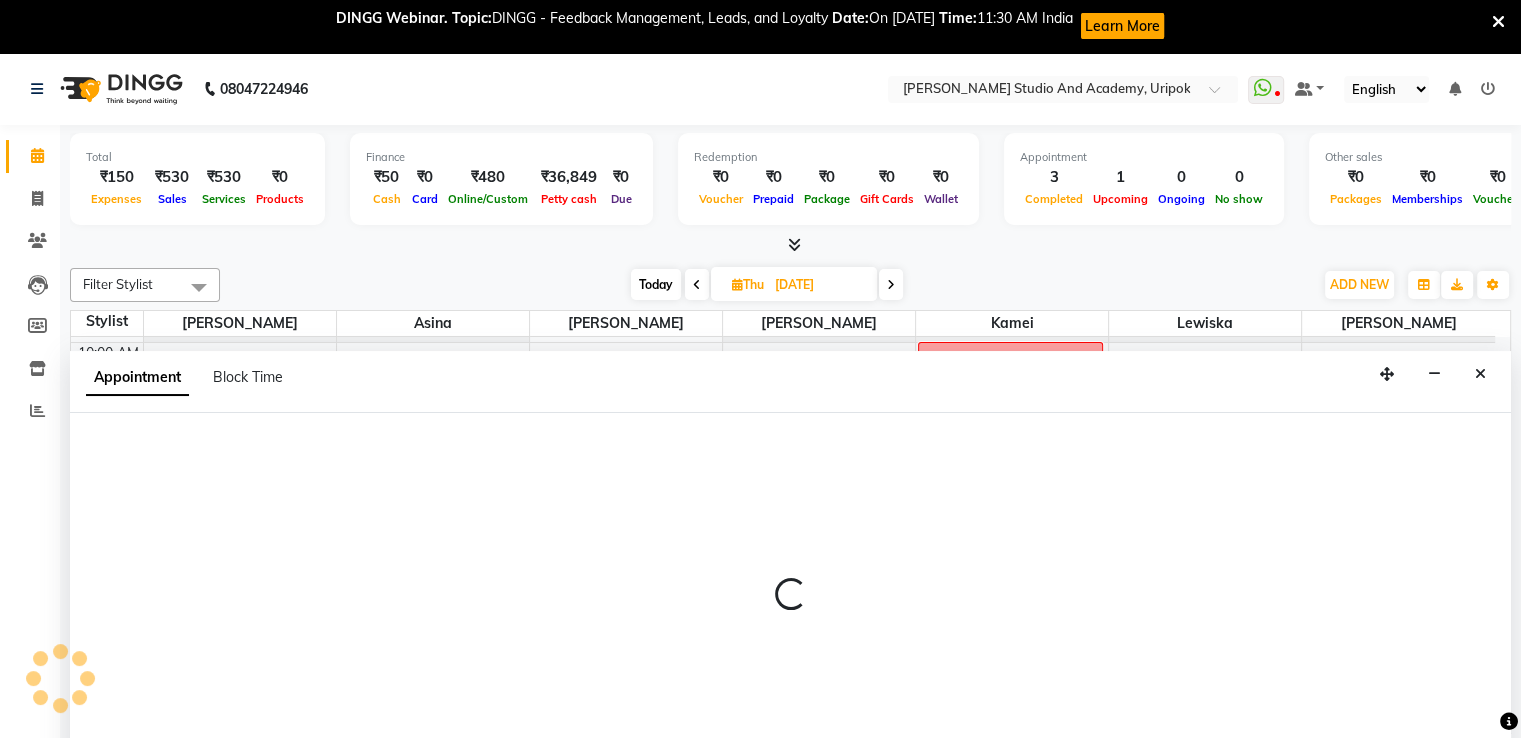 select on "29583" 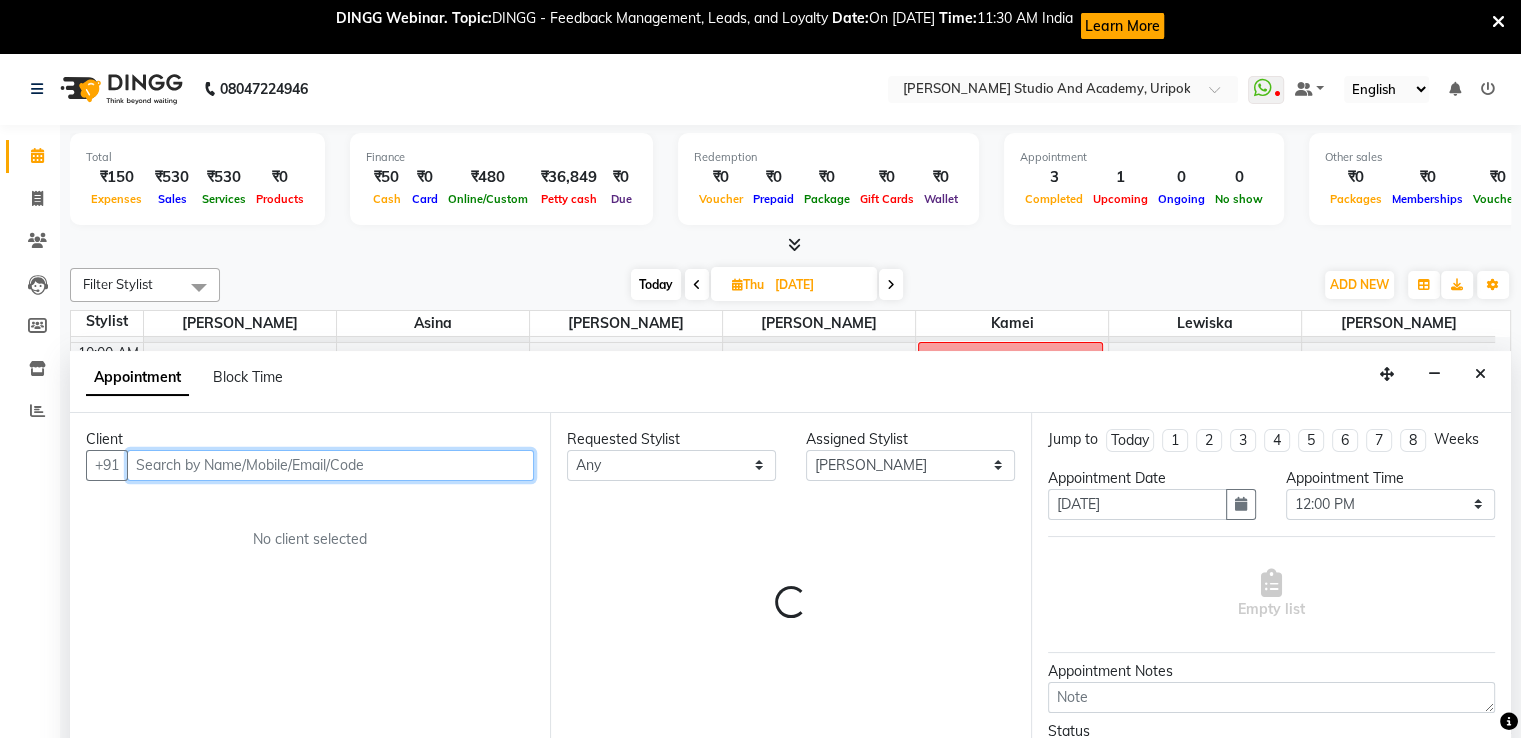 scroll, scrollTop: 54, scrollLeft: 0, axis: vertical 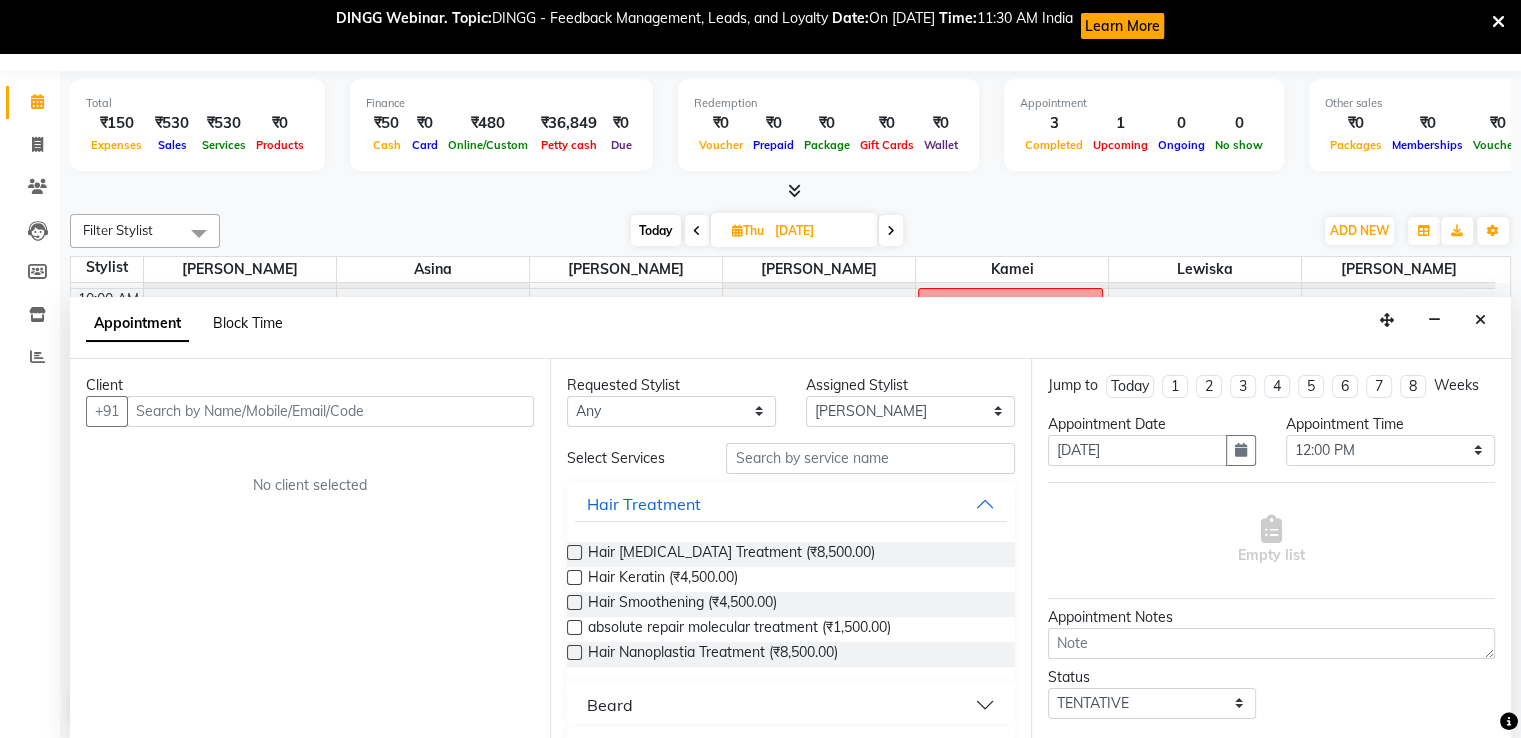 click on "Block Time" at bounding box center (248, 323) 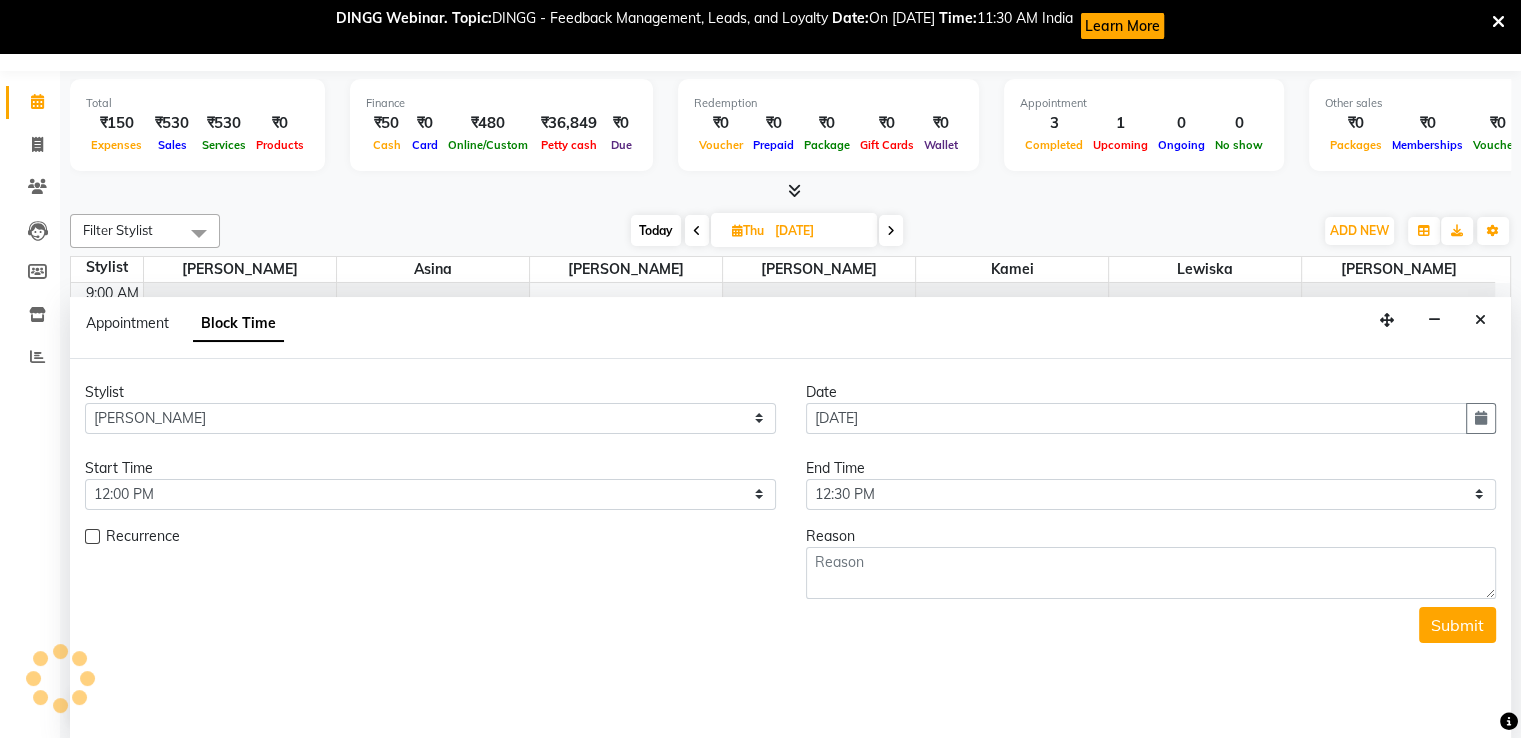 scroll, scrollTop: 38, scrollLeft: 0, axis: vertical 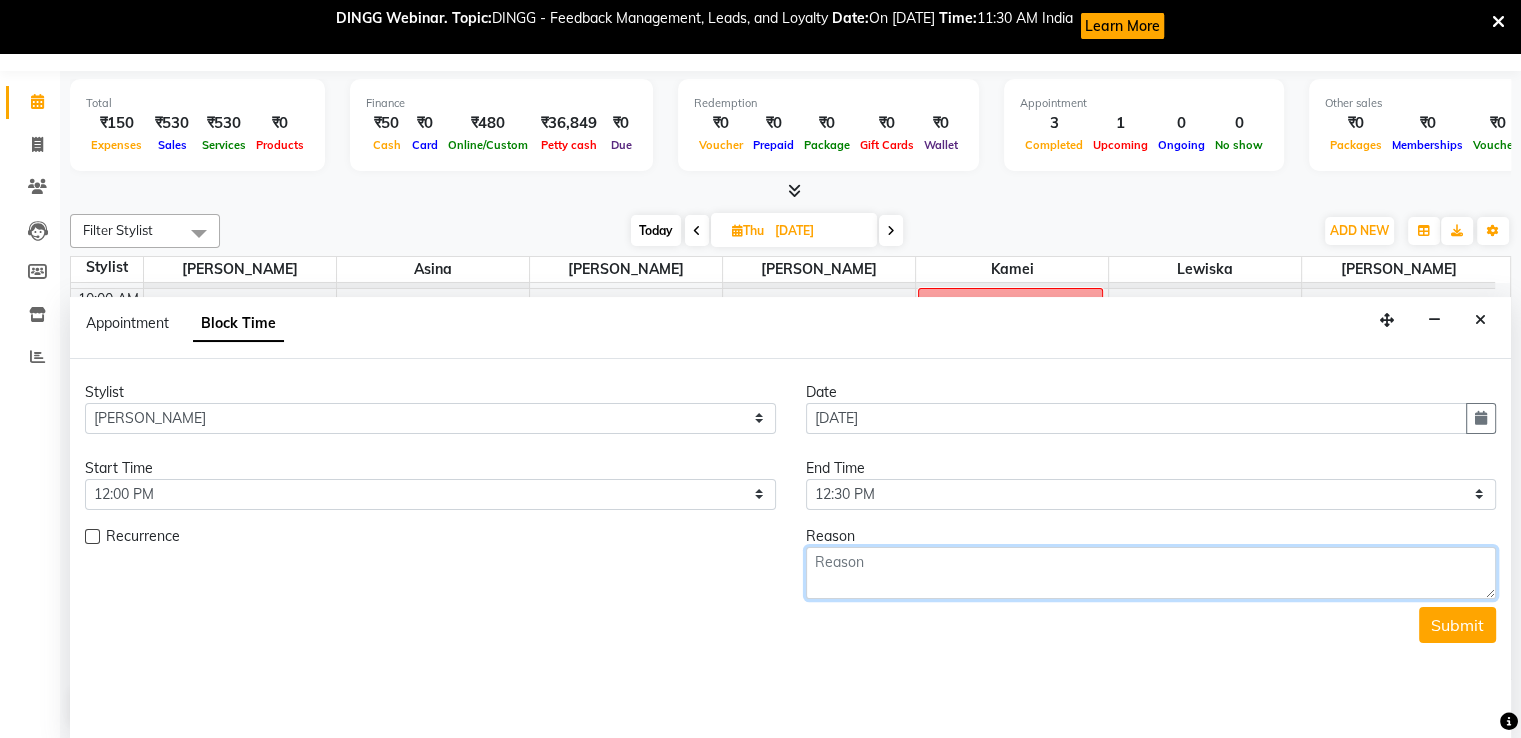 click at bounding box center (1151, 573) 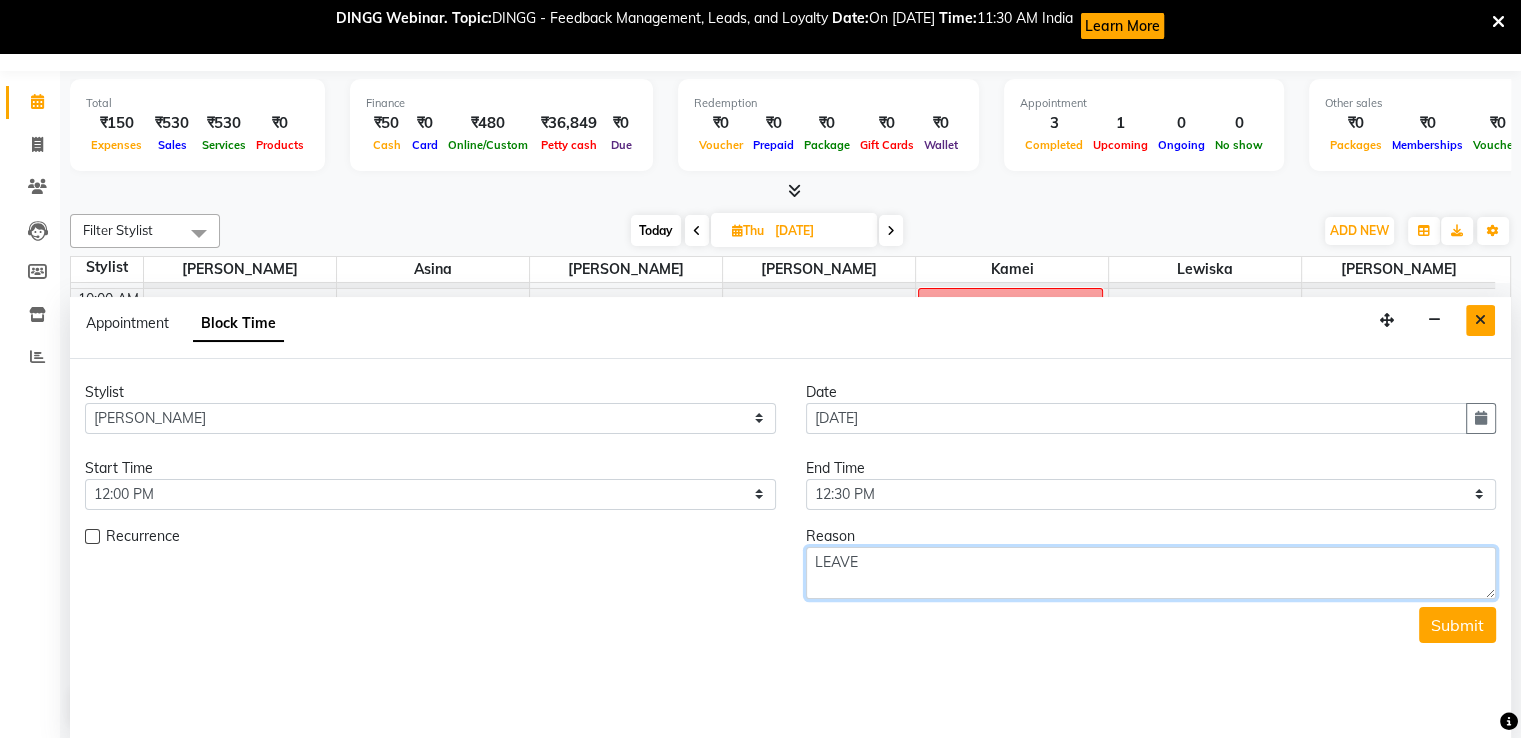 type on "LEAVE" 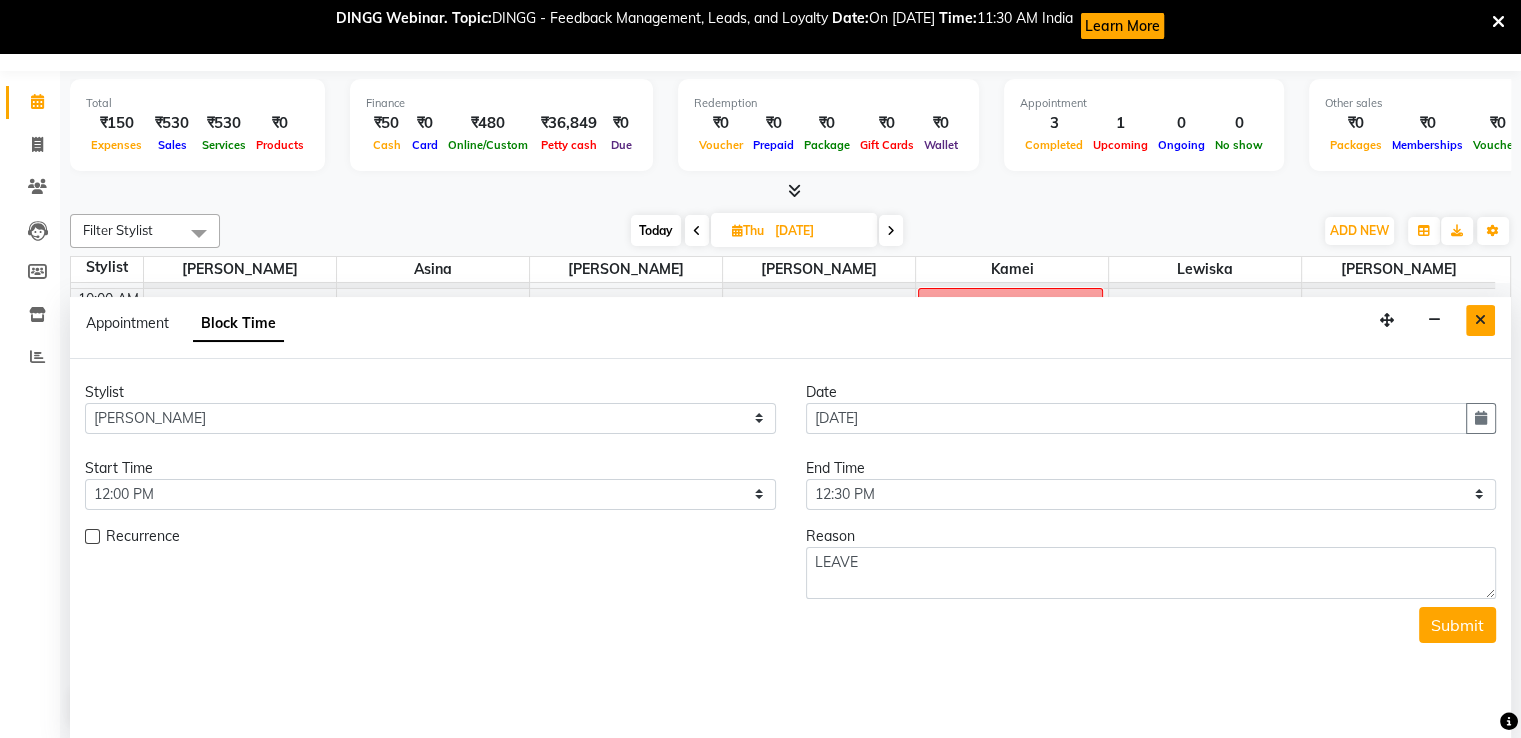 click at bounding box center (1480, 320) 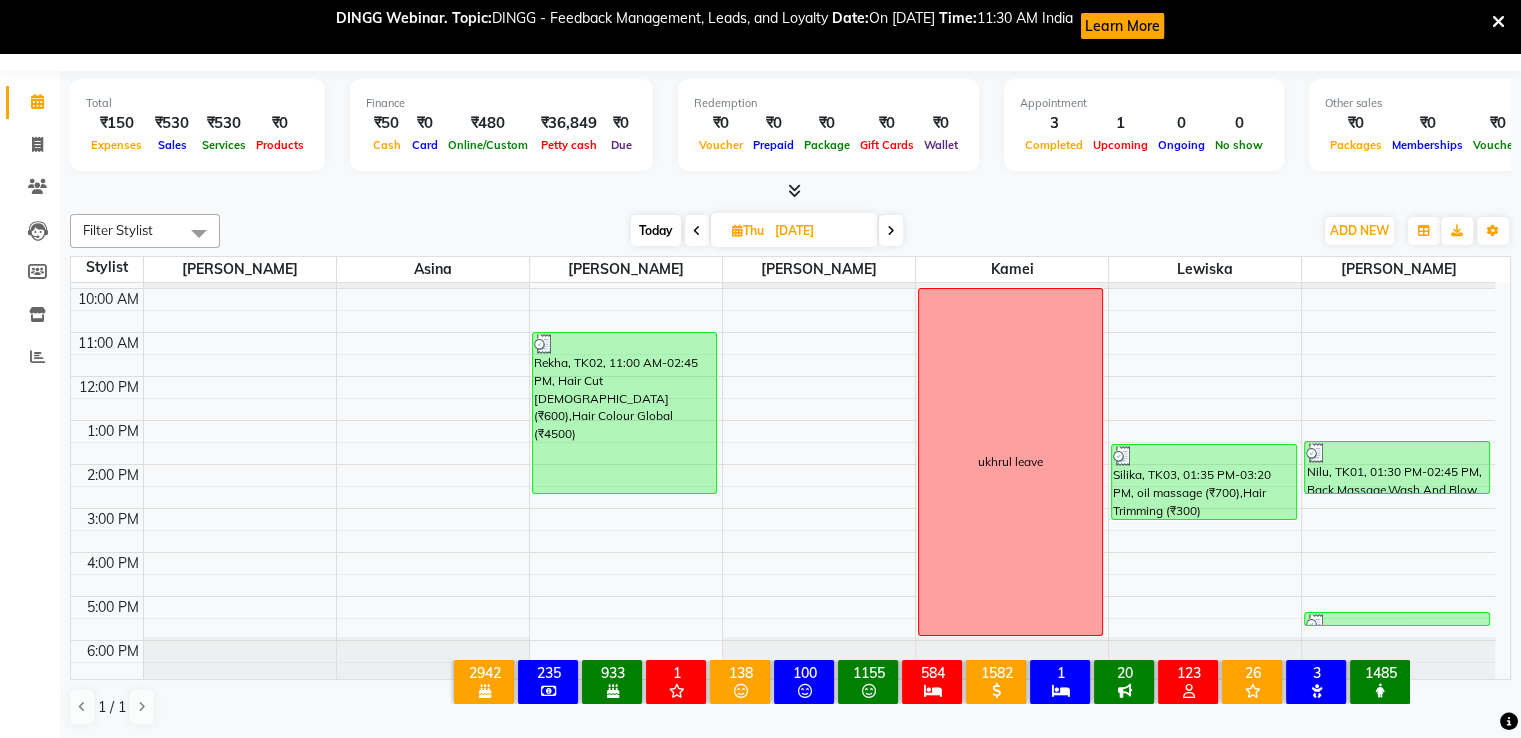 click at bounding box center [891, 230] 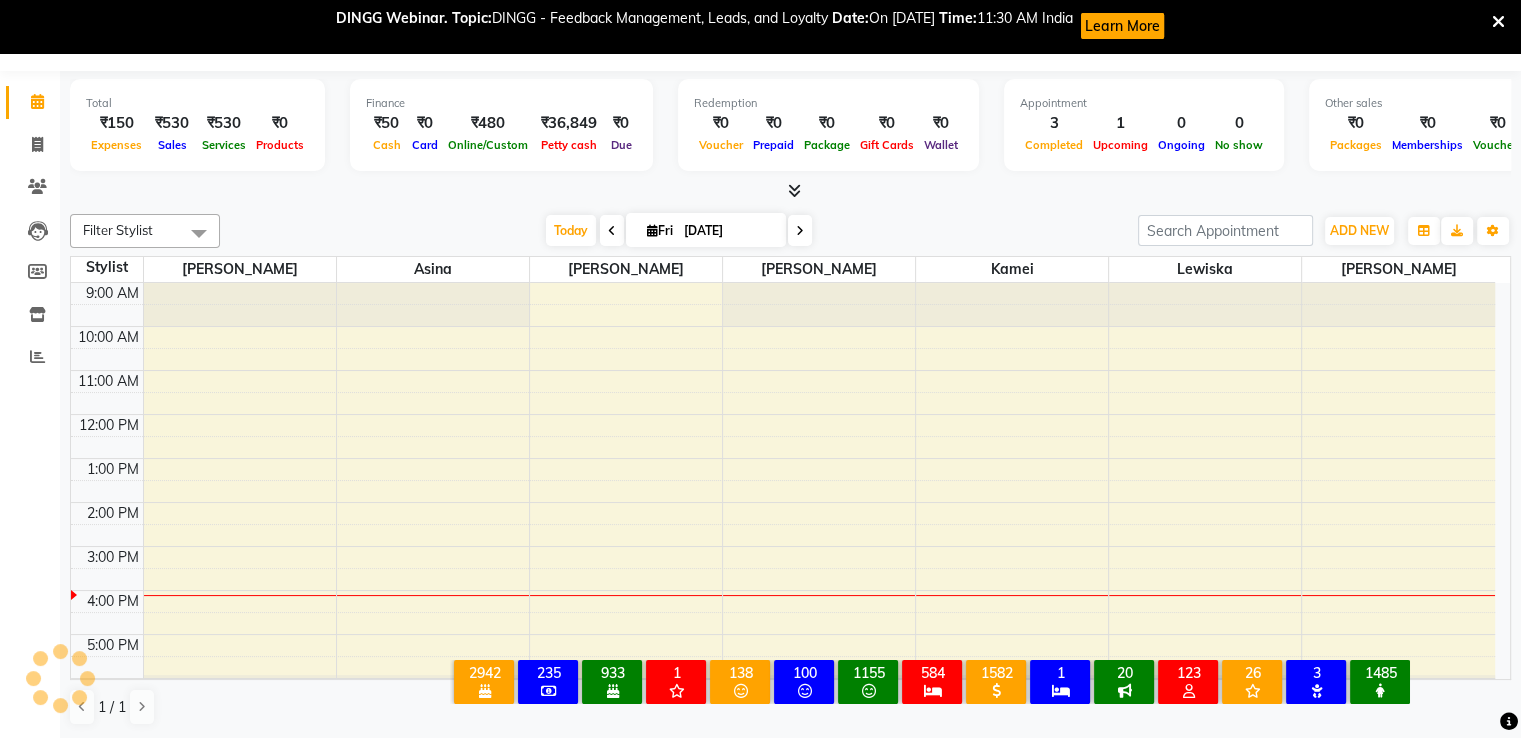 scroll, scrollTop: 38, scrollLeft: 0, axis: vertical 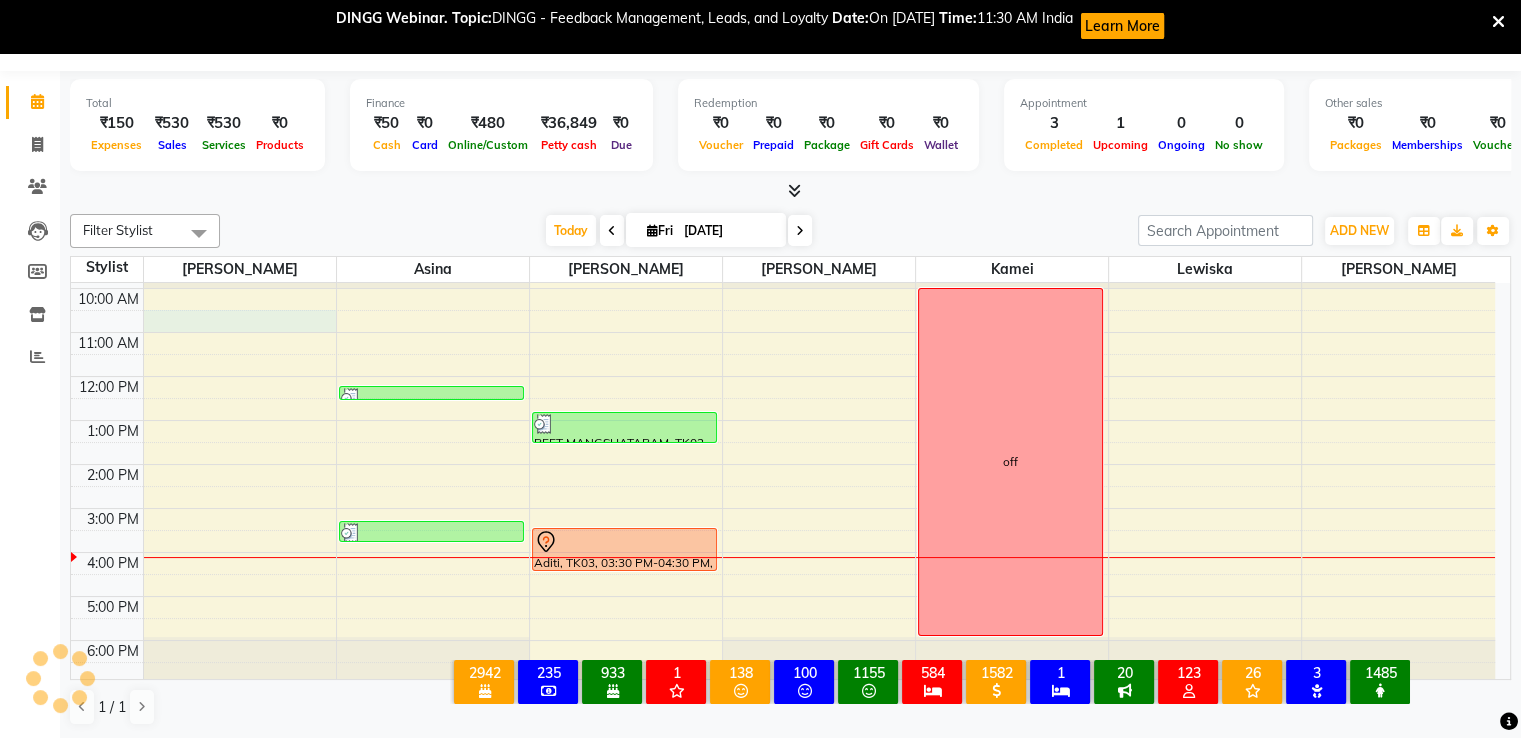 click on "9:00 AM 10:00 AM 11:00 AM 12:00 PM 1:00 PM 2:00 PM 3:00 PM 4:00 PM 5:00 PM 6:00 PM     Walk In, TK01, 12:15 PM-12:30 PM,  Eye Brow (₹50)     Walk In, TK04, 03:20 PM-03:50 PM,  Eye Brow (₹50),upper lips (₹30)     REET MANGSHATABAM, TK02, 12:50 PM-01:35 PM, Hair Cut Men (₹400)             Aditi, TK03, 03:30 PM-04:30 PM, Hair Trimming  off" at bounding box center [783, 464] 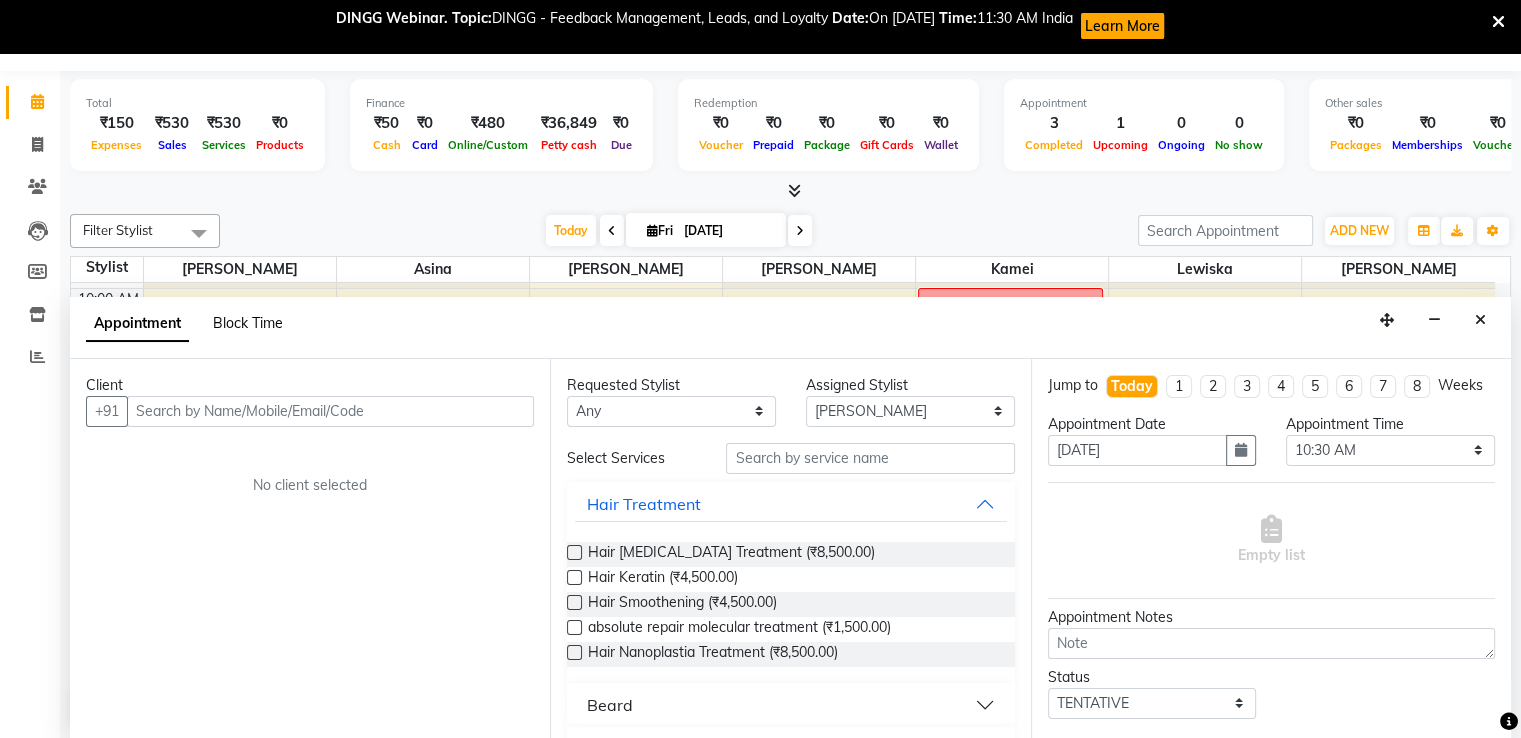 click on "Block Time" at bounding box center [248, 323] 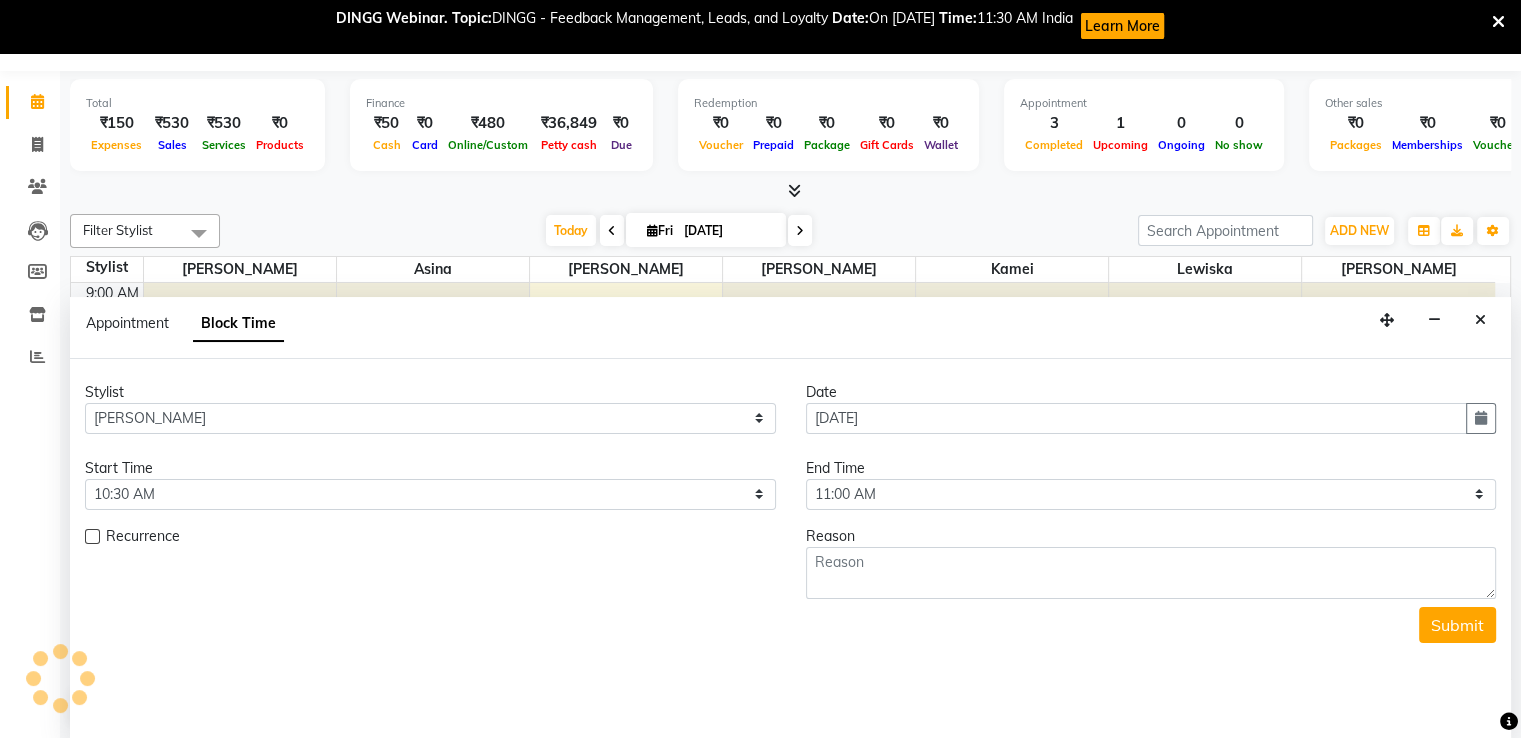 scroll, scrollTop: 38, scrollLeft: 0, axis: vertical 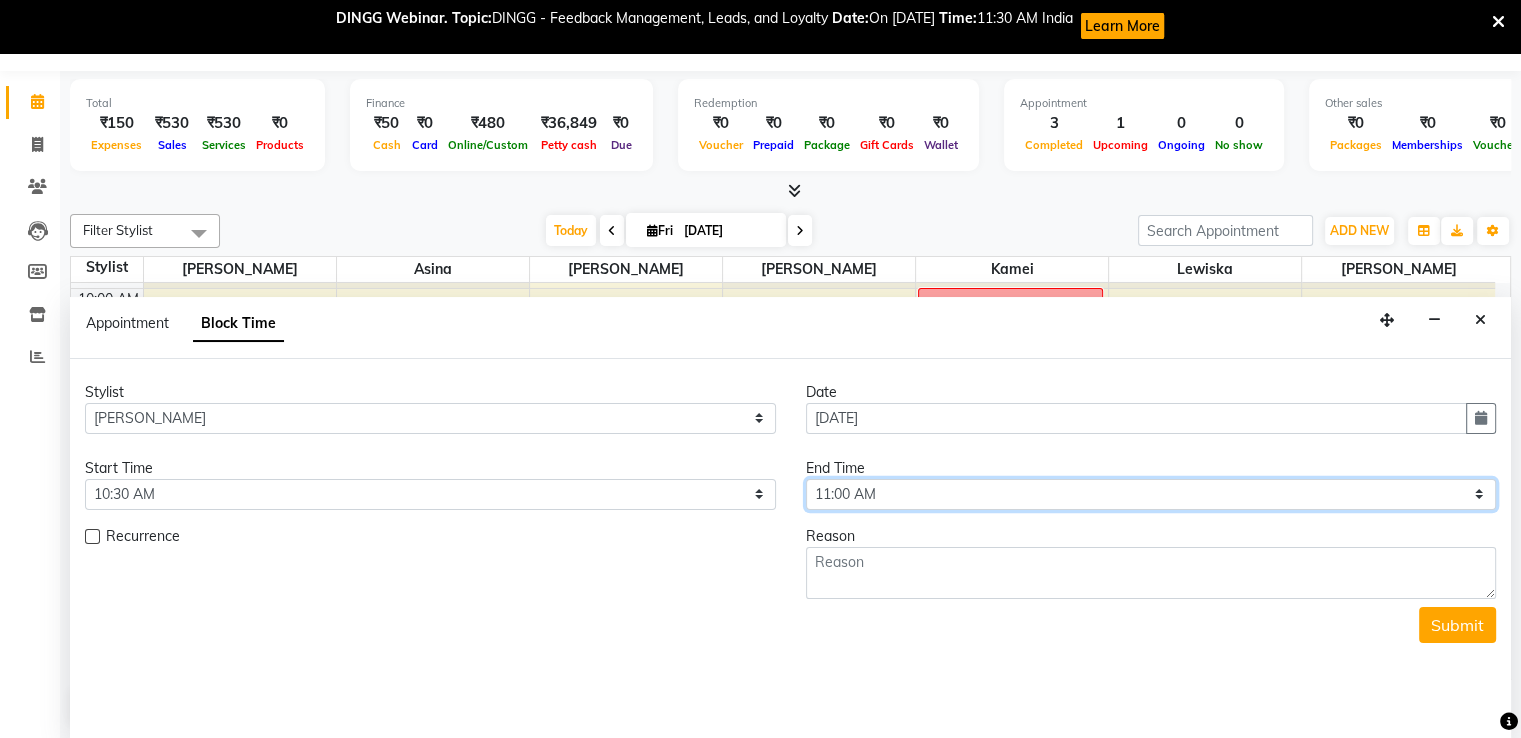 click on "Select 10:00 AM 10:30 AM 11:00 AM 11:30 AM 12:00 PM 12:30 PM 01:00 PM 01:30 PM 02:00 PM 02:30 PM 03:00 PM 03:30 PM 04:00 PM 04:30 PM 05:00 PM 05:30 PM 06:00 PM" at bounding box center [1151, 494] 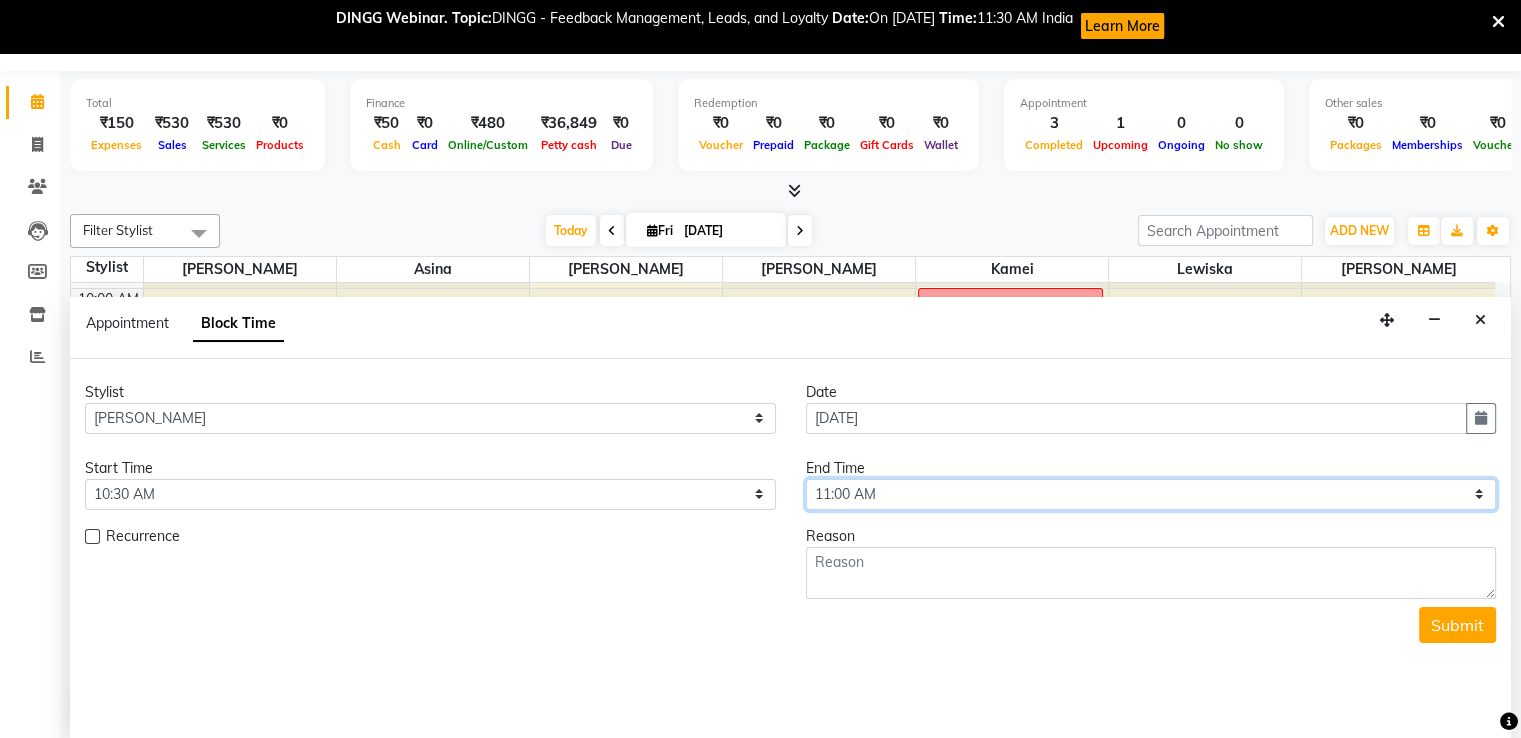 select on "1080" 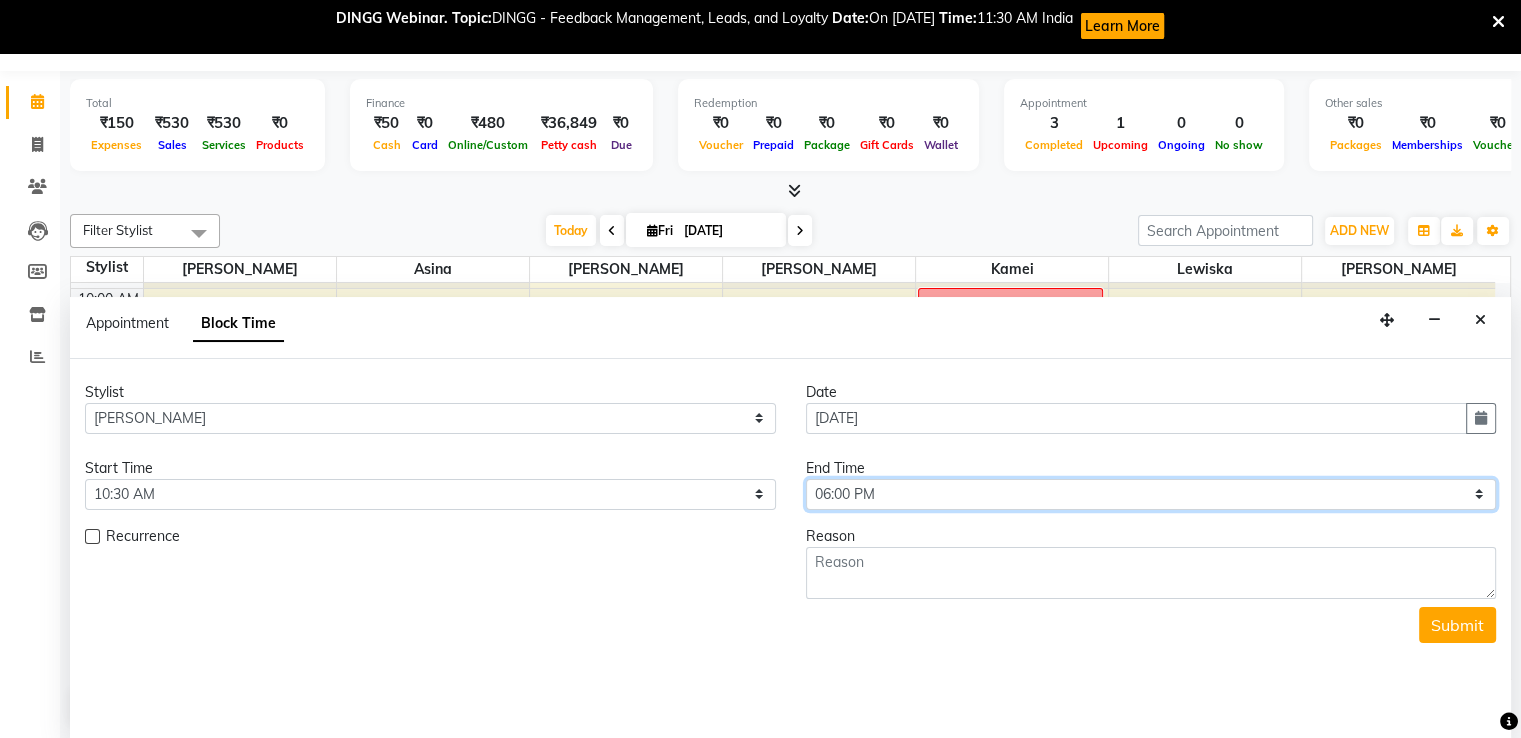 click on "Select 10:00 AM 10:30 AM 11:00 AM 11:30 AM 12:00 PM 12:30 PM 01:00 PM 01:30 PM 02:00 PM 02:30 PM 03:00 PM 03:30 PM 04:00 PM 04:30 PM 05:00 PM 05:30 PM 06:00 PM" at bounding box center [1151, 494] 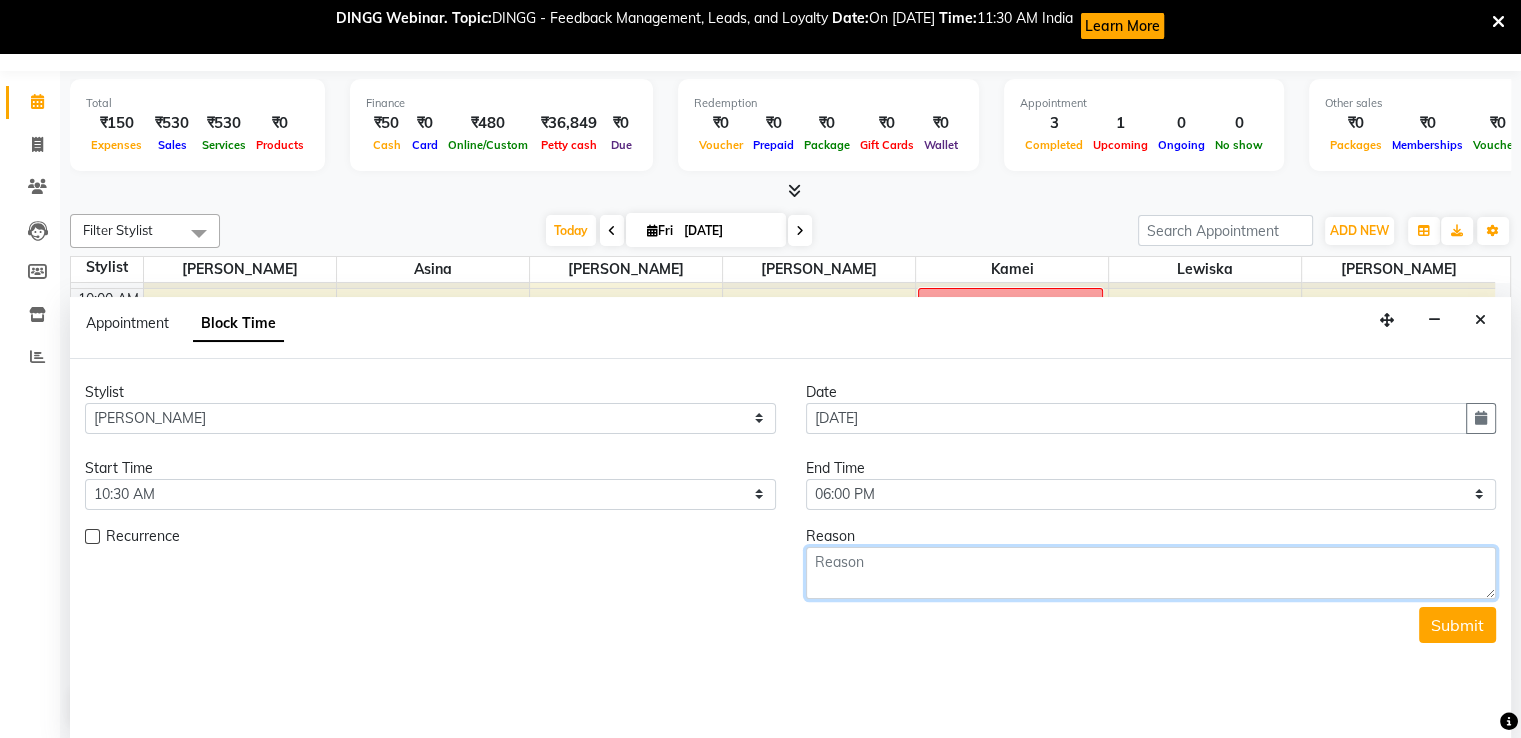 click at bounding box center [1151, 573] 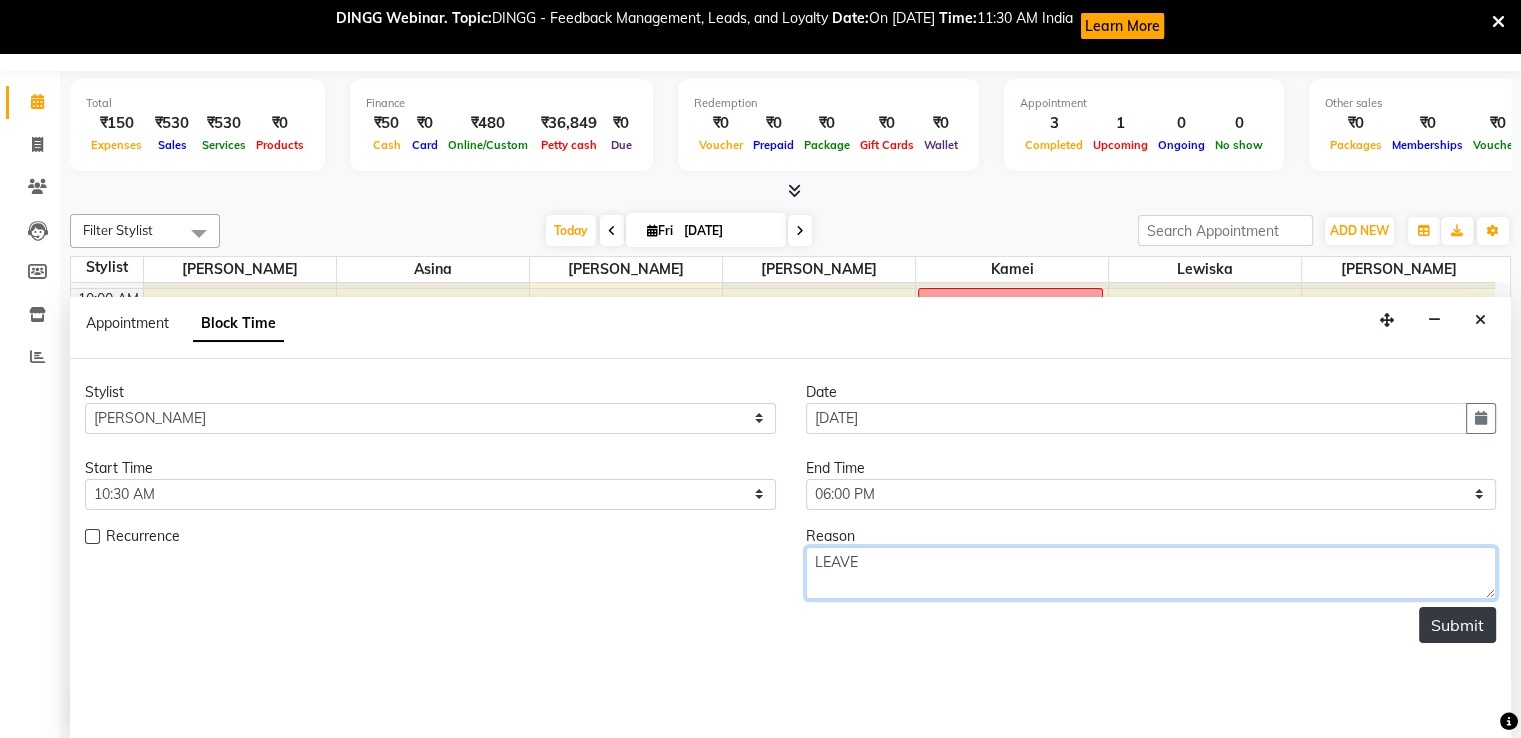 type on "LEAVE" 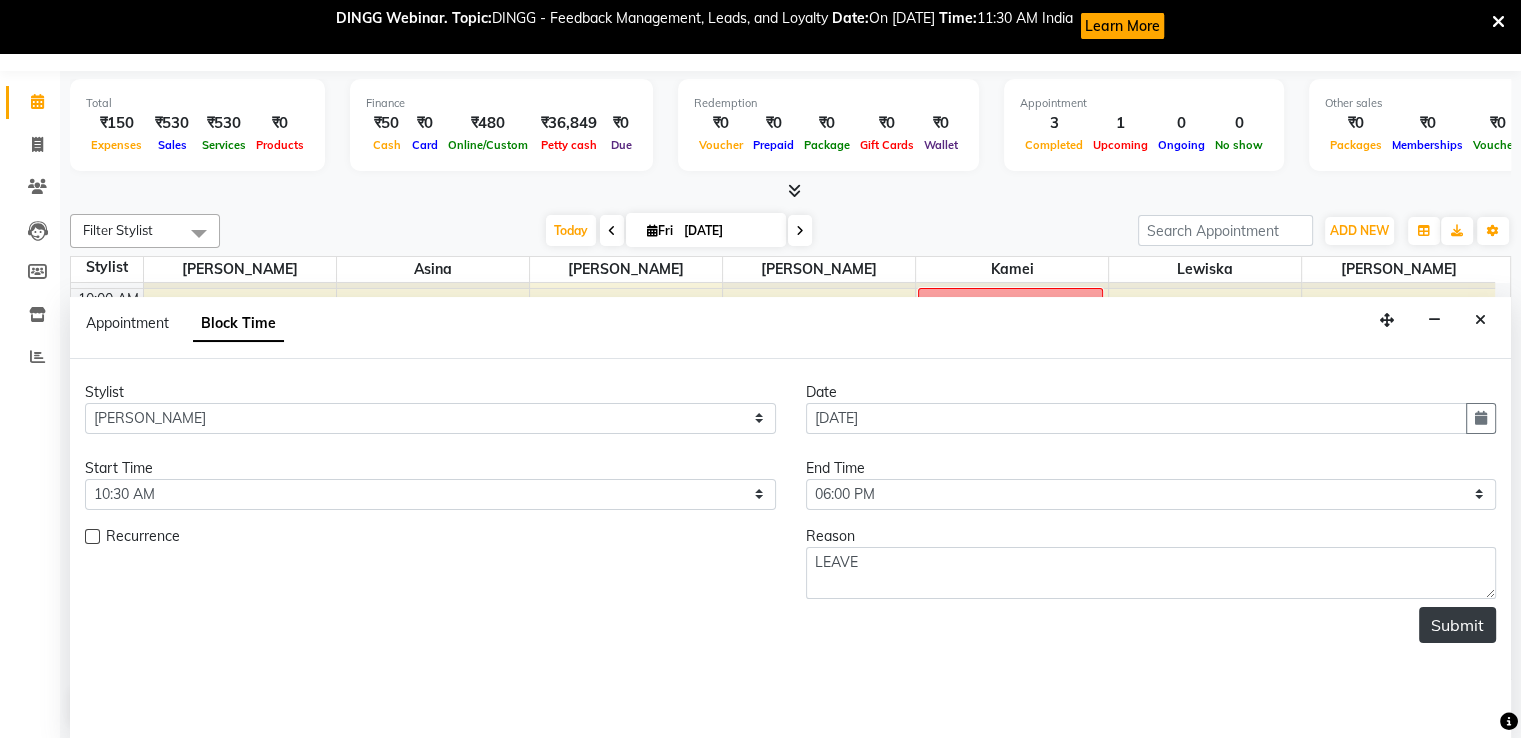 click on "Submit" at bounding box center [1457, 625] 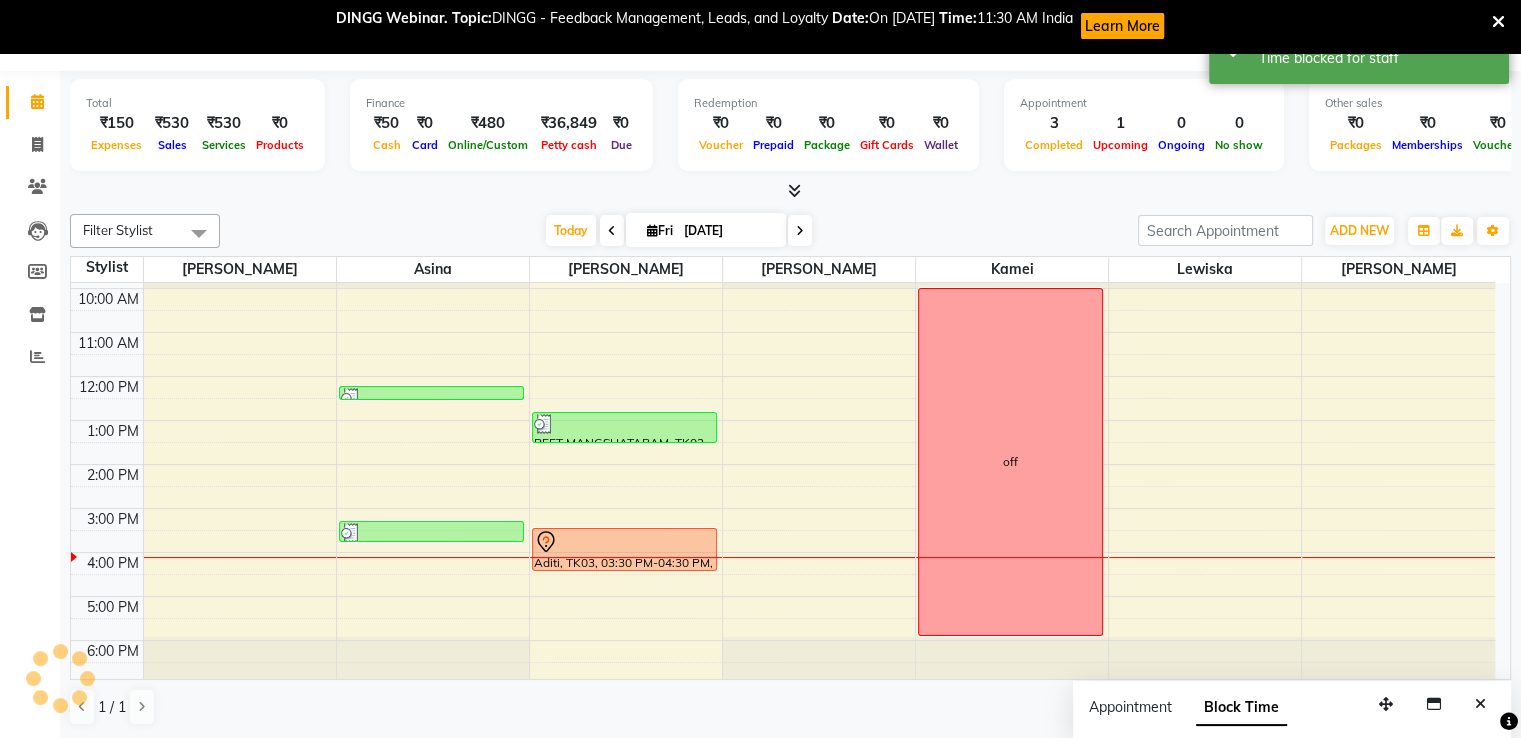 scroll, scrollTop: 0, scrollLeft: 0, axis: both 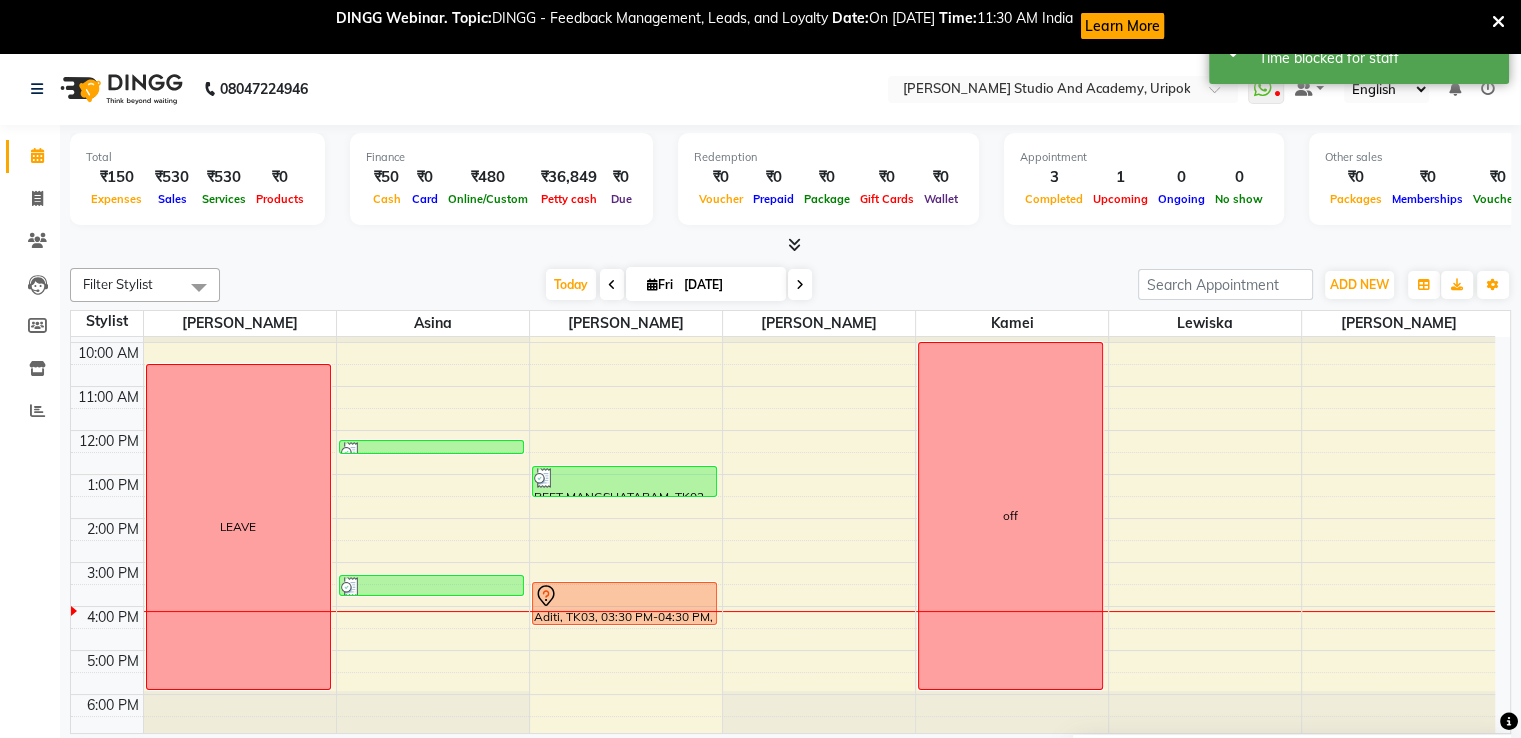 click at bounding box center [800, 285] 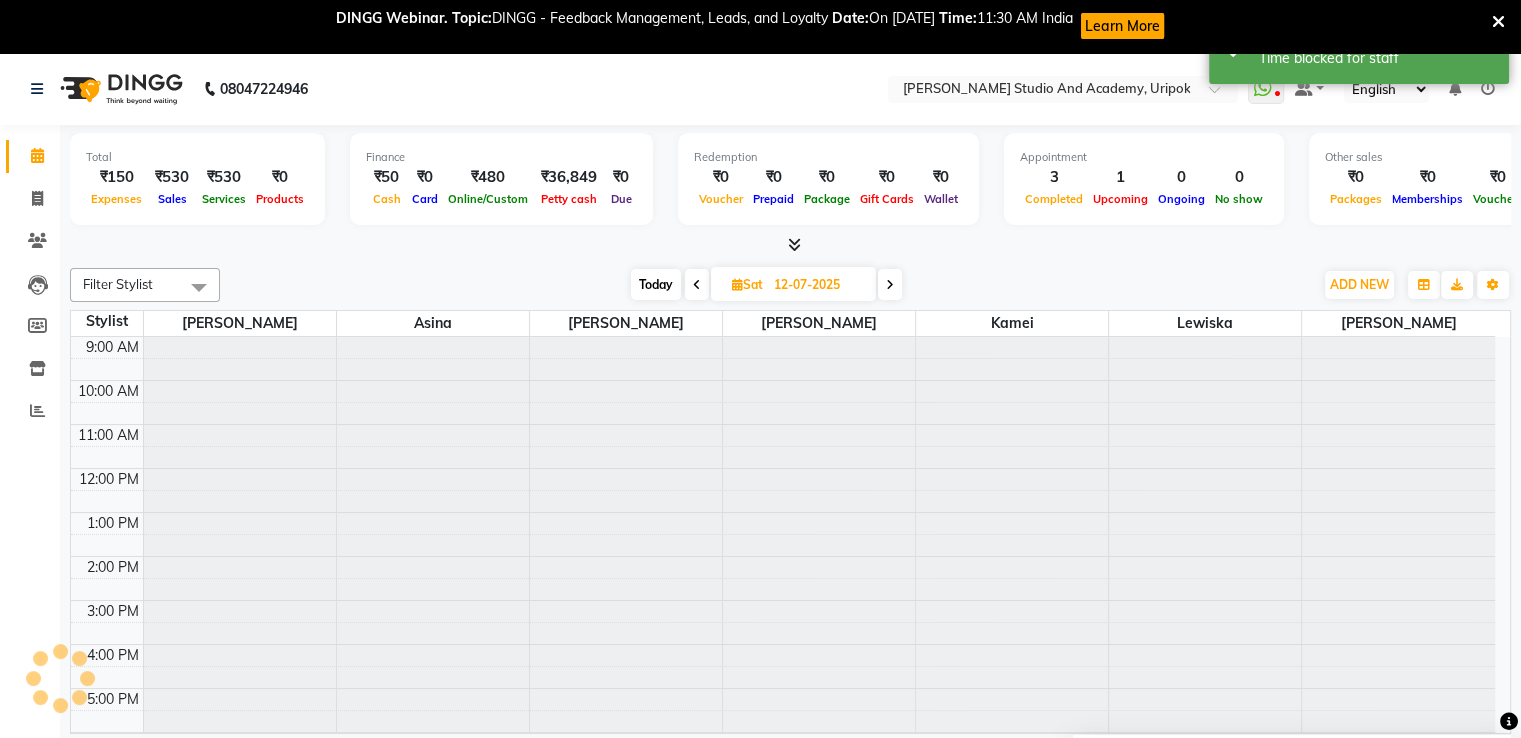 scroll, scrollTop: 38, scrollLeft: 0, axis: vertical 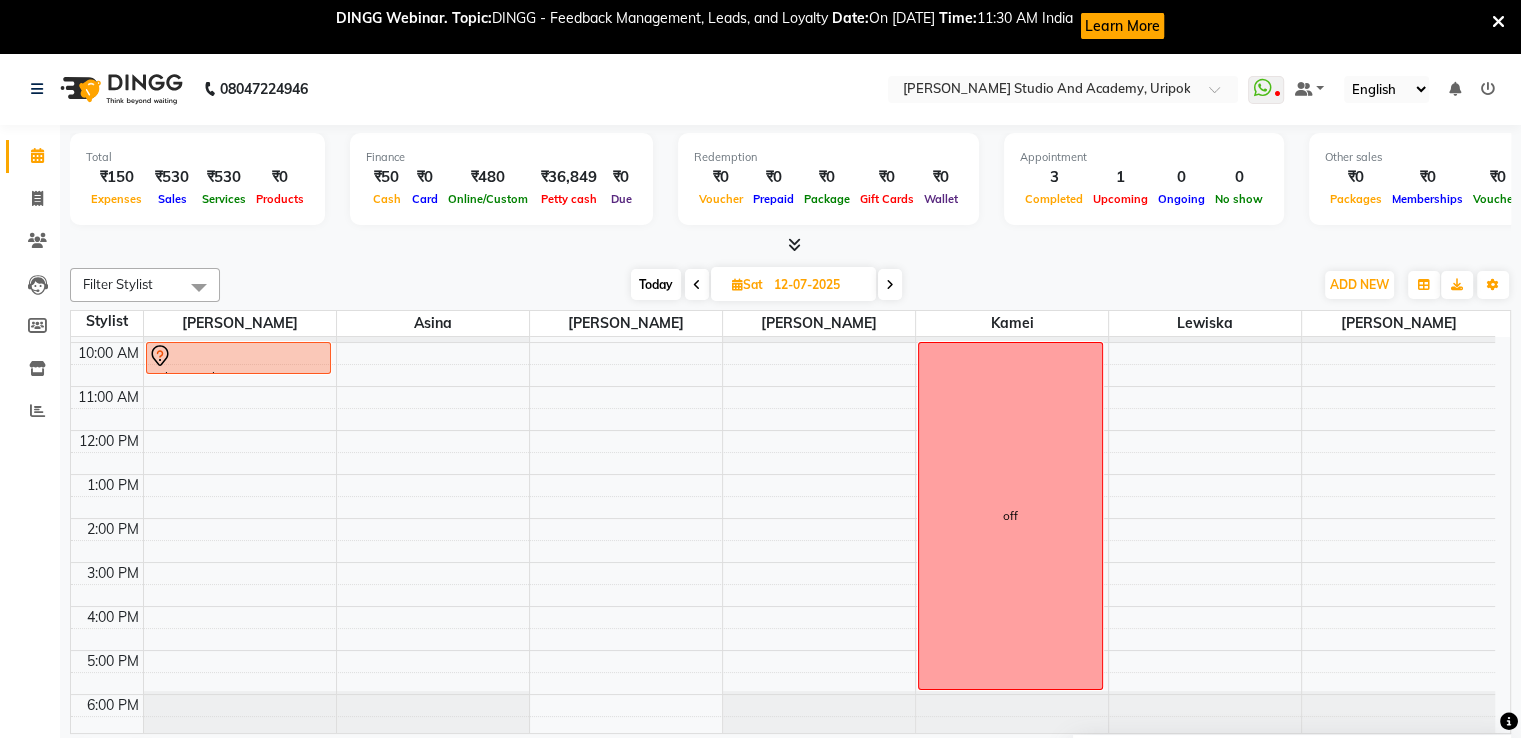 click at bounding box center [697, 284] 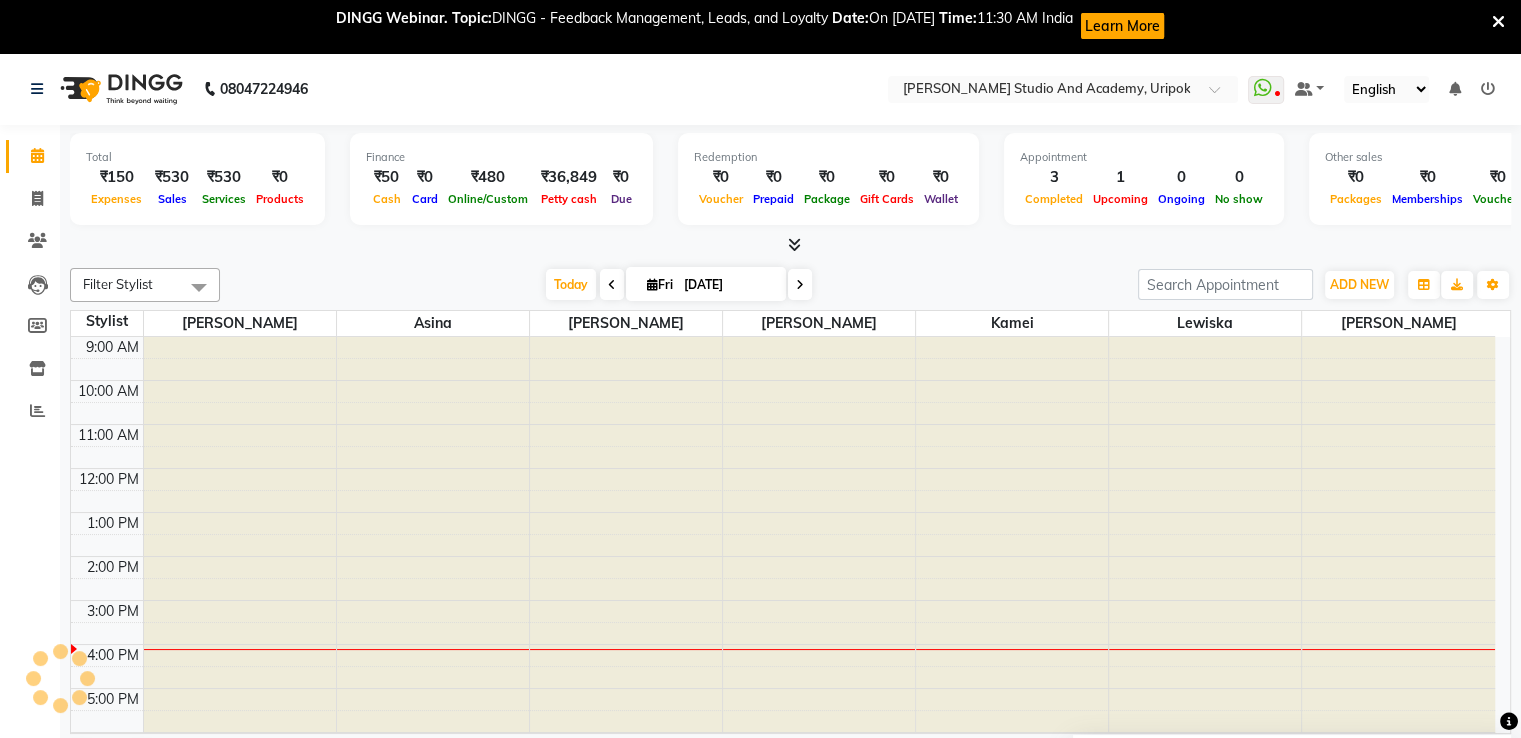 scroll, scrollTop: 38, scrollLeft: 0, axis: vertical 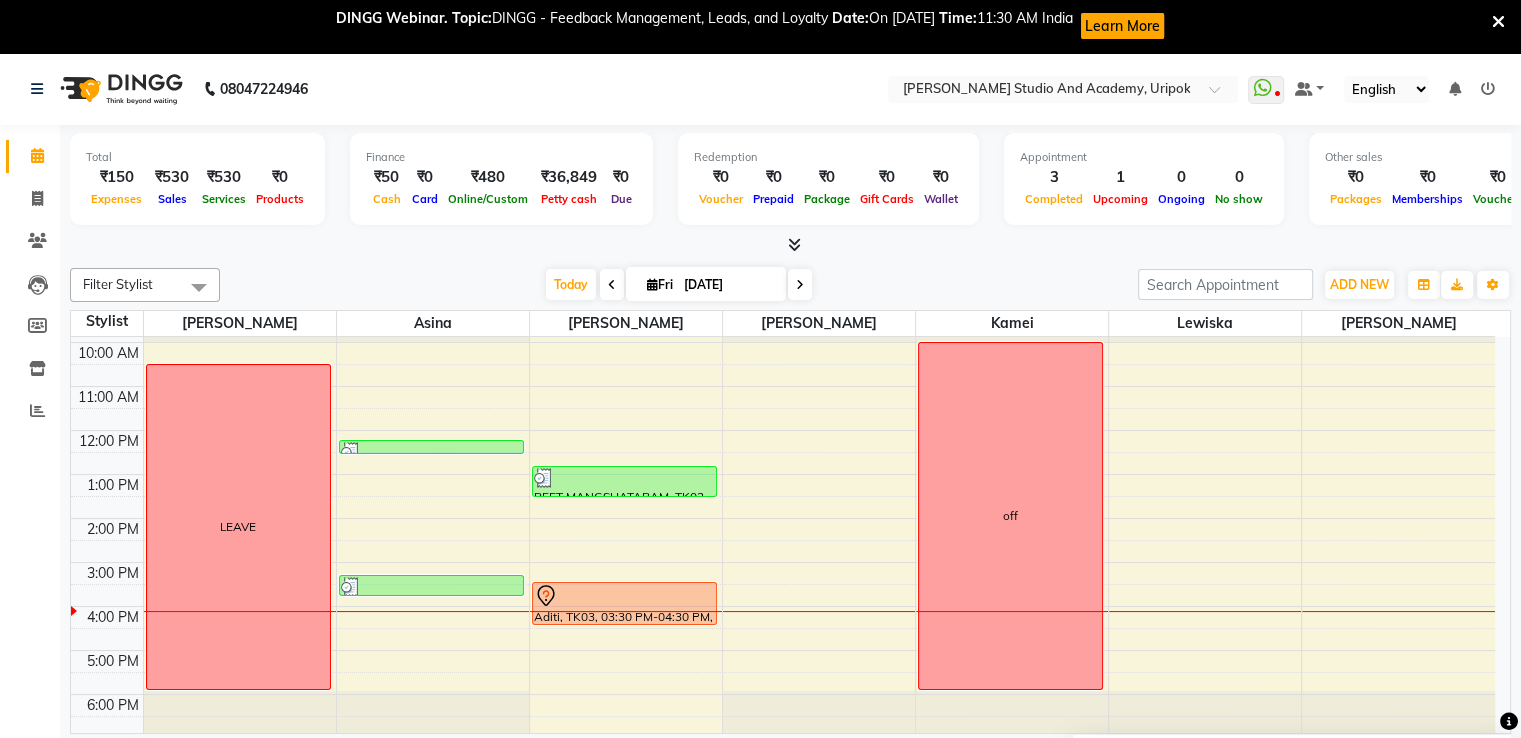 click at bounding box center (612, 284) 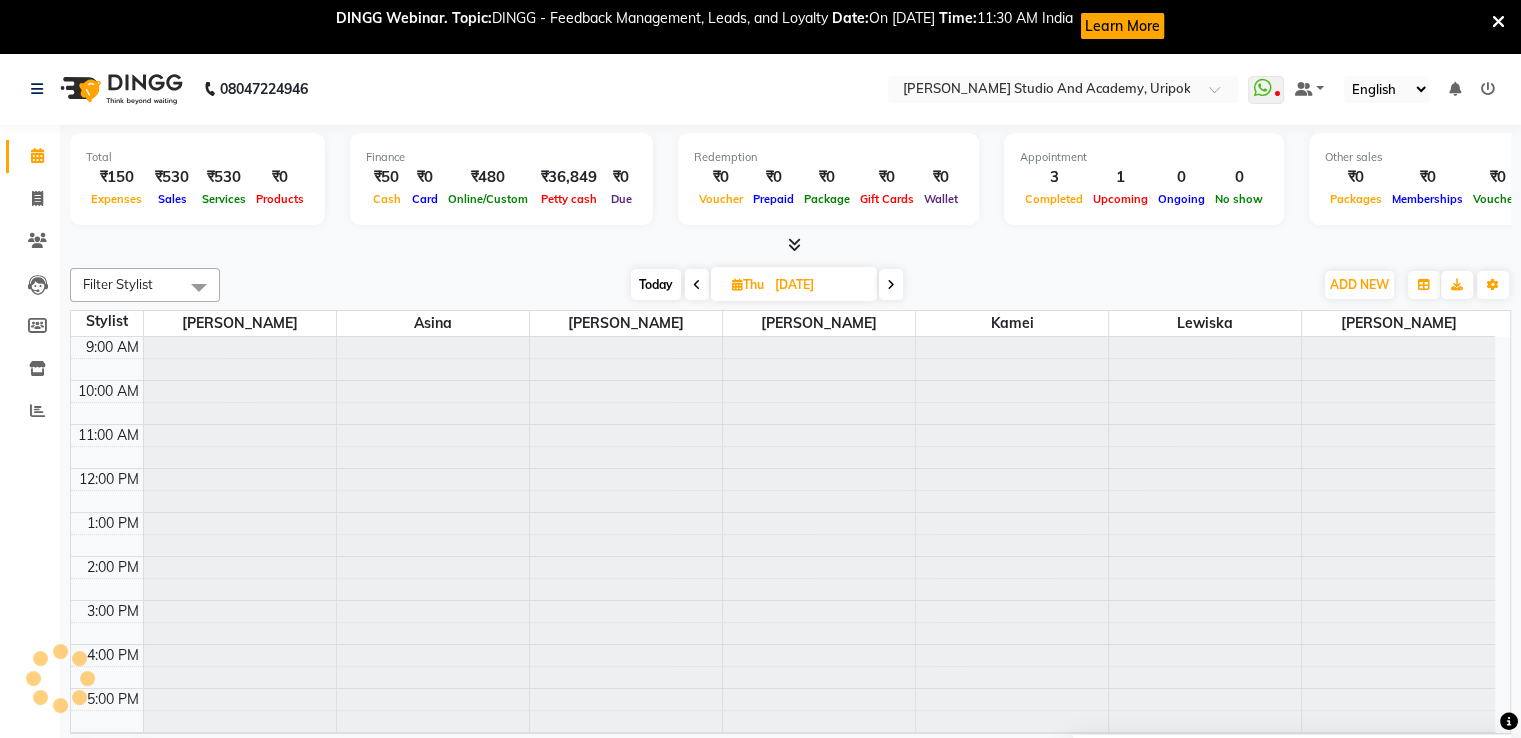 scroll, scrollTop: 38, scrollLeft: 0, axis: vertical 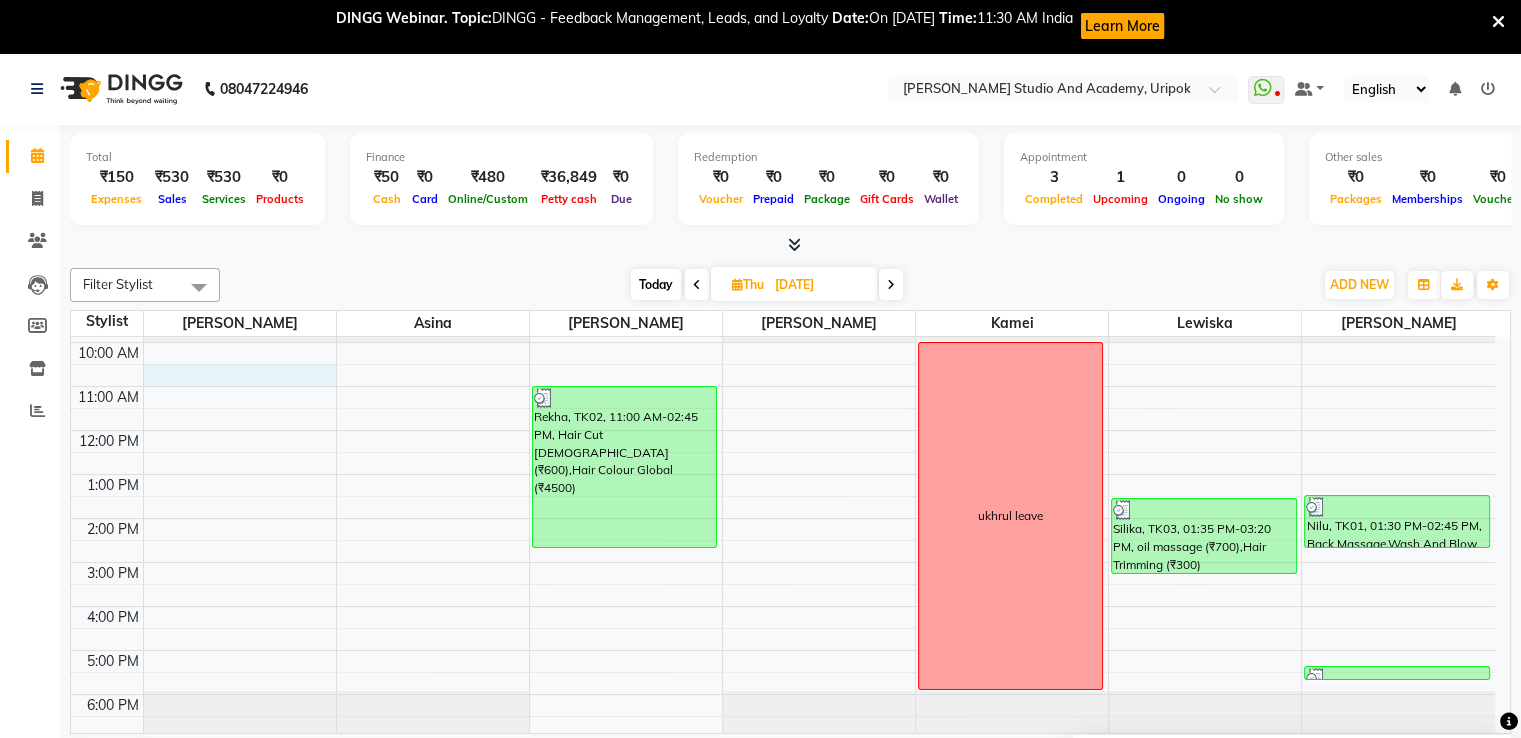 click on "9:00 AM 10:00 AM 11:00 AM 12:00 PM 1:00 PM 2:00 PM 3:00 PM 4:00 PM 5:00 PM 6:00 PM     Rekha, TK02, 11:00 AM-02:45 PM, Hair Cut [DEMOGRAPHIC_DATA] (₹600),Hair Colour Global (₹4500)  ukhrul leave      Silika, TK03, 01:35 PM-03:20 PM, oil massage (₹700),Hair Trimming (₹300)     Nilu, TK01, 01:30 PM-02:45 PM, Back Massage,Wash And Blow Dry [DEMOGRAPHIC_DATA] (₹400), Forehead (₹30)     [PERSON_NAME], TK04, 05:25 PM-05:40 PM,  Eye Brow (₹50)" at bounding box center [783, 518] 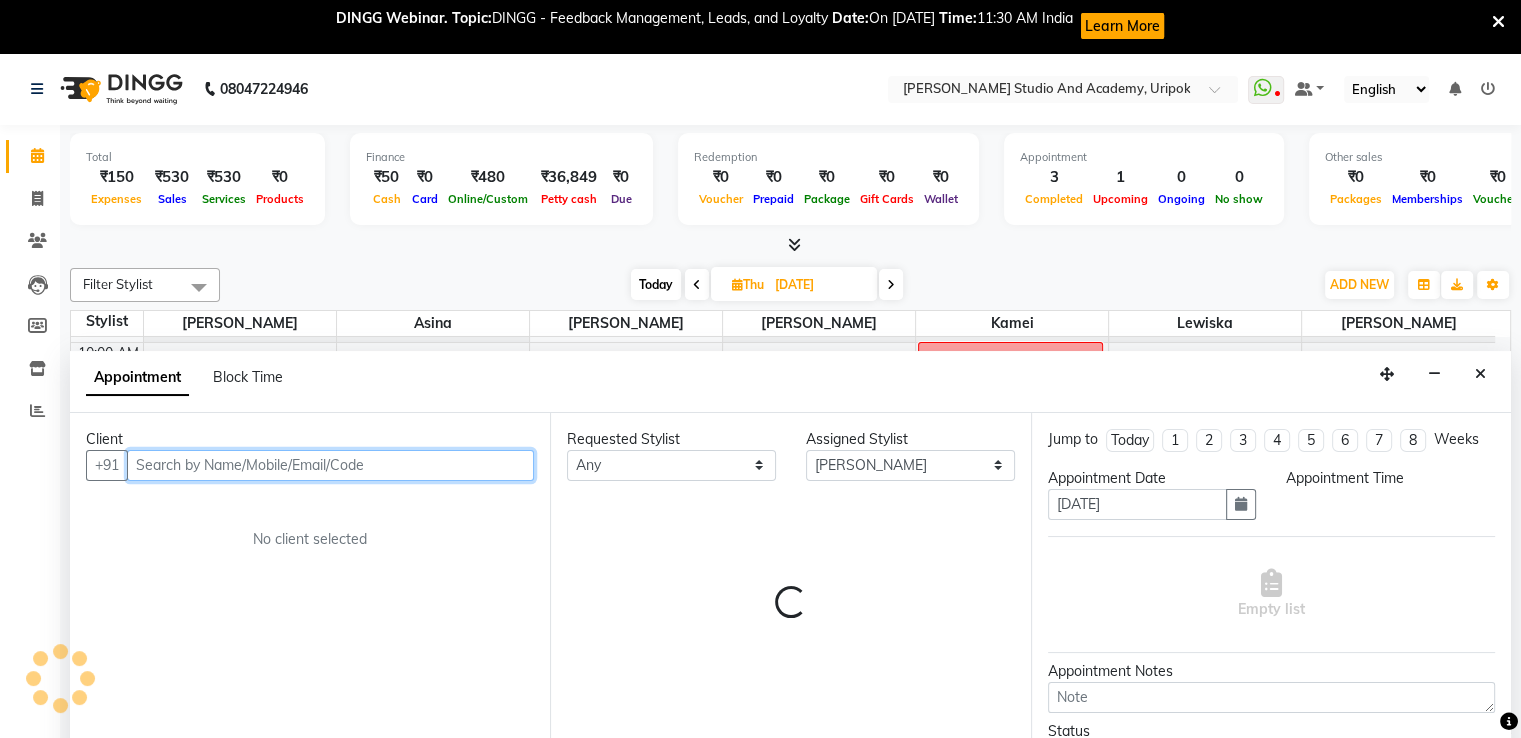 select on "630" 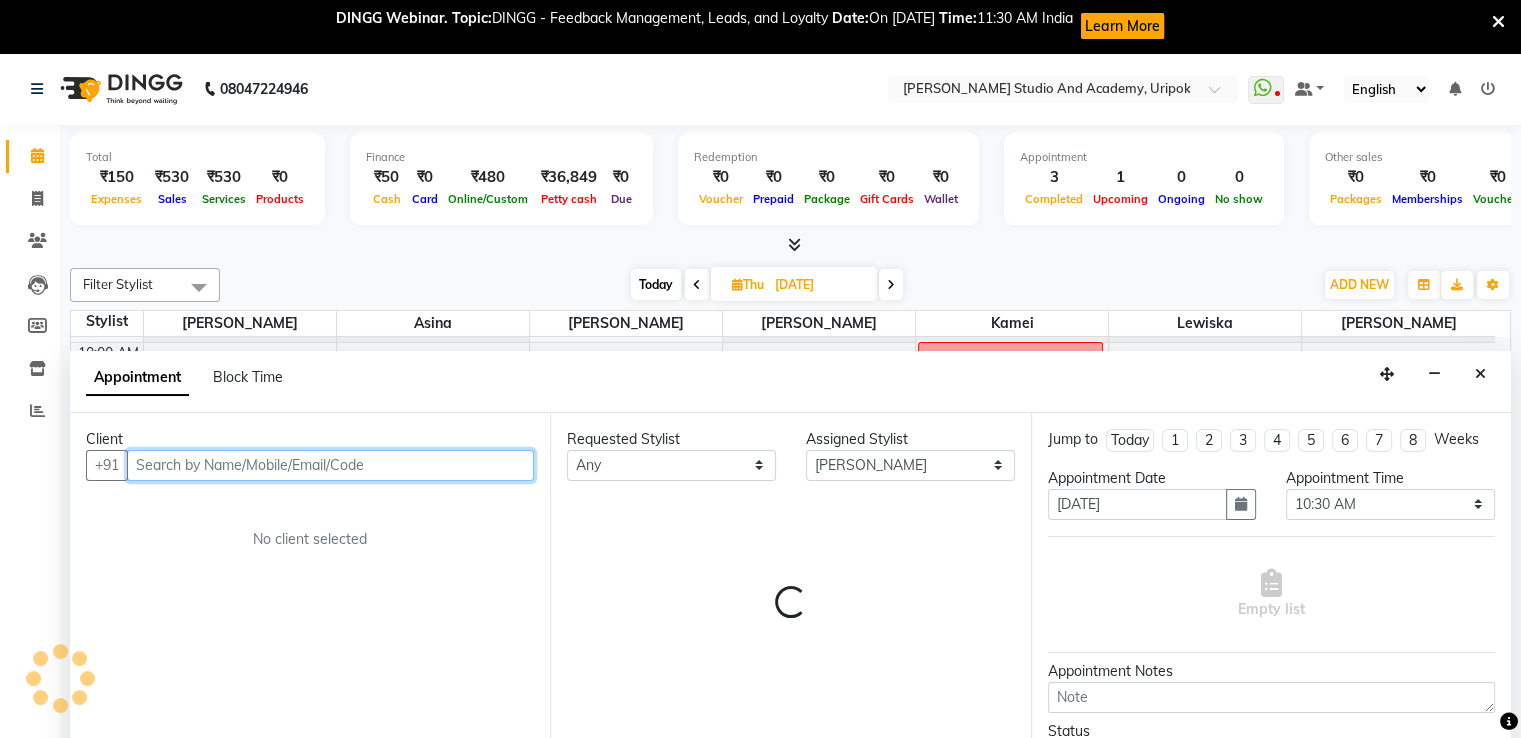 scroll, scrollTop: 54, scrollLeft: 0, axis: vertical 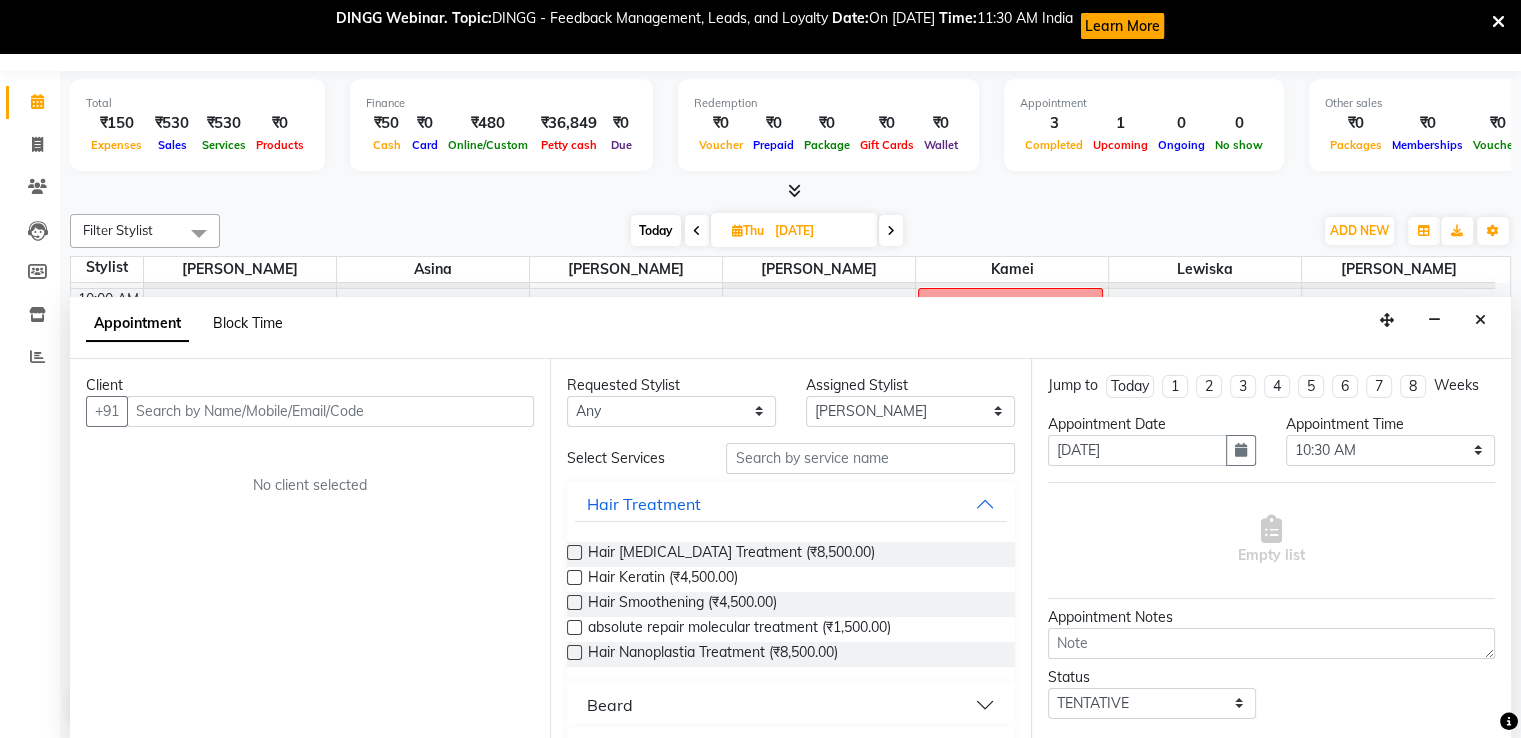 click on "Block Time" at bounding box center (248, 323) 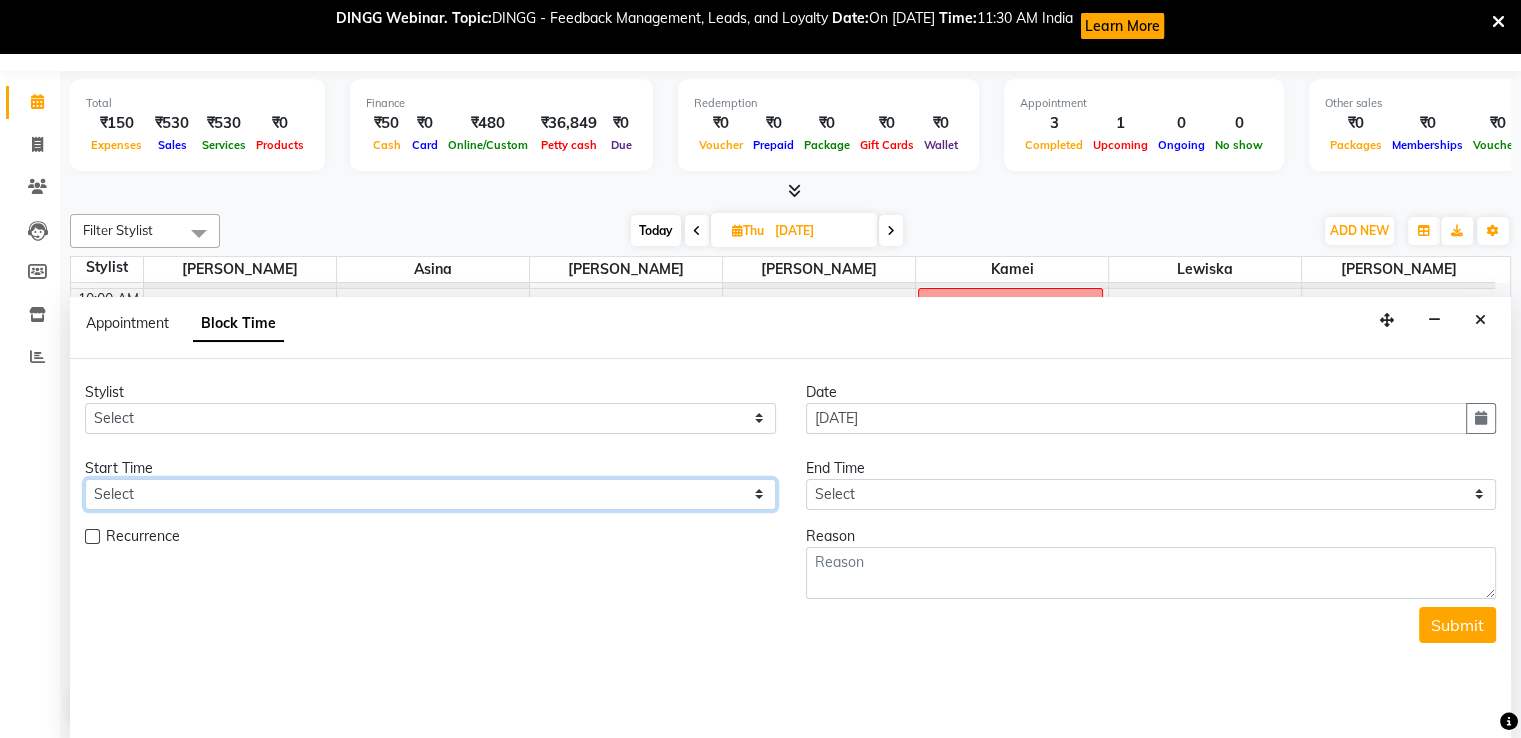 click on "Select" at bounding box center [430, 494] 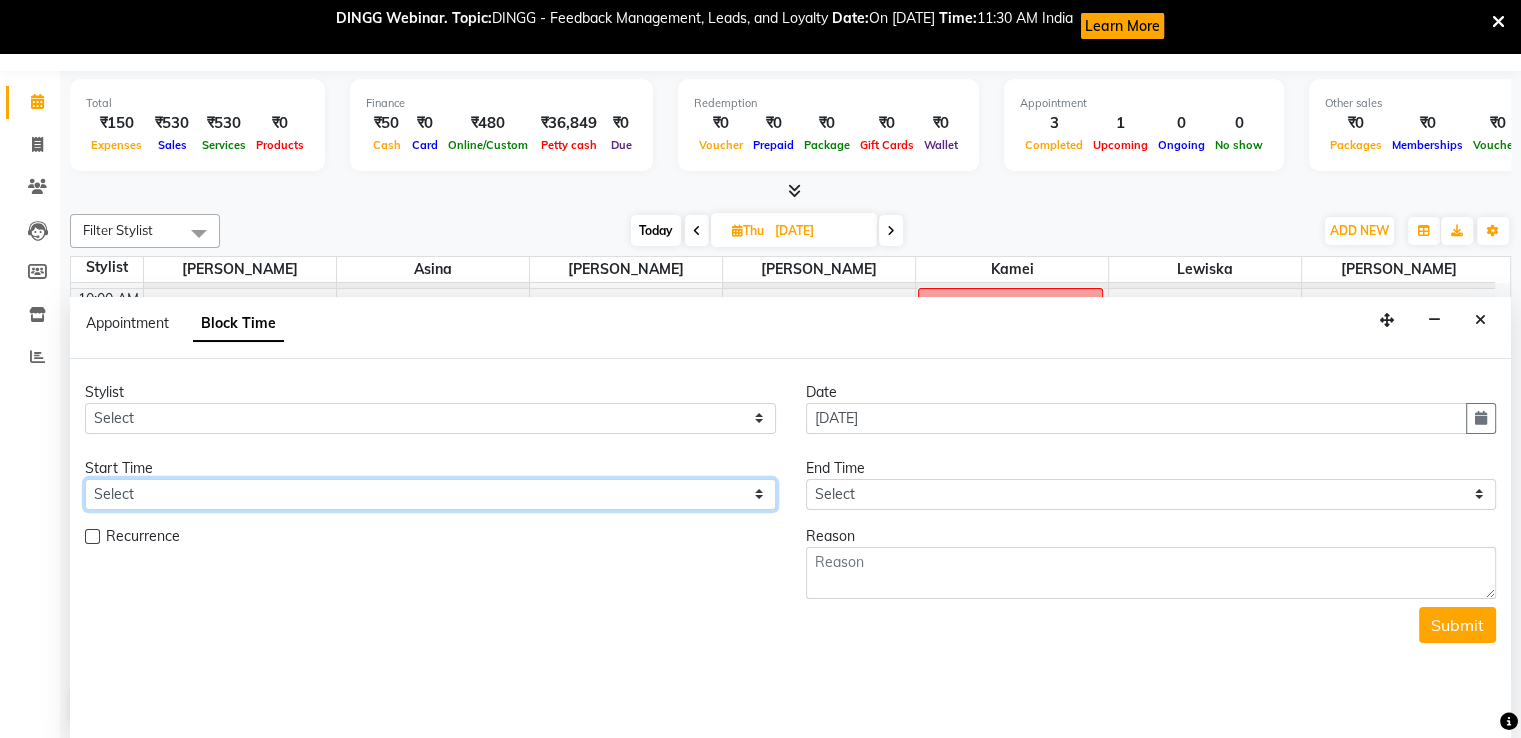 click on "Select" at bounding box center [430, 494] 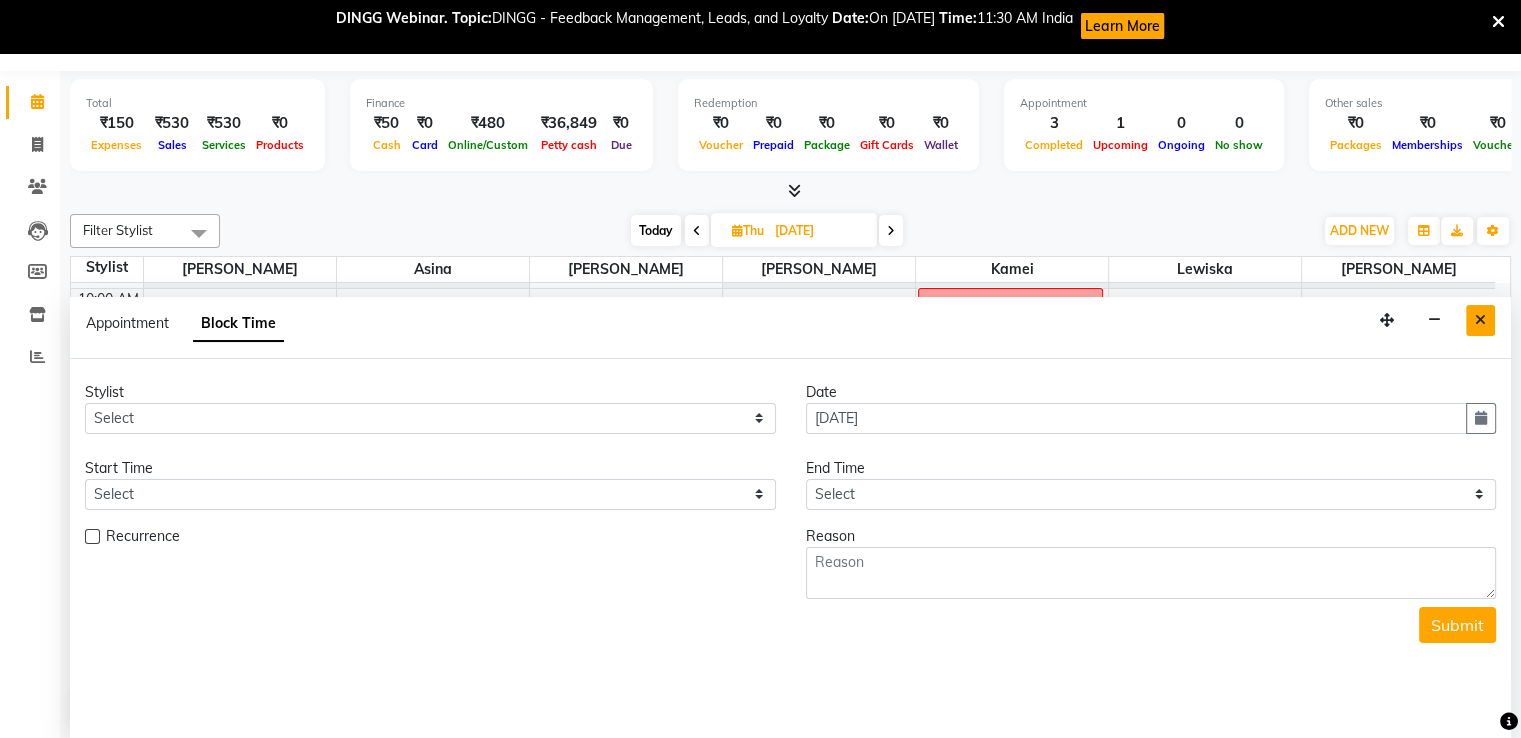 click at bounding box center (1480, 320) 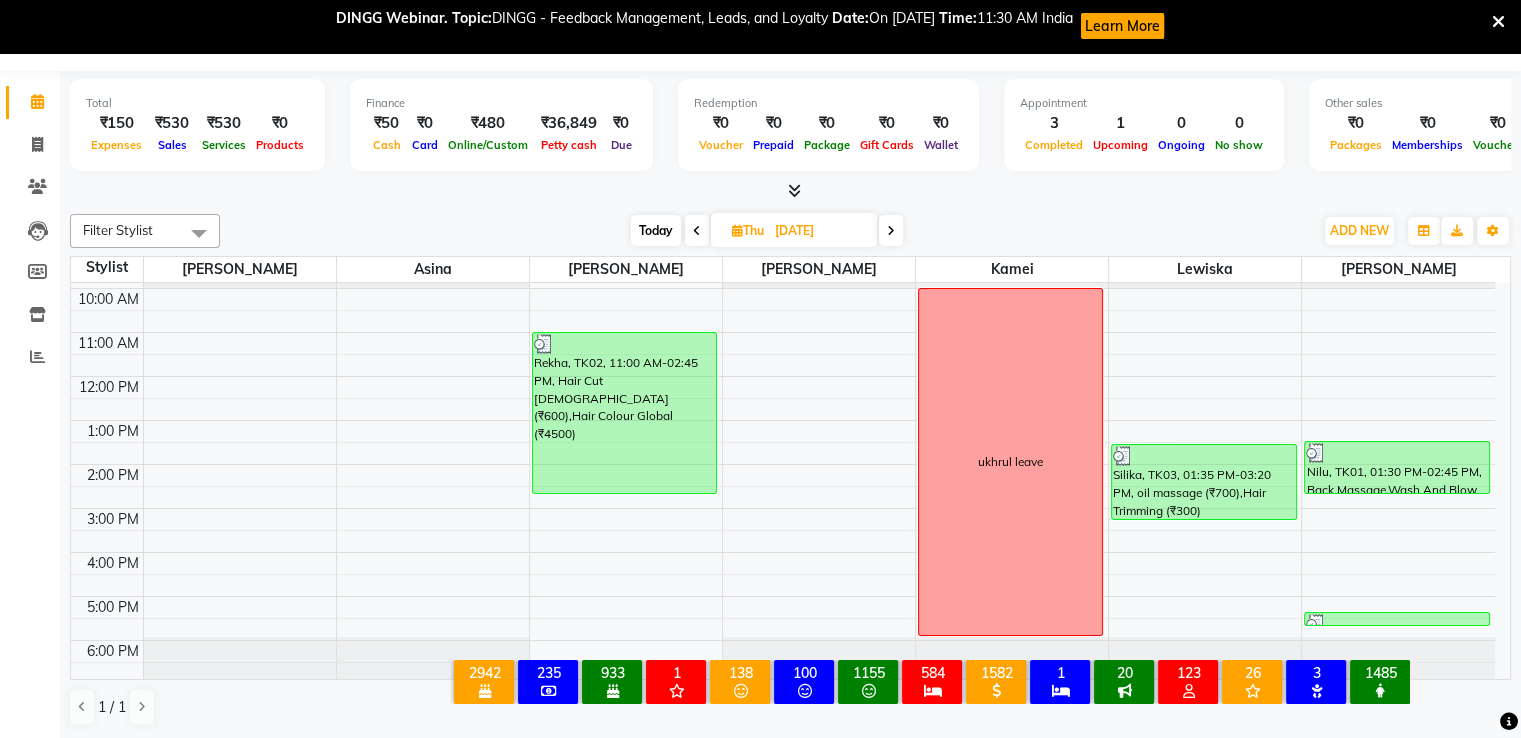 click on "9:00 AM 10:00 AM 11:00 AM 12:00 PM 1:00 PM 2:00 PM 3:00 PM 4:00 PM 5:00 PM 6:00 PM     Rekha, TK02, 11:00 AM-02:45 PM, Hair Cut [DEMOGRAPHIC_DATA] (₹600),Hair Colour Global (₹4500)  ukhrul leave      Silika, TK03, 01:35 PM-03:20 PM, oil massage (₹700),Hair Trimming (₹300)     Nilu, TK01, 01:30 PM-02:45 PM, Back Massage,Wash And Blow Dry [DEMOGRAPHIC_DATA] (₹400), Forehead (₹30)     [PERSON_NAME], TK04, 05:25 PM-05:40 PM,  Eye Brow (₹50)" at bounding box center (783, 464) 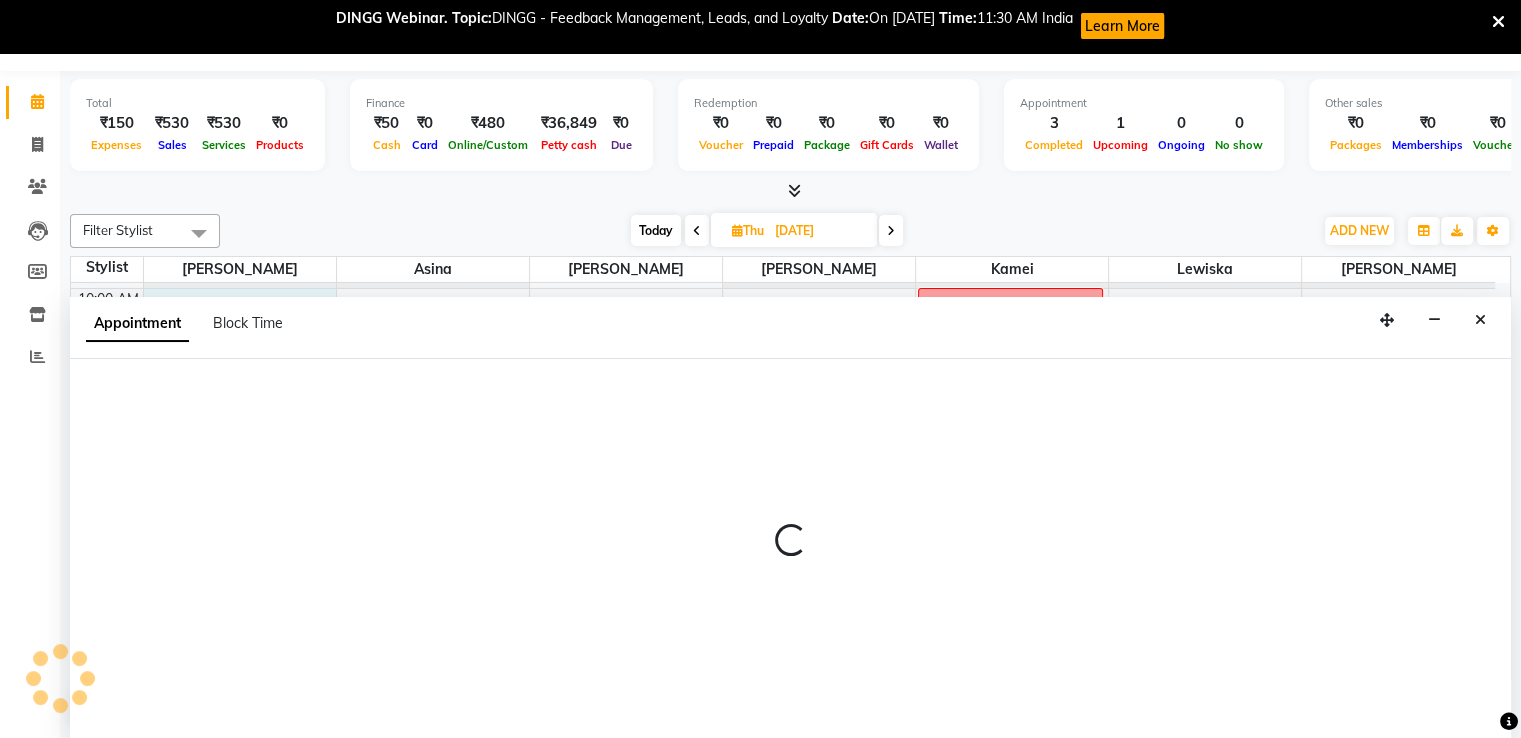select on "29583" 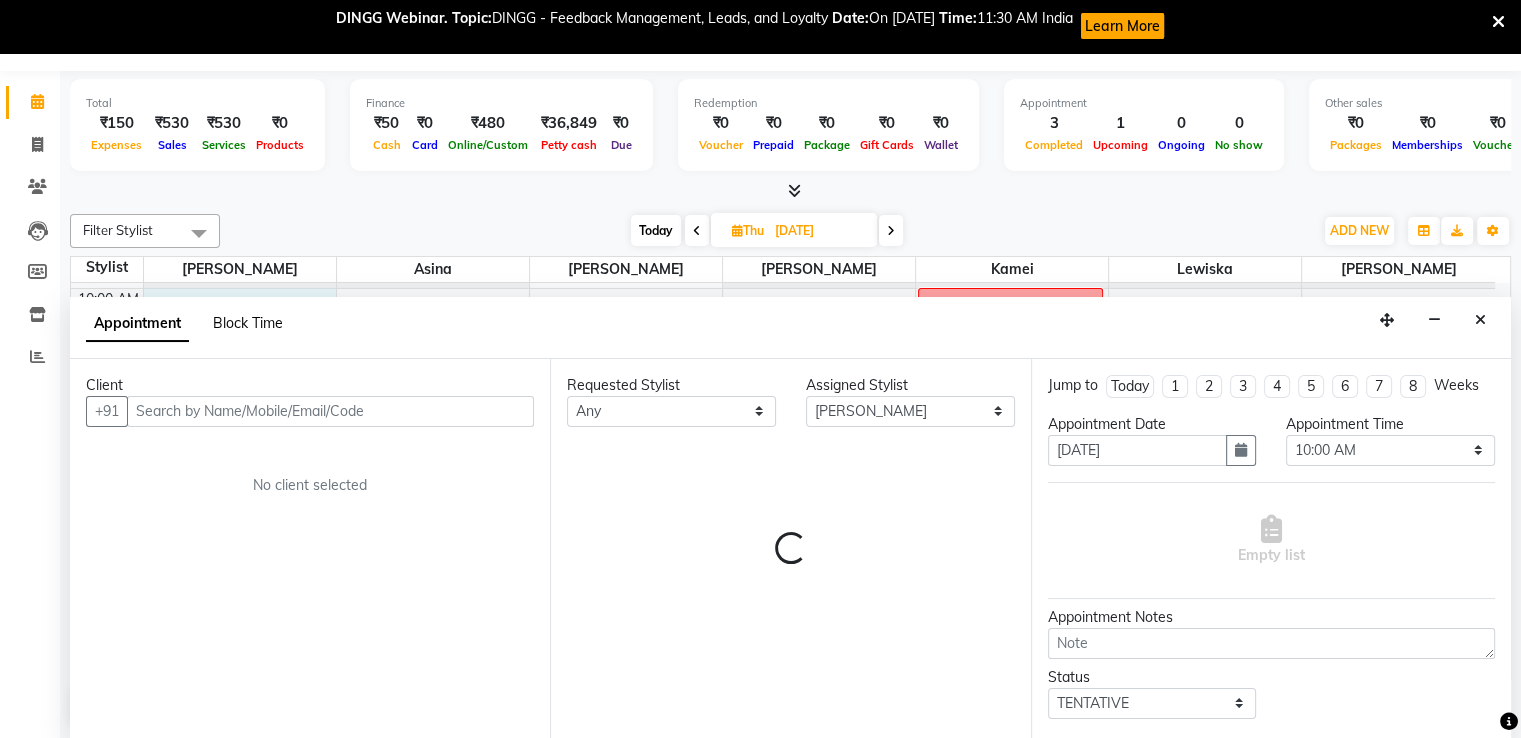 click on "Block Time" at bounding box center [248, 323] 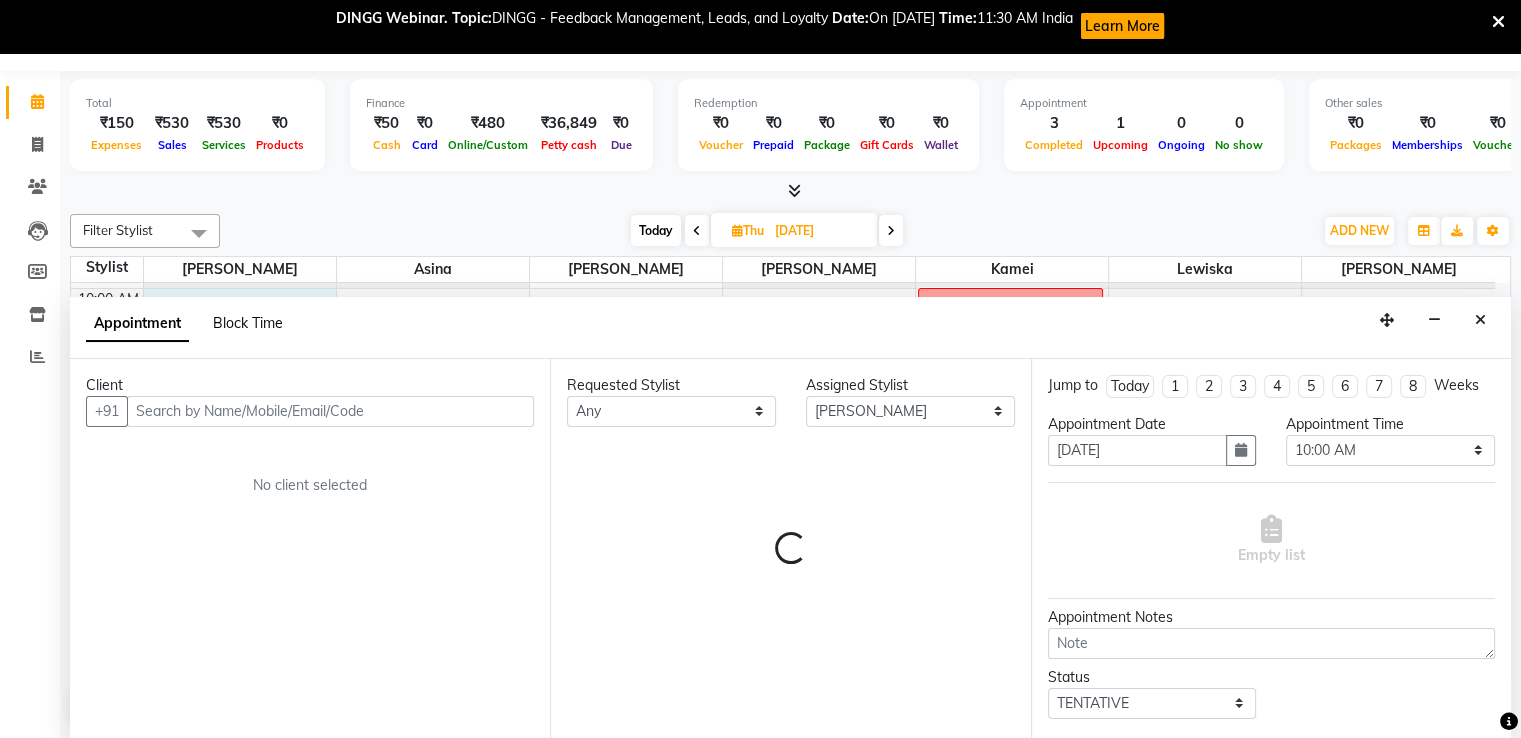 select on "29583" 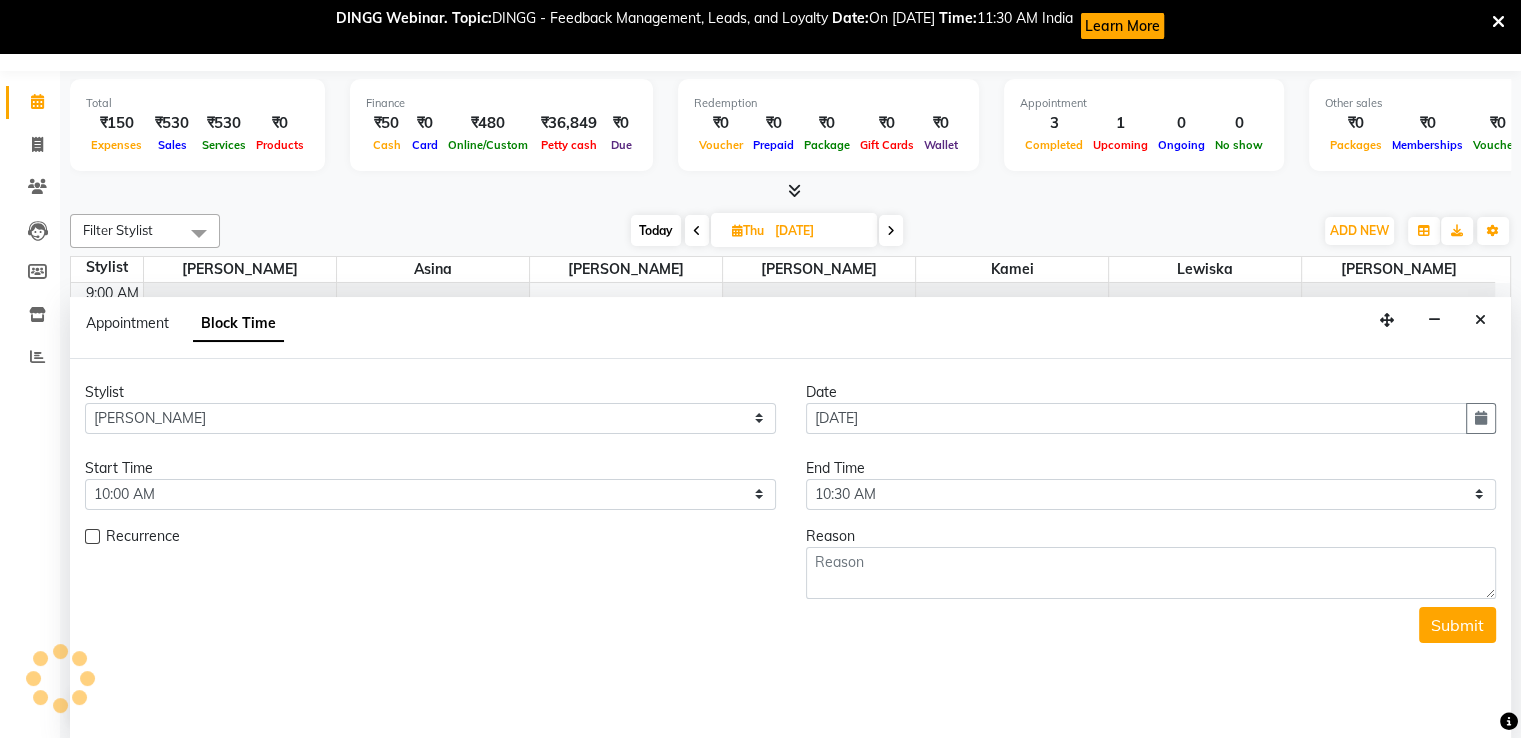 scroll, scrollTop: 38, scrollLeft: 0, axis: vertical 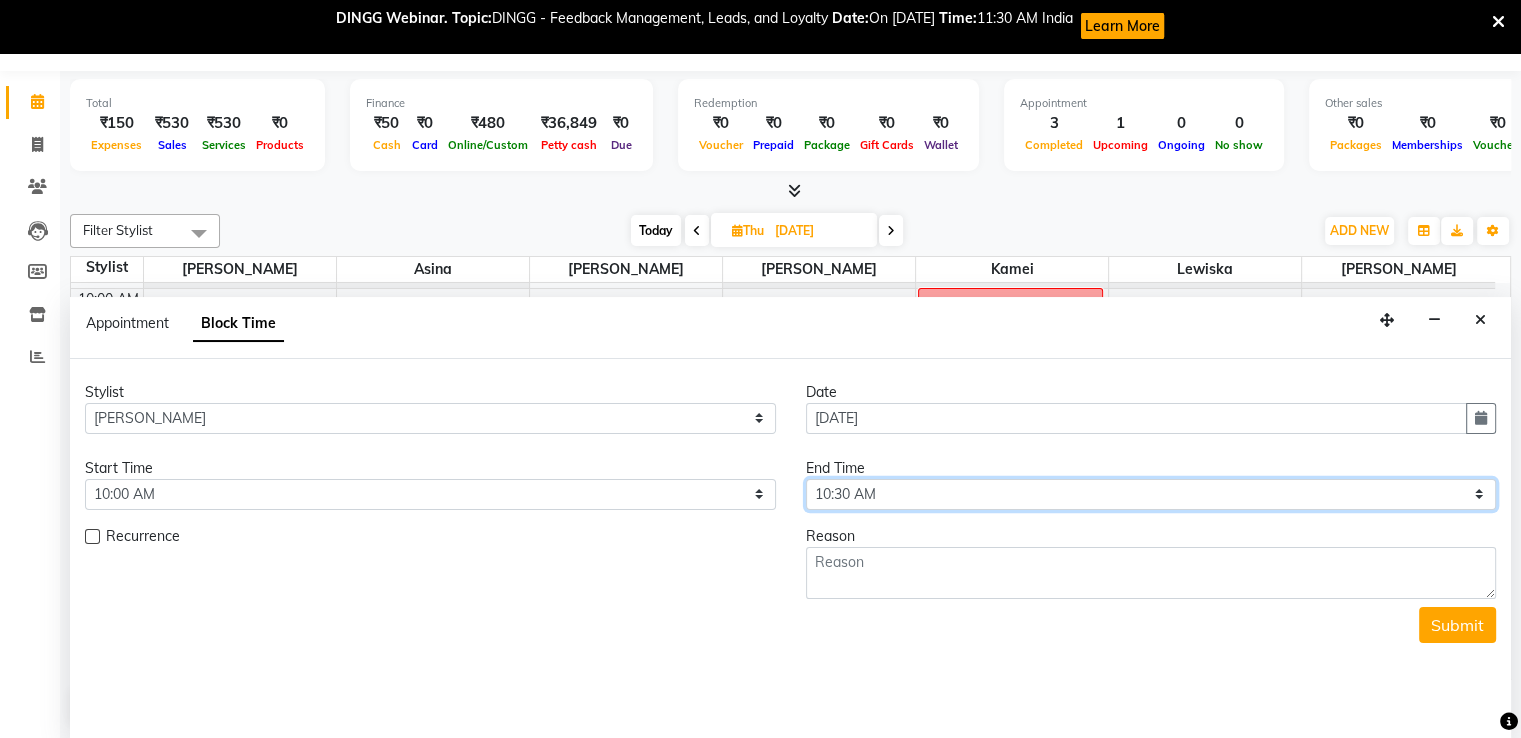 click on "Select 10:00 AM 10:30 AM 11:00 AM 11:30 AM 12:00 PM 12:30 PM 01:00 PM 01:30 PM 02:00 PM 02:30 PM 03:00 PM 03:30 PM 04:00 PM 04:30 PM 05:00 PM 05:30 PM 06:00 PM" at bounding box center [1151, 494] 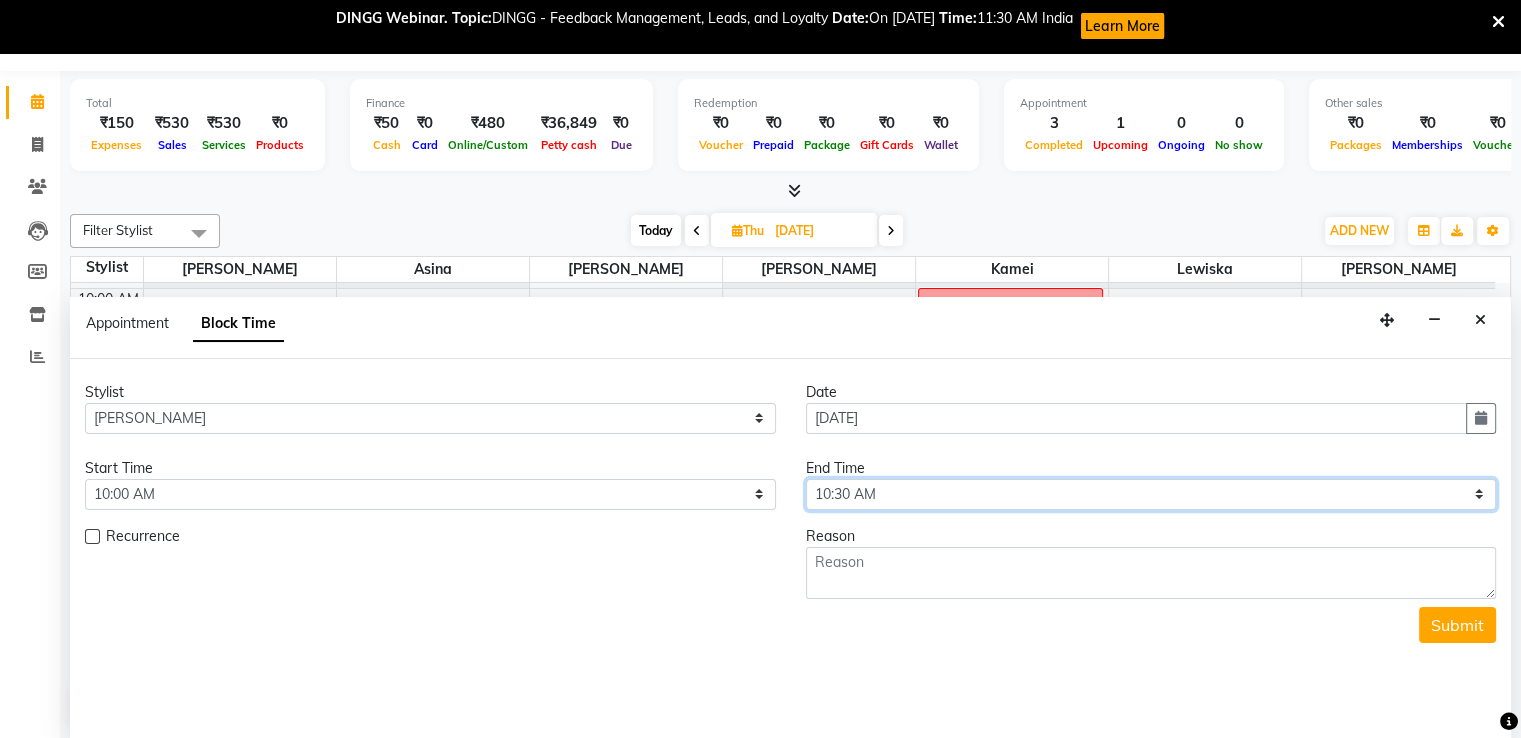 select on "1080" 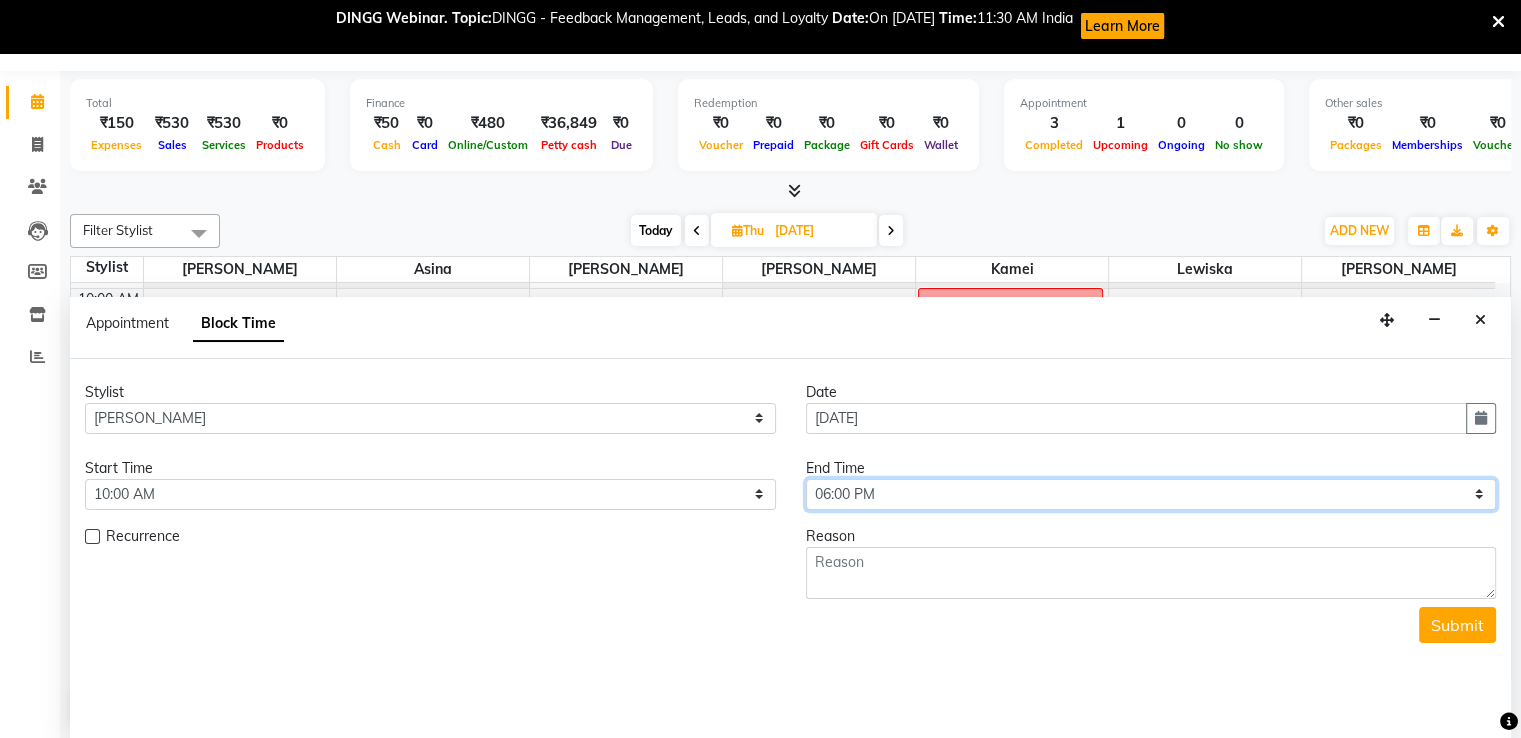 click on "Select 10:00 AM 10:30 AM 11:00 AM 11:30 AM 12:00 PM 12:30 PM 01:00 PM 01:30 PM 02:00 PM 02:30 PM 03:00 PM 03:30 PM 04:00 PM 04:30 PM 05:00 PM 05:30 PM 06:00 PM" at bounding box center [1151, 494] 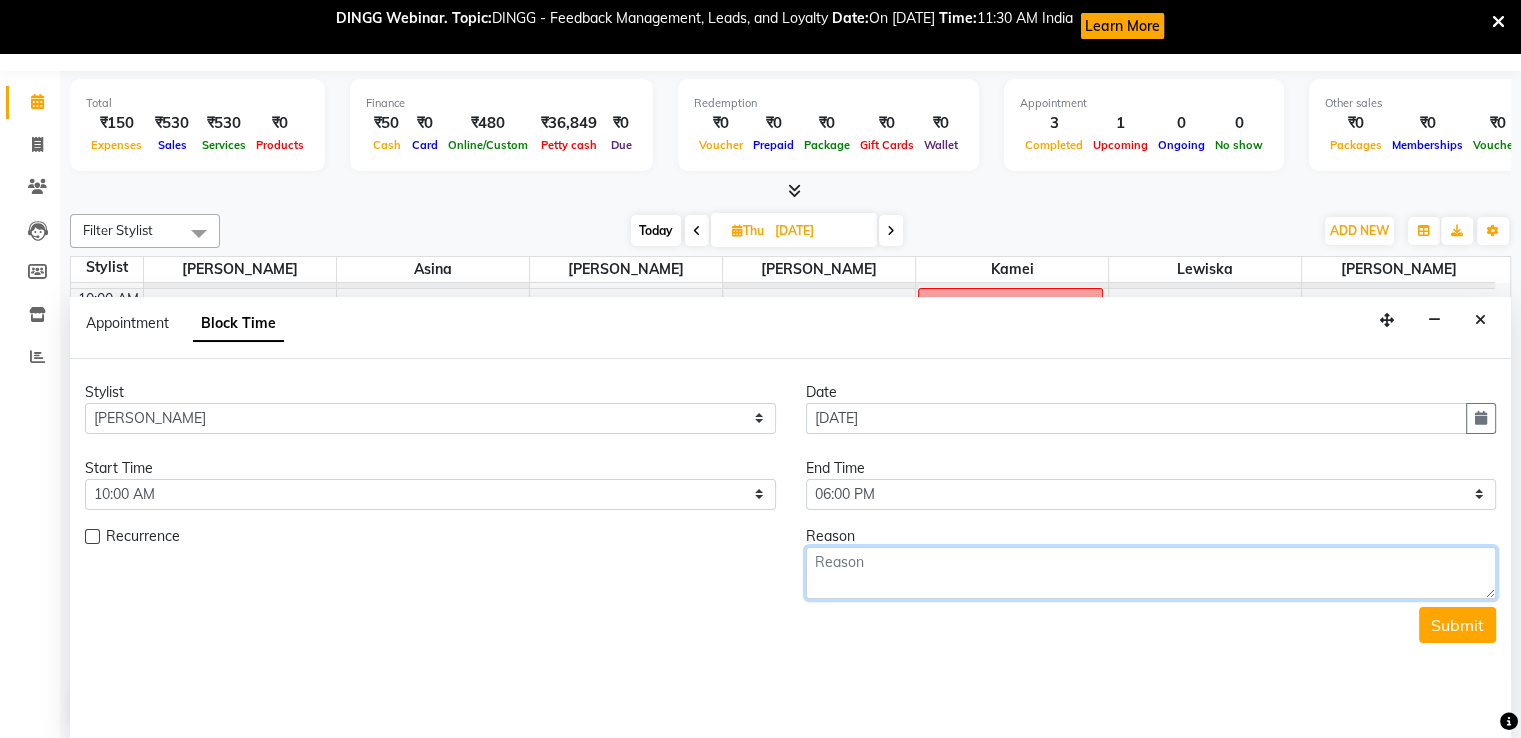 click at bounding box center [1151, 573] 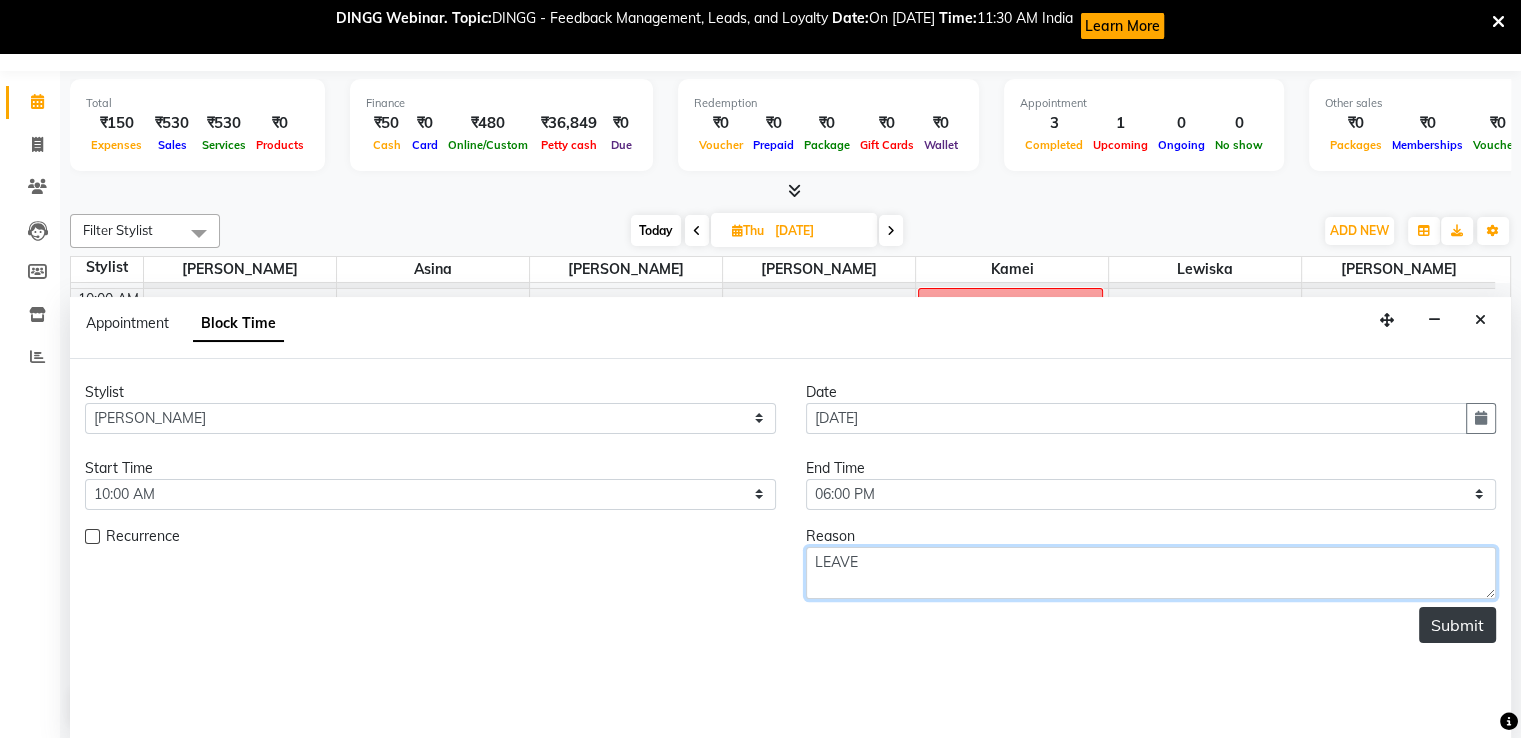 type on "LEAVE" 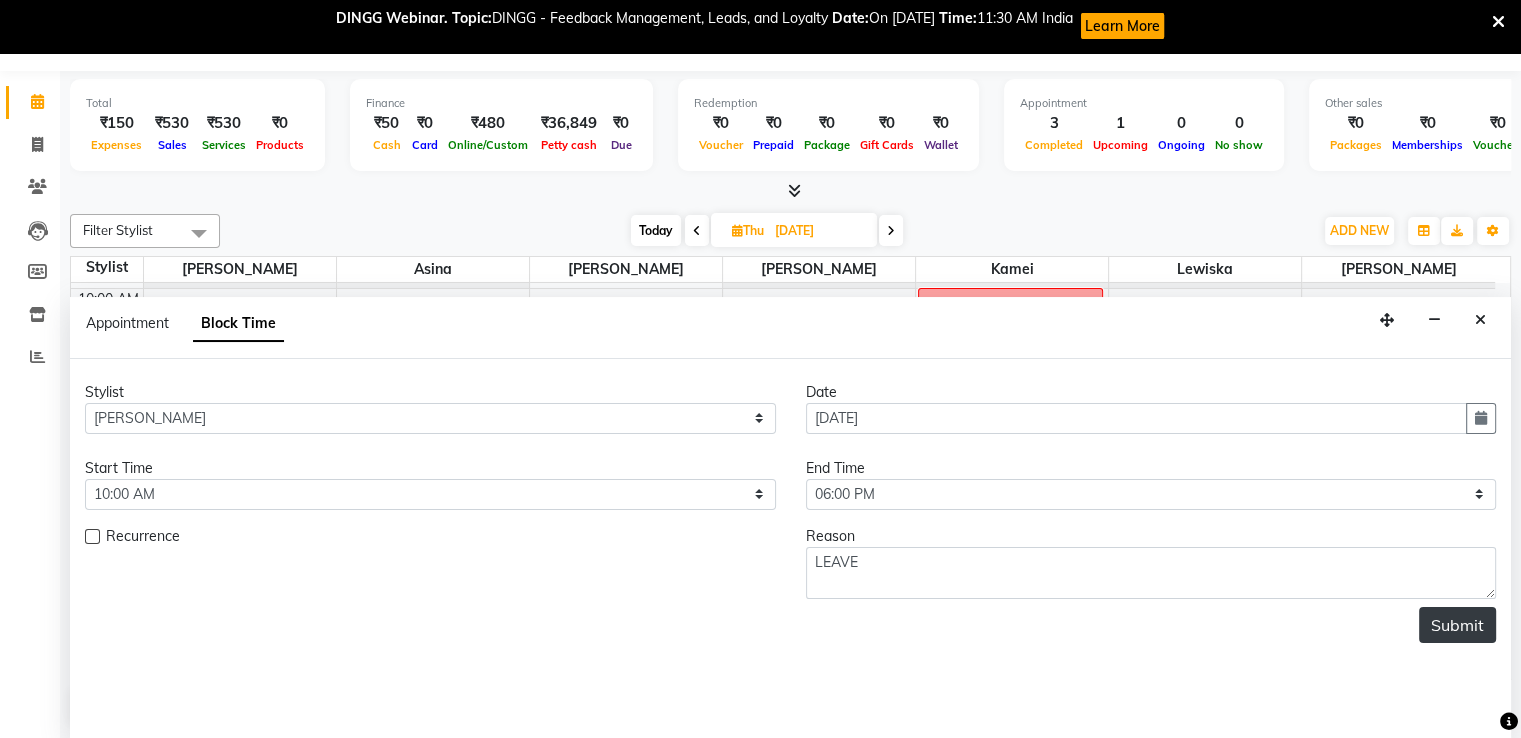 click on "Submit" at bounding box center [1457, 625] 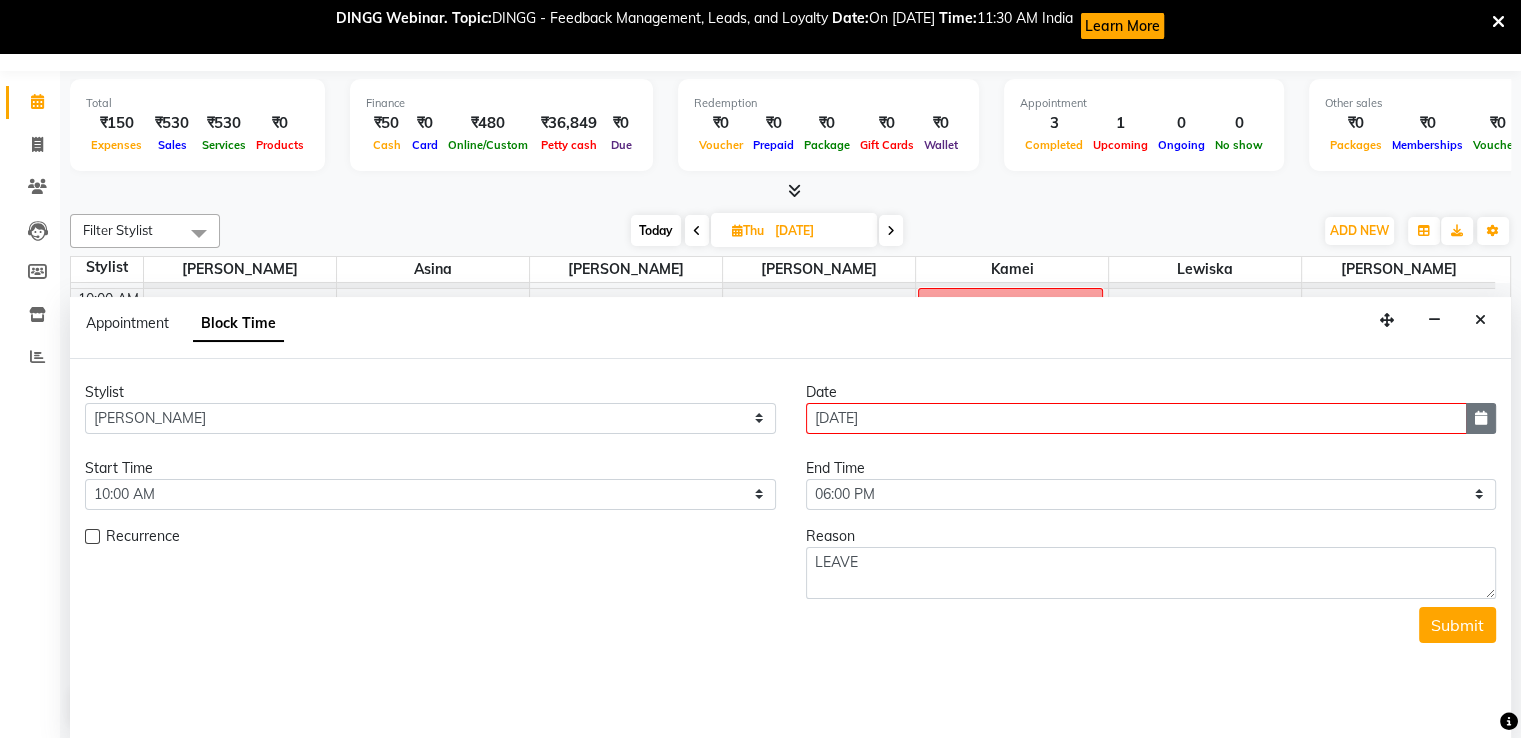 click at bounding box center [1481, 418] 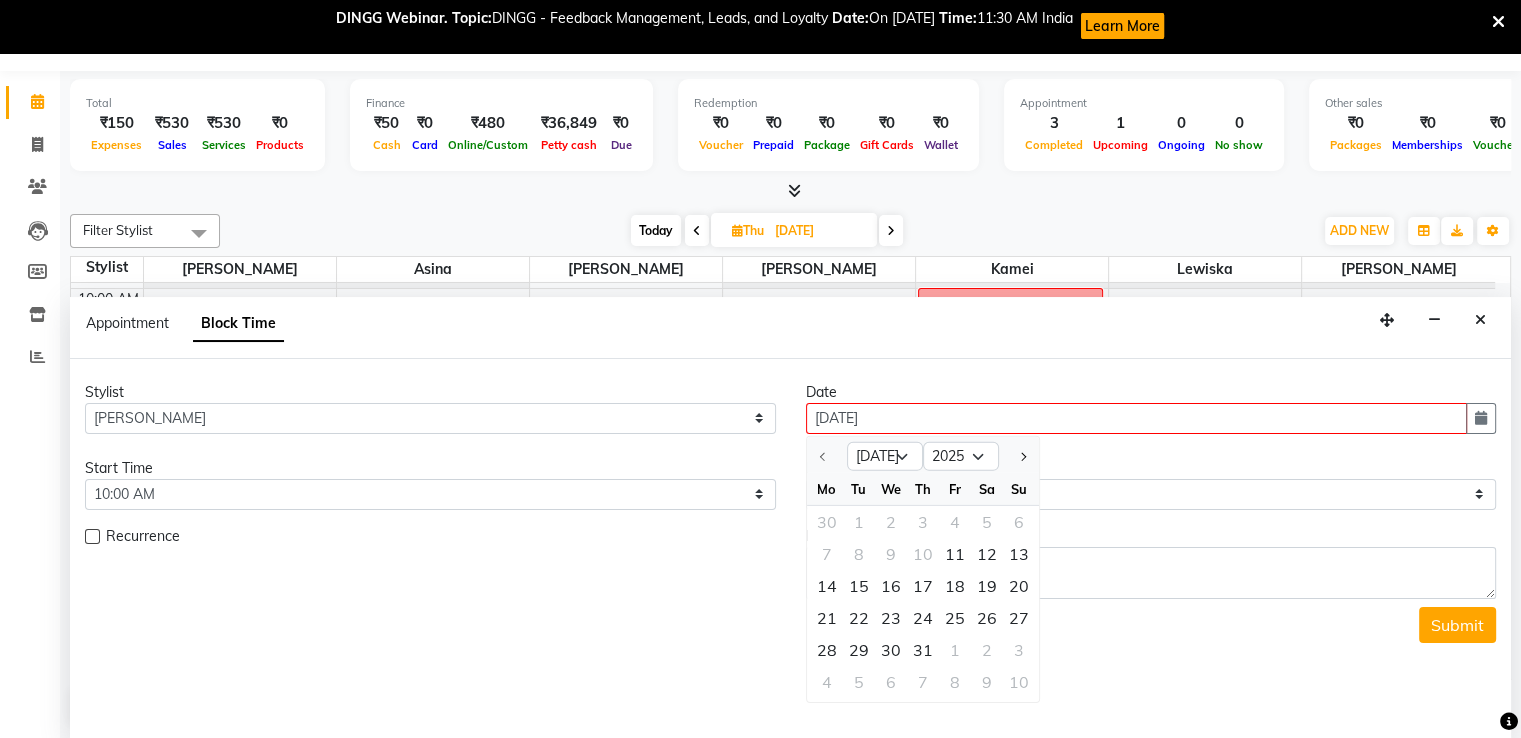 click on "7 8 9 10 11 12 13" at bounding box center [923, 553] 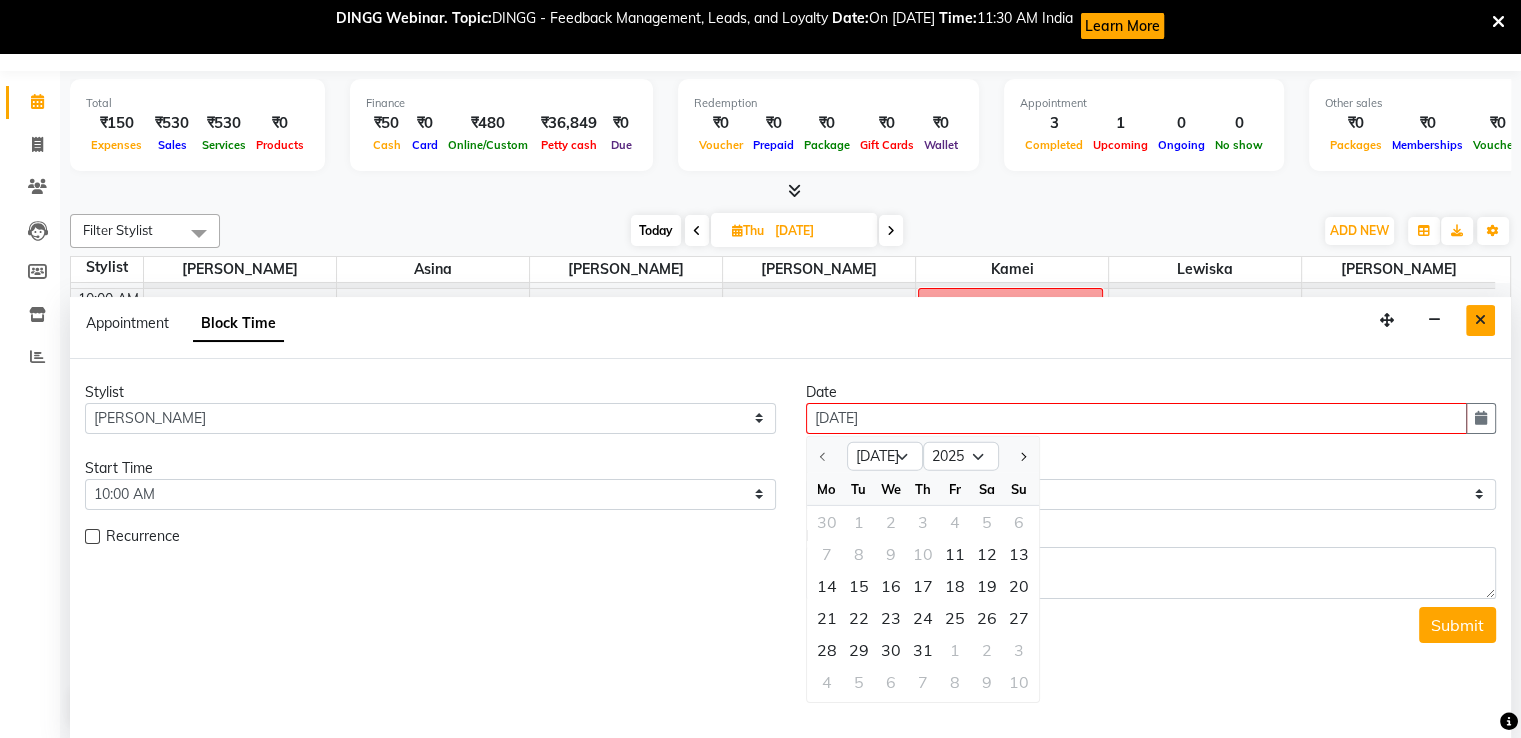click at bounding box center (1480, 320) 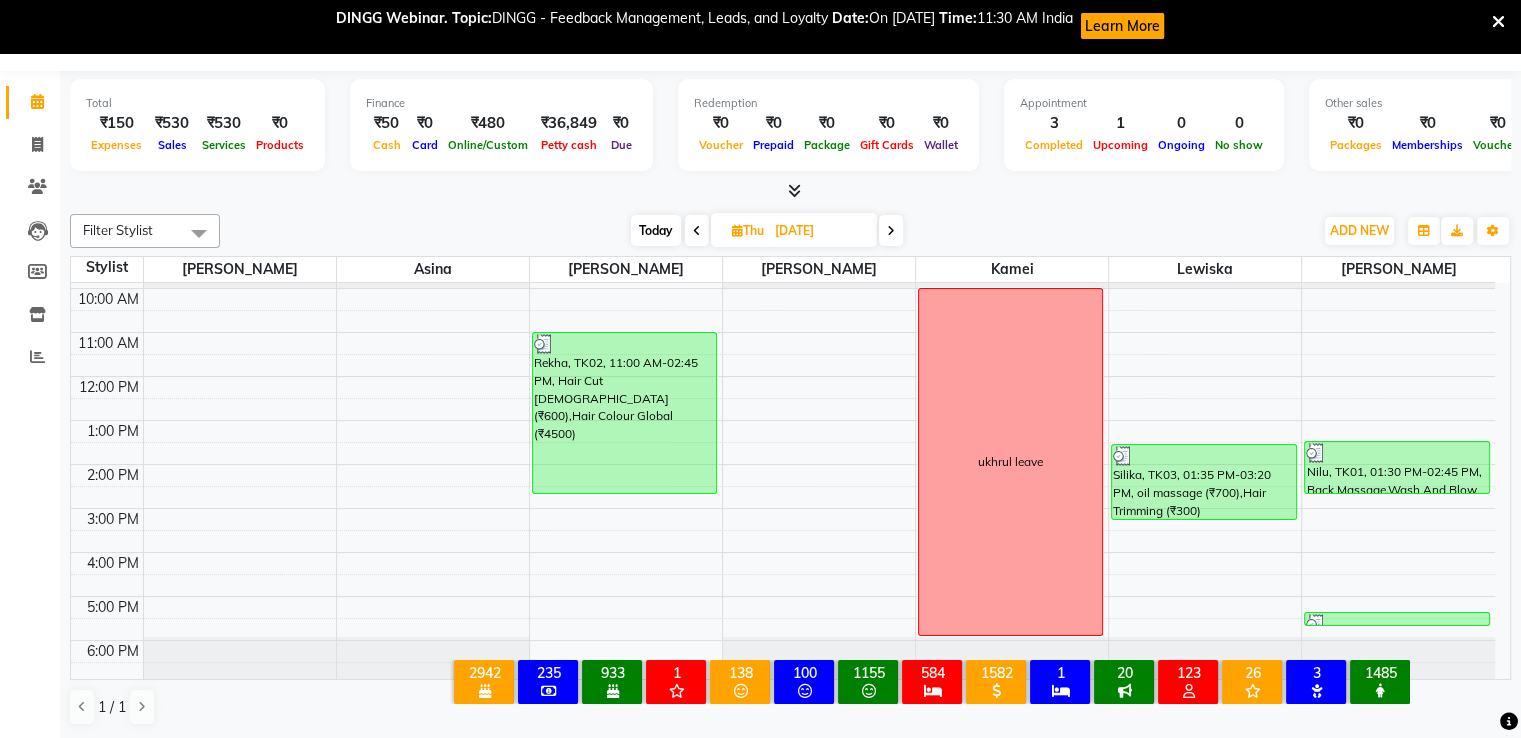 click at bounding box center [891, 231] 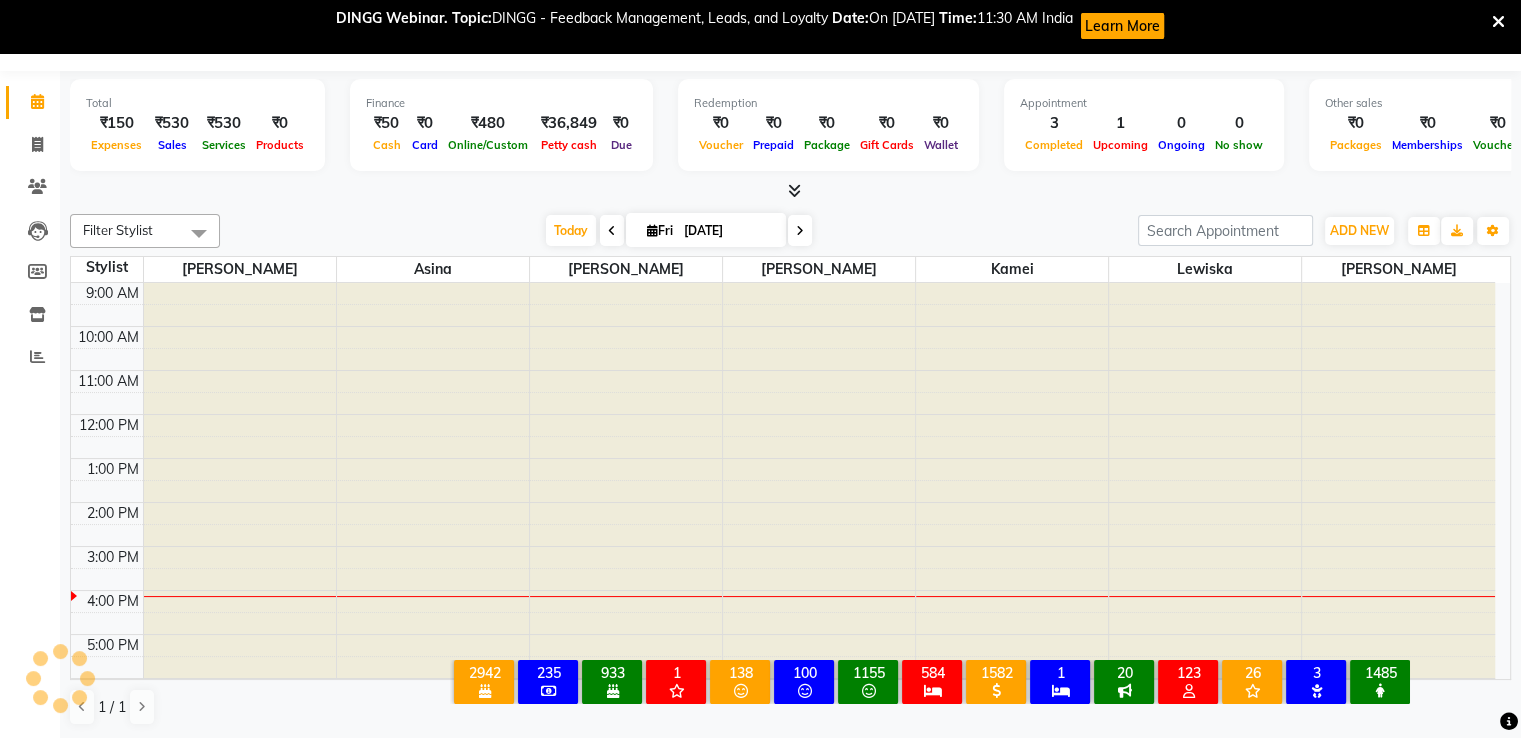 scroll, scrollTop: 38, scrollLeft: 0, axis: vertical 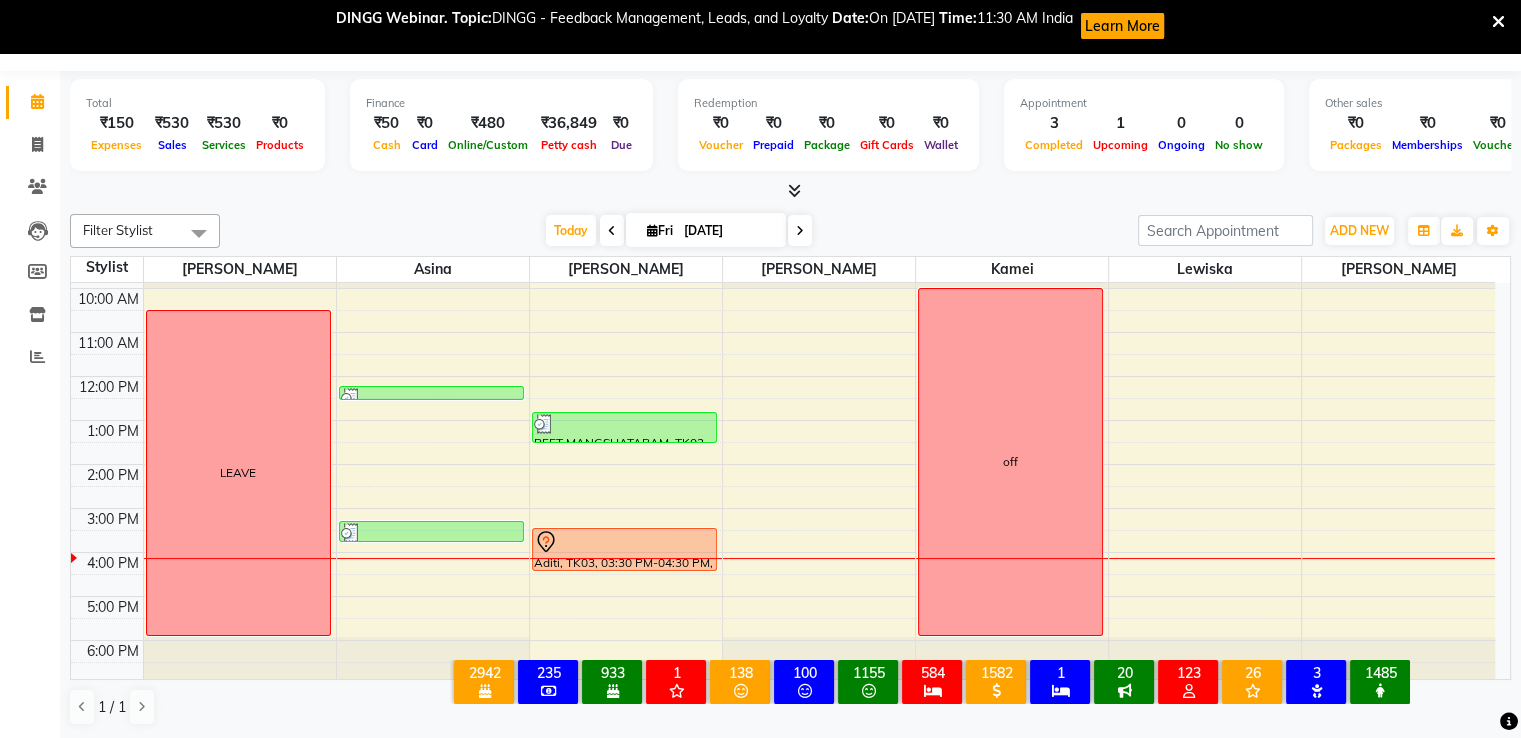 click at bounding box center [800, 231] 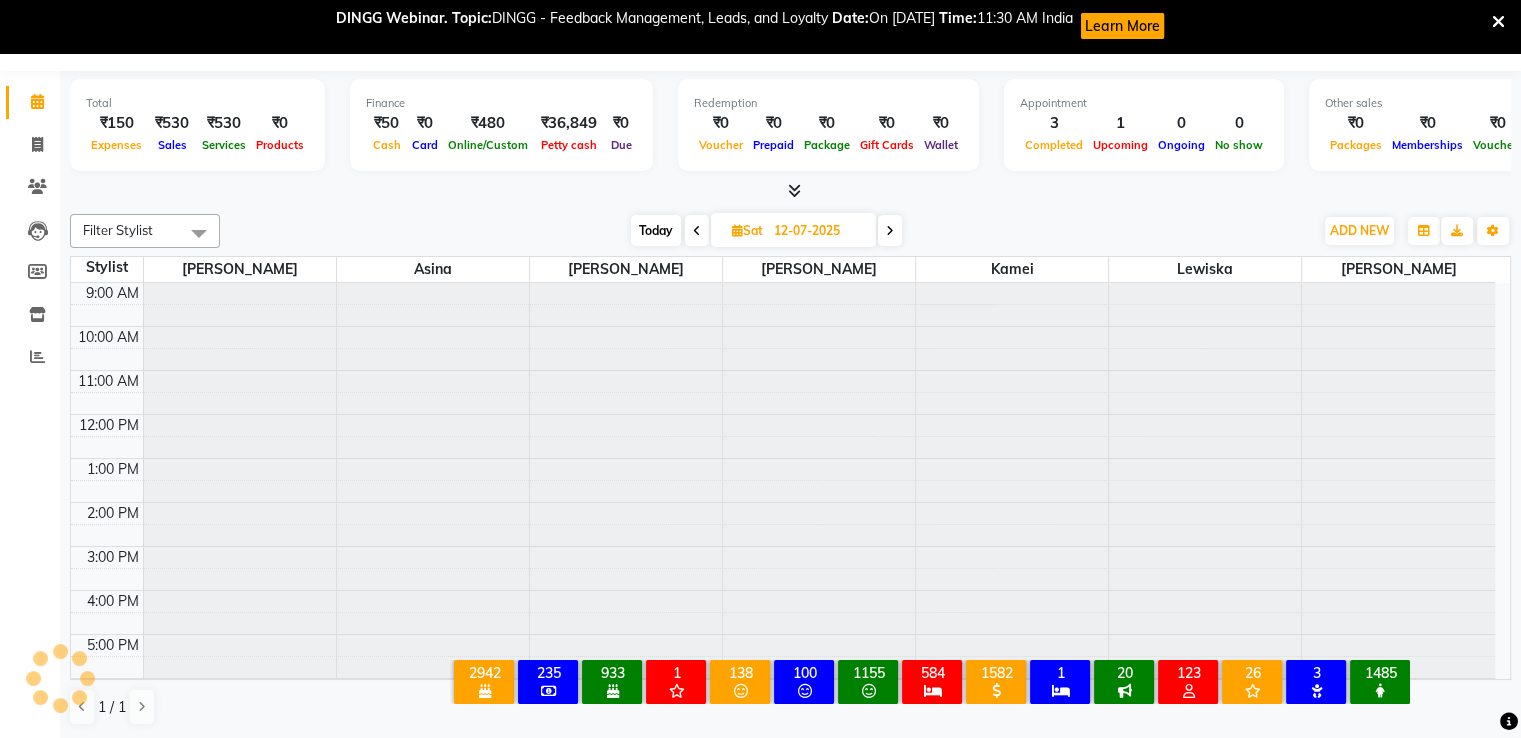 scroll, scrollTop: 38, scrollLeft: 0, axis: vertical 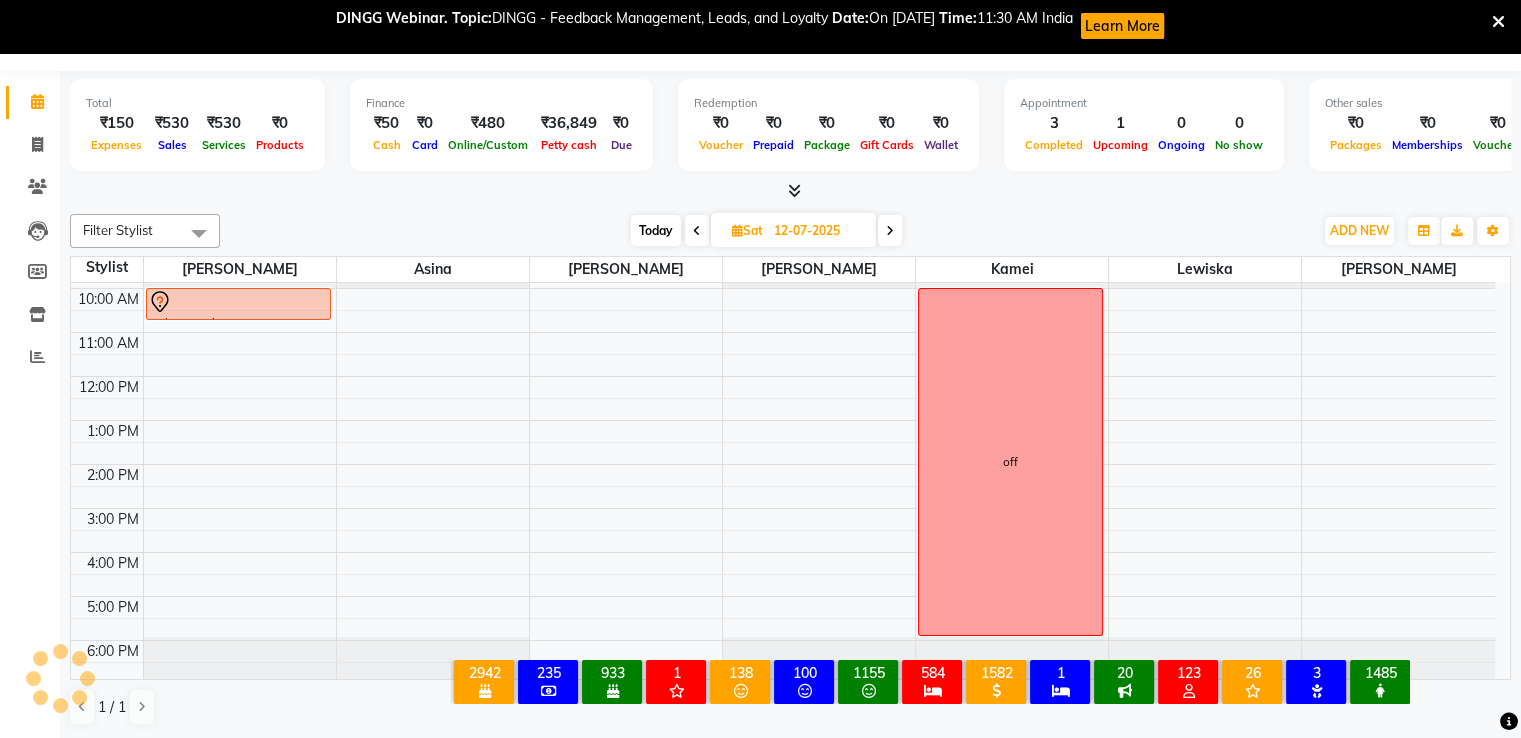 click at bounding box center (697, 230) 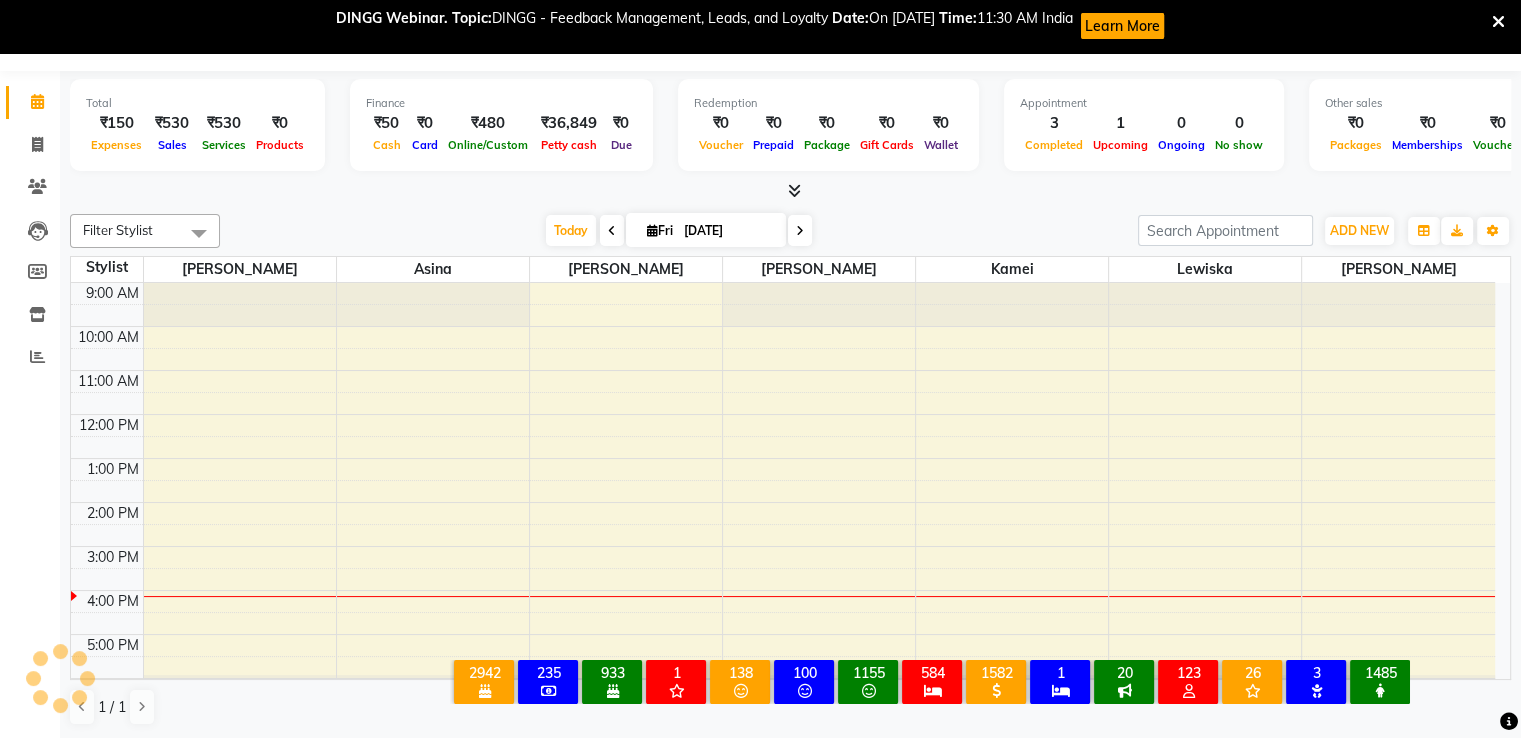 scroll, scrollTop: 38, scrollLeft: 0, axis: vertical 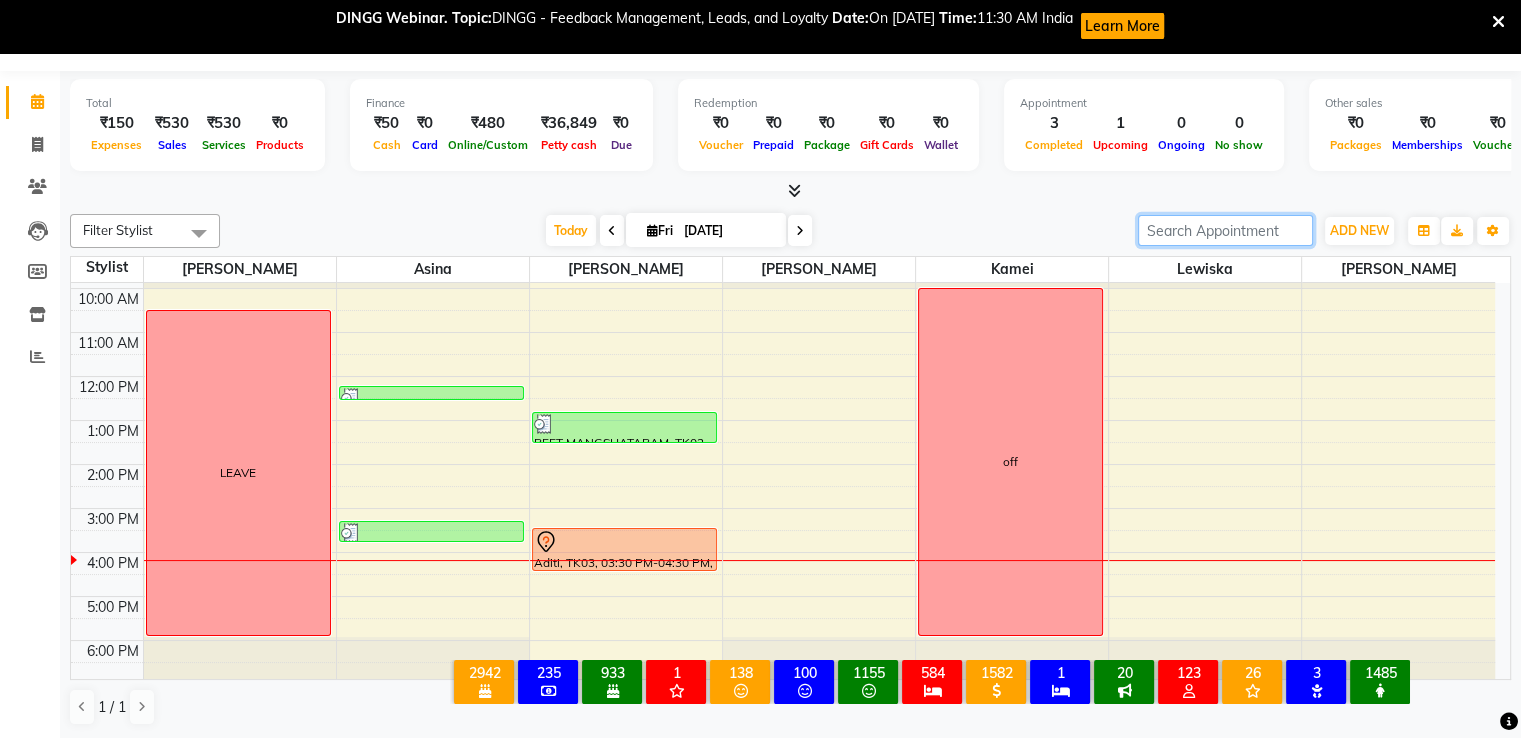 click at bounding box center [1225, 230] 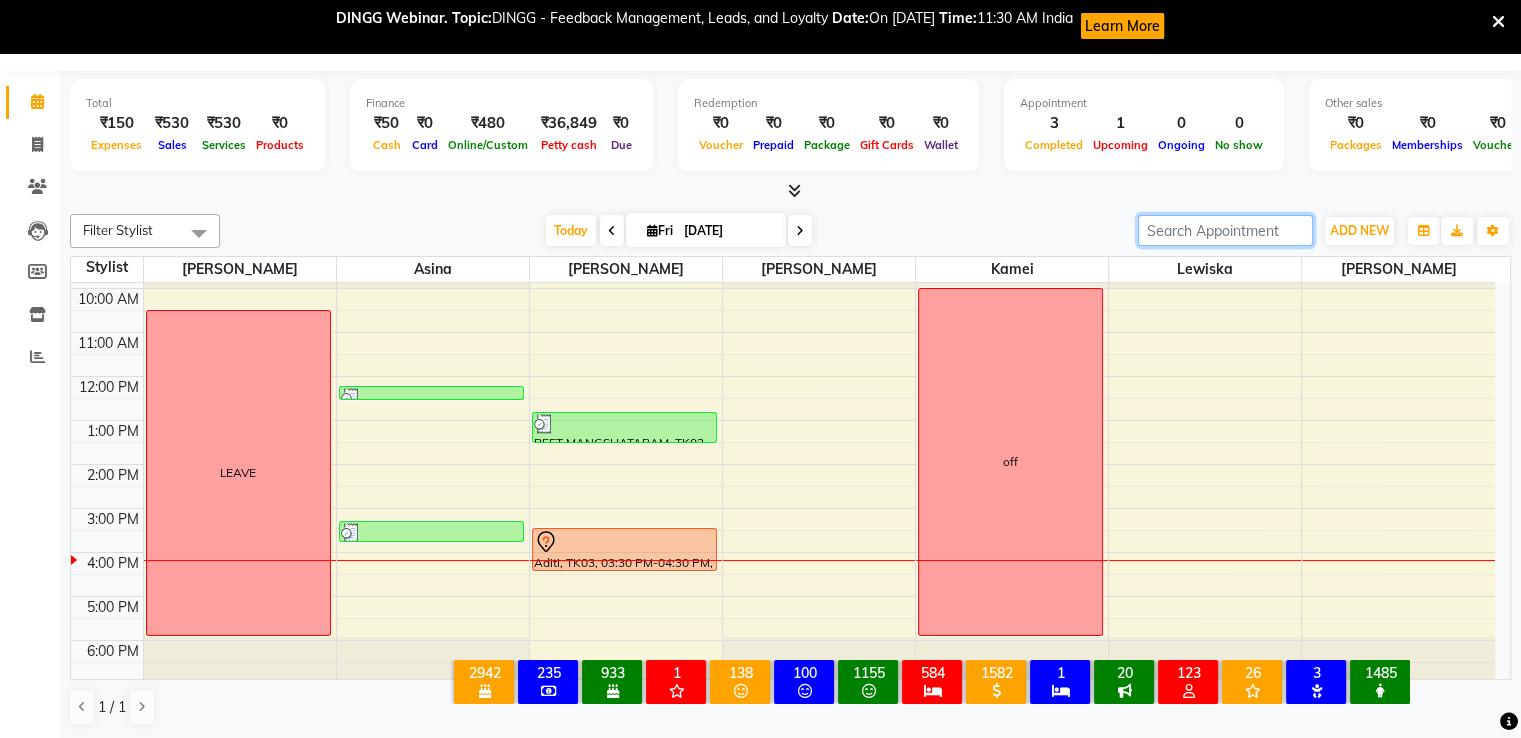 type on "L" 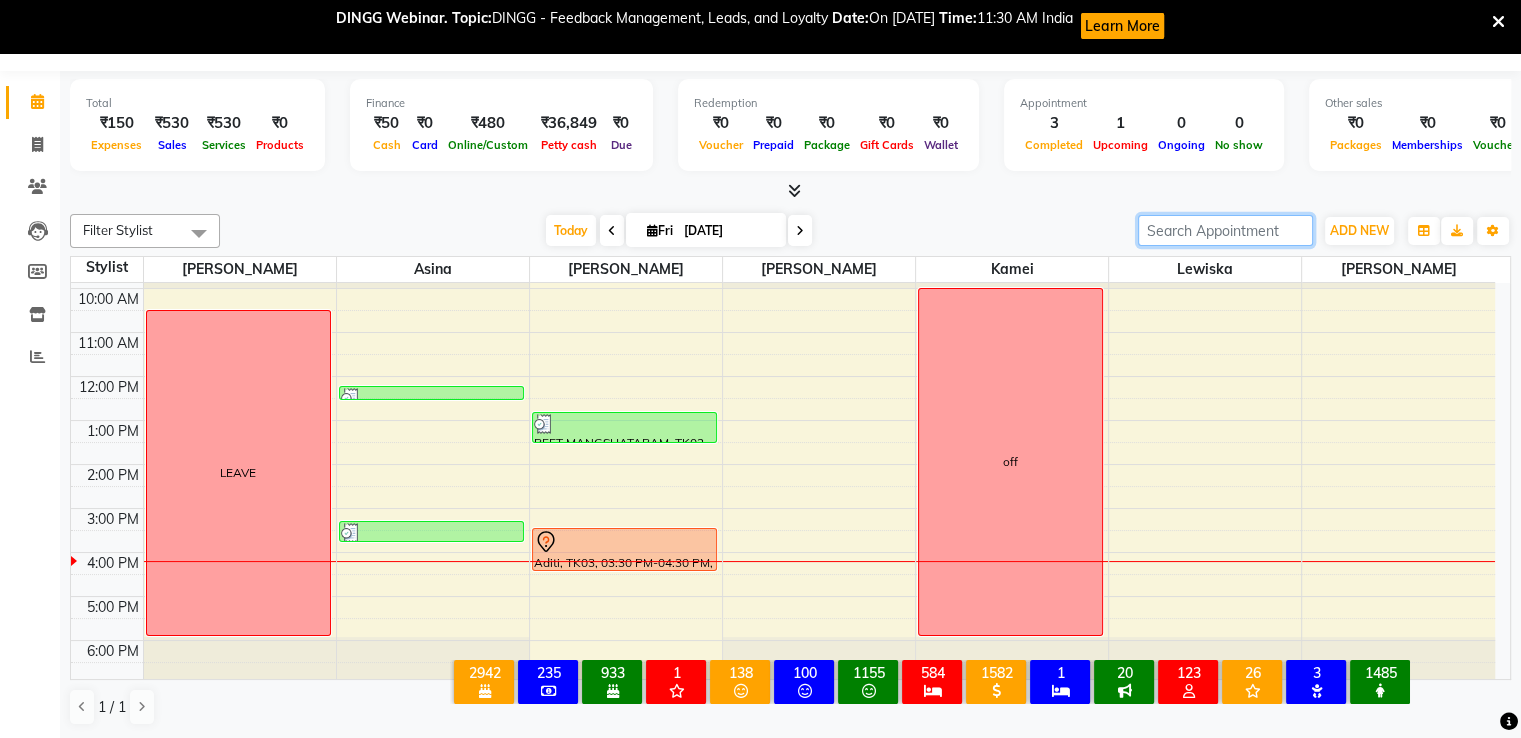 type on "-" 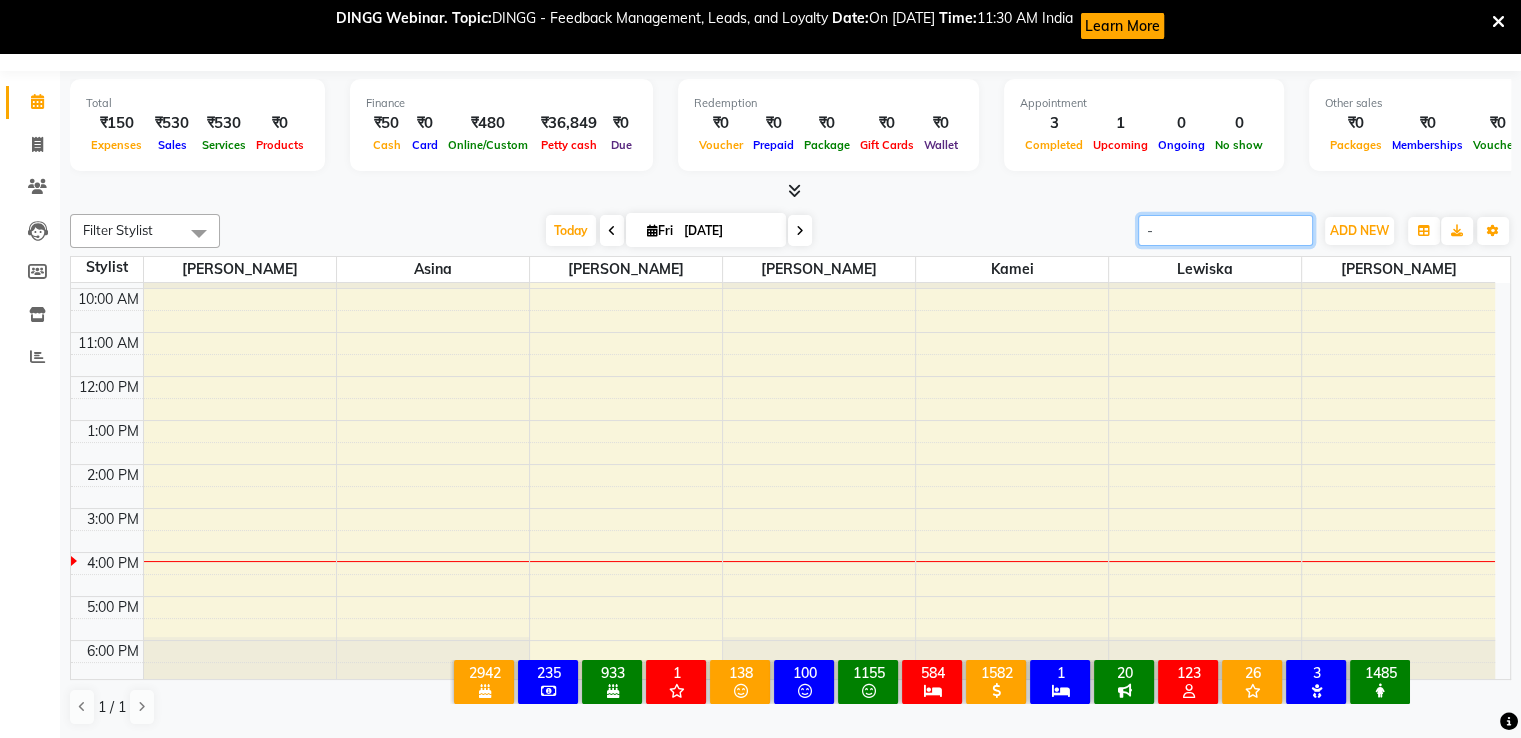 drag, startPoint x: 1160, startPoint y: 232, endPoint x: 1535, endPoint y: 249, distance: 375.38513 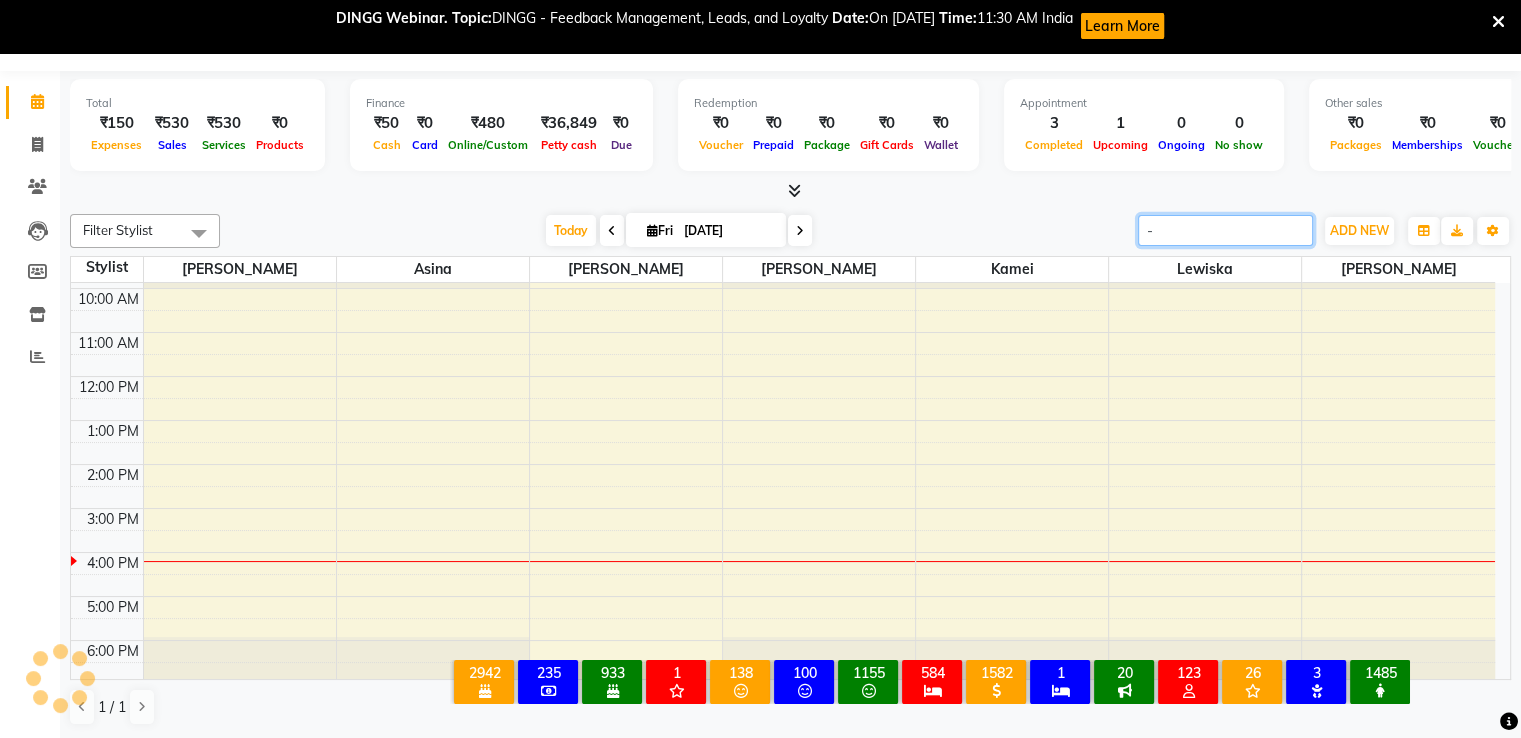 type 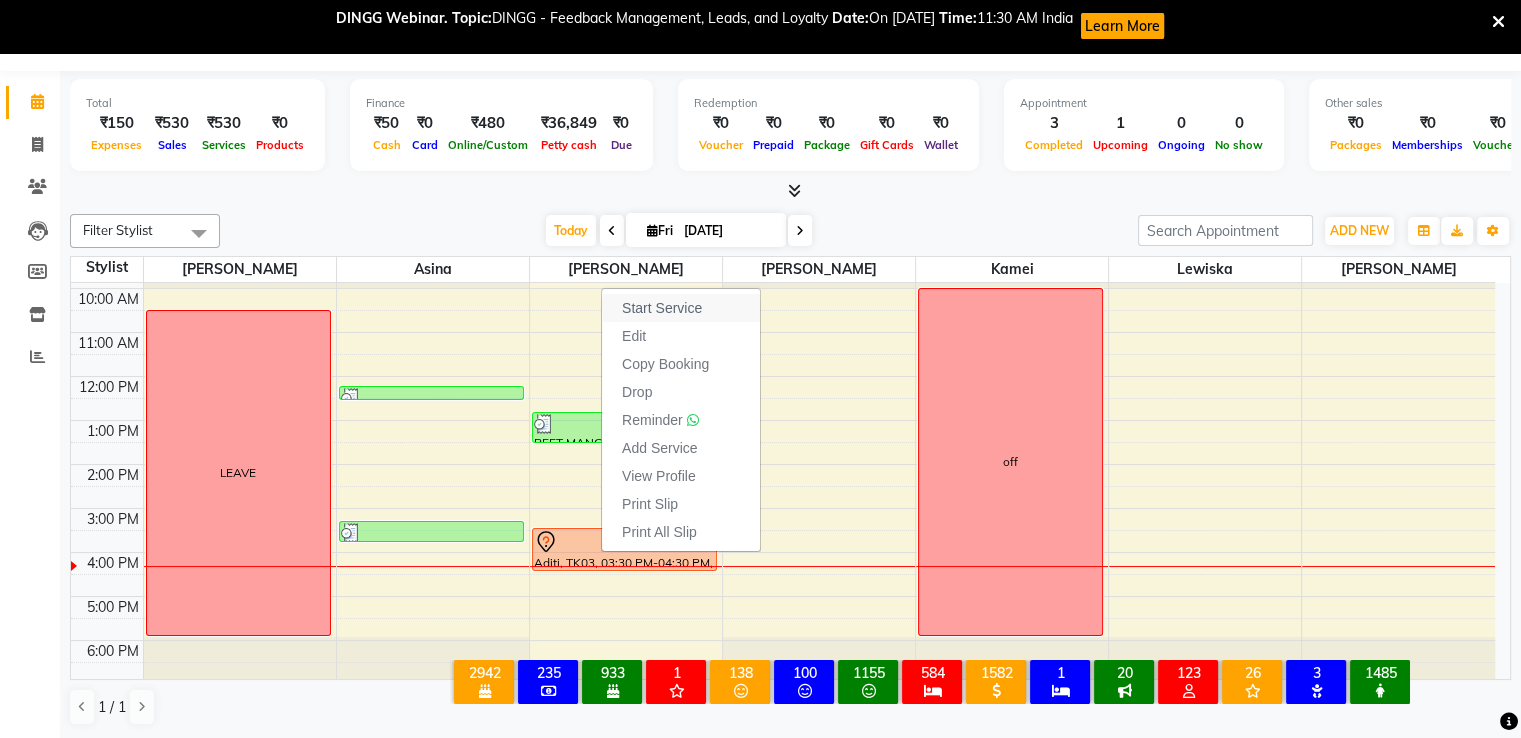 click on "Start Service" at bounding box center (662, 308) 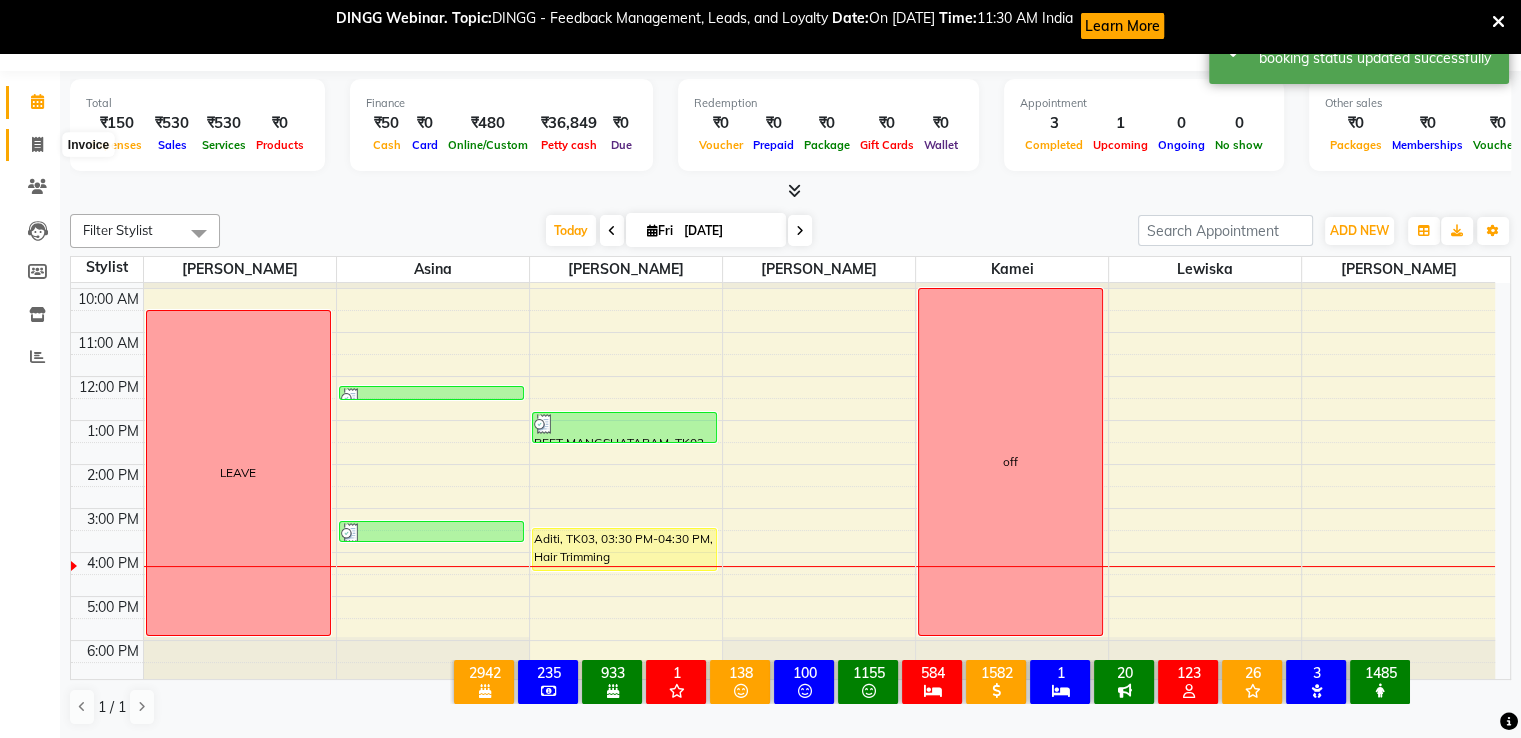 click 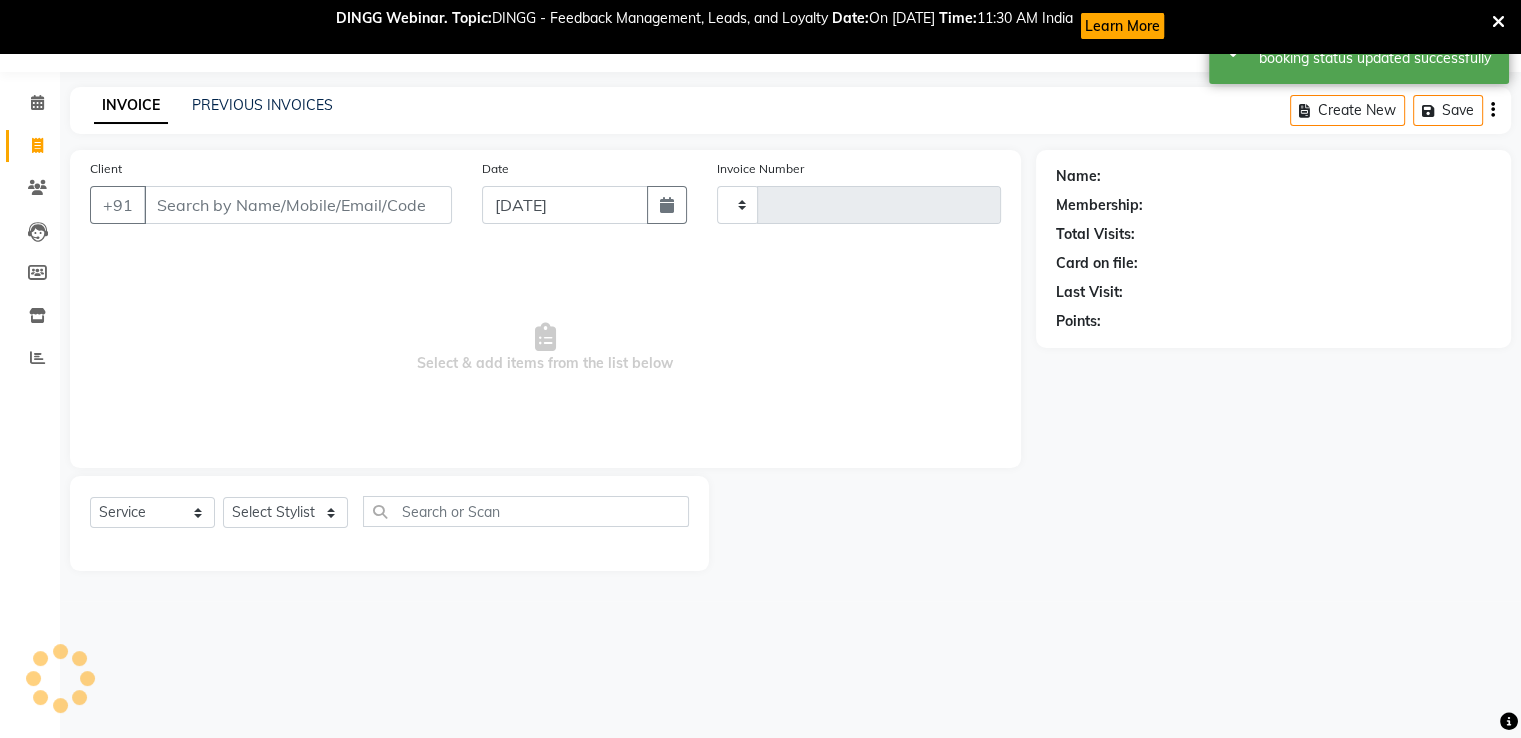 scroll, scrollTop: 52, scrollLeft: 0, axis: vertical 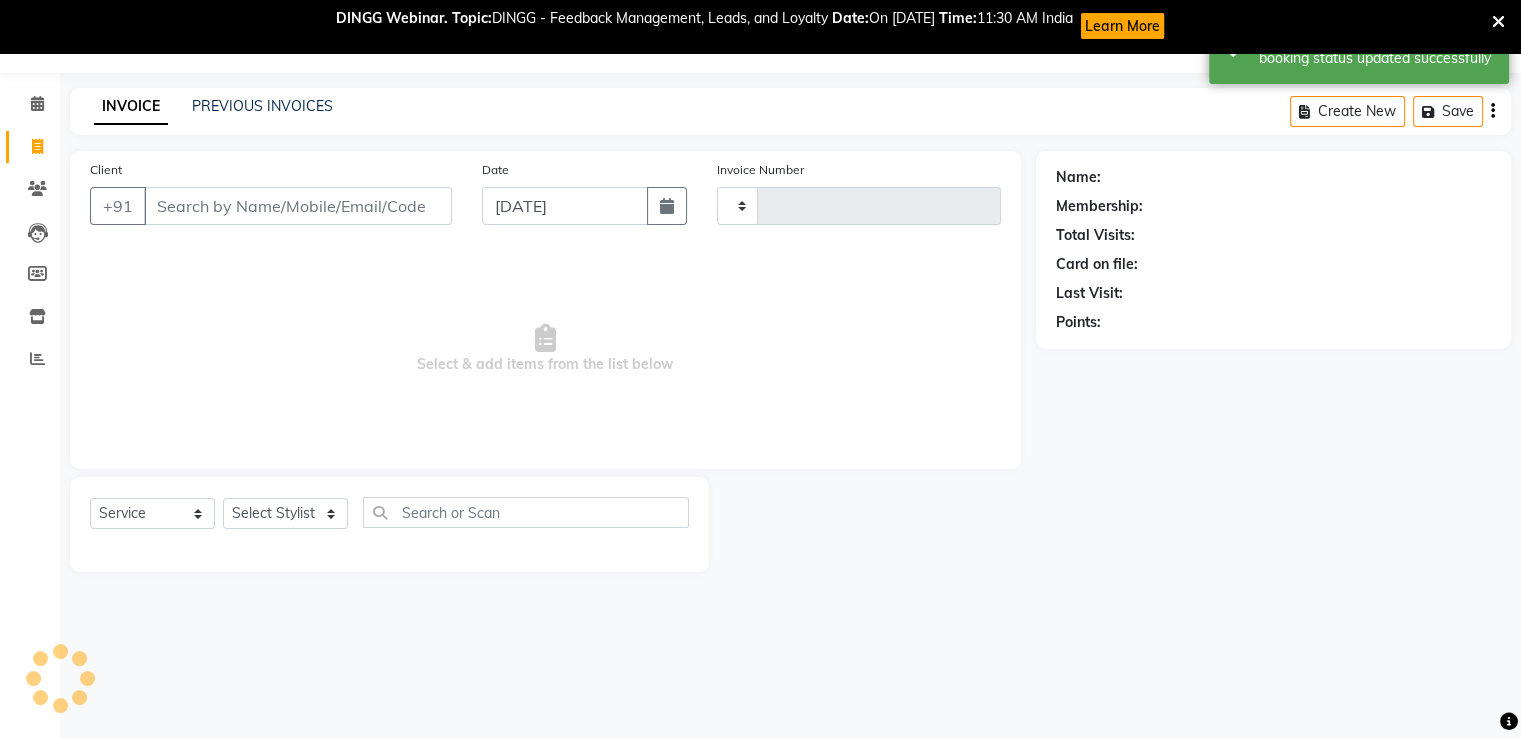 type on "0700" 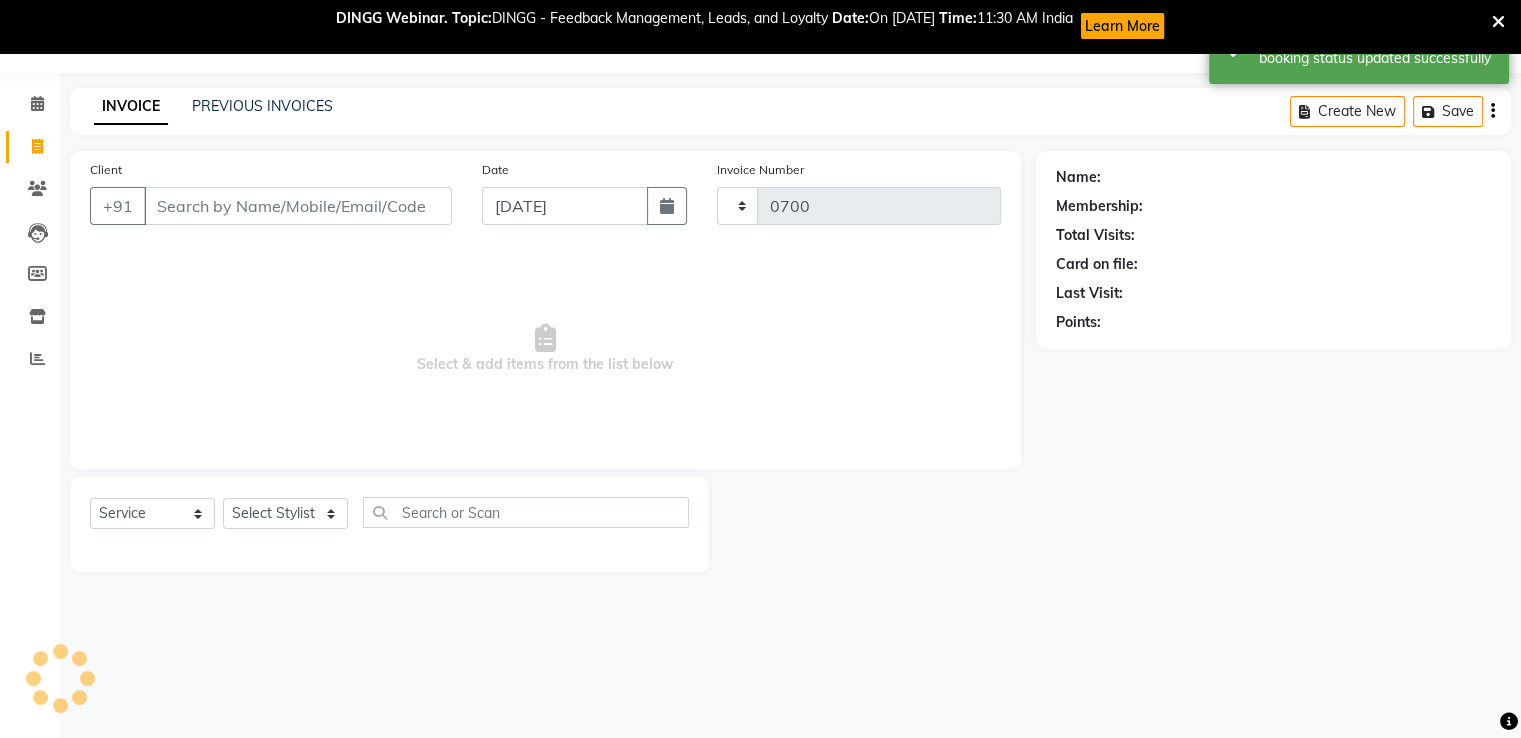 select on "4880" 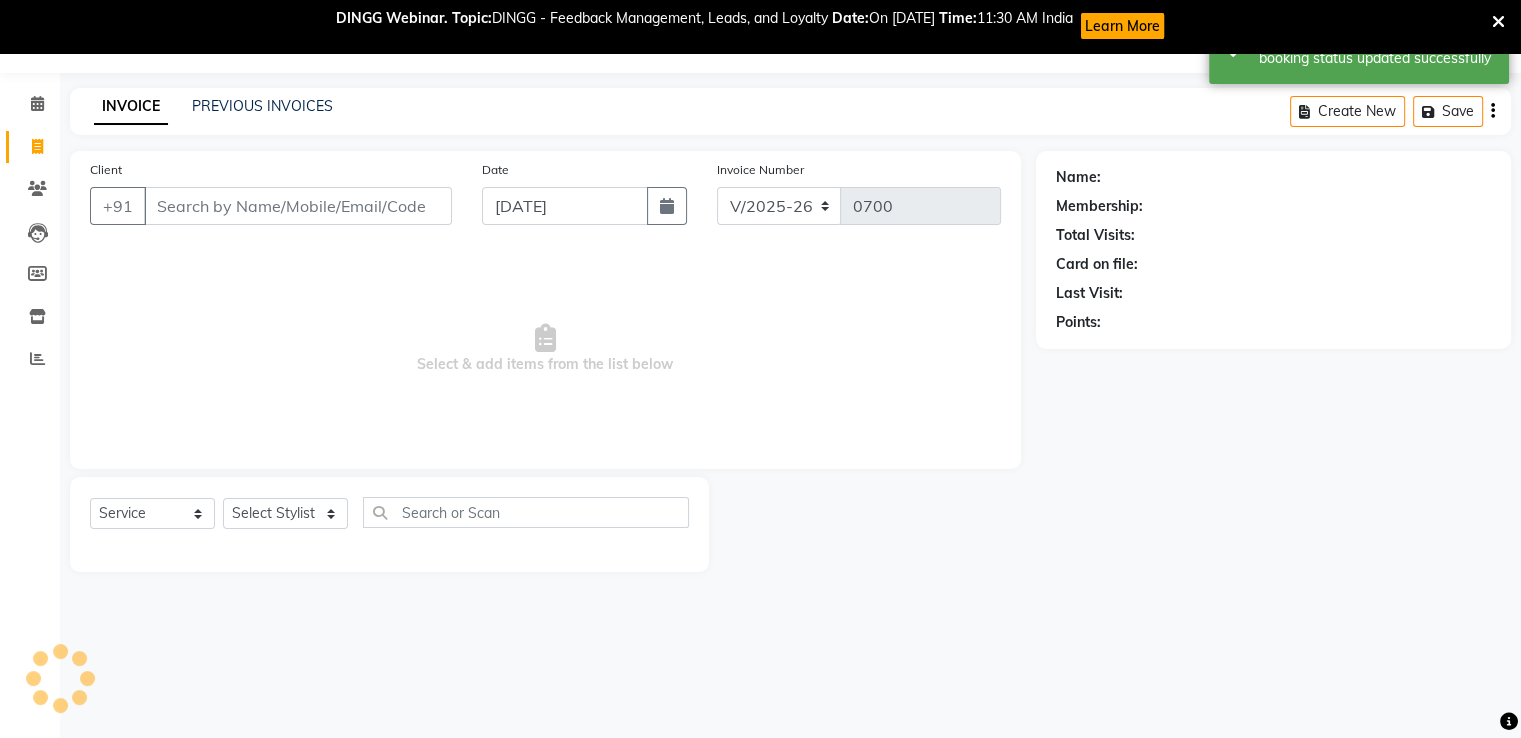 click on "Client" at bounding box center [298, 206] 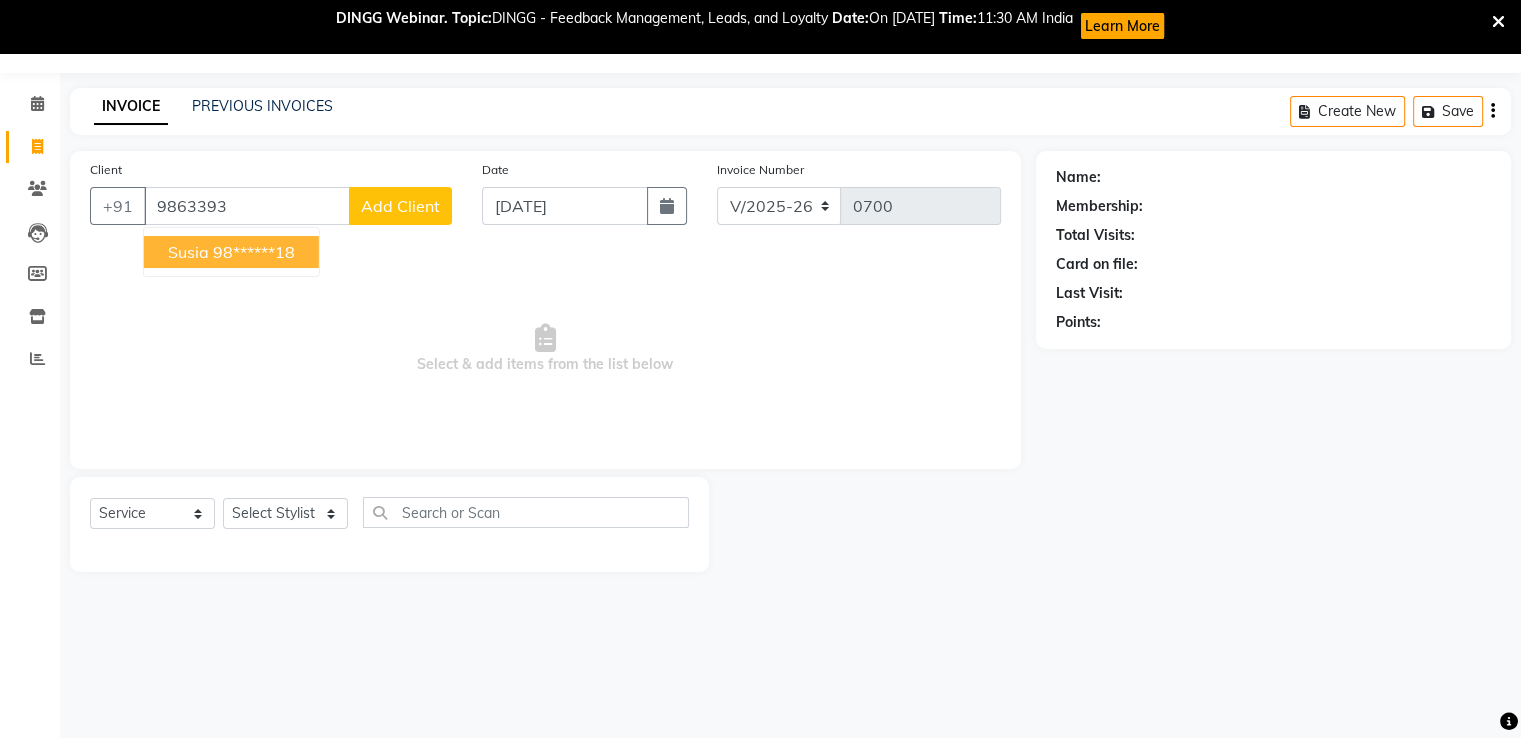 click on "susia  98******18" at bounding box center [231, 252] 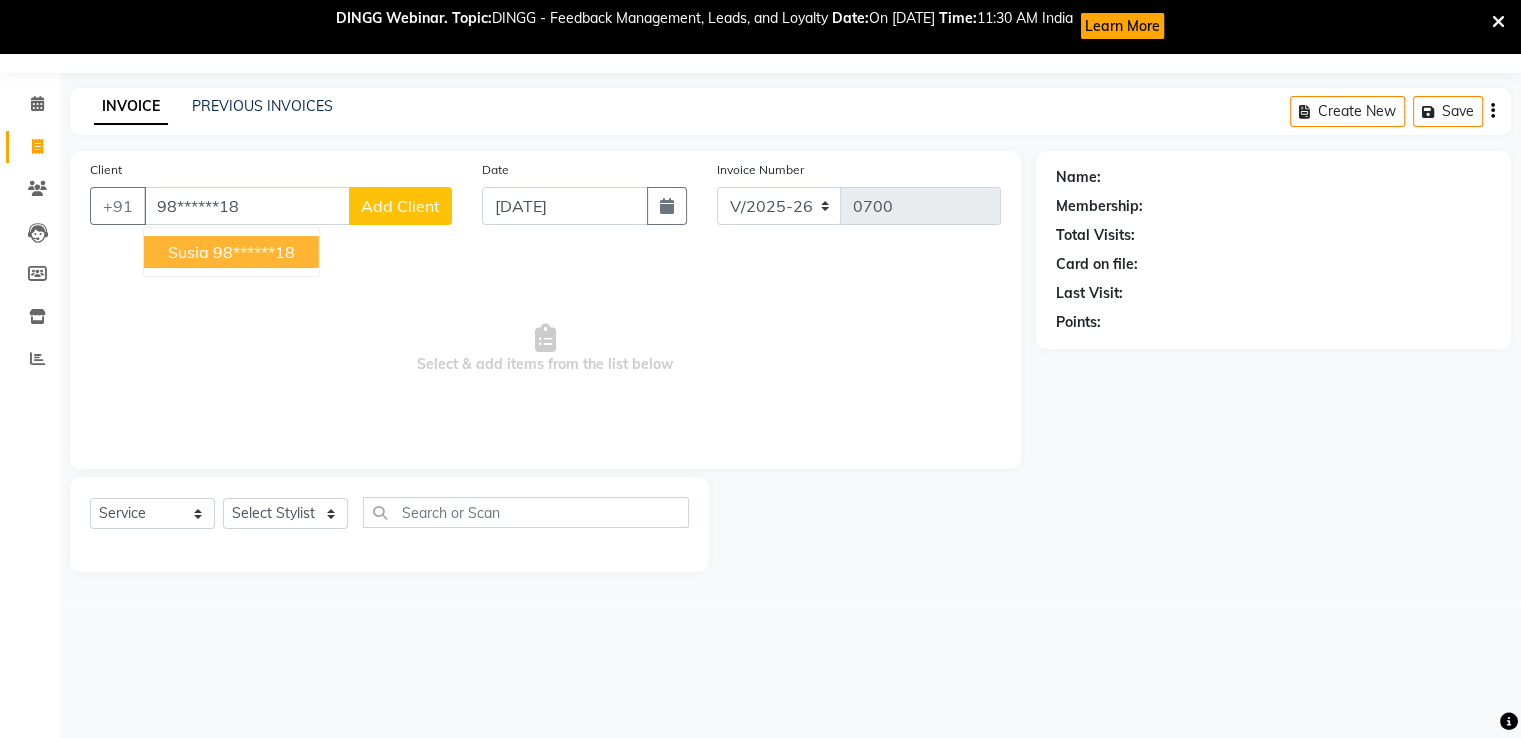 type on "98******18" 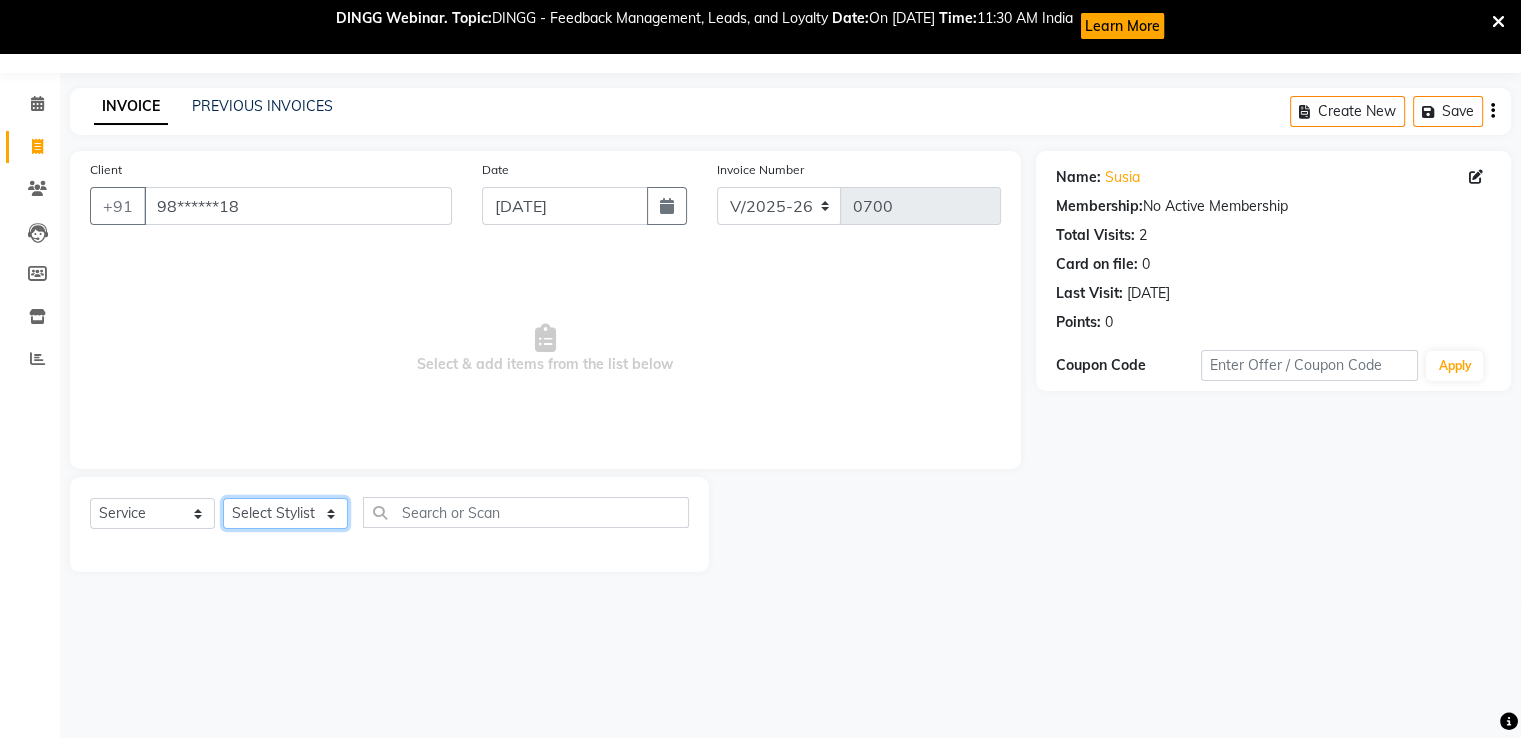 click on "Select Stylist [PERSON_NAME] kamei [PERSON_NAME] [PERSON_NAME] [PERSON_NAME]" 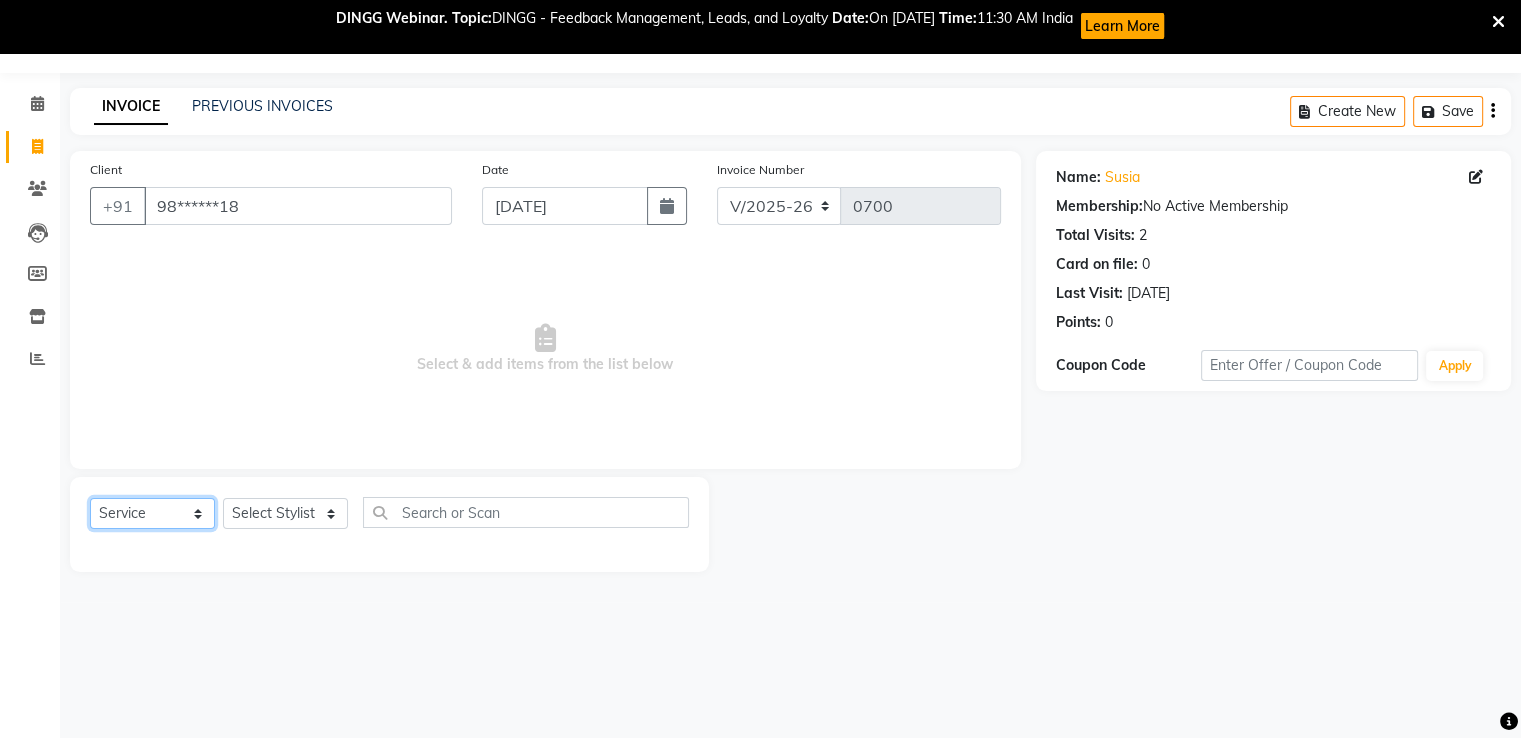 click on "Select  Service  Product  Membership  Package Voucher Prepaid Gift Card" 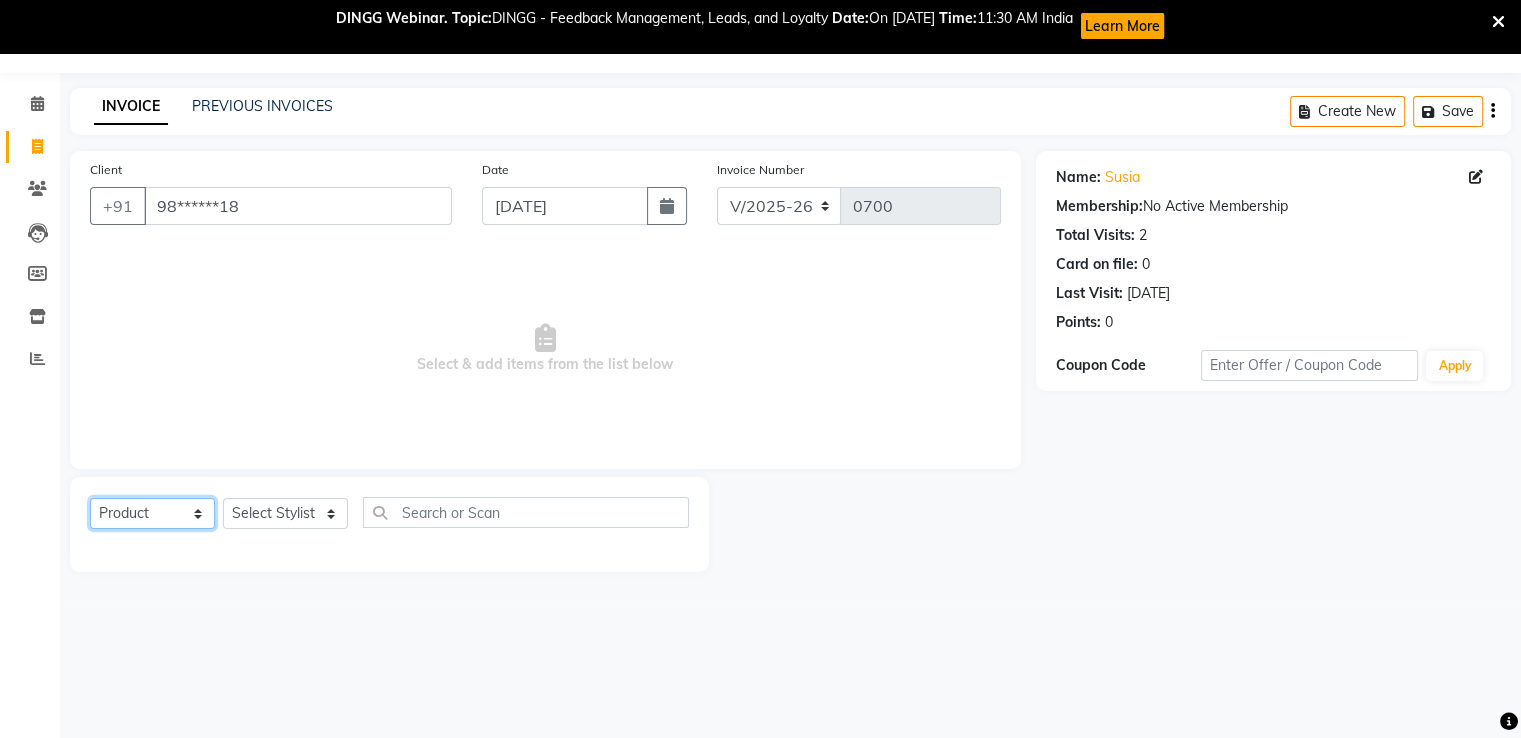 click on "Select  Service  Product  Membership  Package Voucher Prepaid Gift Card" 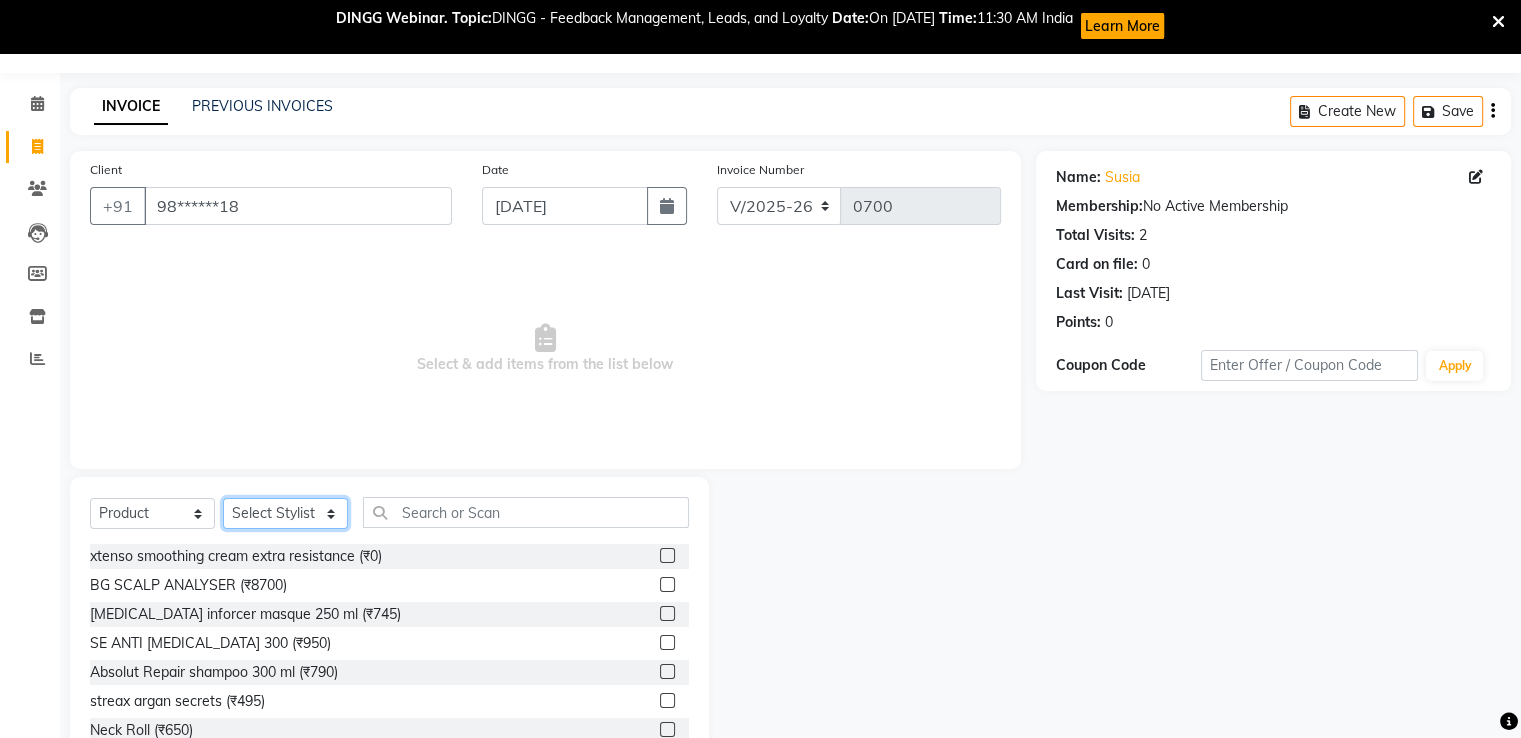 click on "Select Stylist [PERSON_NAME] kamei [PERSON_NAME] [PERSON_NAME] [PERSON_NAME]" 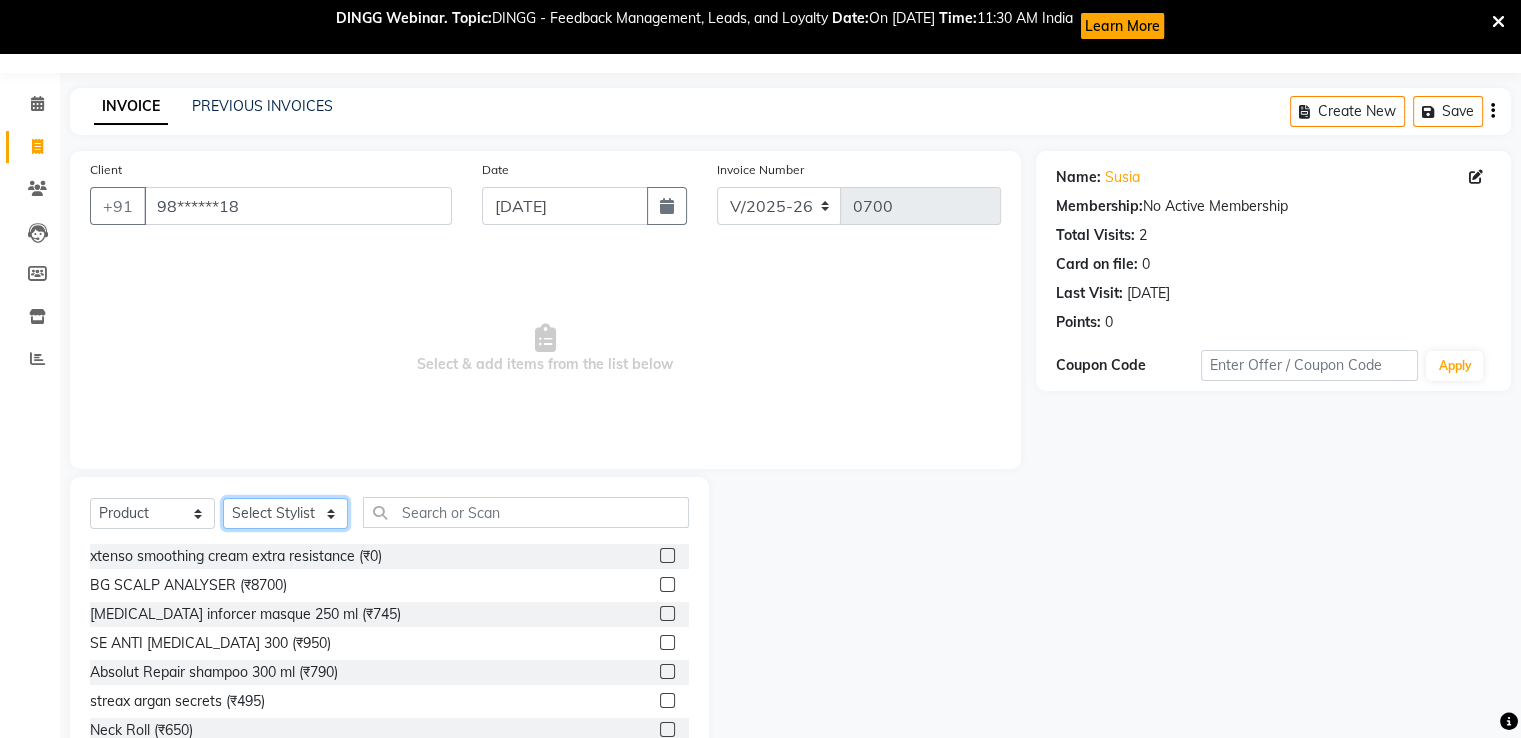 select on "29582" 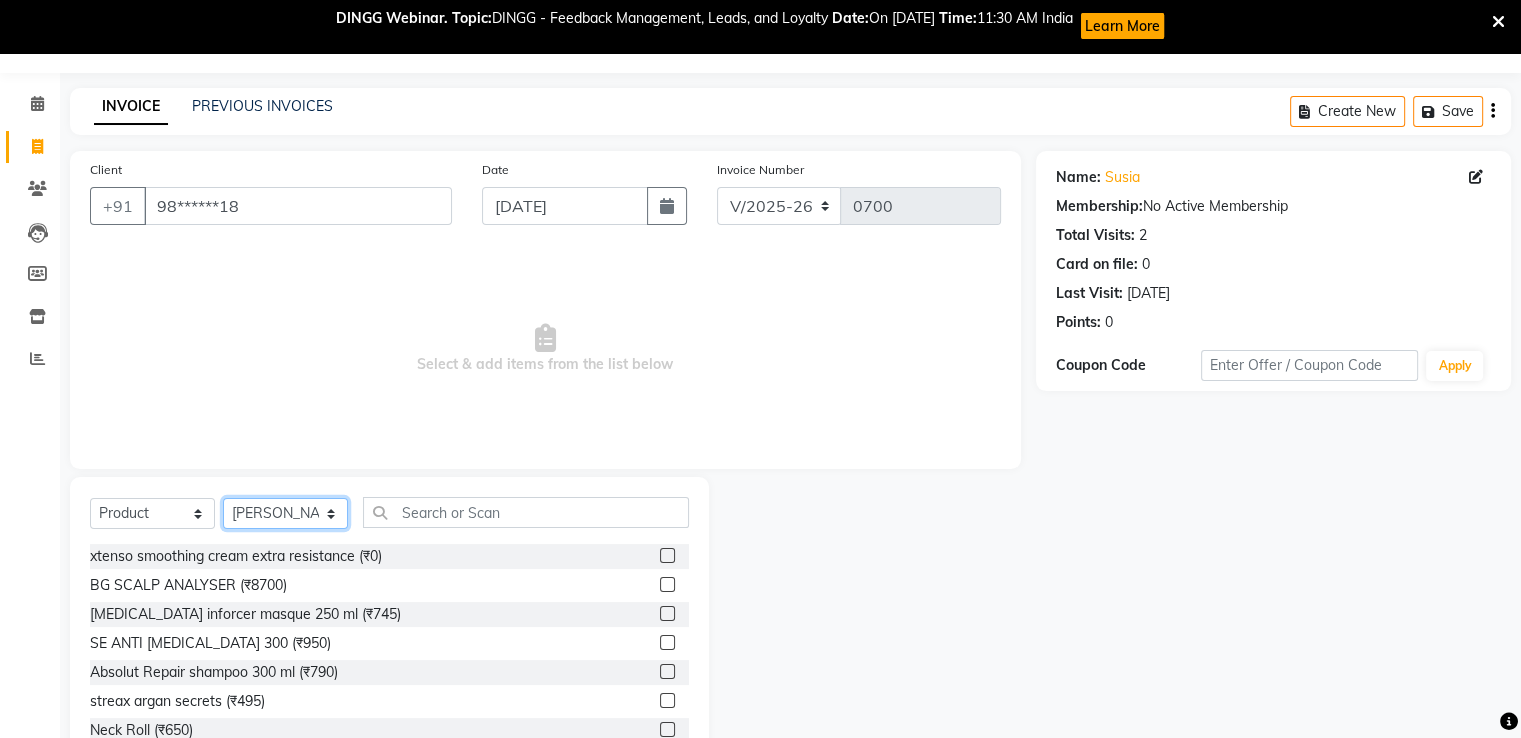 click on "Select Stylist [PERSON_NAME] kamei [PERSON_NAME] [PERSON_NAME] [PERSON_NAME]" 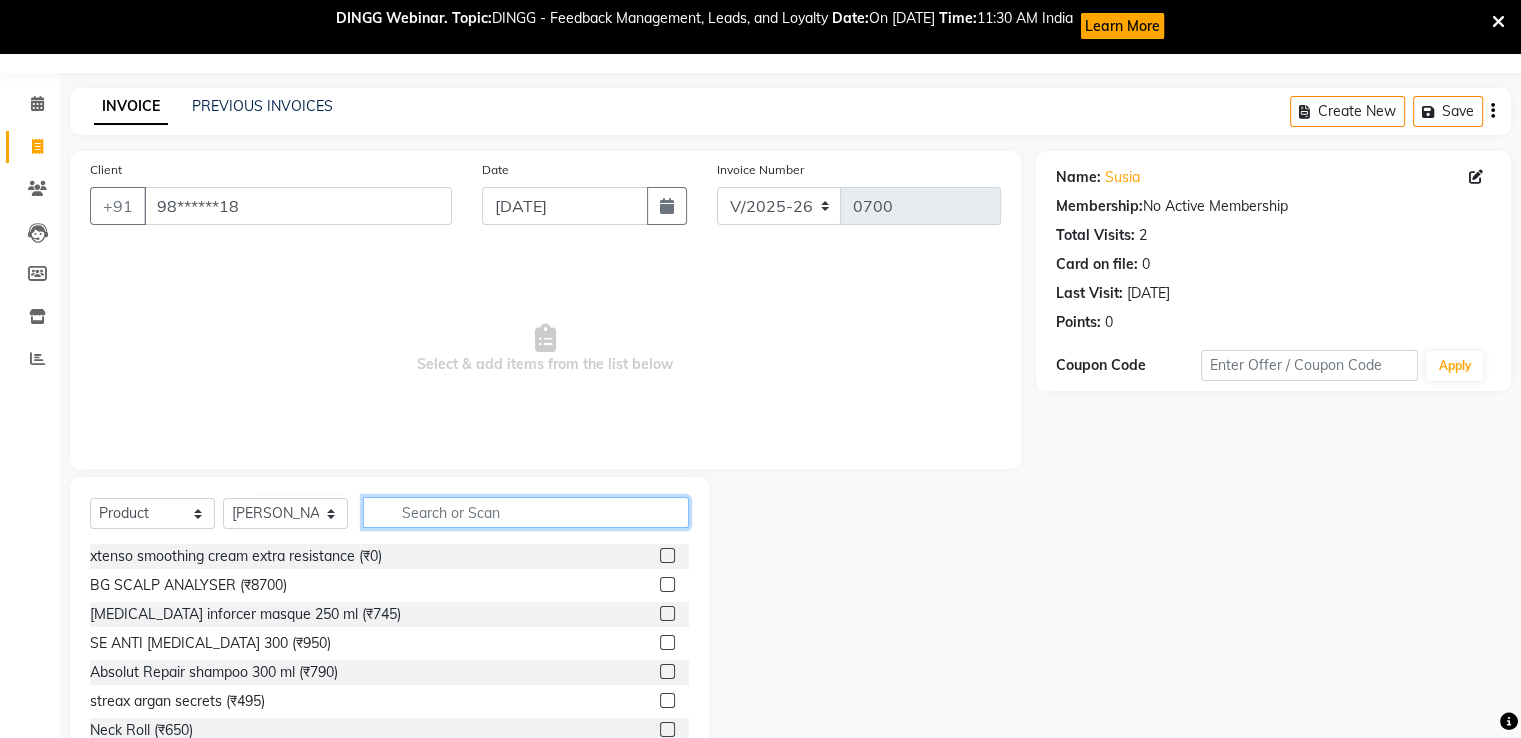click 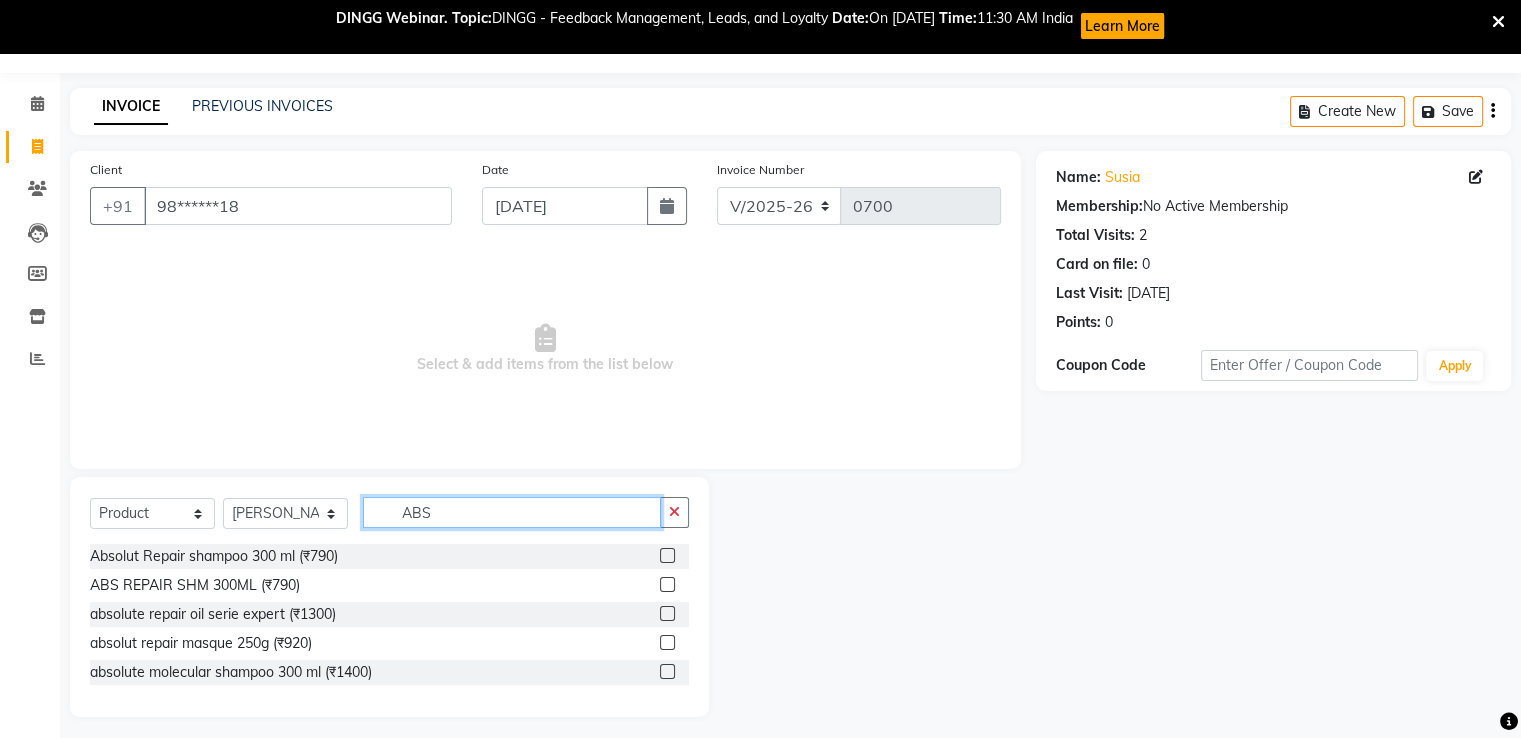 type on "ABS" 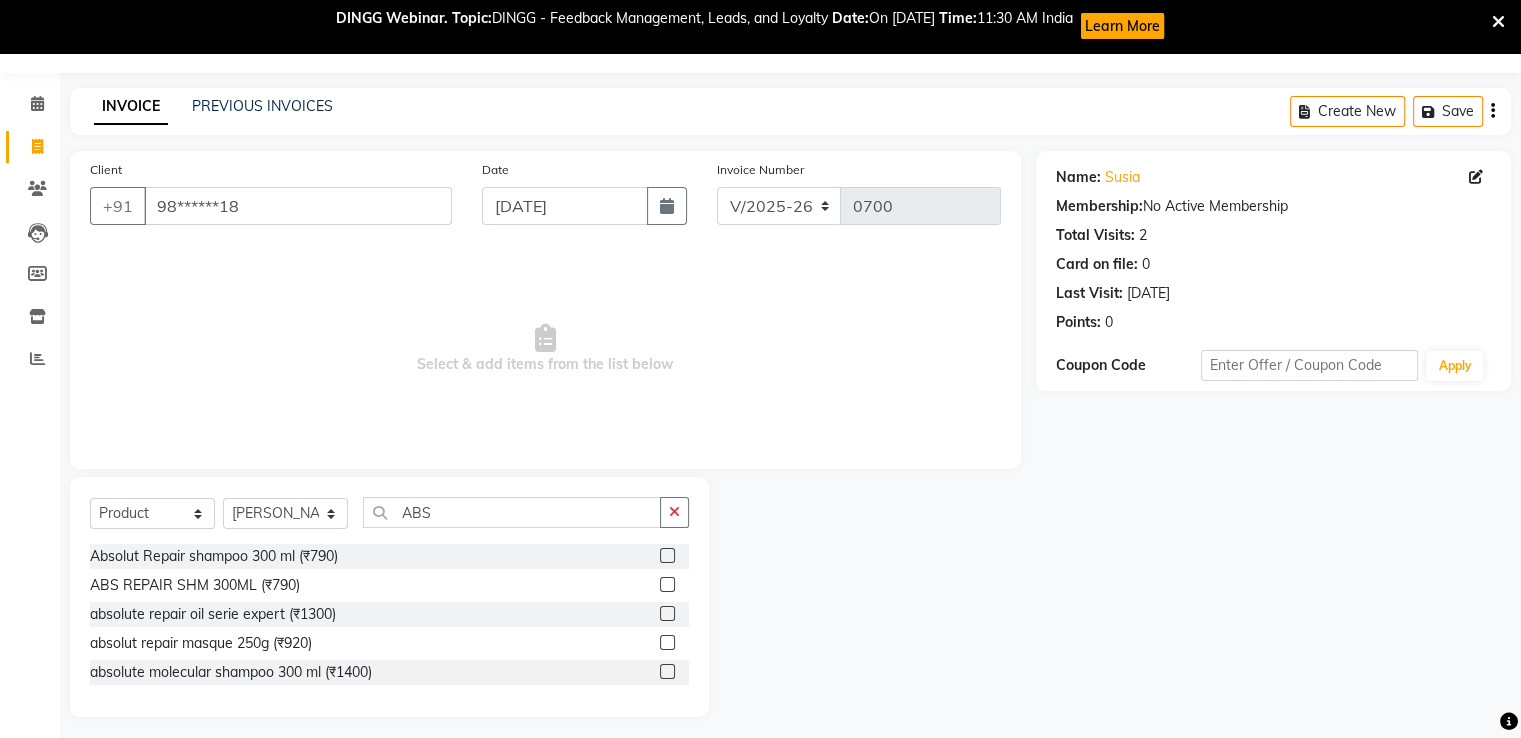 click 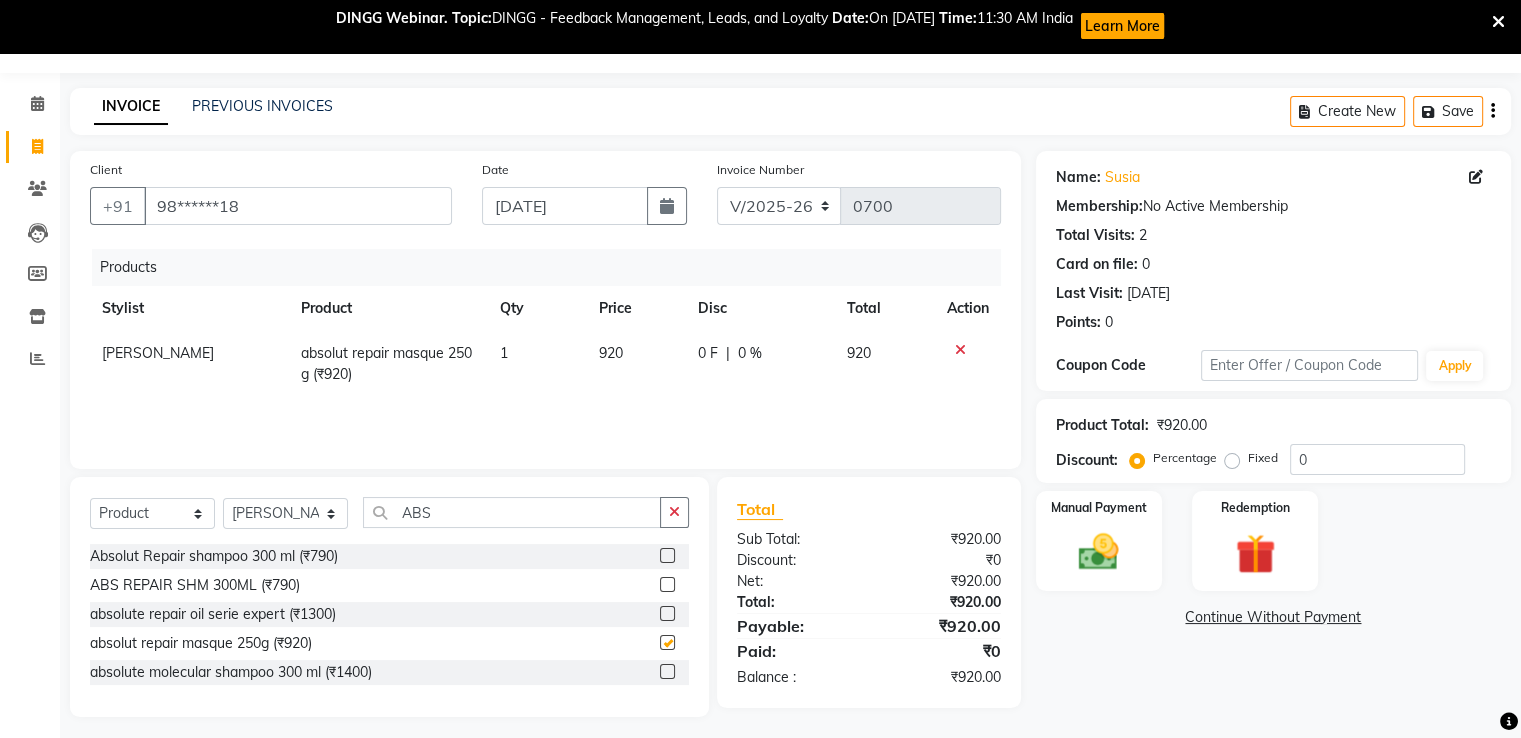 checkbox on "false" 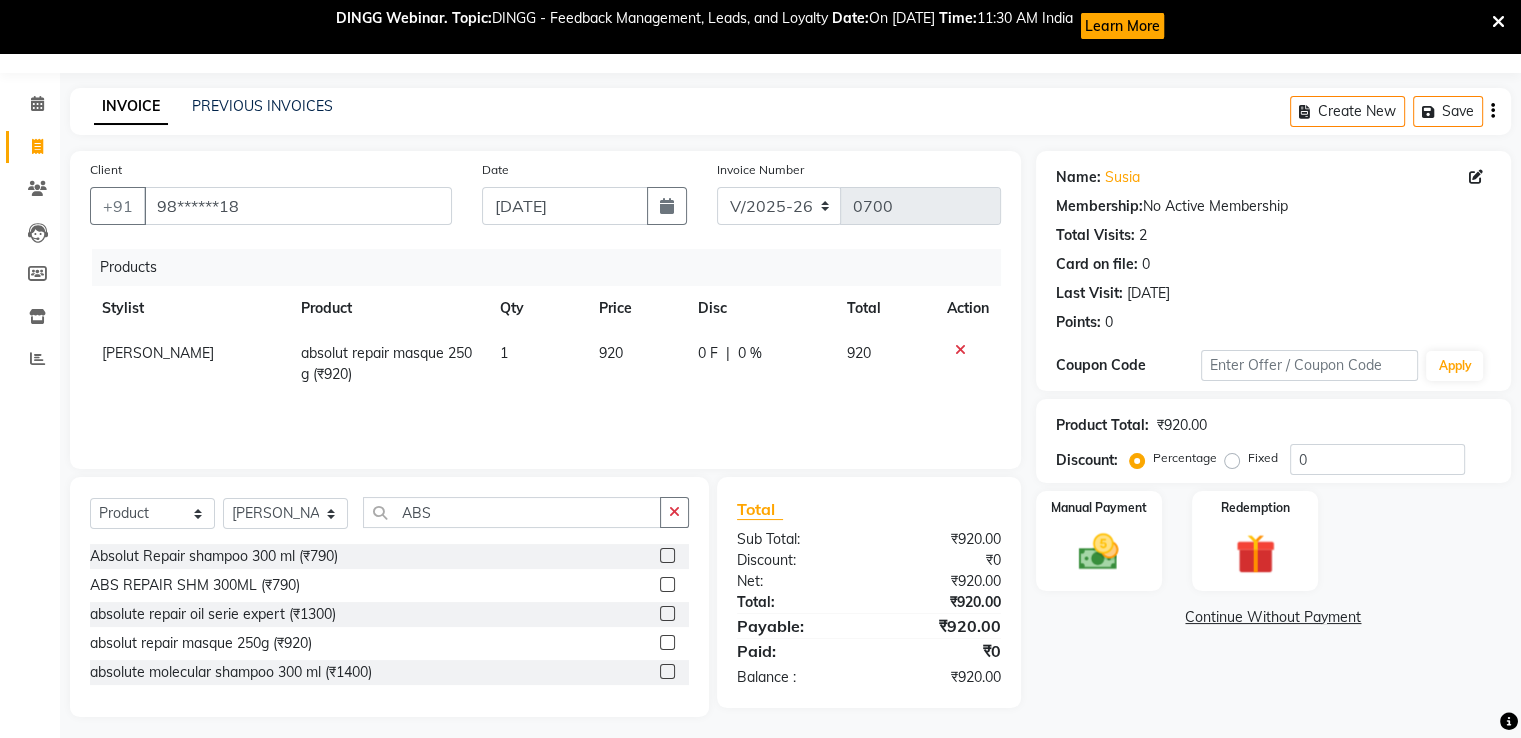 click on "920" 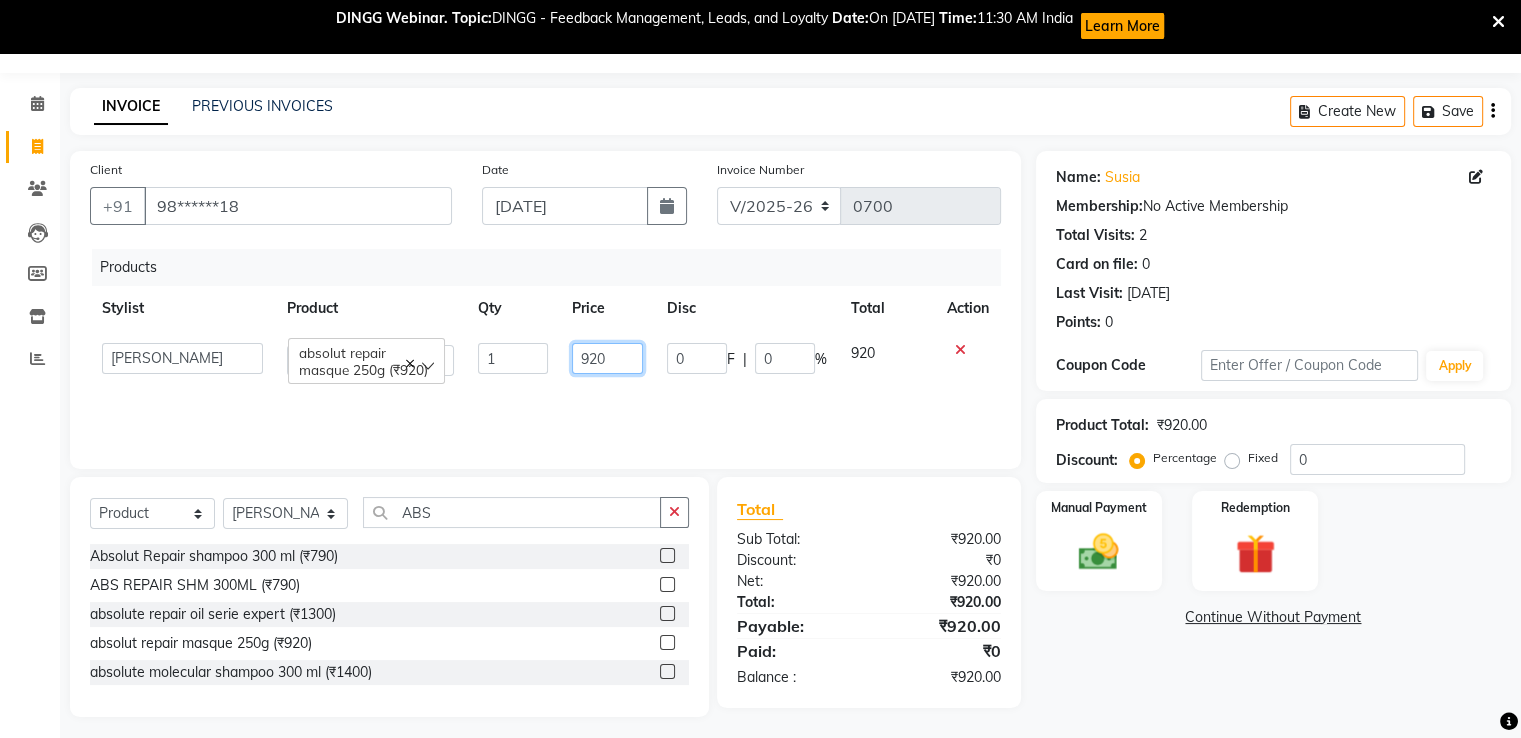 click on "920" 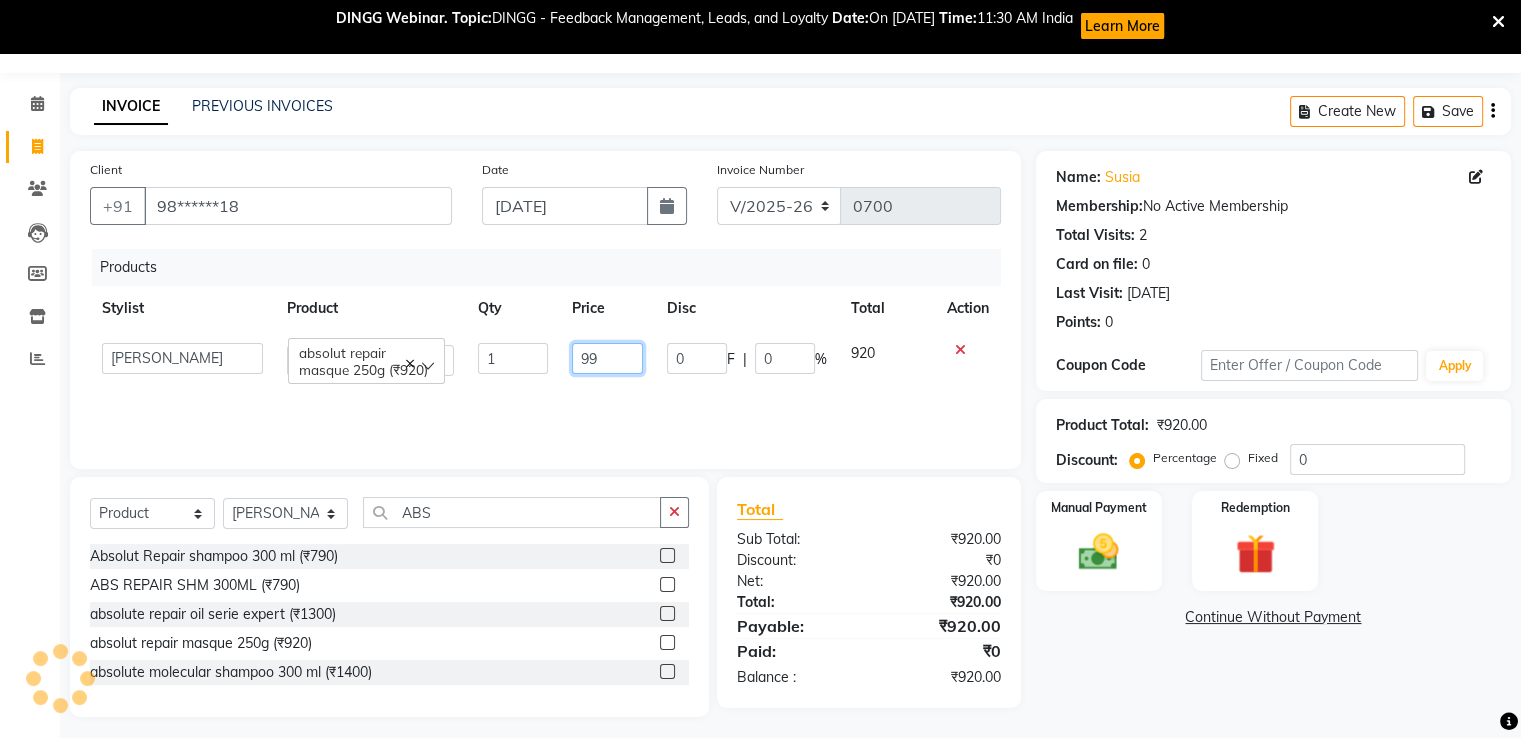 type on "990" 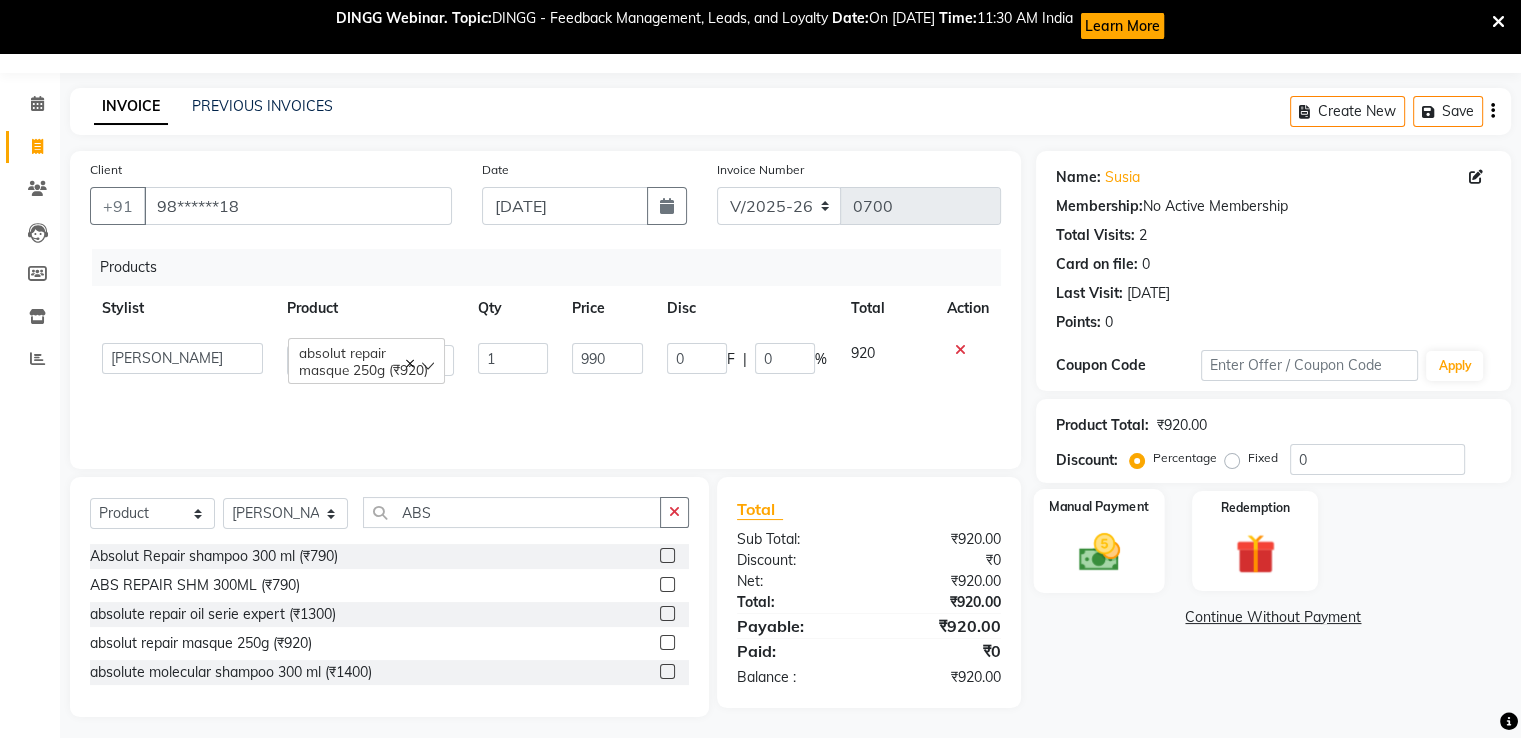 click 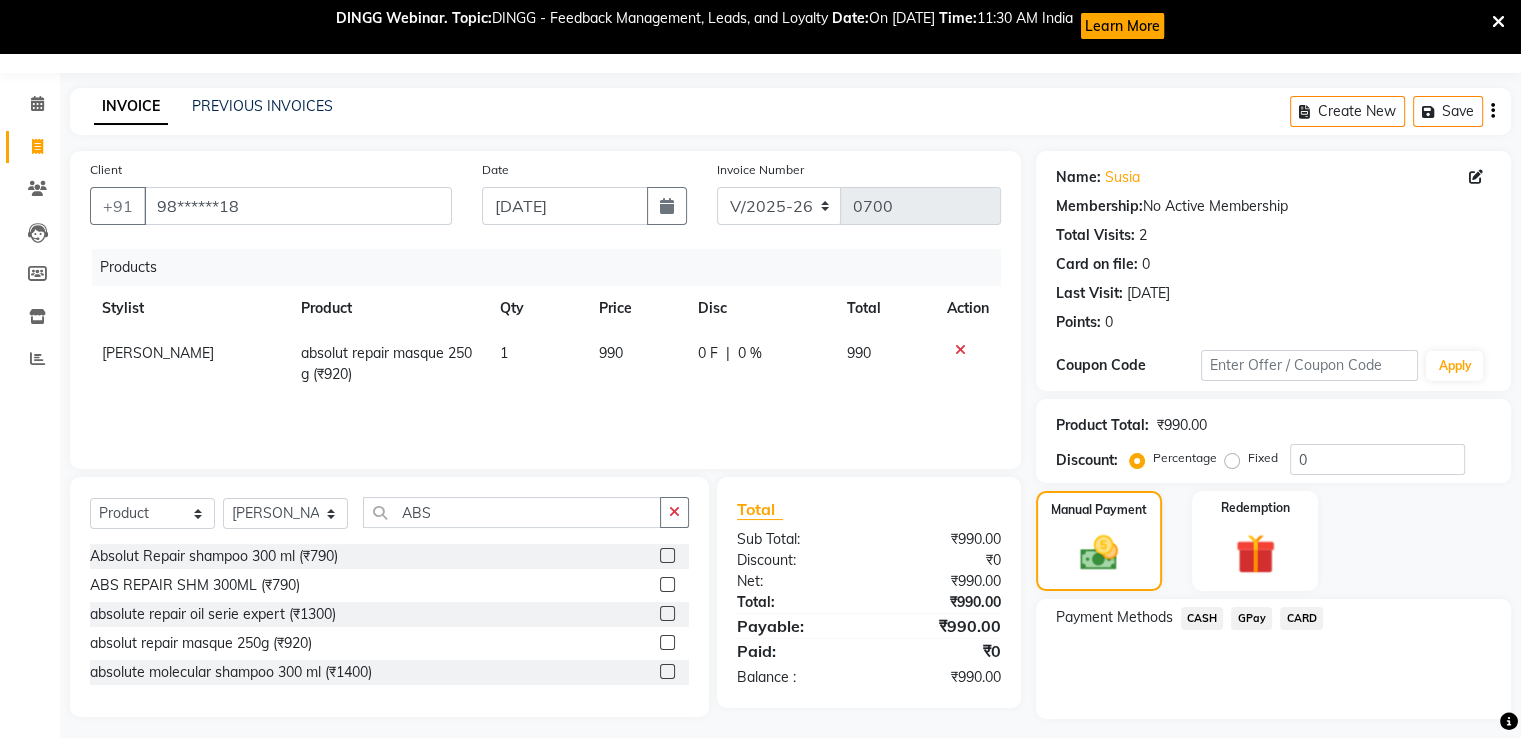 click on "CASH" 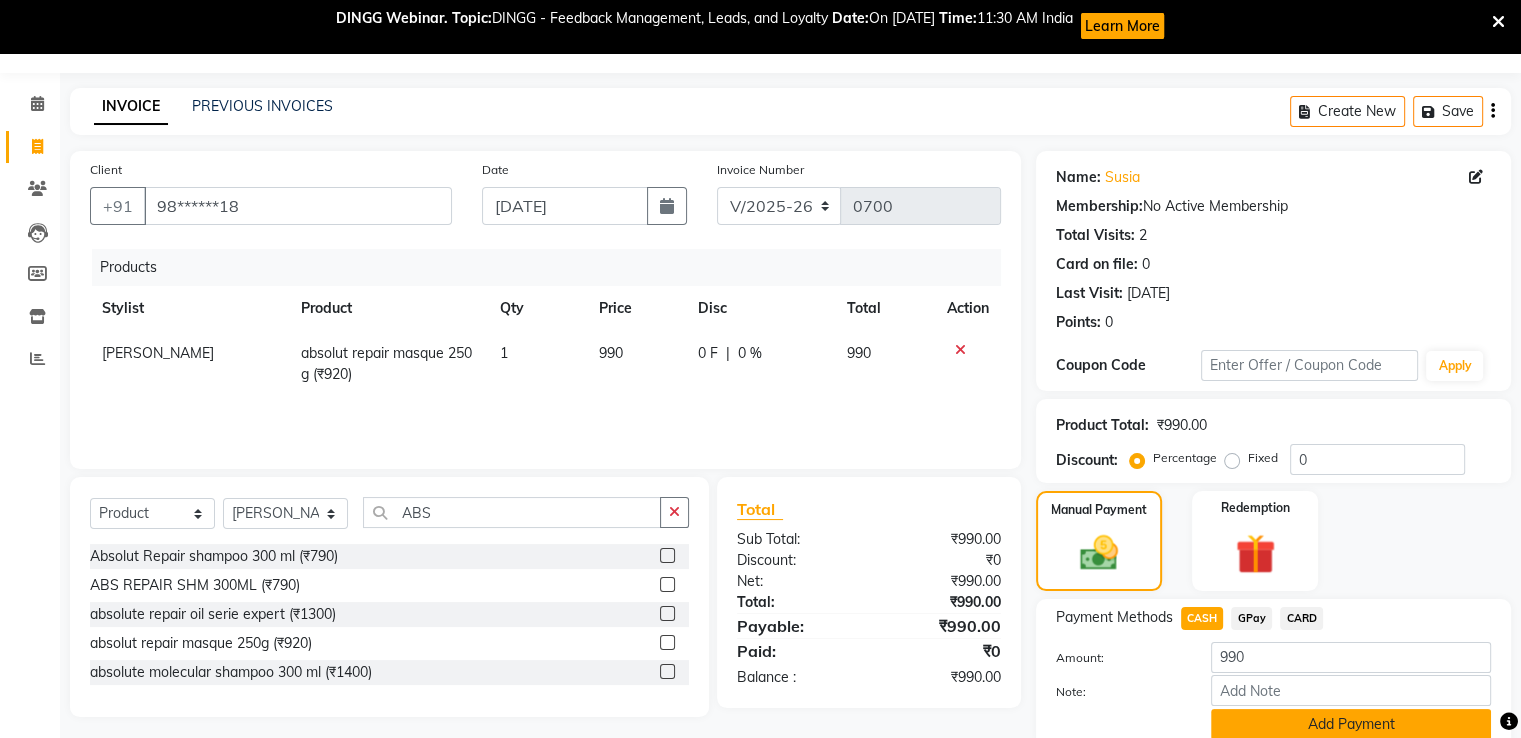 click on "Add Payment" 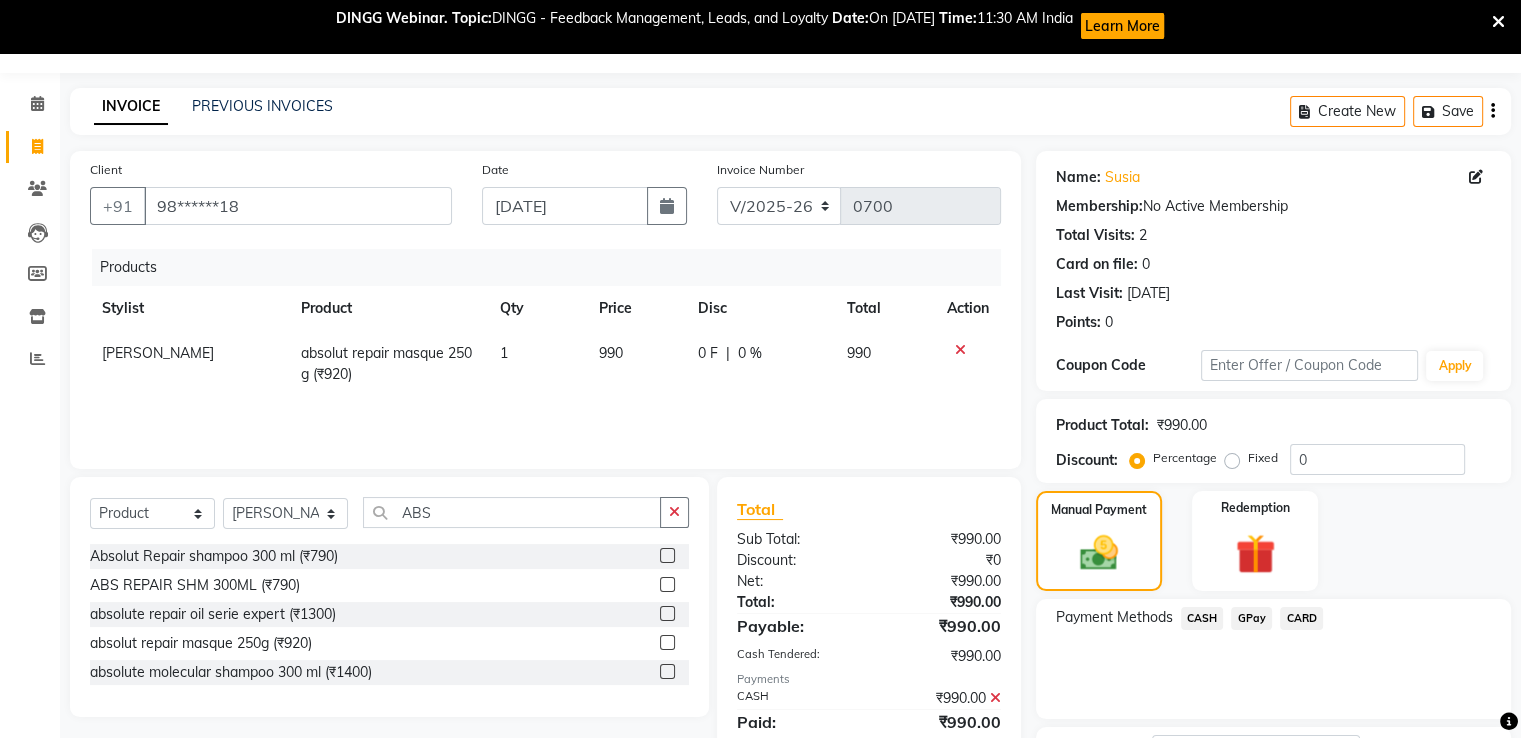 scroll, scrollTop: 216, scrollLeft: 0, axis: vertical 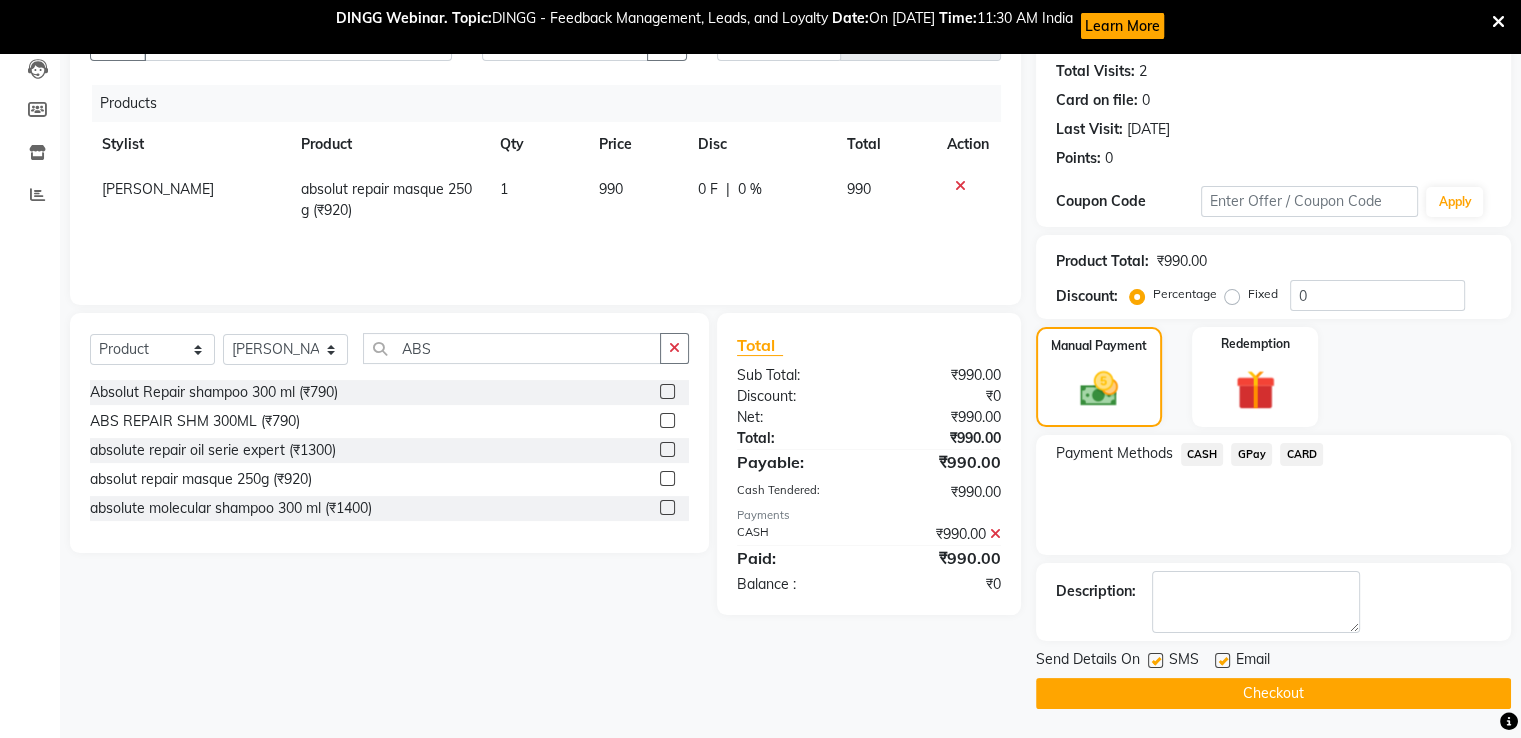 click on "Checkout" 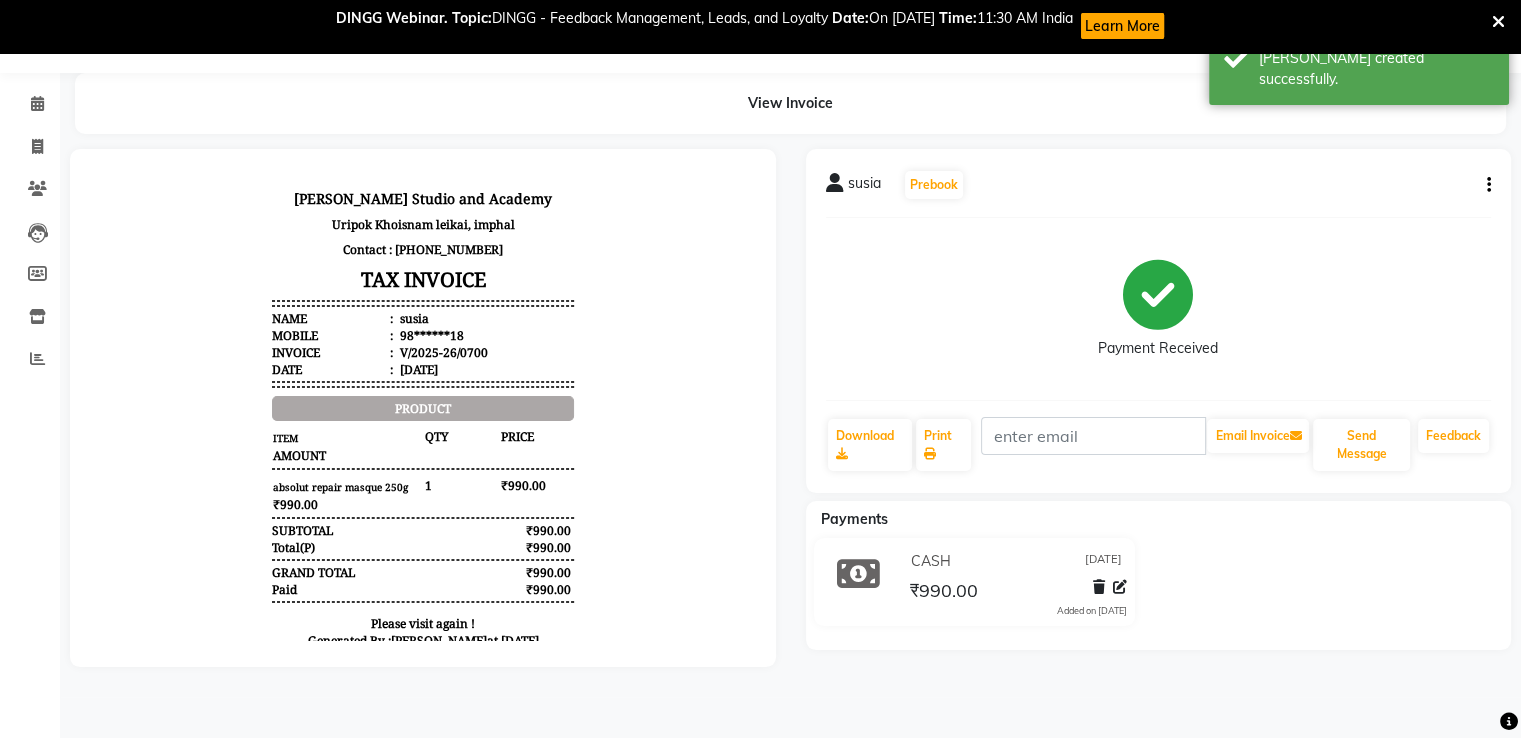 scroll, scrollTop: 0, scrollLeft: 0, axis: both 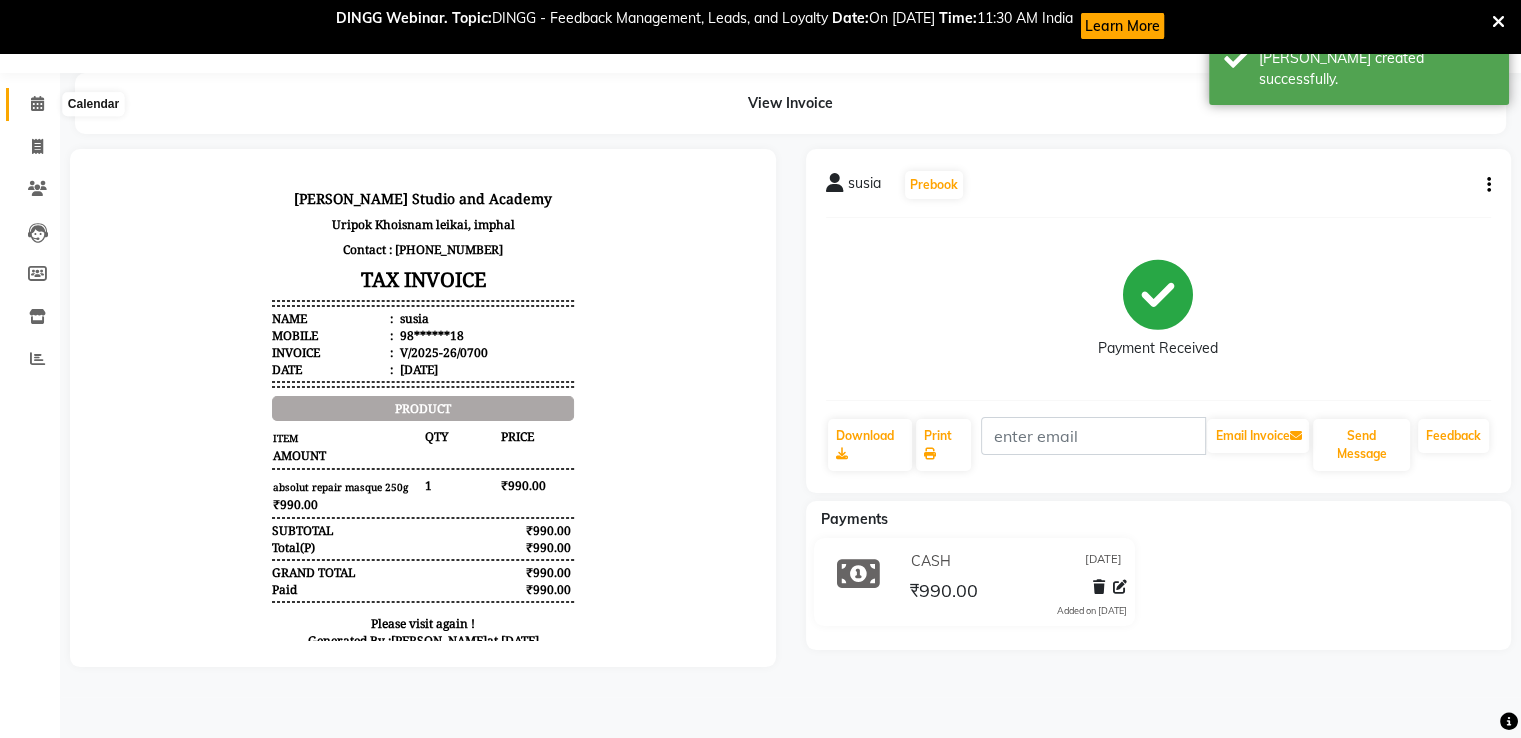 click 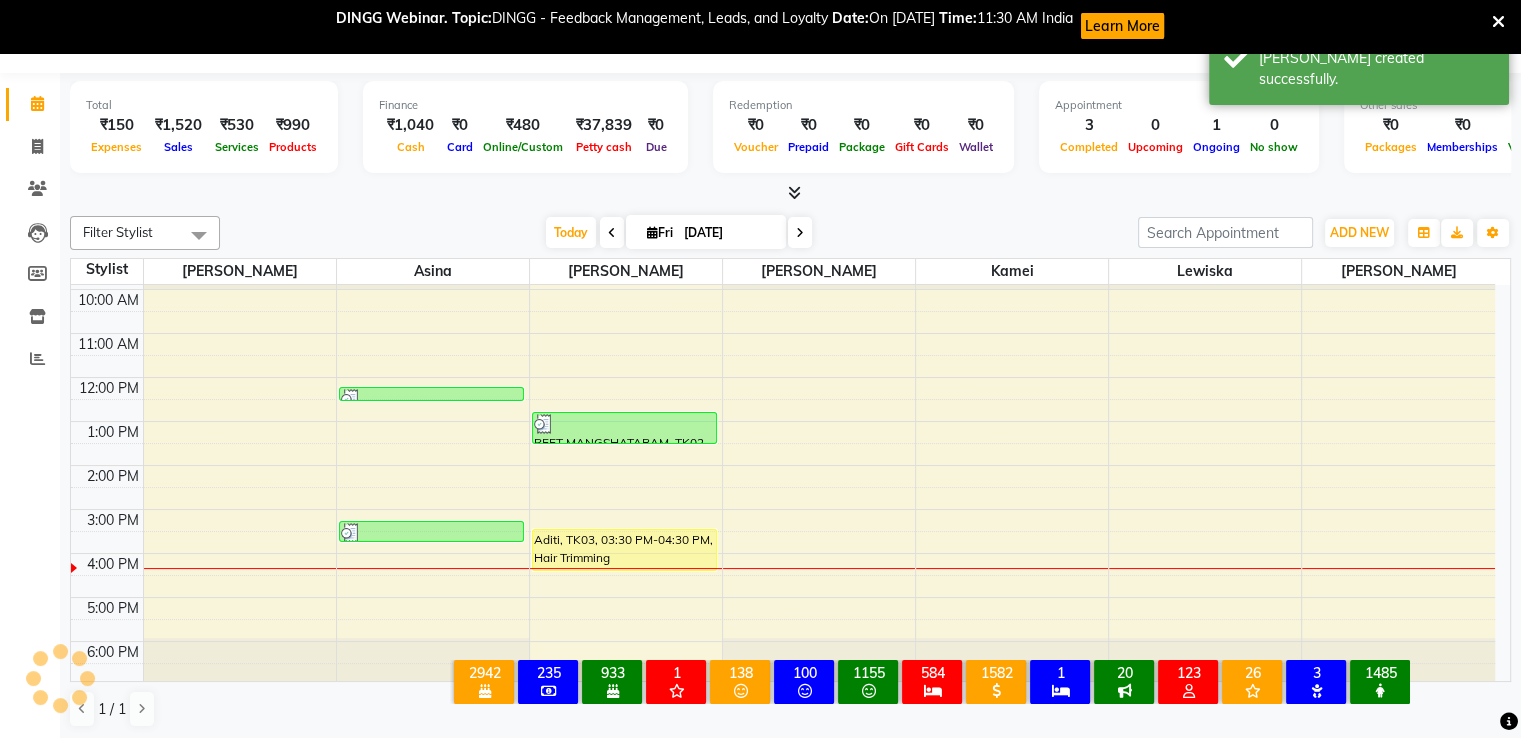 scroll, scrollTop: 0, scrollLeft: 0, axis: both 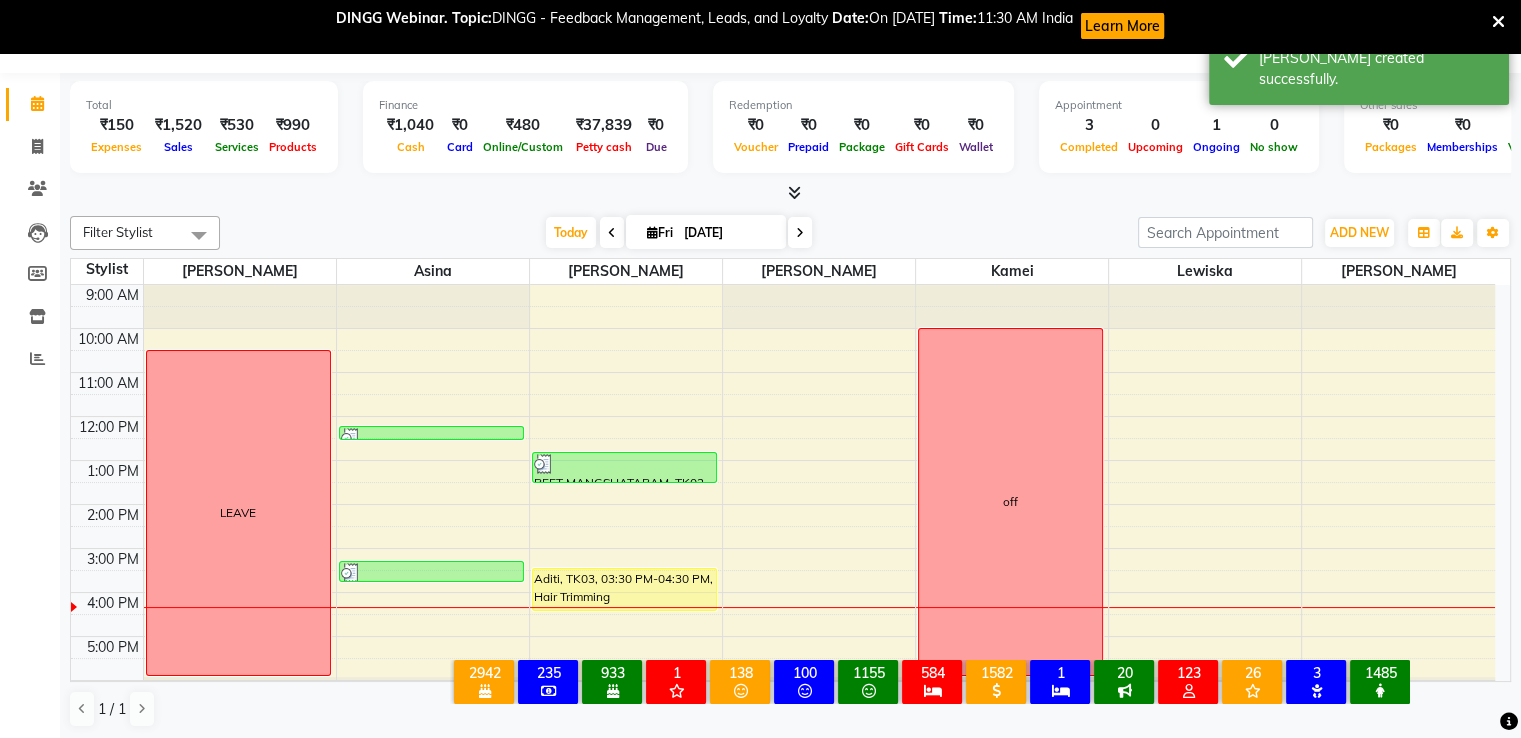 click on "9:00 AM 10:00 AM 11:00 AM 12:00 PM 1:00 PM 2:00 PM 3:00 PM 4:00 PM 5:00 PM 6:00 PM  LEAVE      Walk In, TK01, 12:15 PM-12:30 PM,  Eye Brow (₹50)     Walk In, TK04, 03:20 PM-03:50 PM,  Eye Brow (₹50),upper lips (₹30)     REET MANGSHATABAM, TK02, 12:50 PM-01:35 PM, Hair Cut Men (₹400)    Aditi, TK03, 03:30 PM-04:30 PM, Hair Trimming  off" at bounding box center [783, 504] 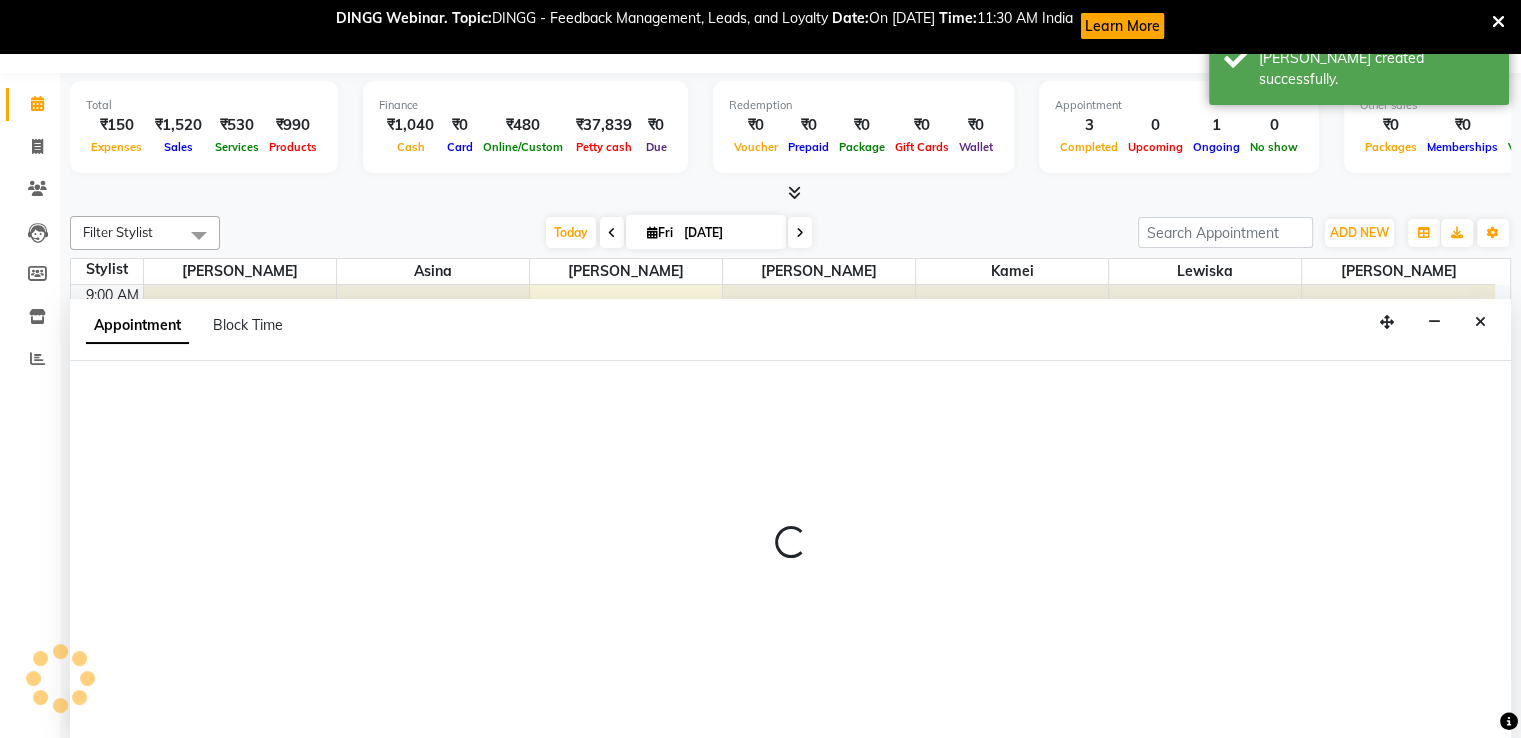 select on "29613" 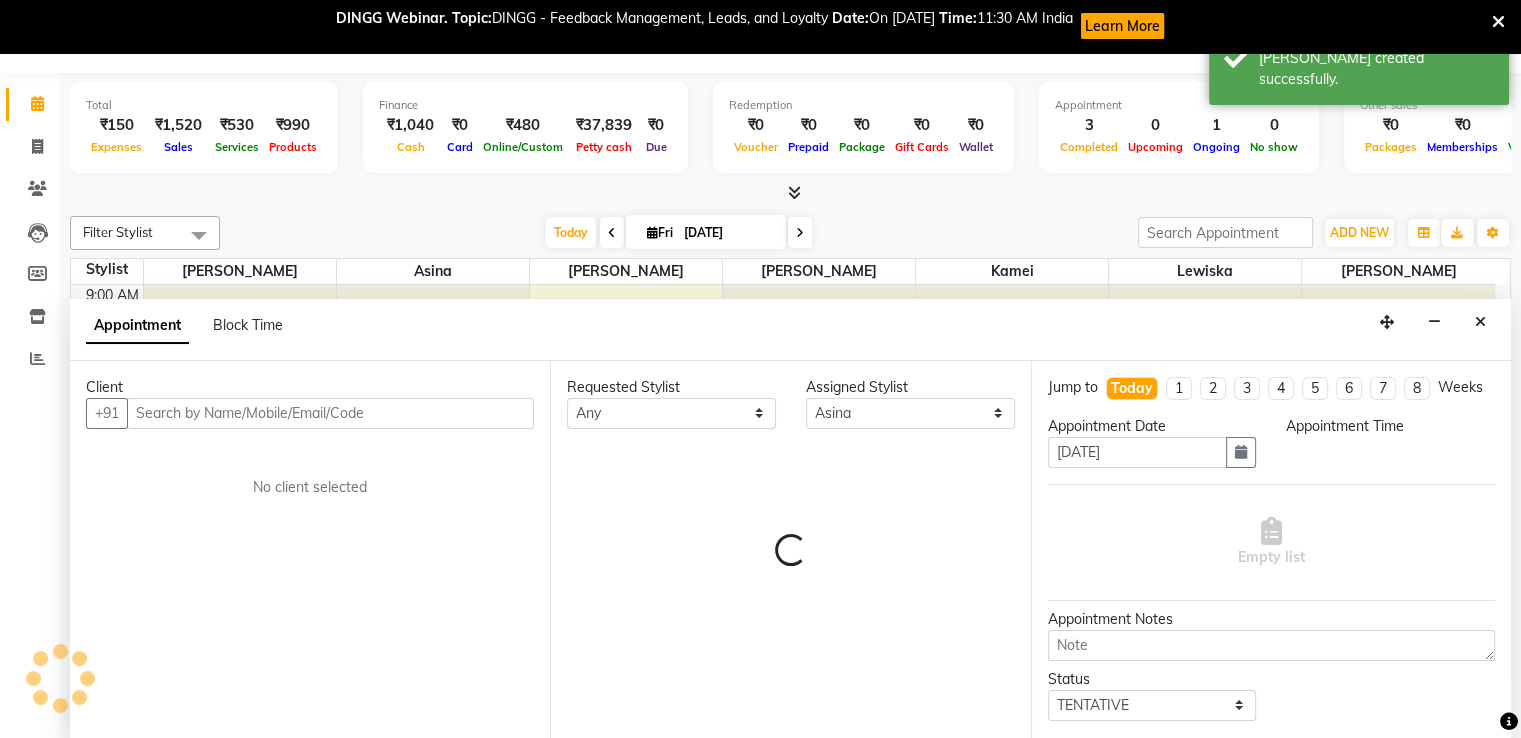 scroll, scrollTop: 54, scrollLeft: 0, axis: vertical 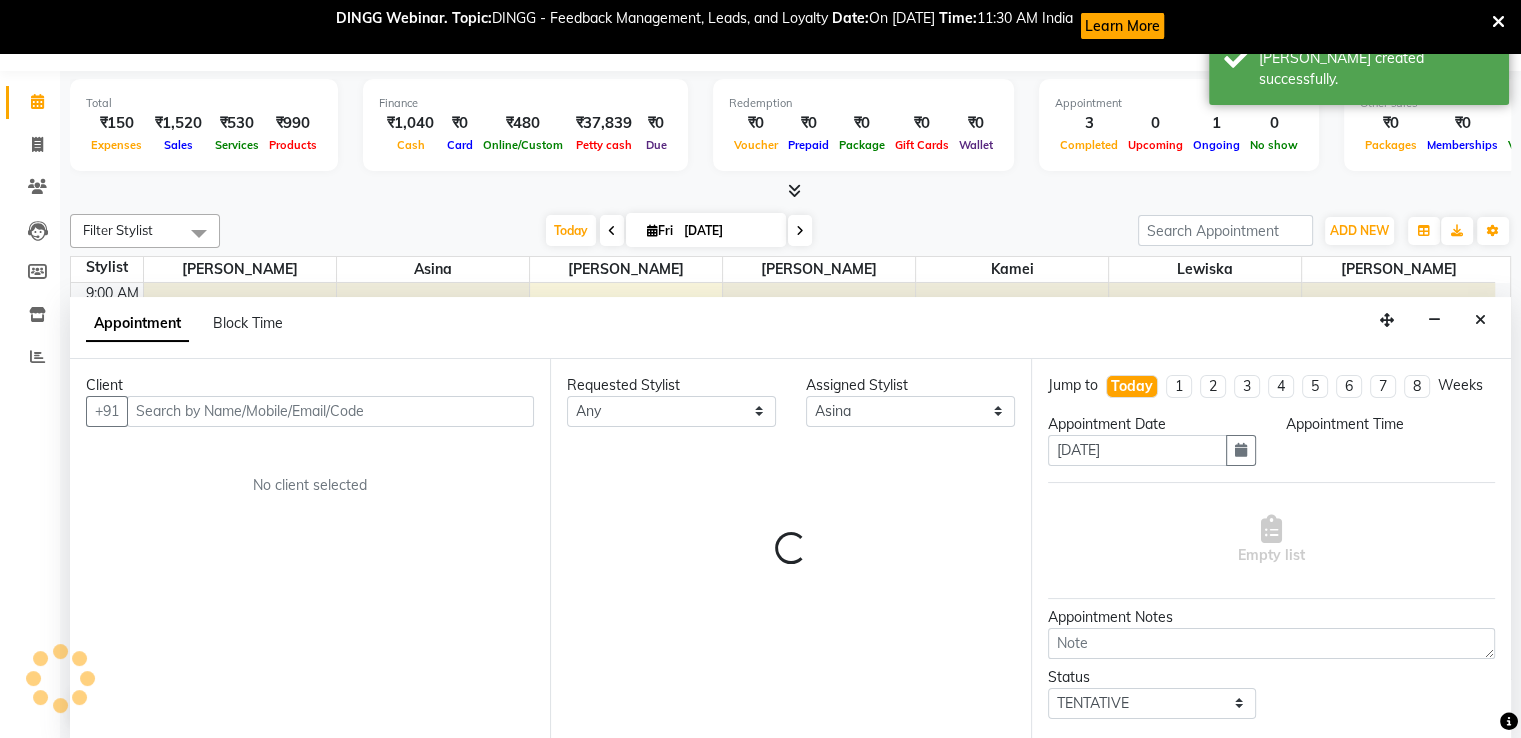 select on "810" 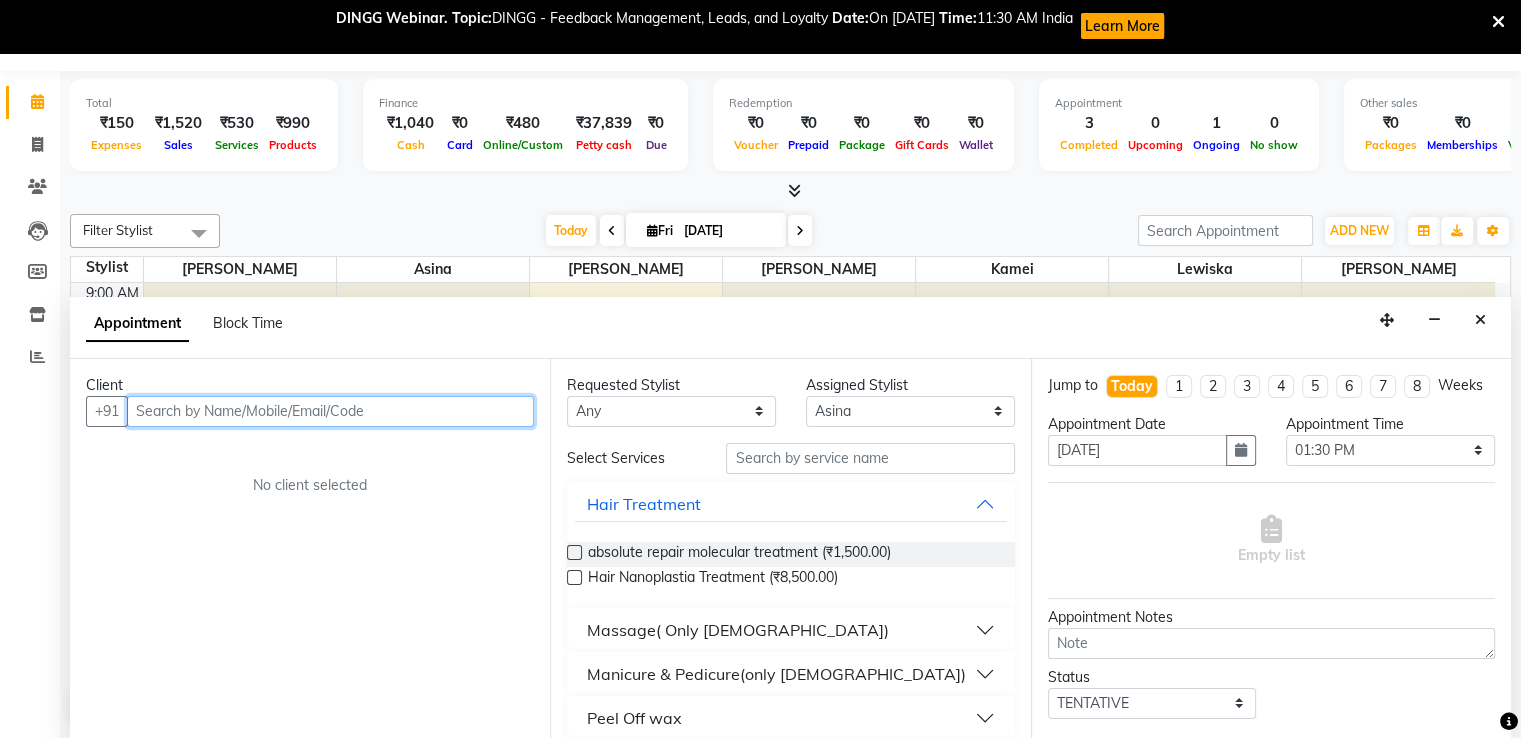 click at bounding box center (330, 411) 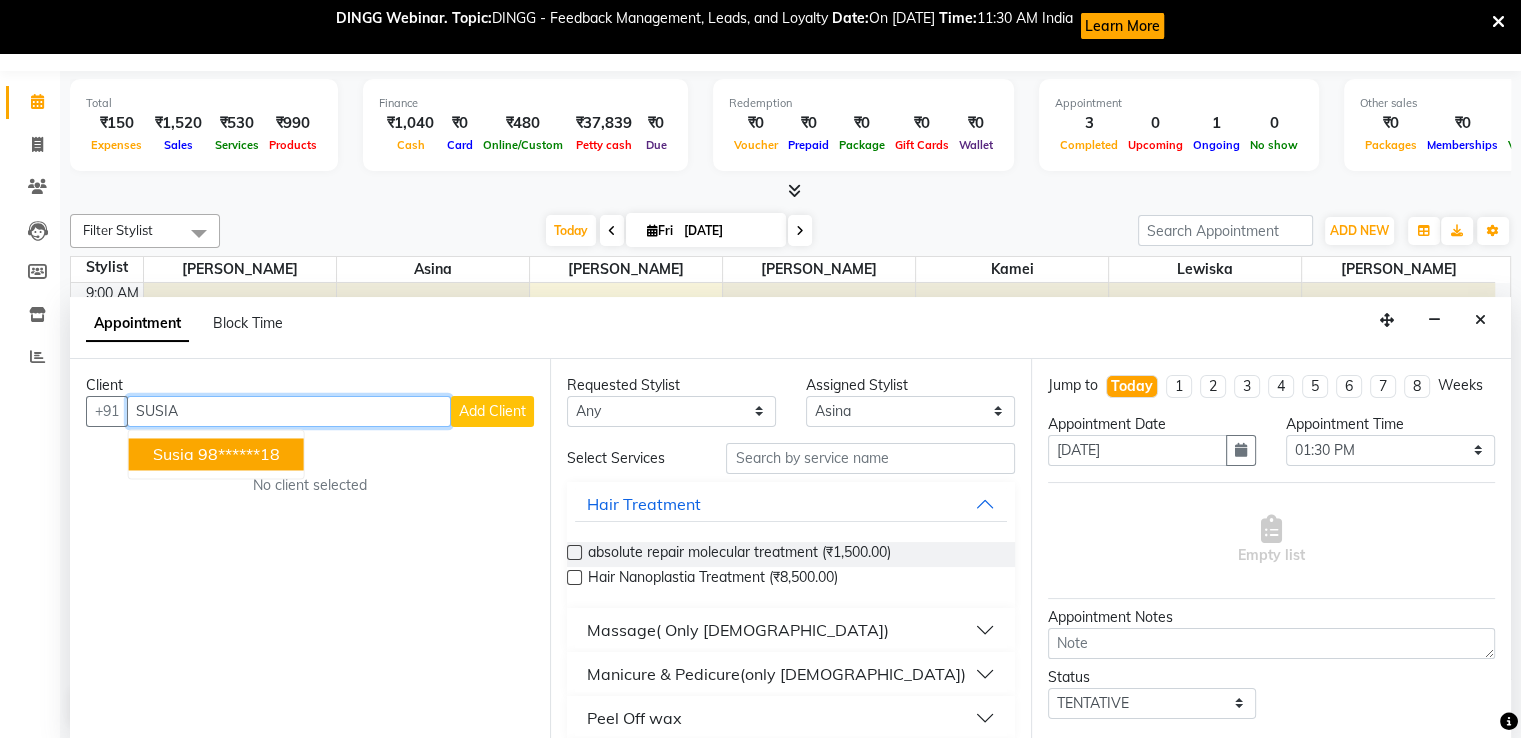 click on "98******18" at bounding box center (239, 454) 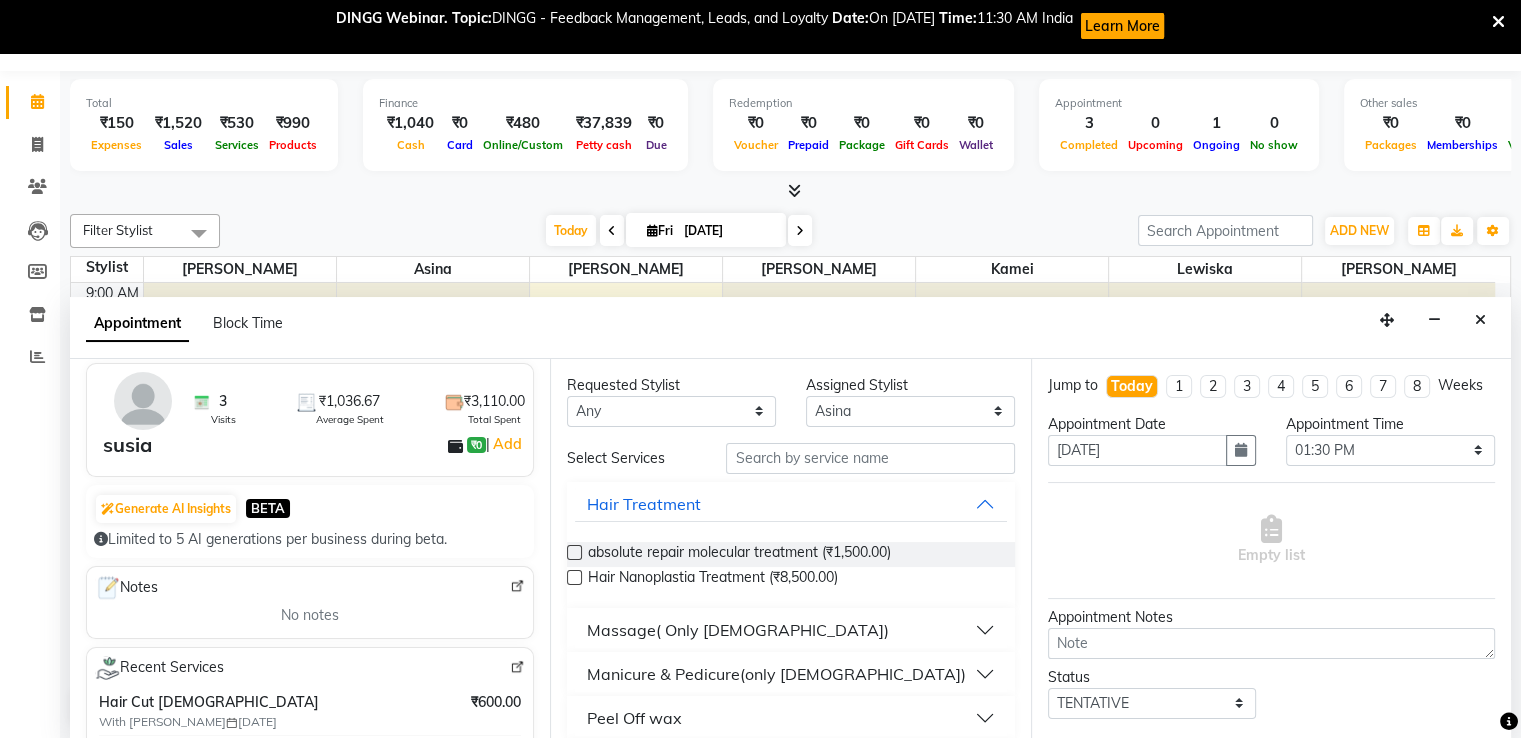 scroll, scrollTop: 0, scrollLeft: 0, axis: both 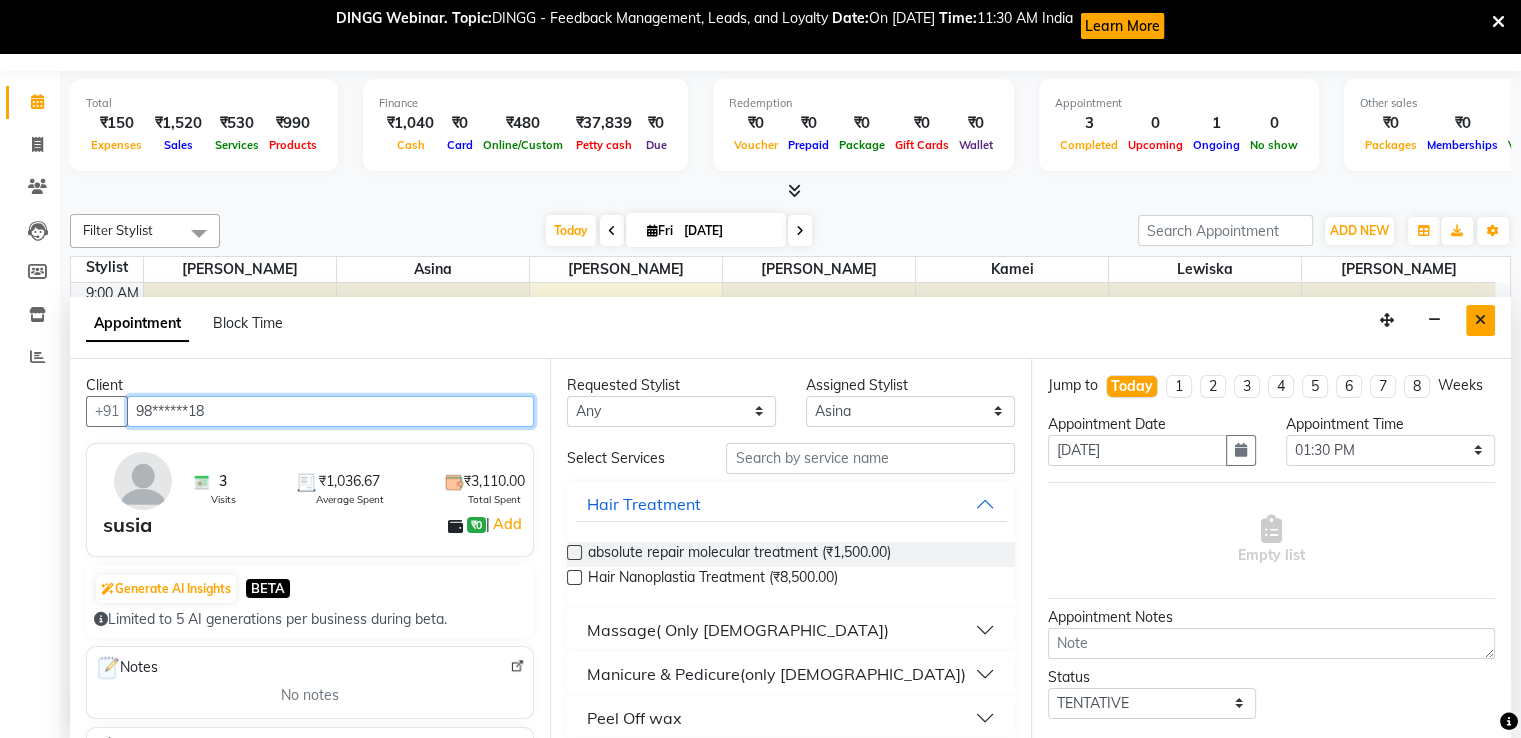 type on "98******18" 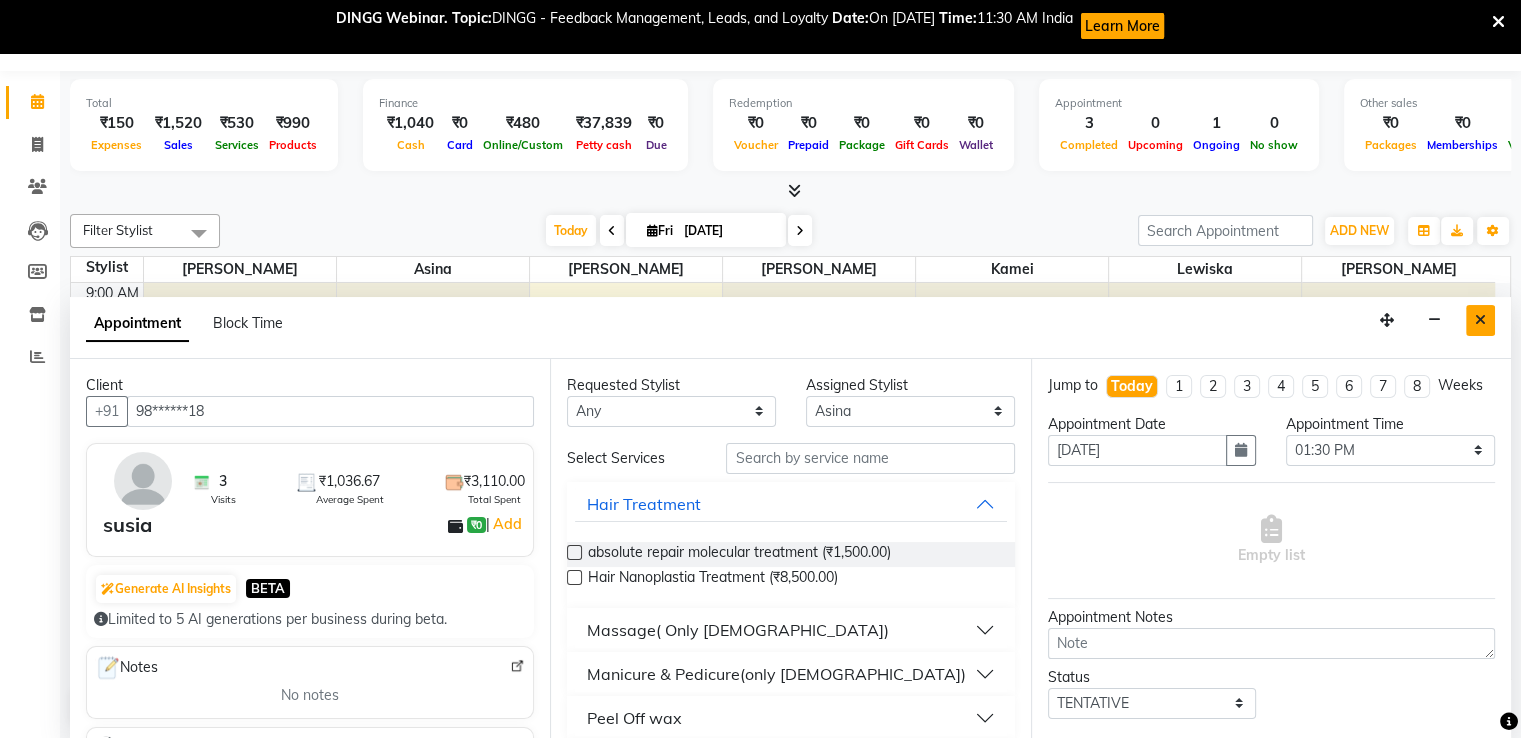 click at bounding box center [1480, 320] 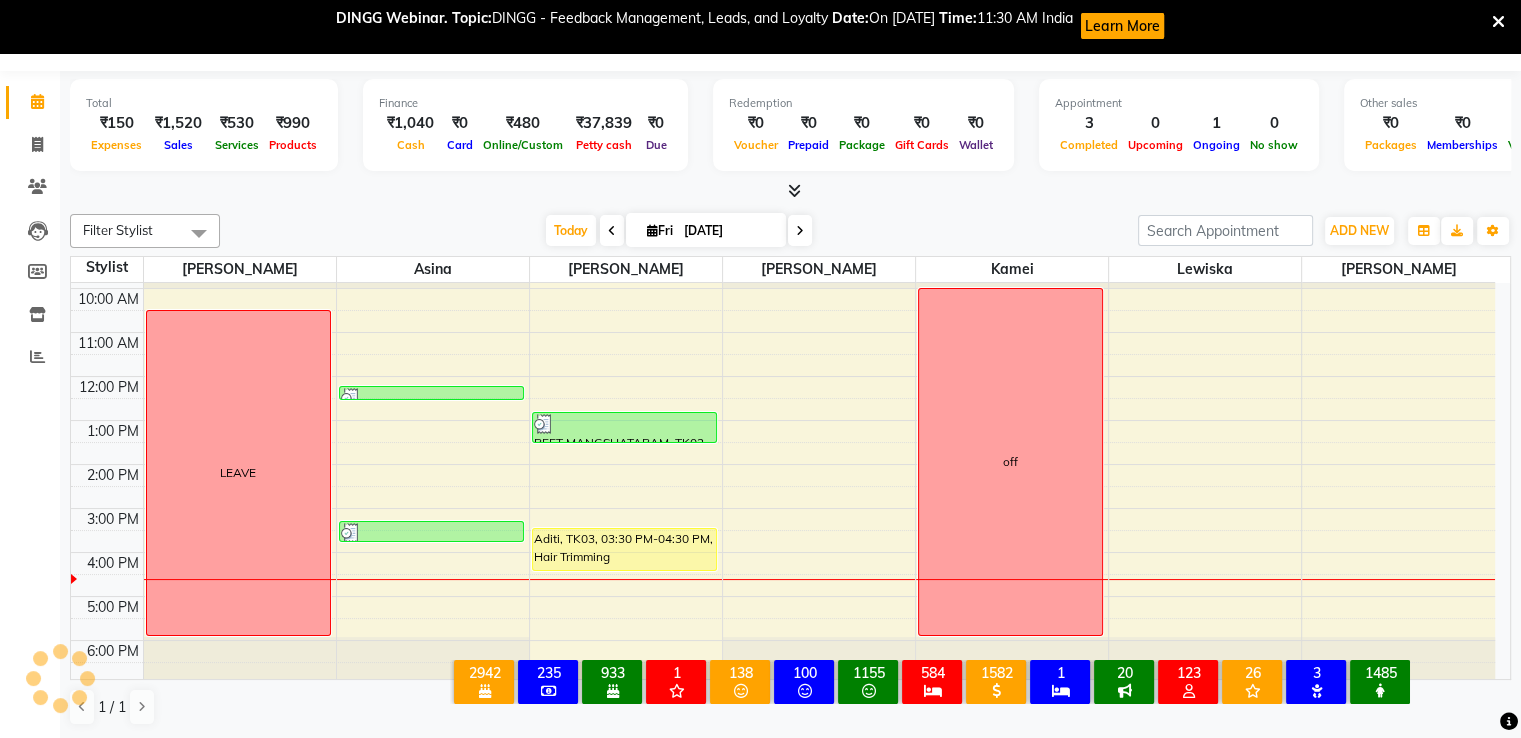 scroll, scrollTop: 0, scrollLeft: 0, axis: both 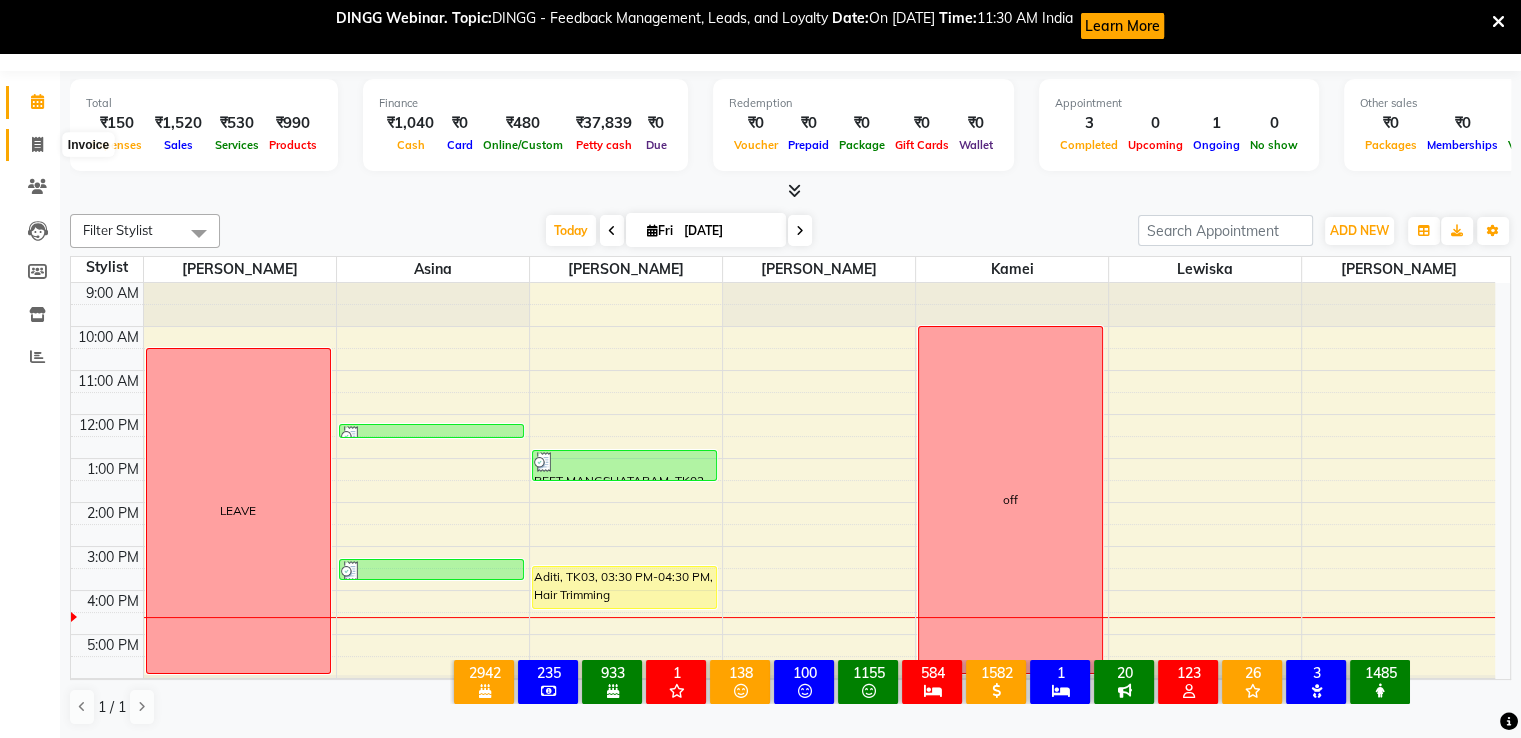 click 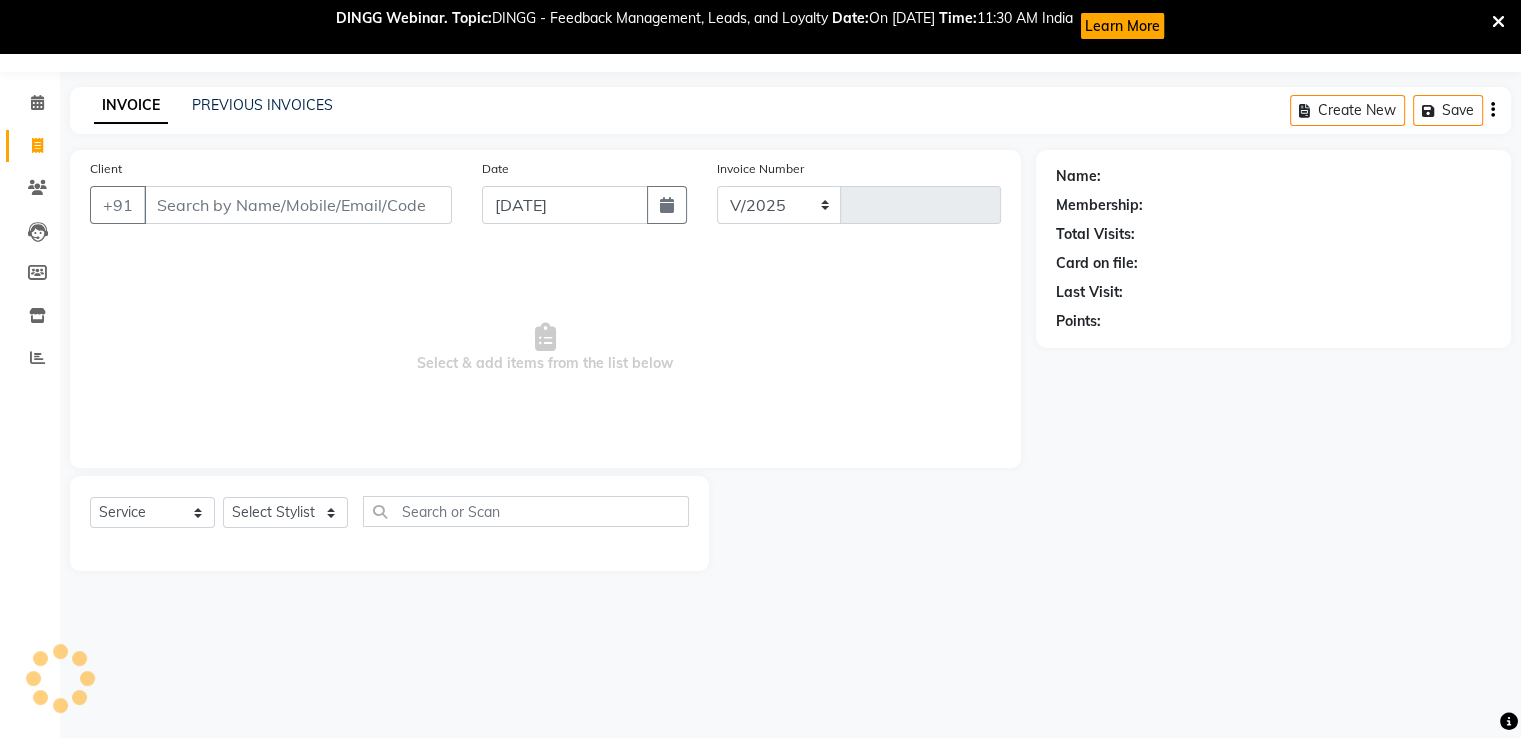 select on "4880" 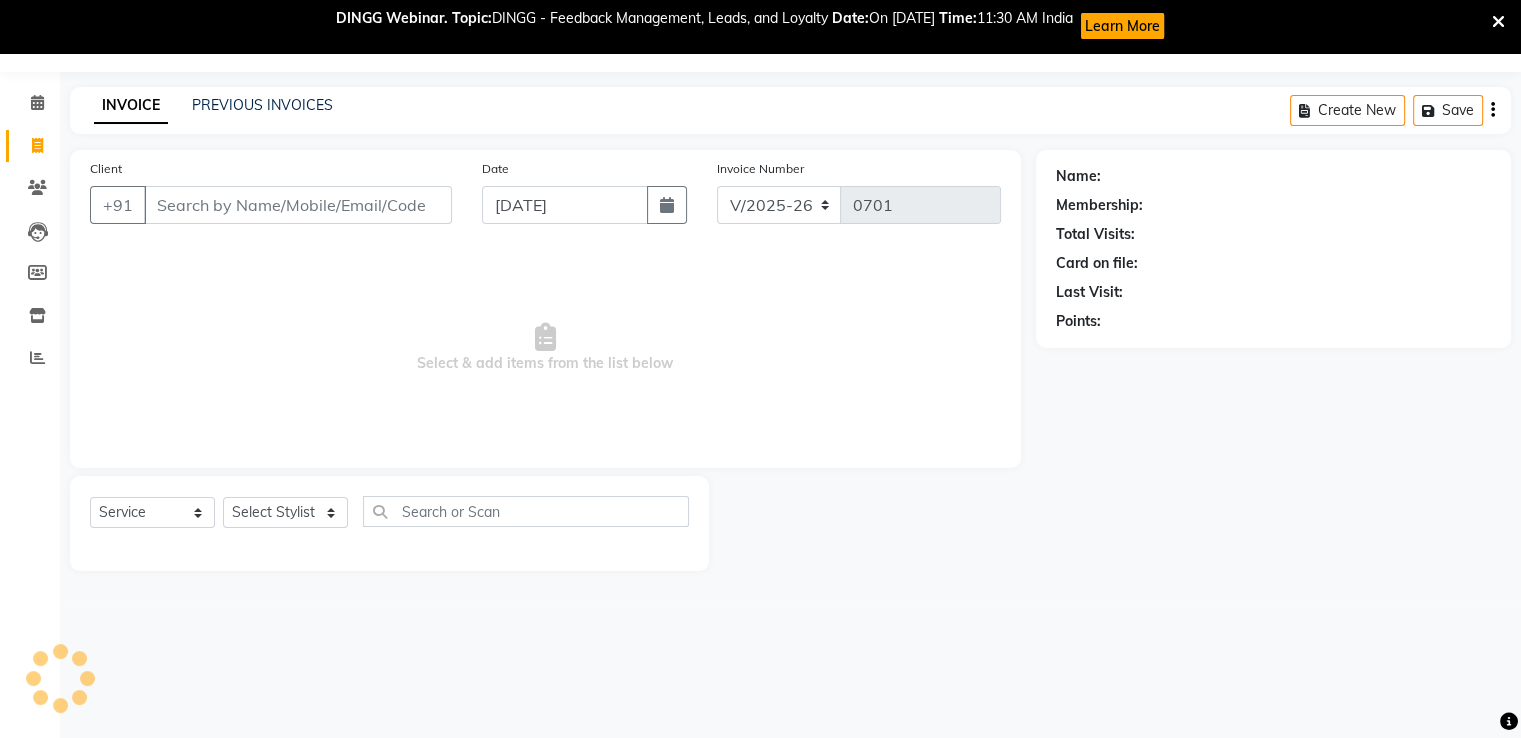 scroll, scrollTop: 52, scrollLeft: 0, axis: vertical 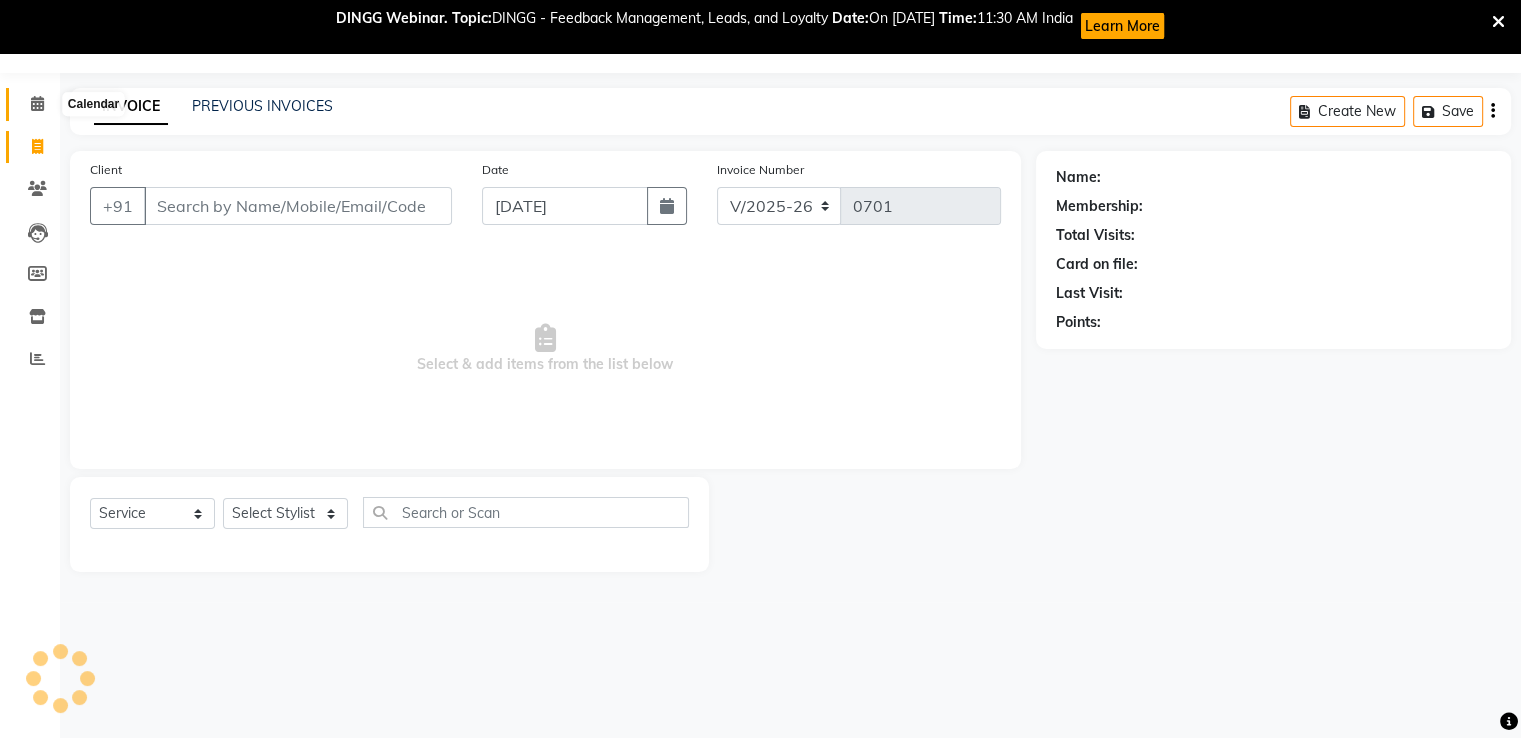 click 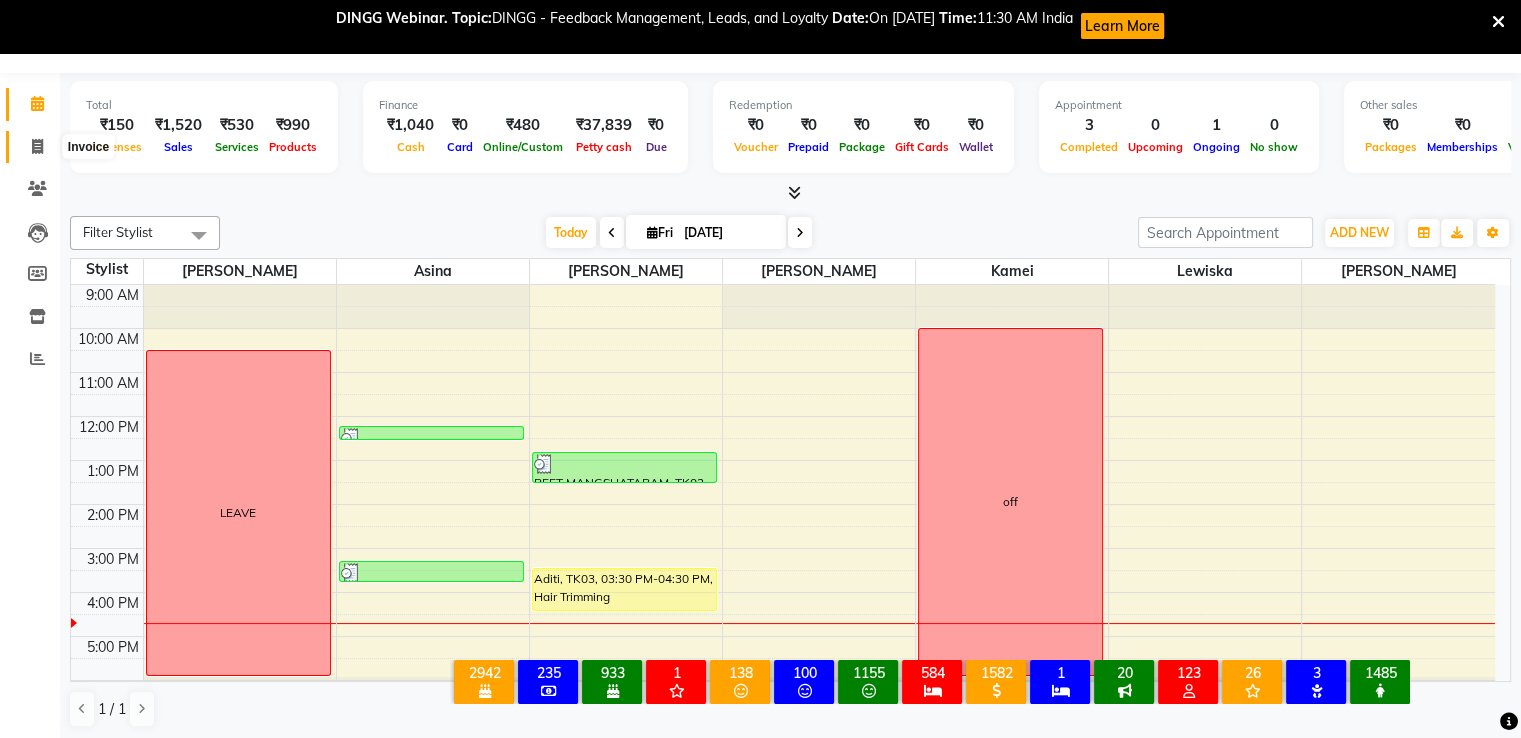 click 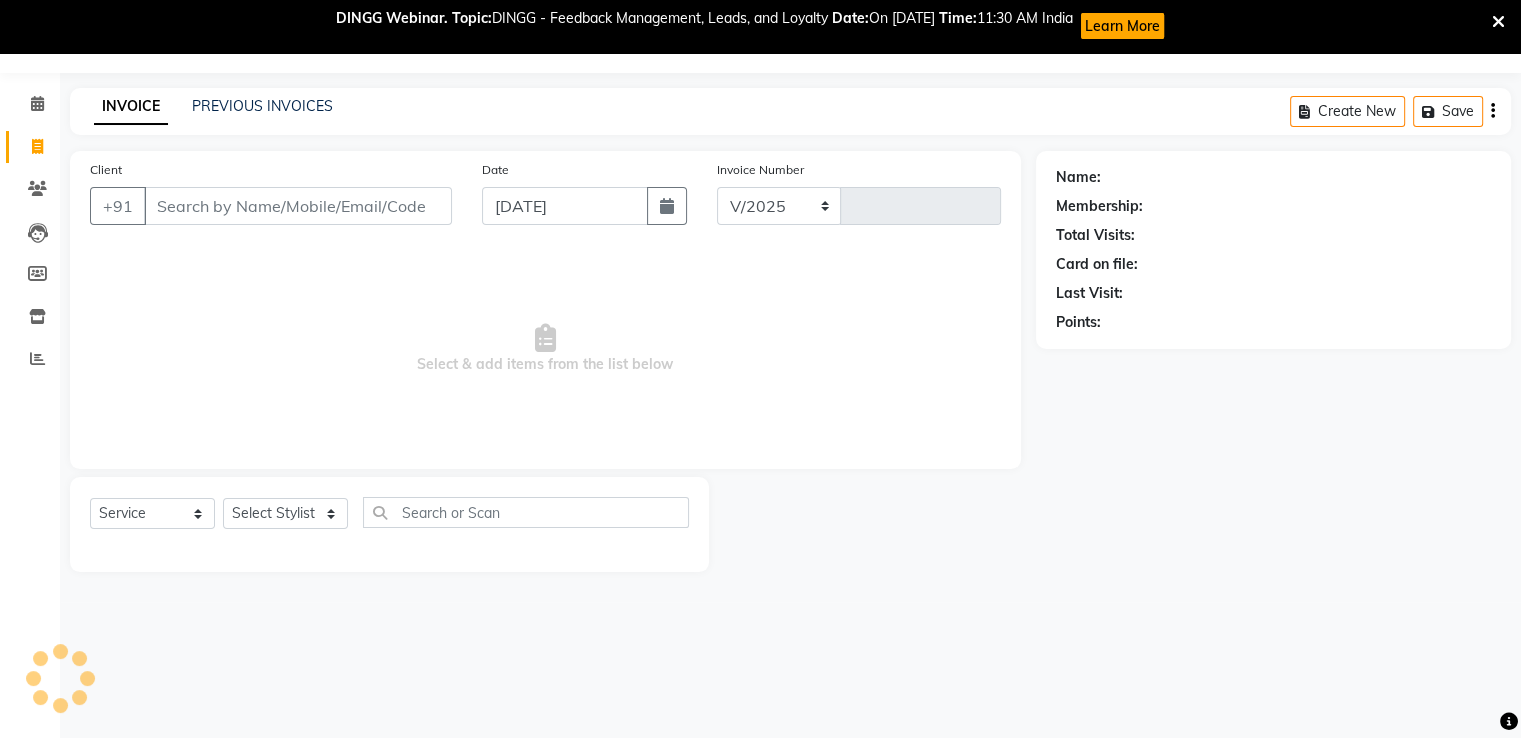 select on "4880" 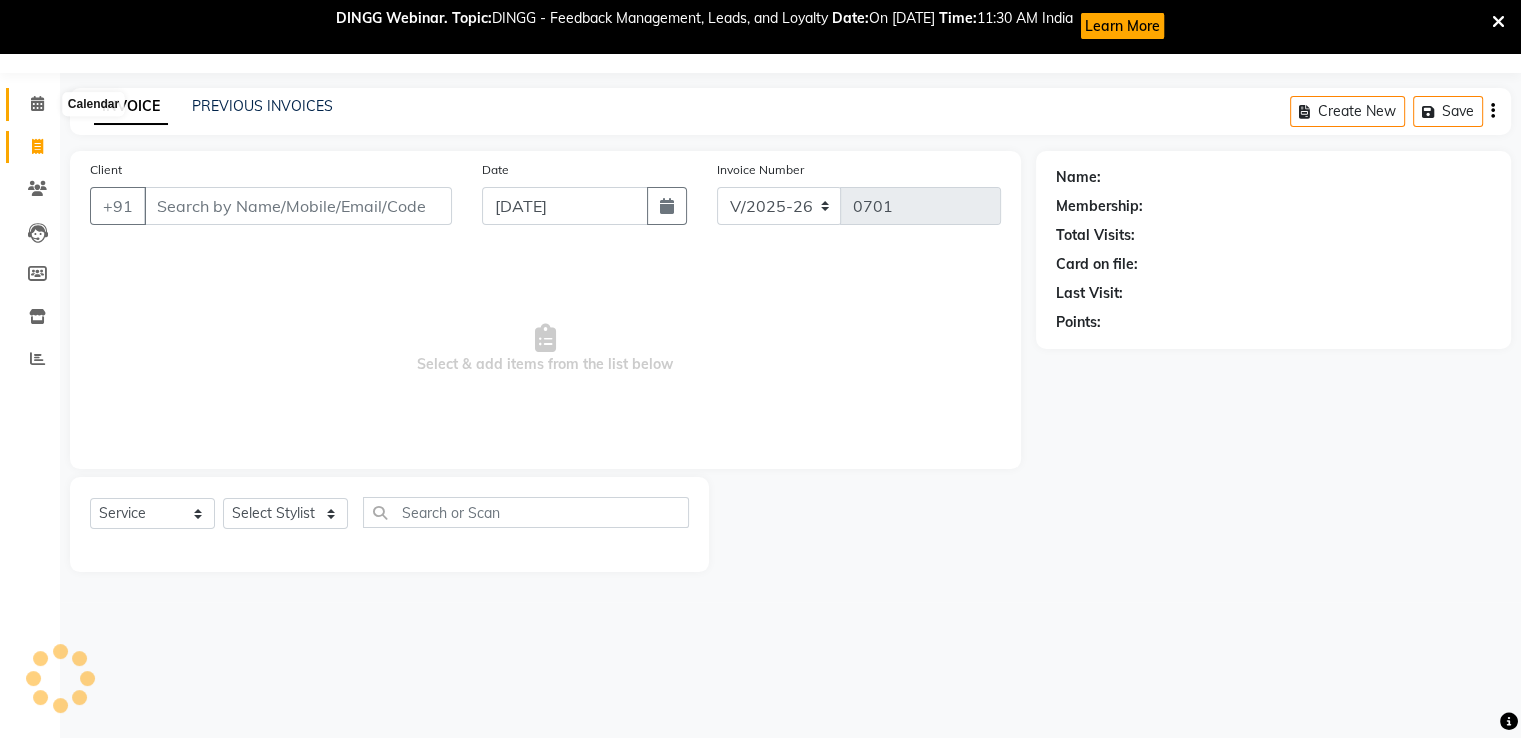click 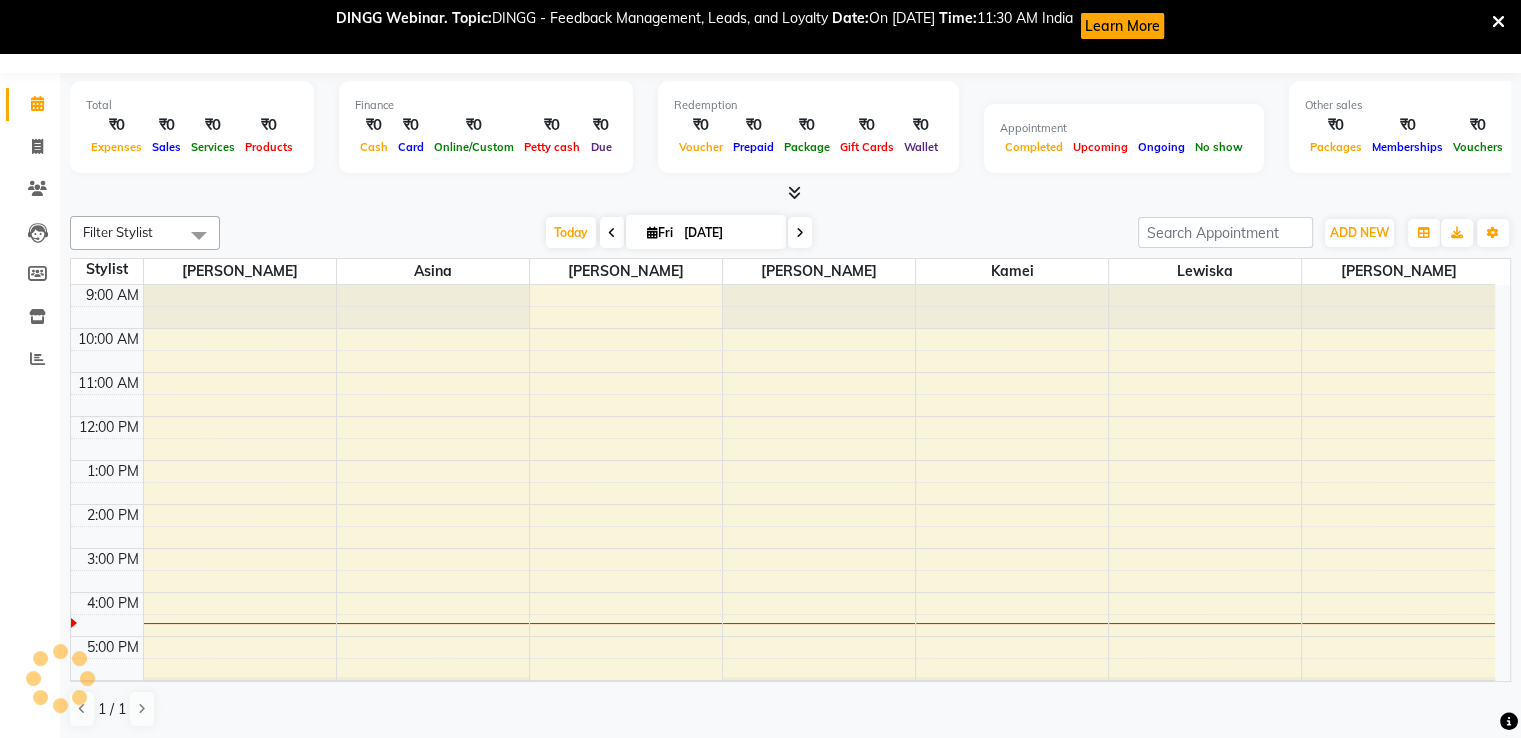 scroll, scrollTop: 0, scrollLeft: 0, axis: both 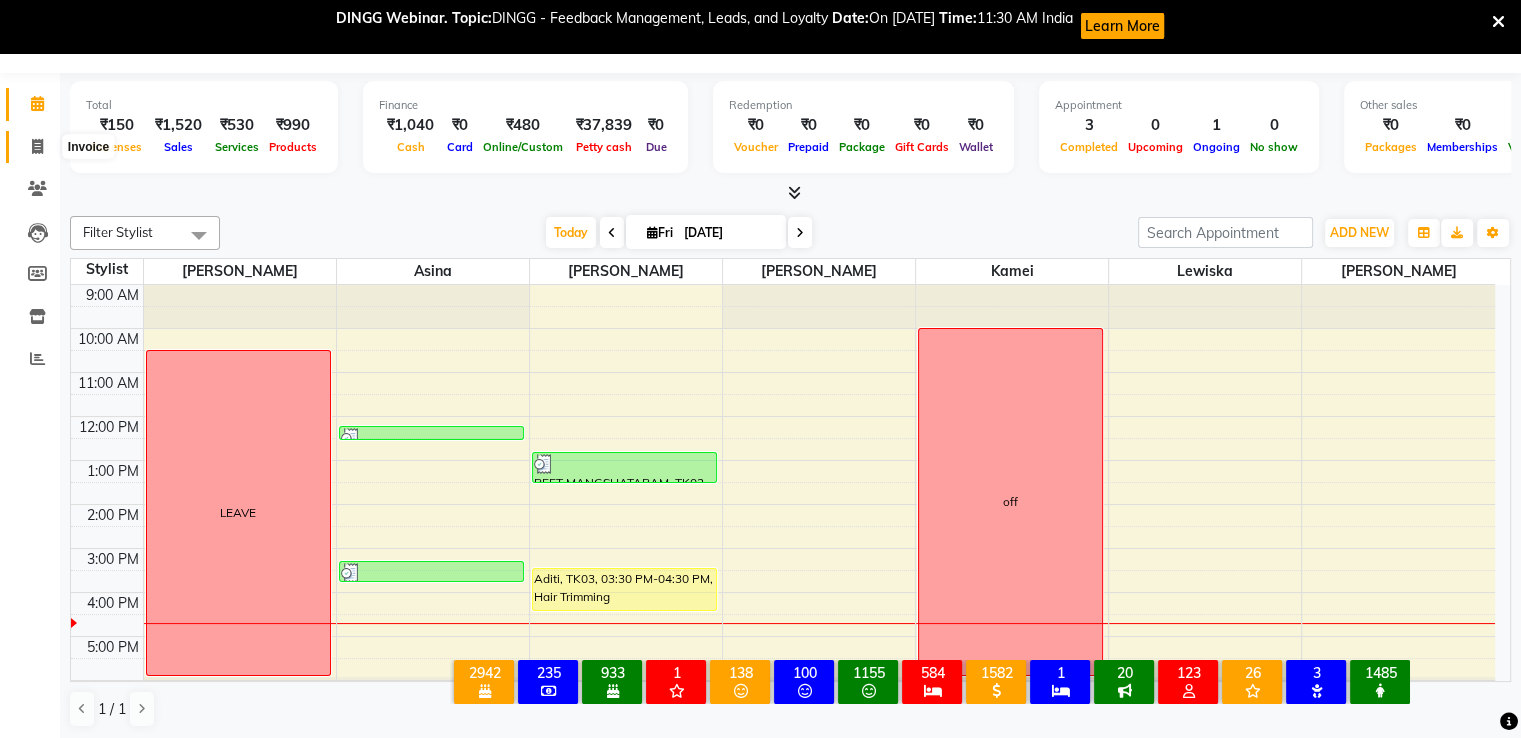 click 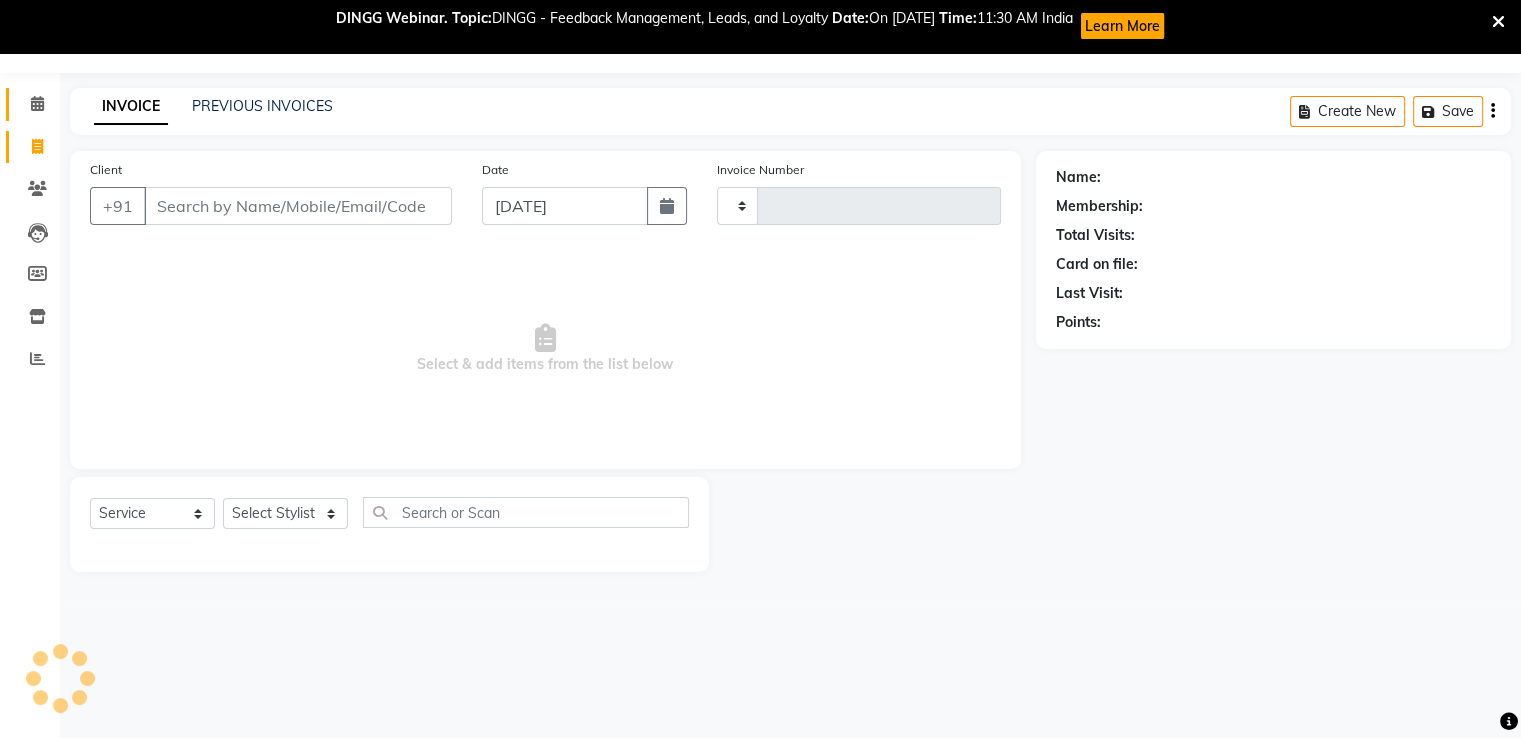 type on "0701" 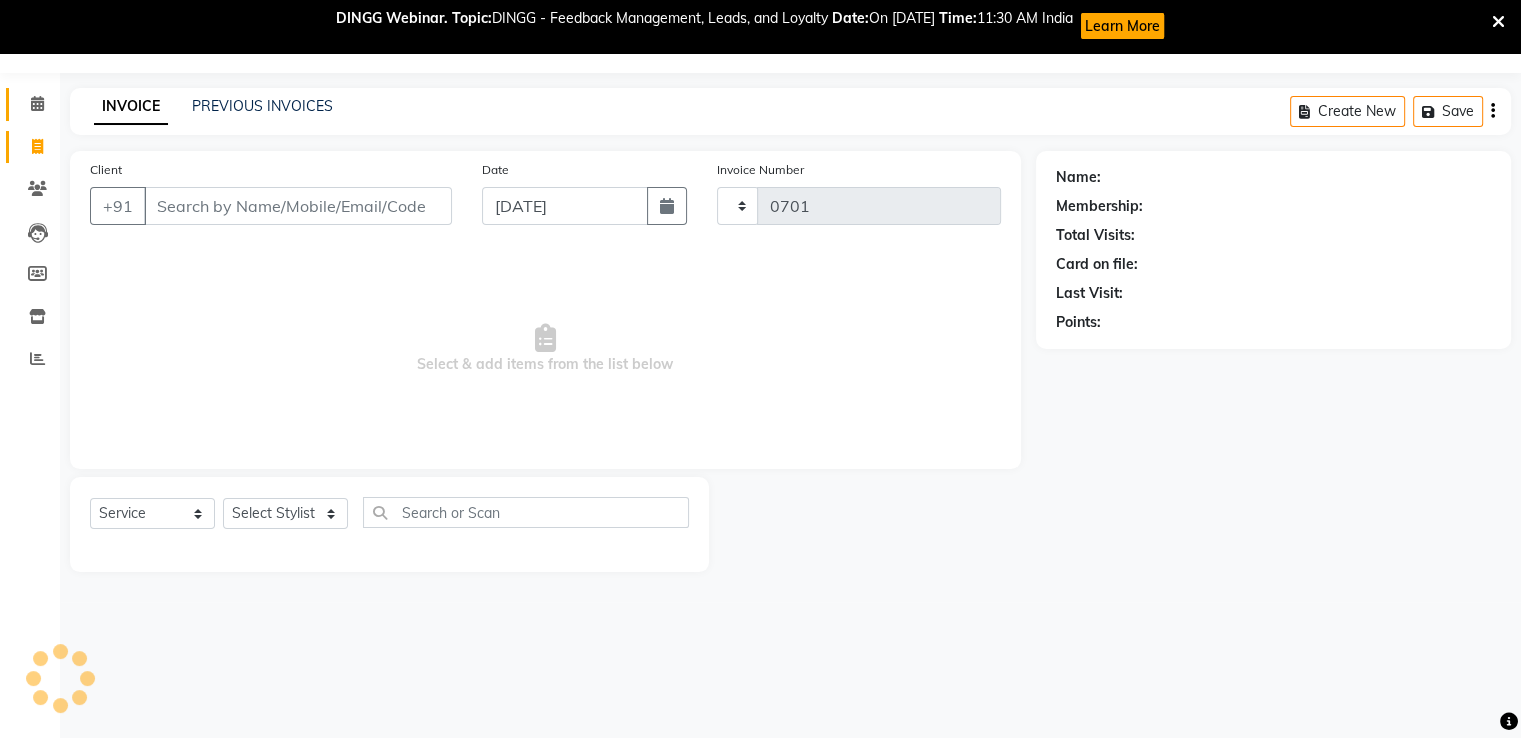select on "4880" 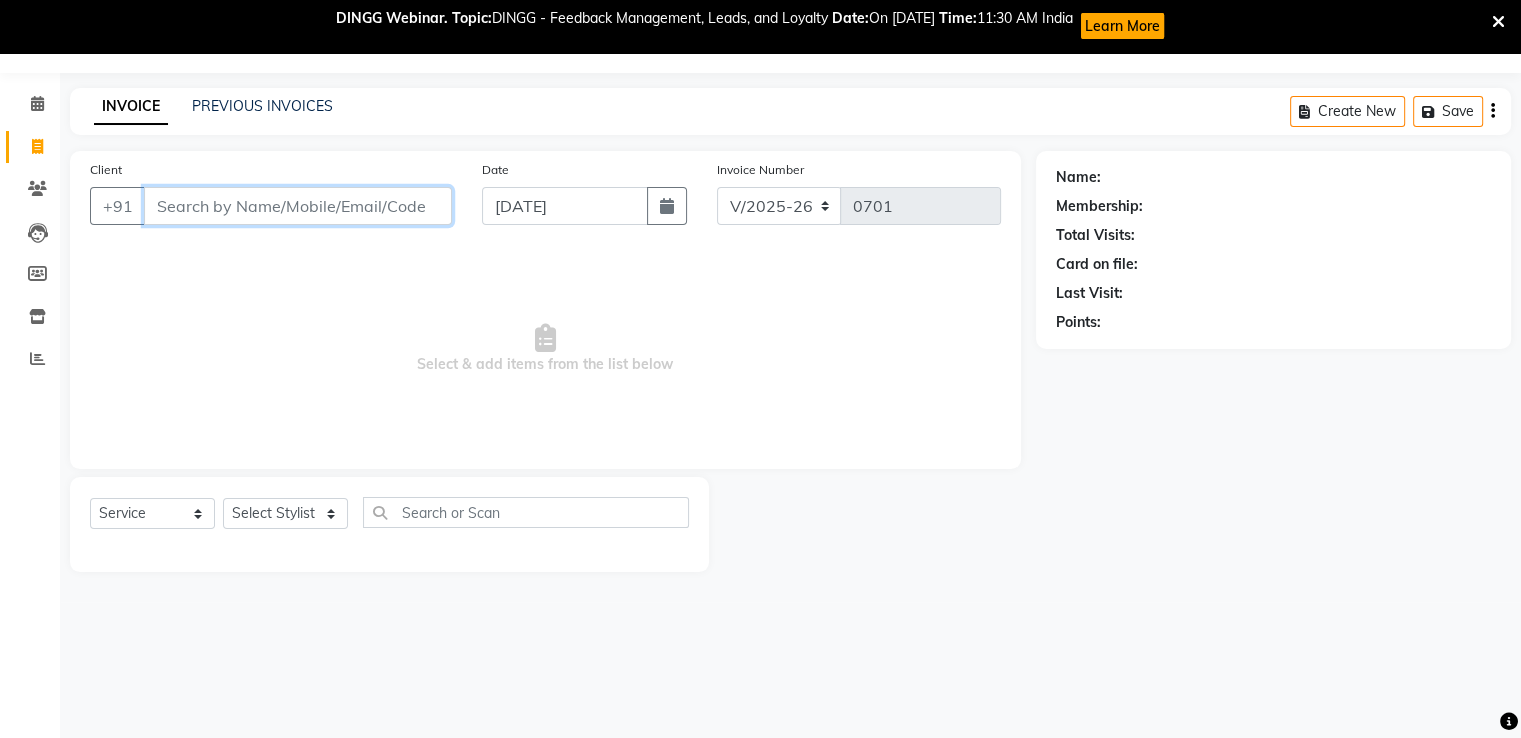 click on "Client" at bounding box center (298, 206) 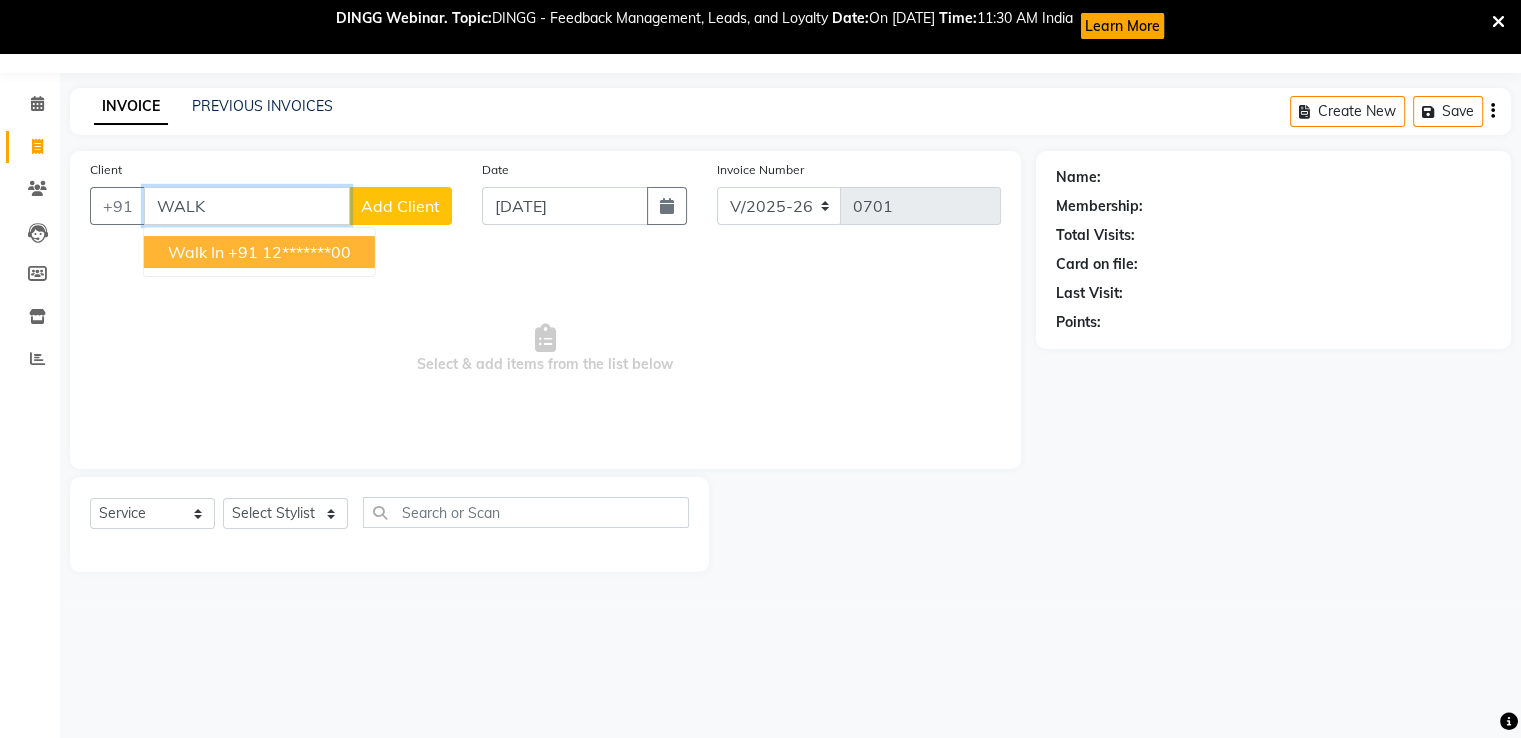 click on "Walk In +91  12*******00" at bounding box center (259, 252) 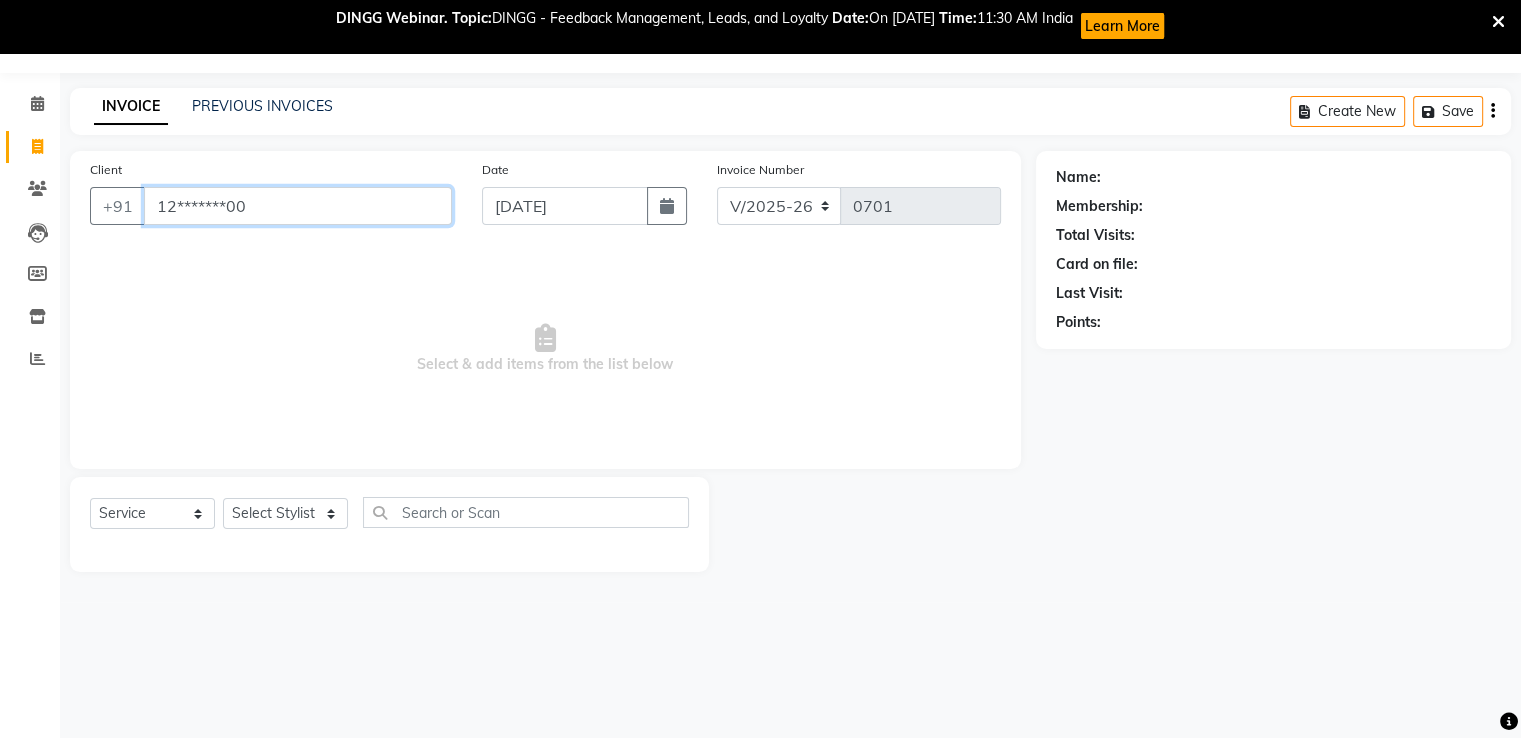type on "12*******00" 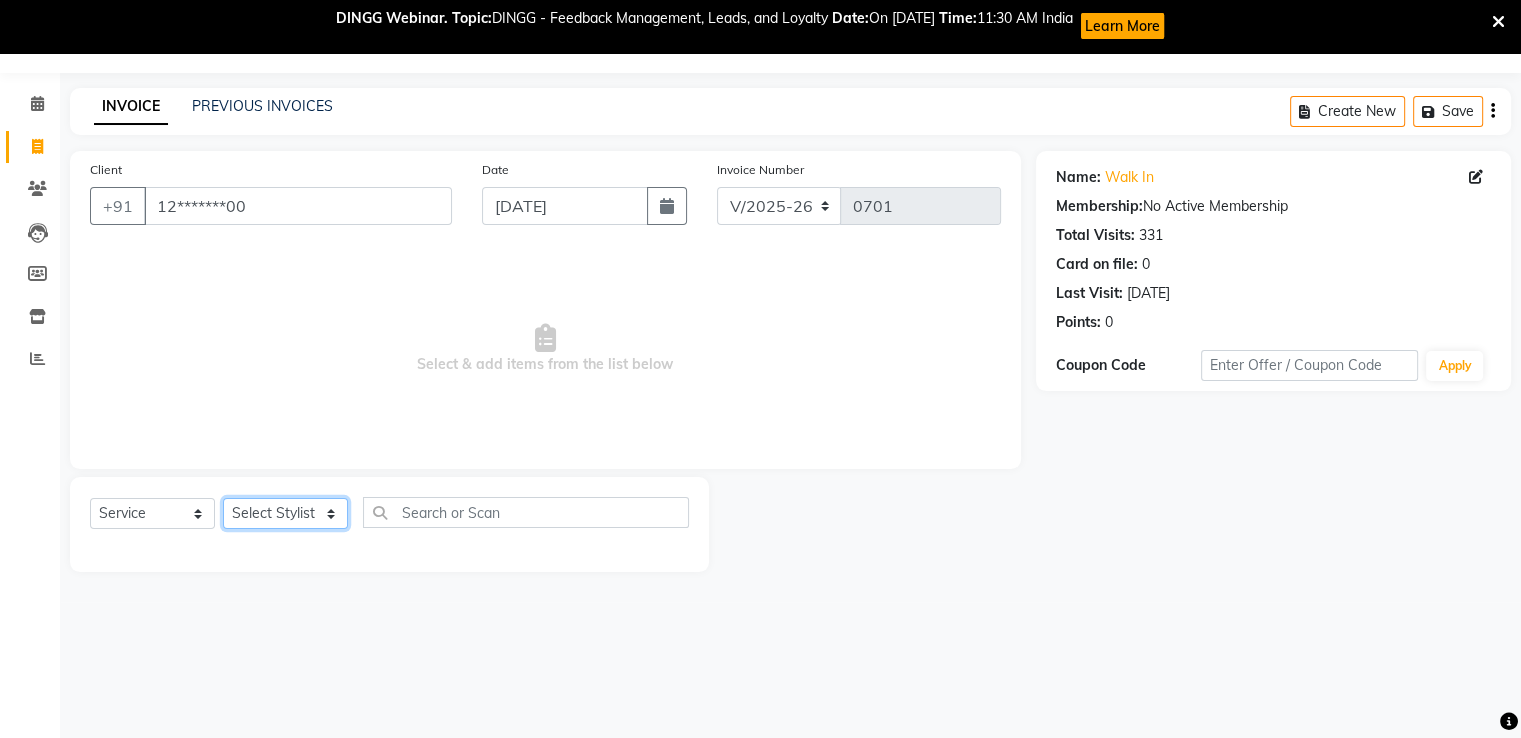 click on "Select Stylist [PERSON_NAME] kamei [PERSON_NAME] [PERSON_NAME] [PERSON_NAME]" 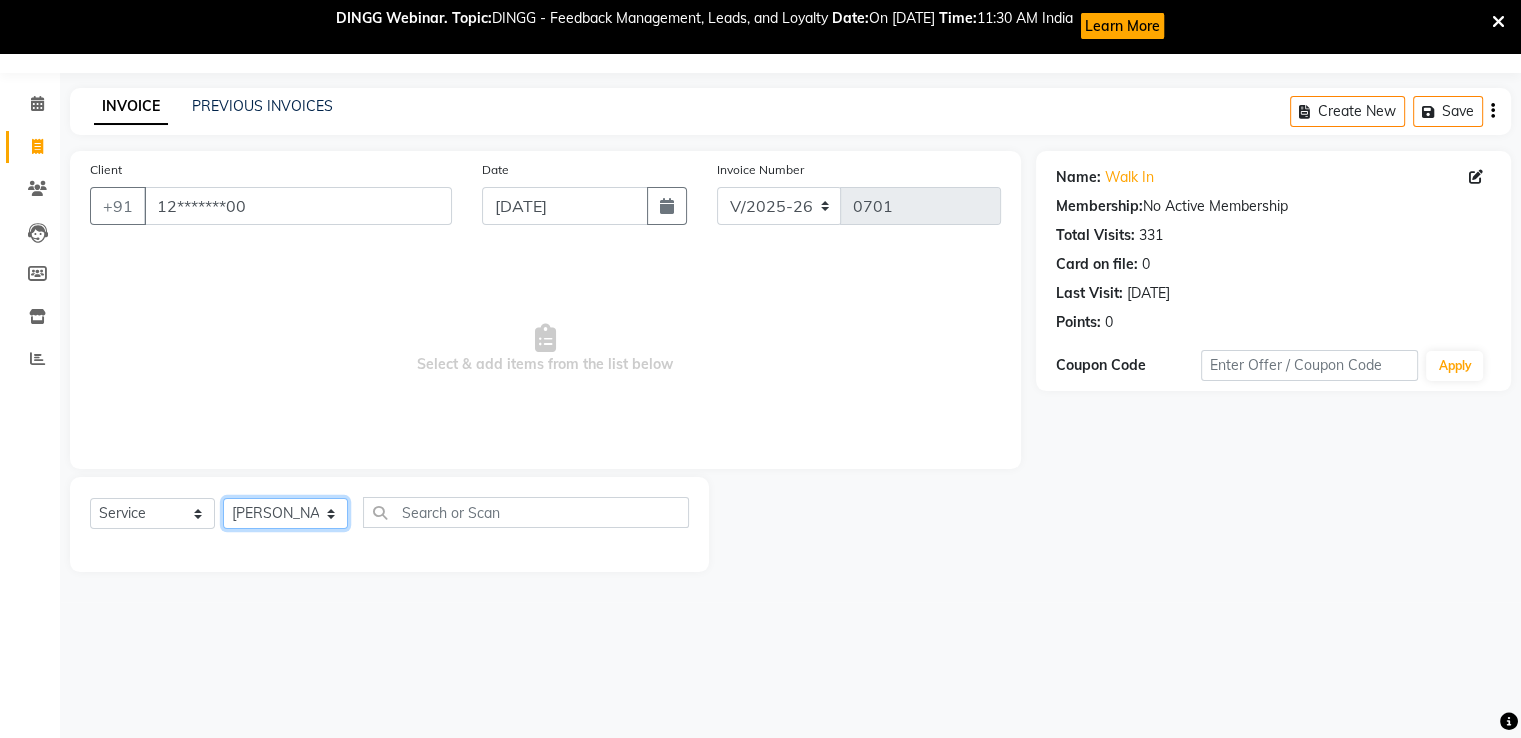 click on "Select Stylist [PERSON_NAME] kamei [PERSON_NAME] [PERSON_NAME] [PERSON_NAME]" 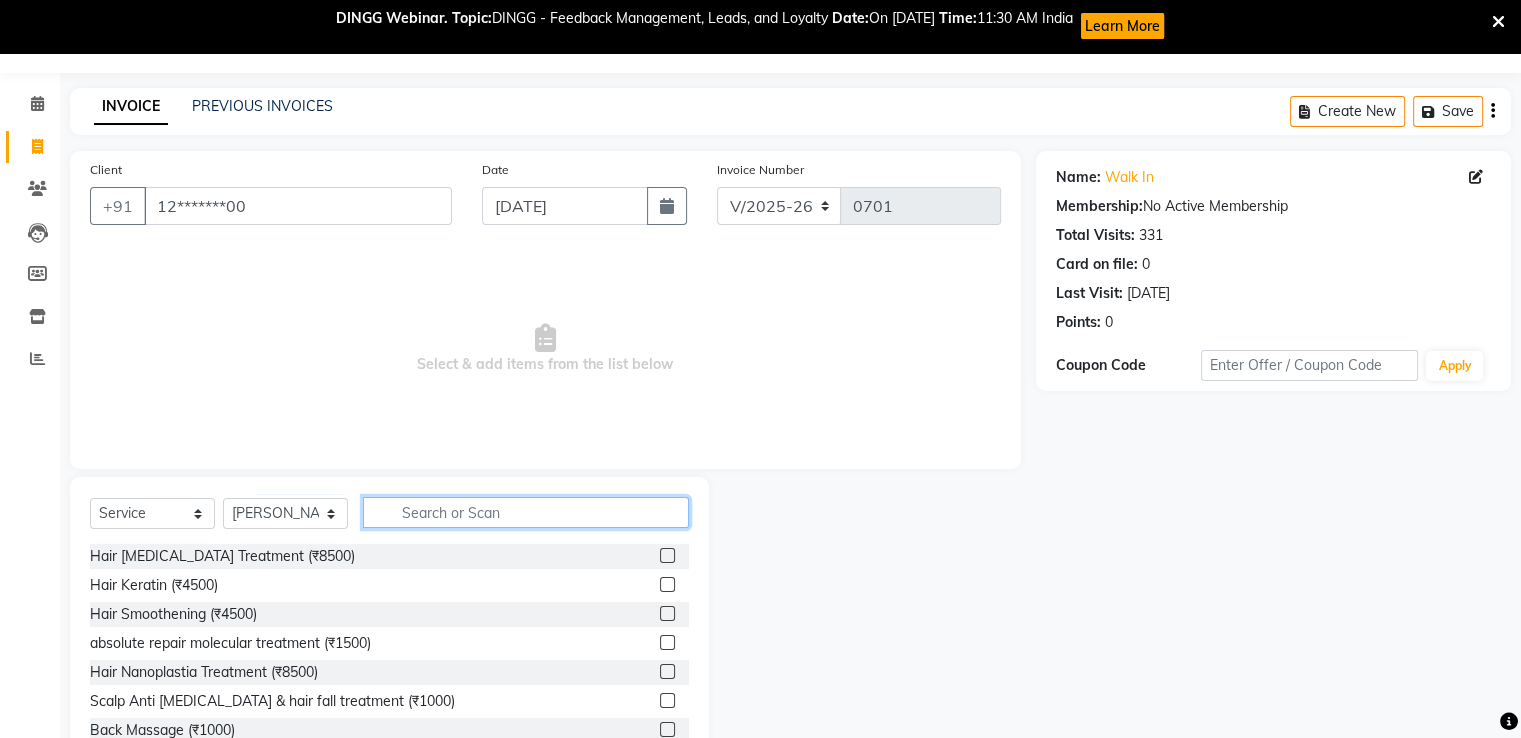 click 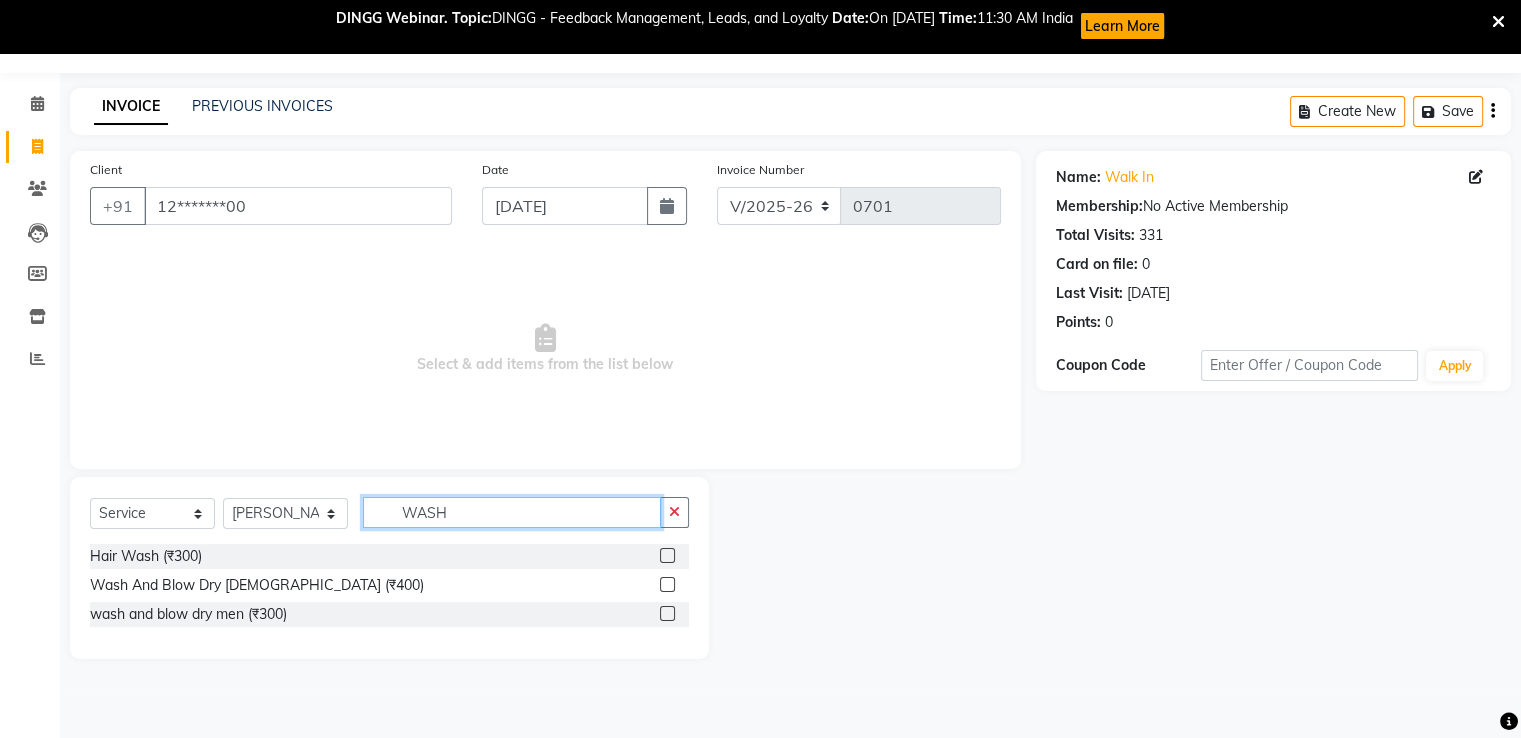 type on "WASH" 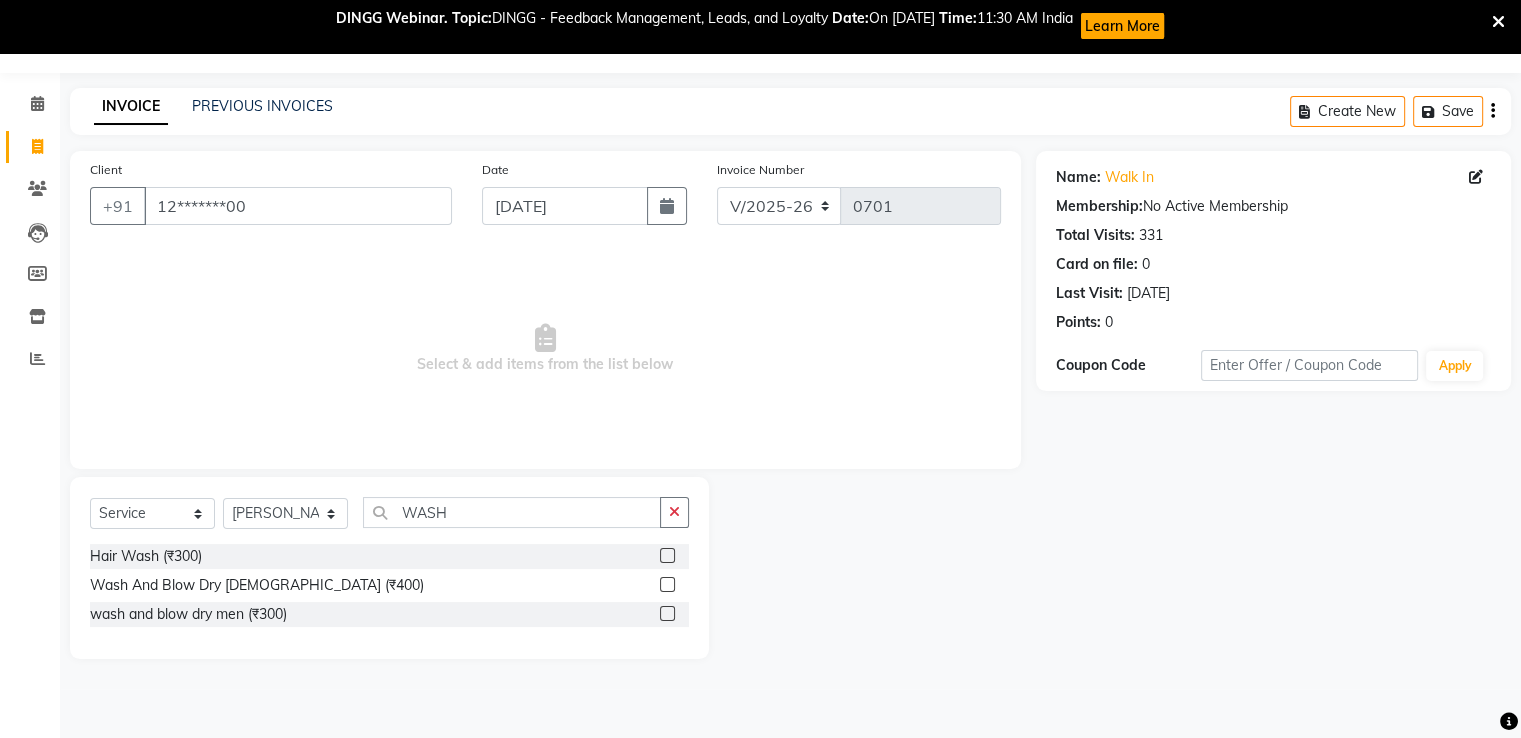 click 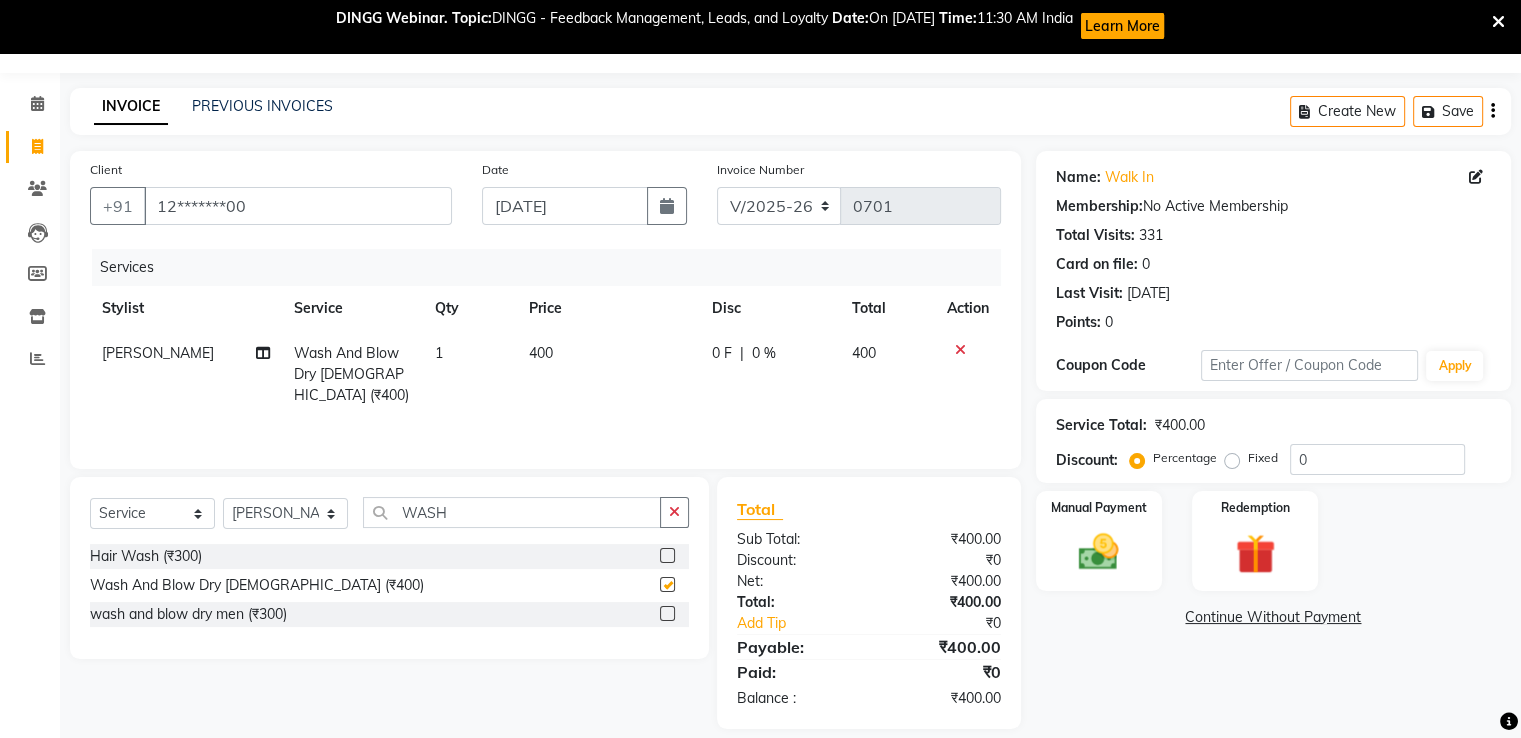 checkbox on "false" 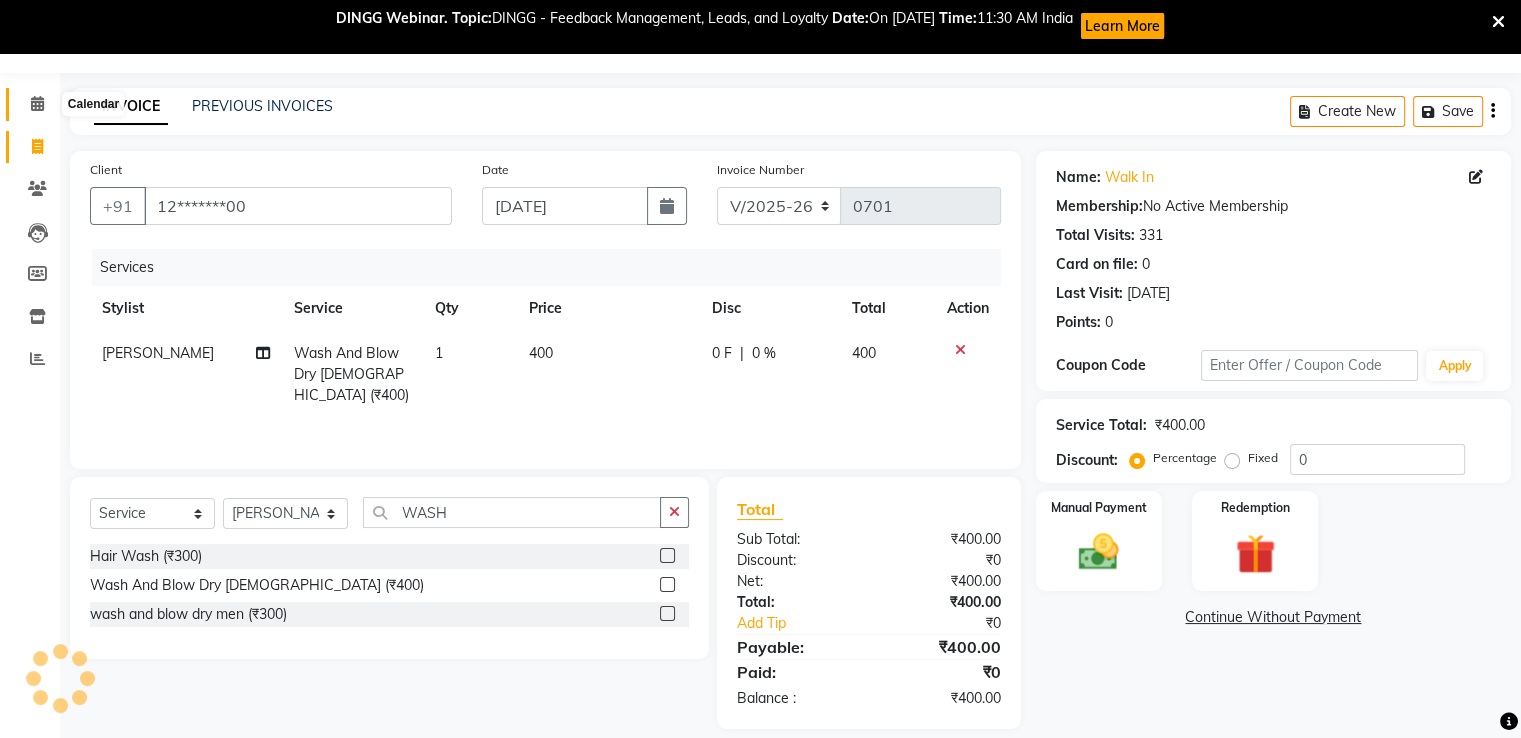 click 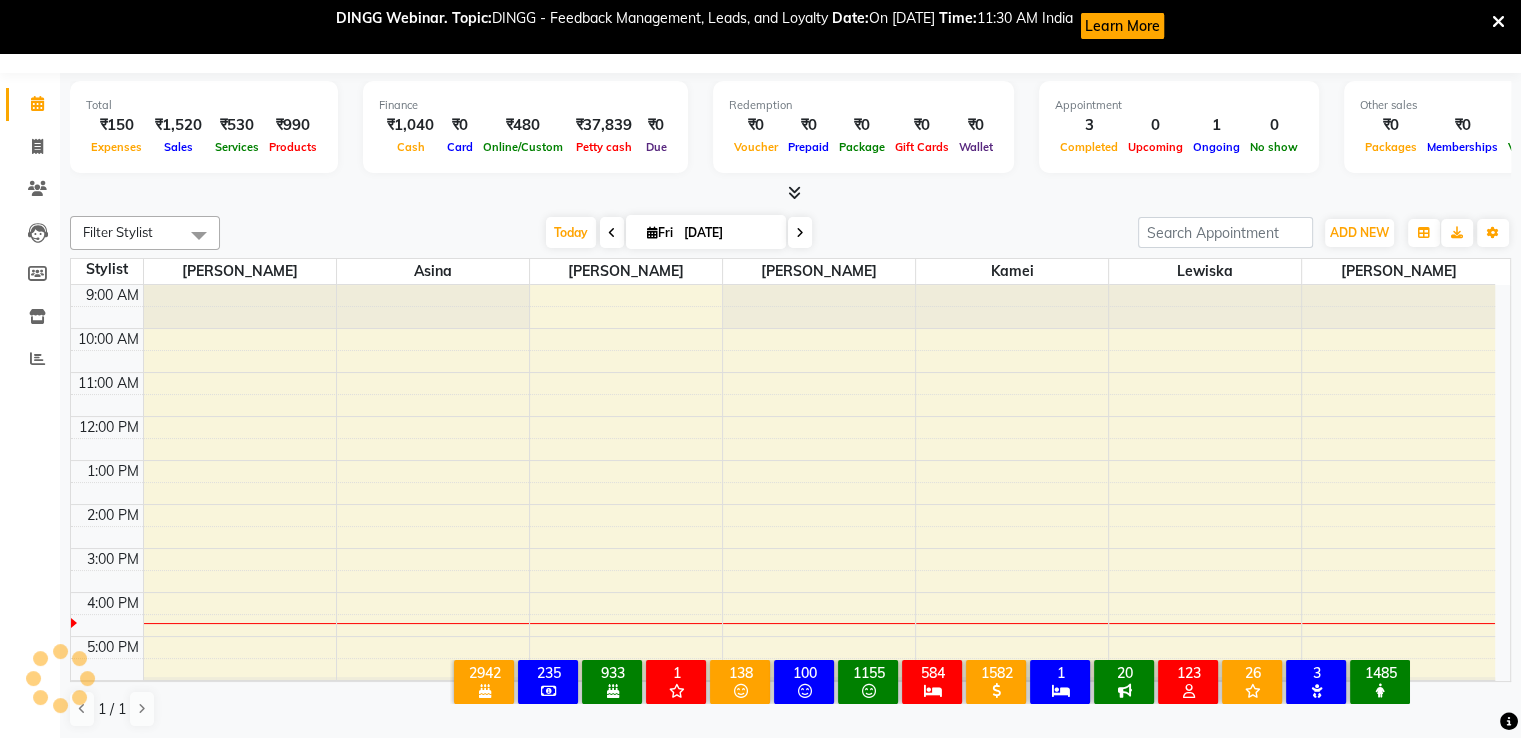 scroll, scrollTop: 0, scrollLeft: 0, axis: both 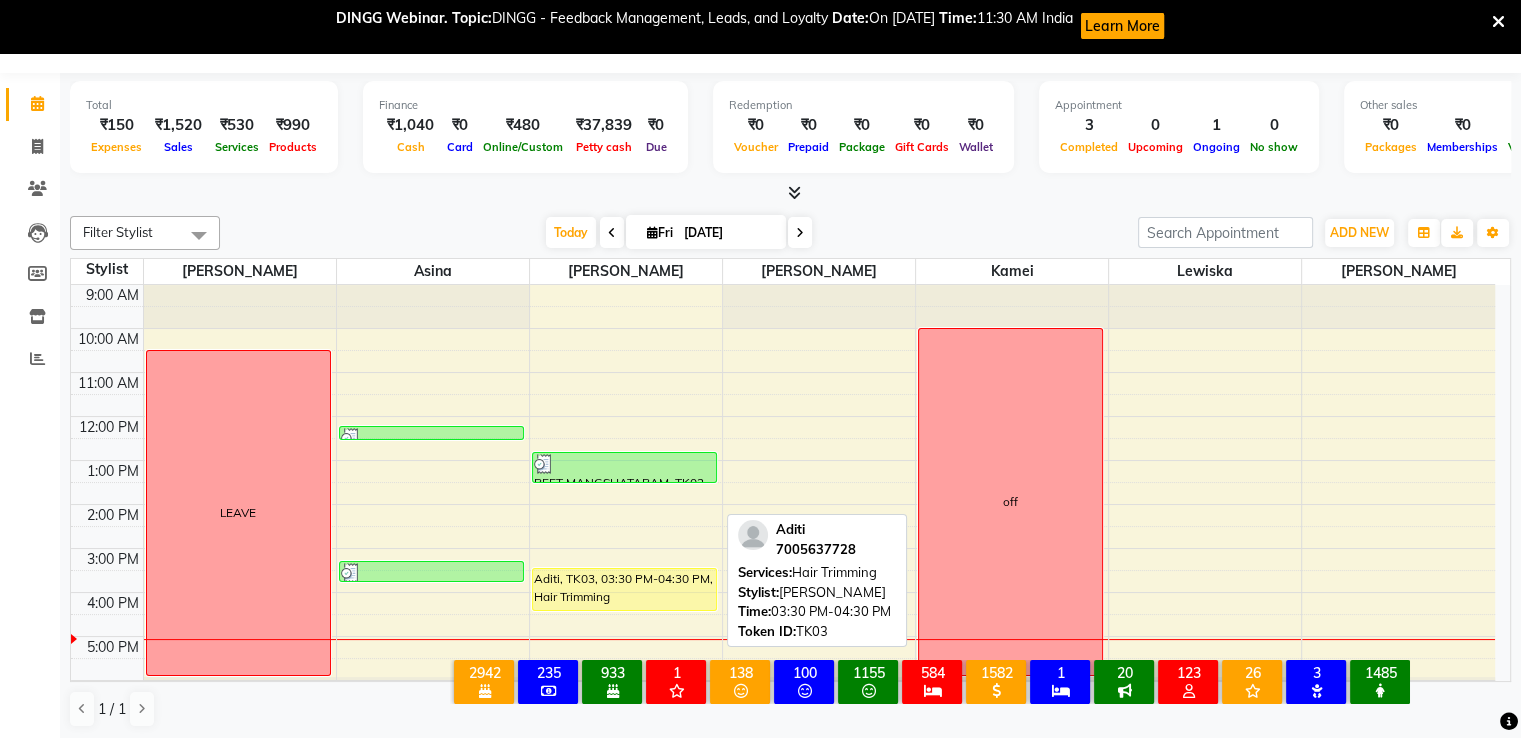 click on "Aditi, TK03, 03:30 PM-04:30 PM, Hair Trimming" at bounding box center (624, 589) 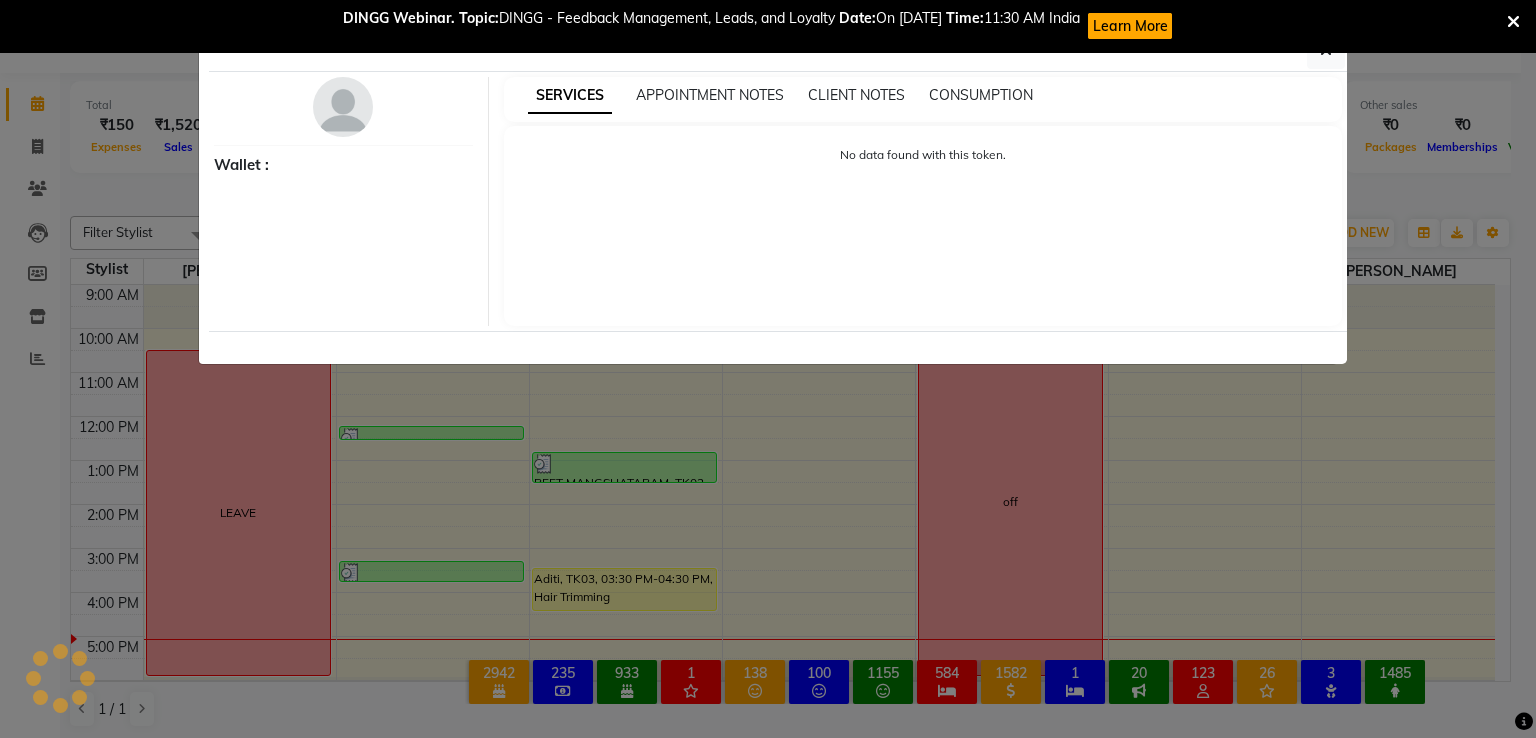 select on "1" 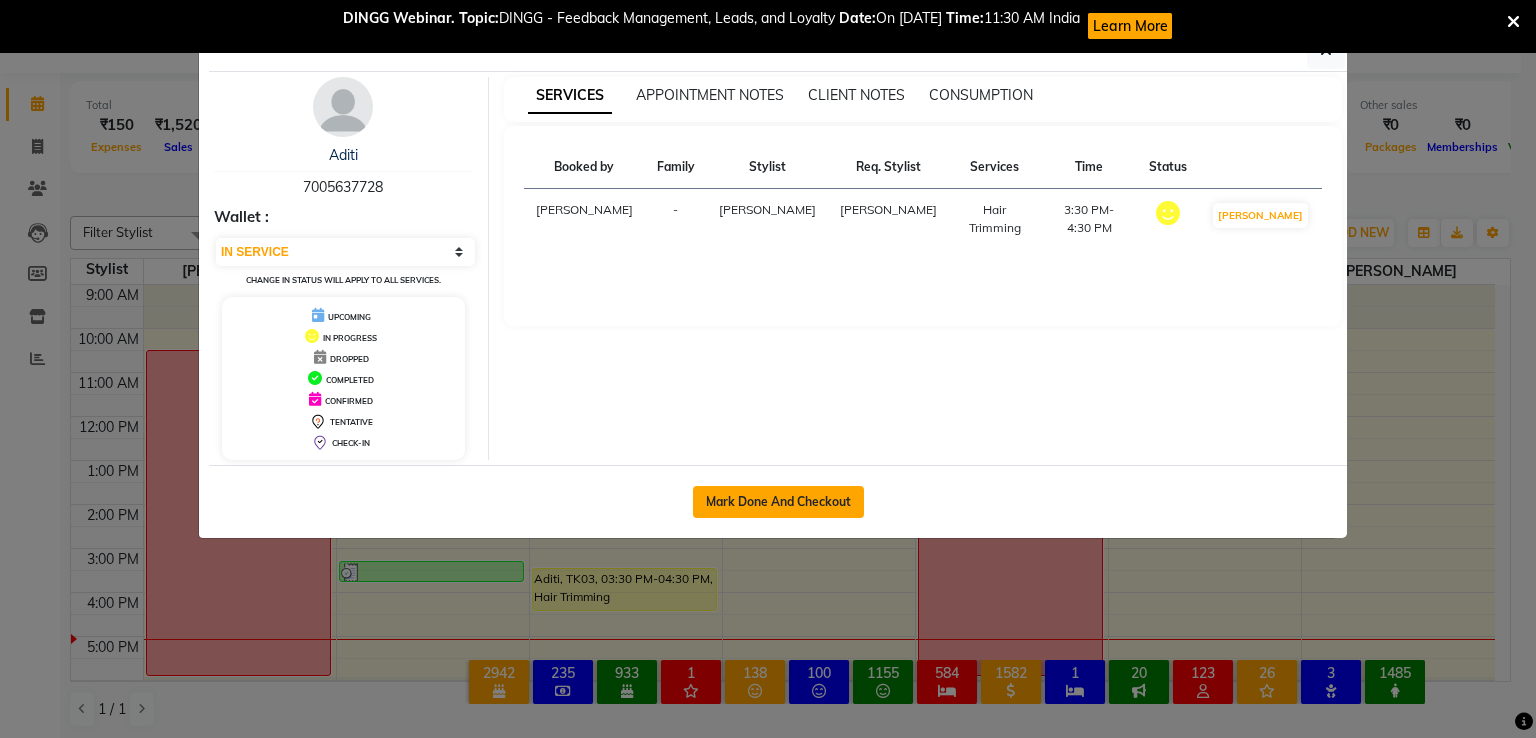 click on "Mark Done And Checkout" 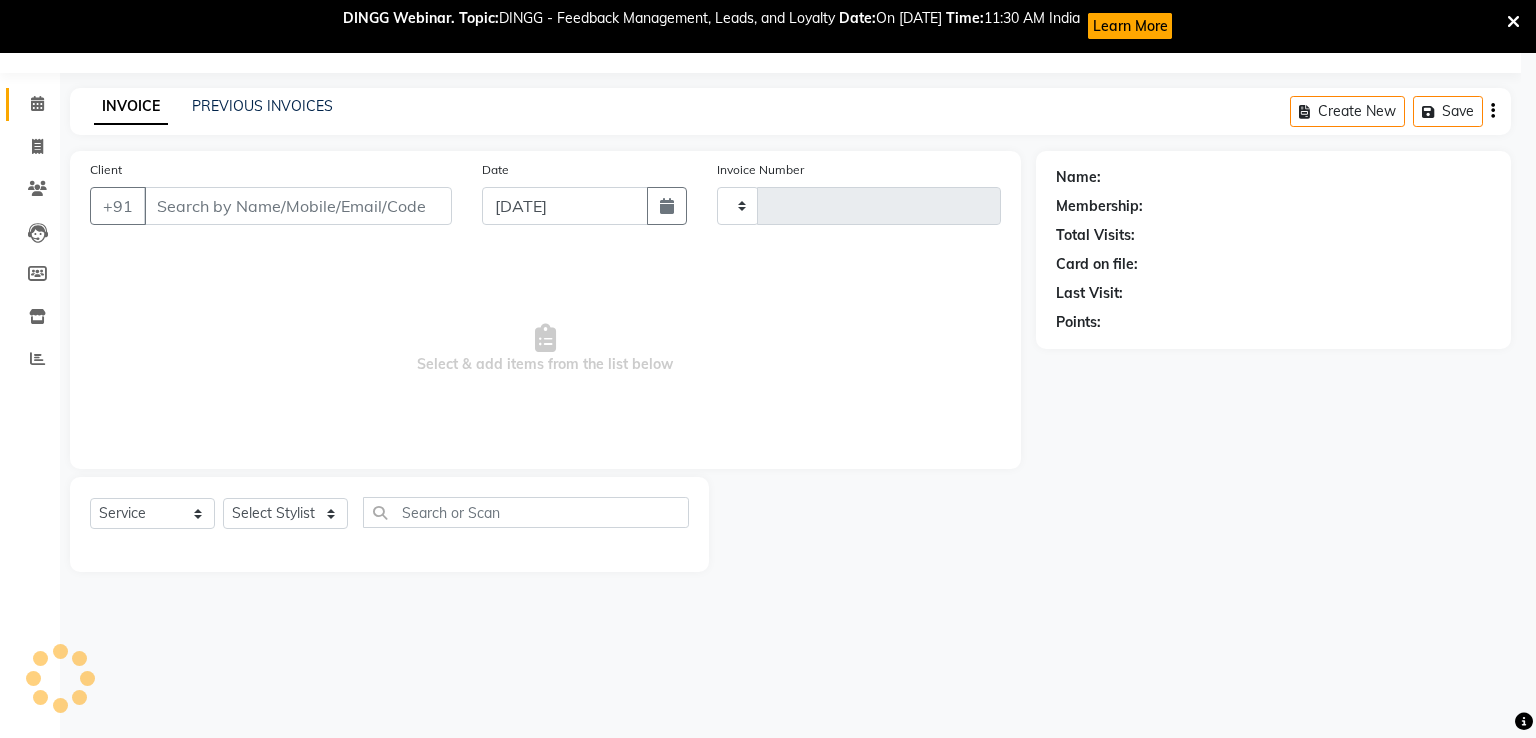 type on "0701" 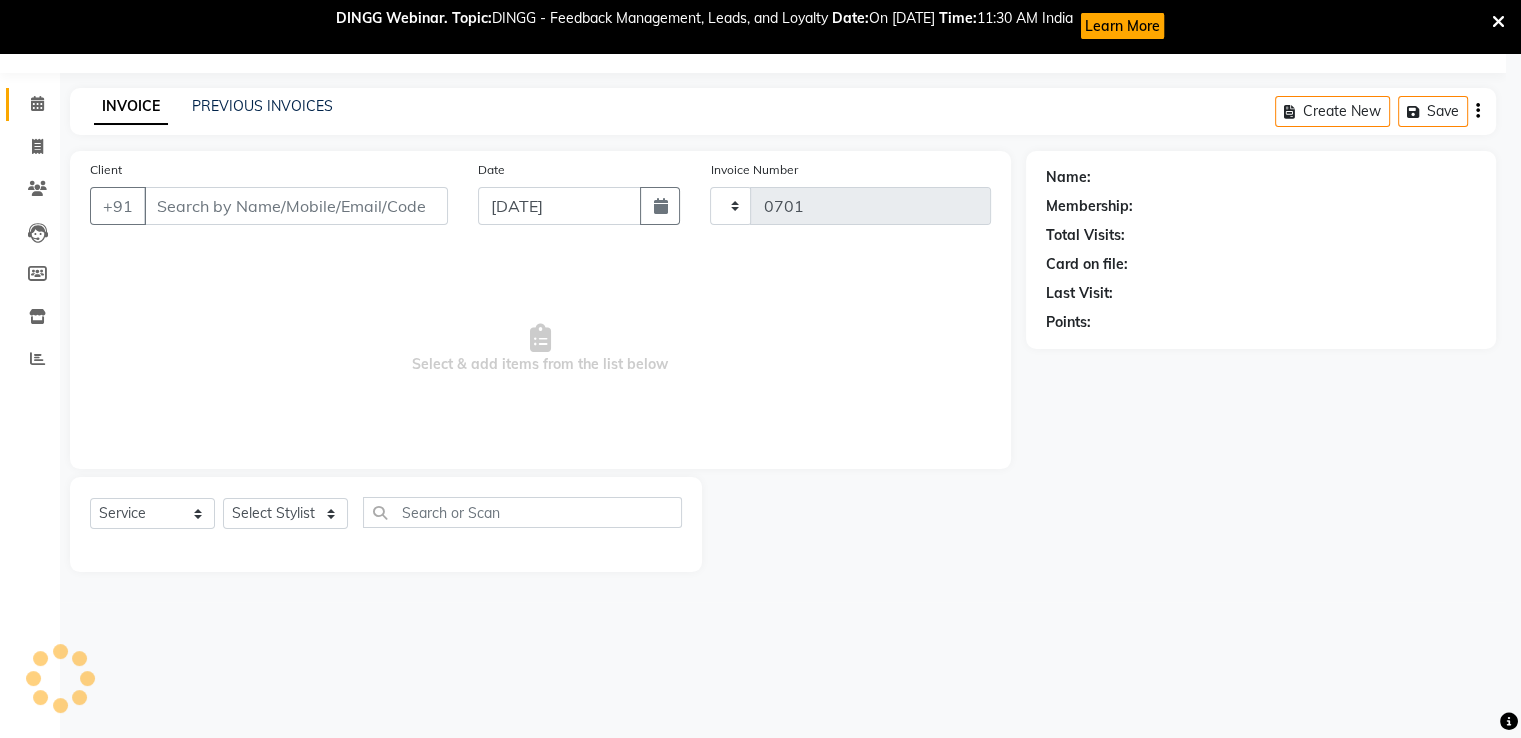select on "4880" 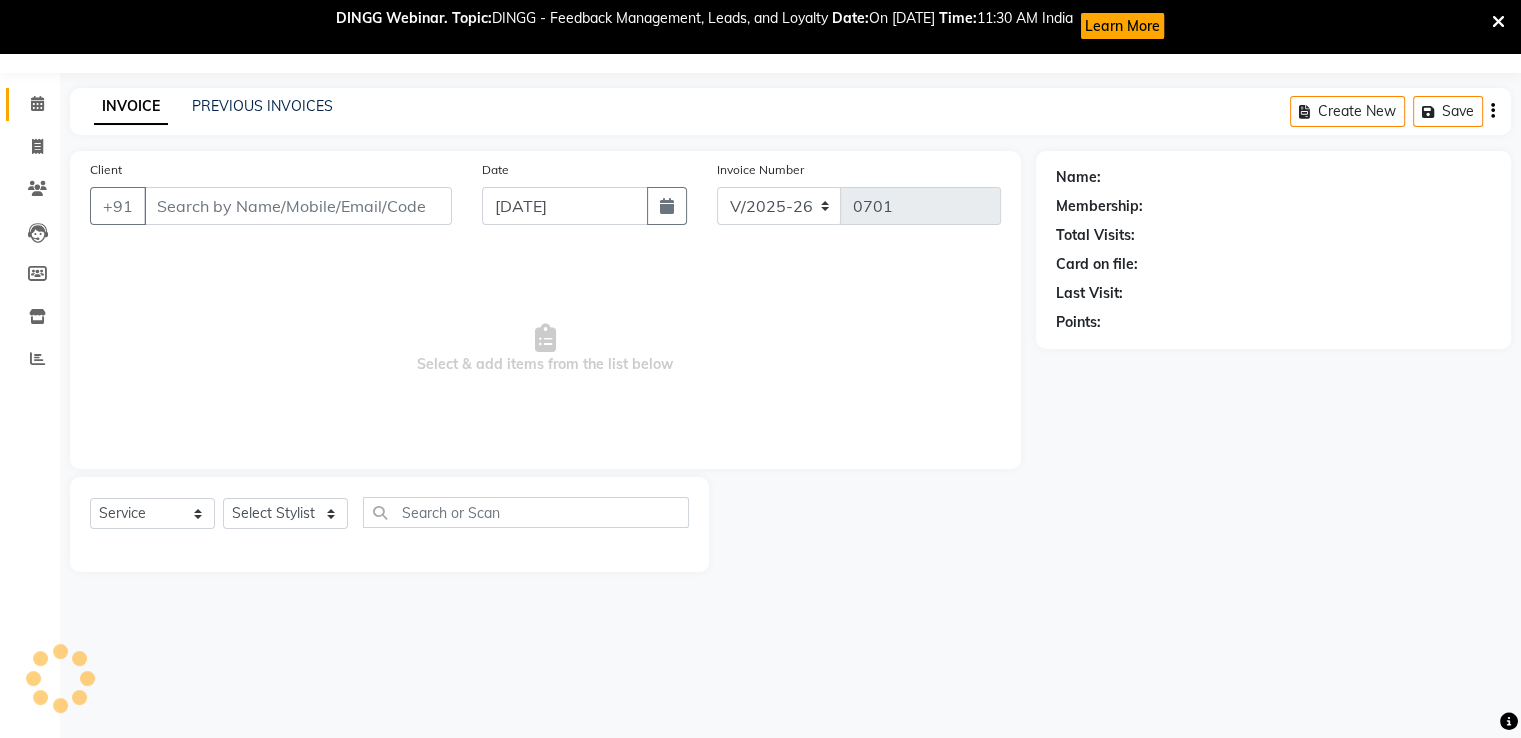type on "70******28" 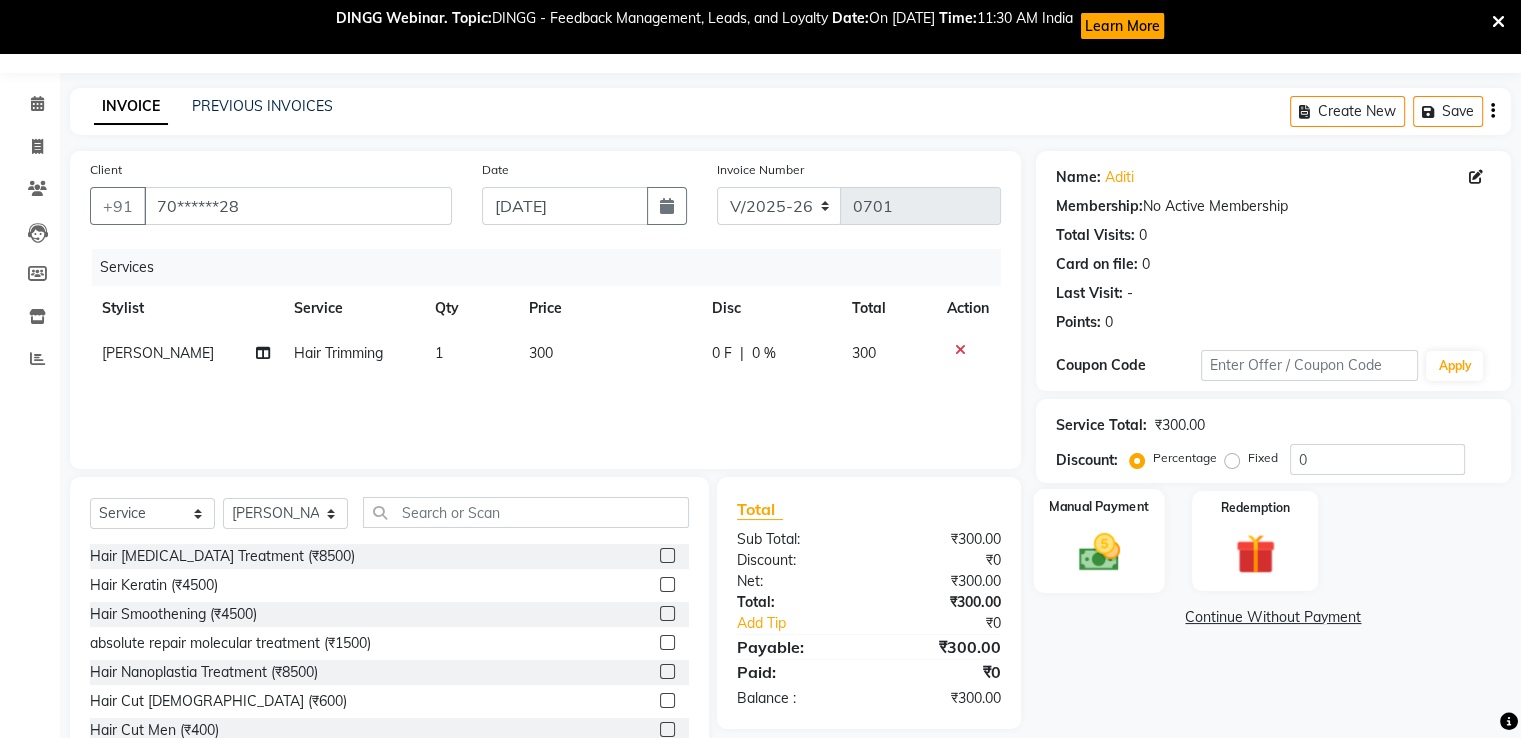 click on "Manual Payment" 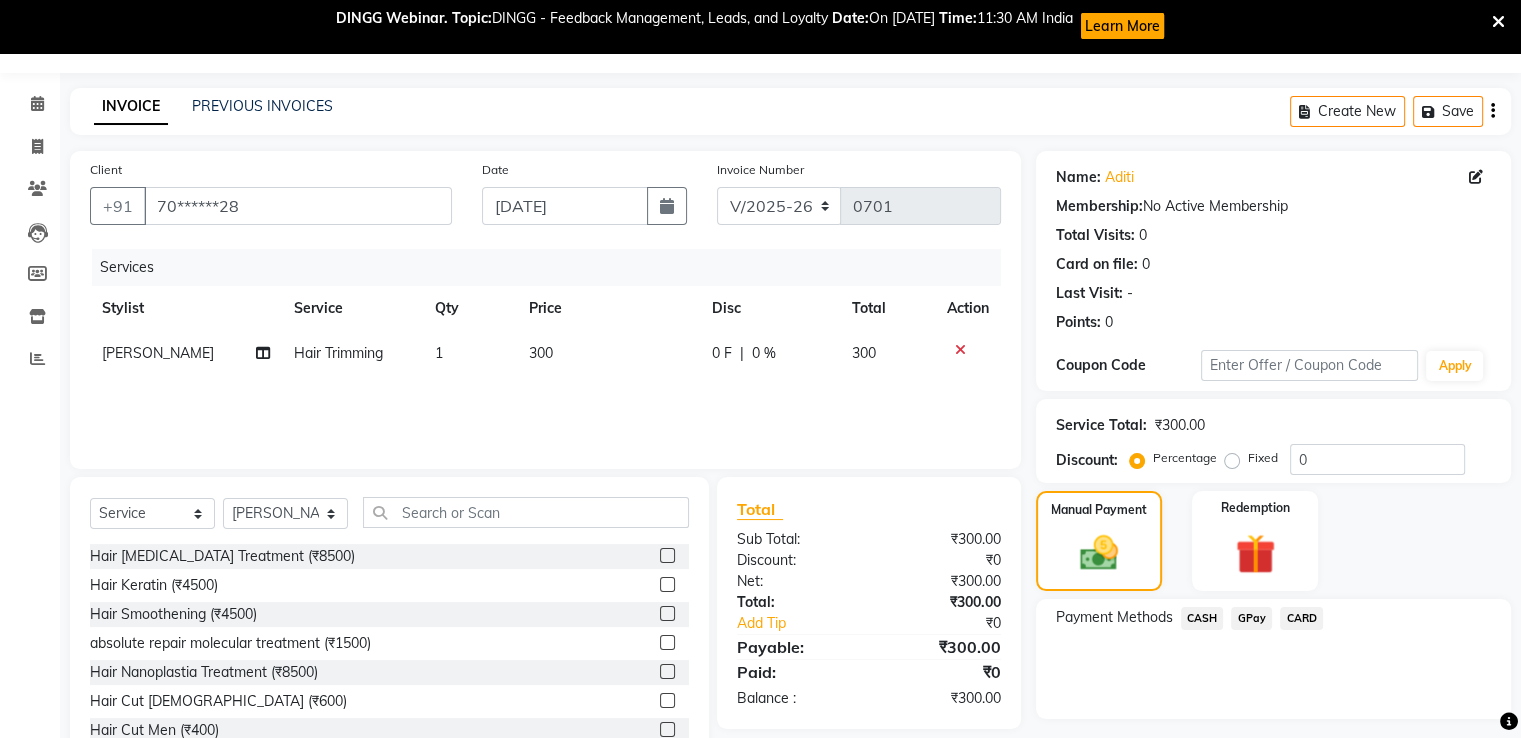 click on "CASH" 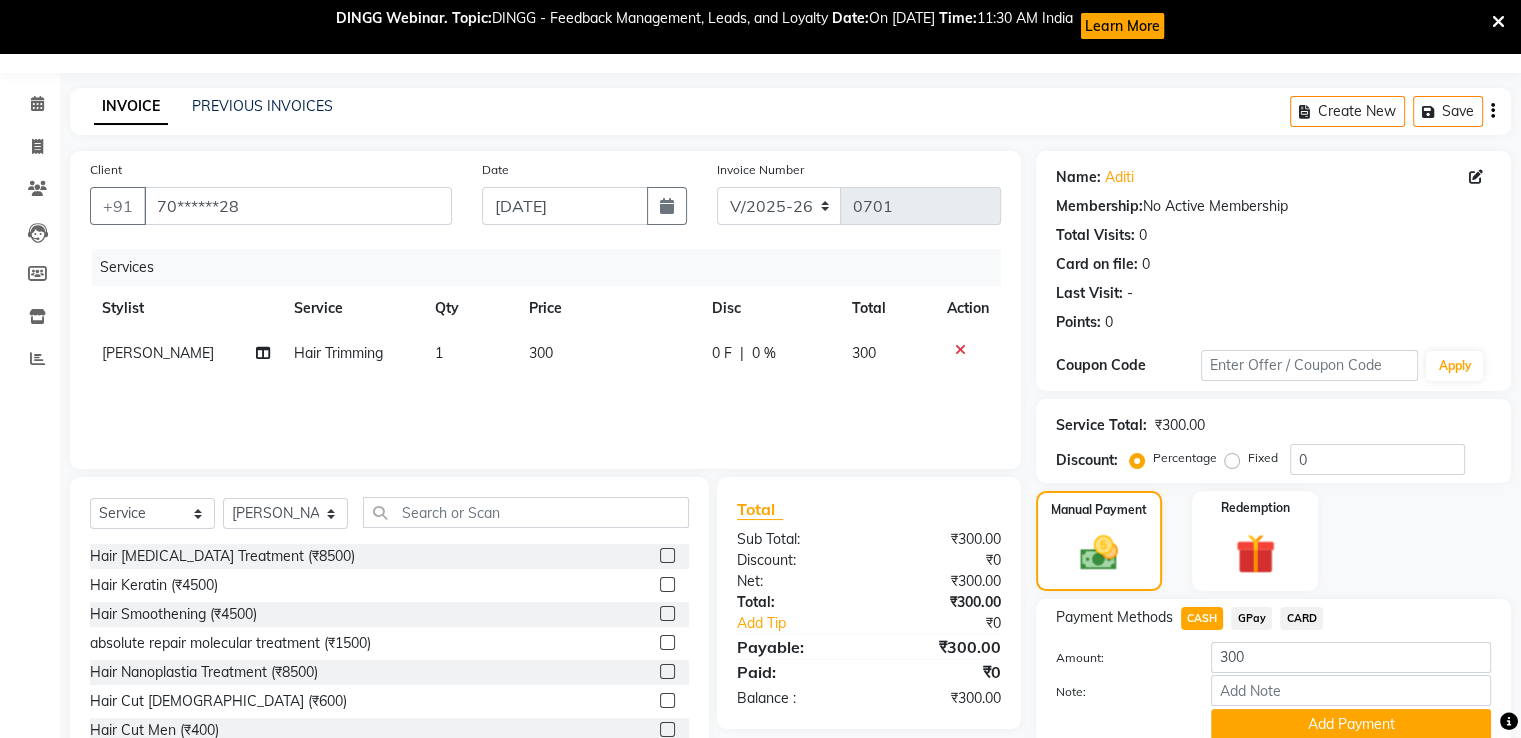 scroll, scrollTop: 134, scrollLeft: 0, axis: vertical 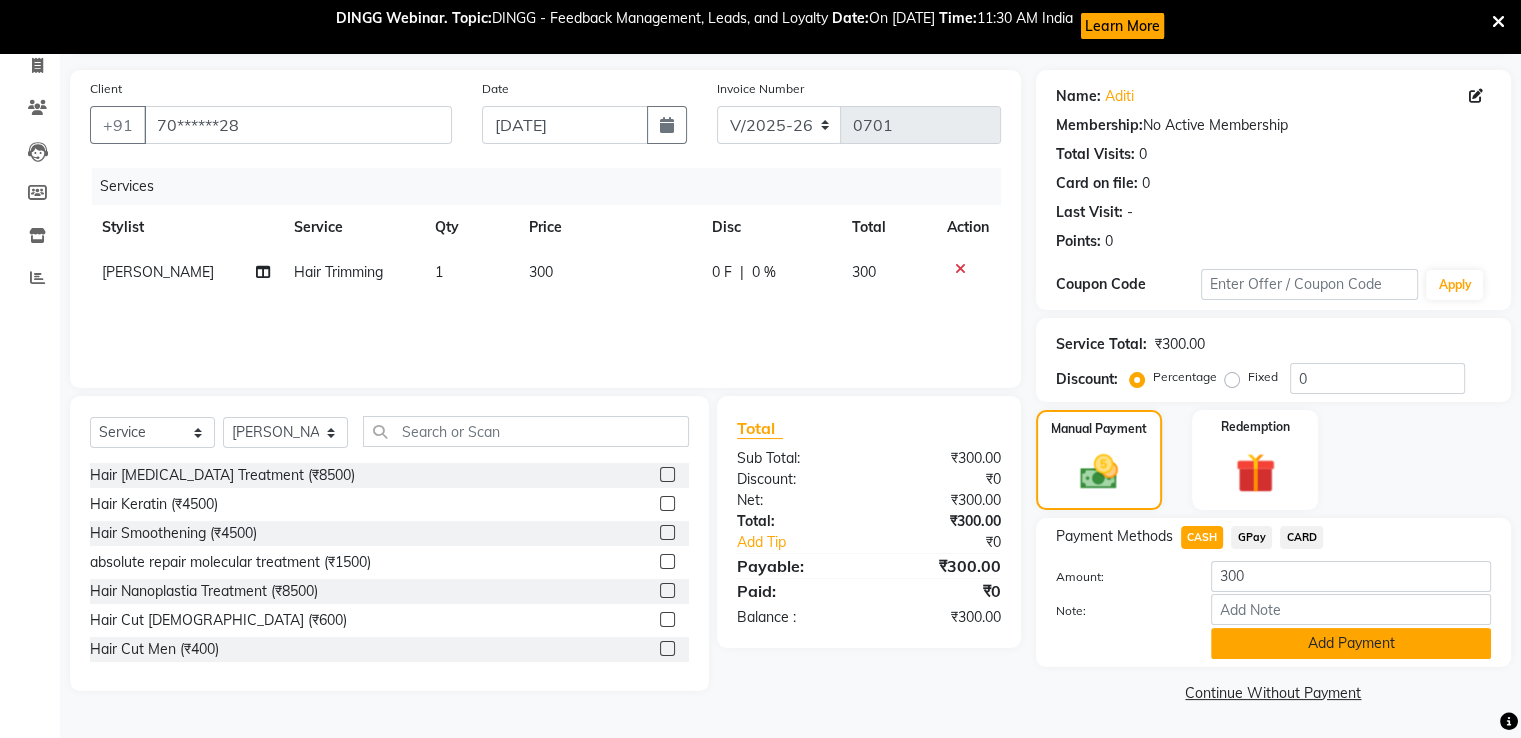 click on "Add Payment" 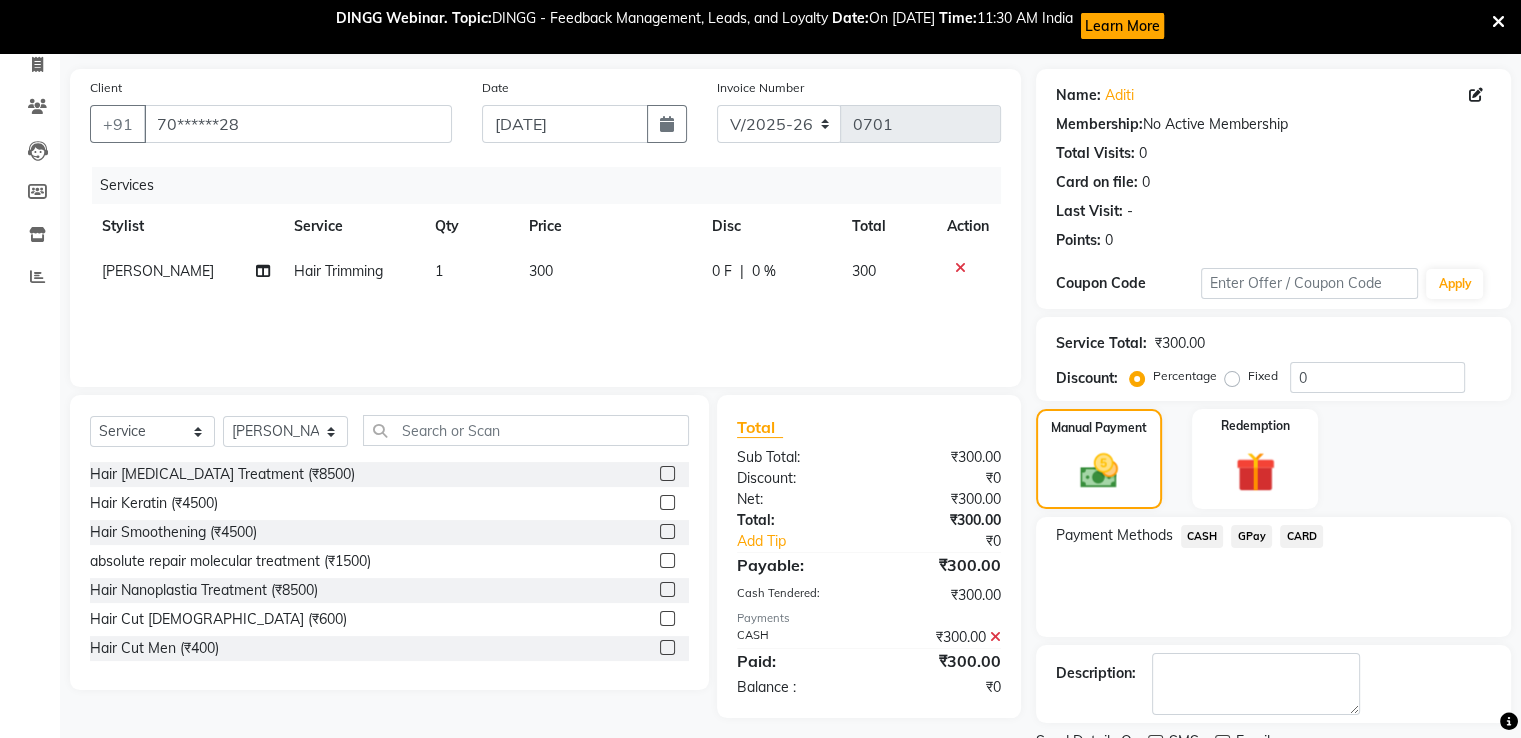 scroll, scrollTop: 216, scrollLeft: 0, axis: vertical 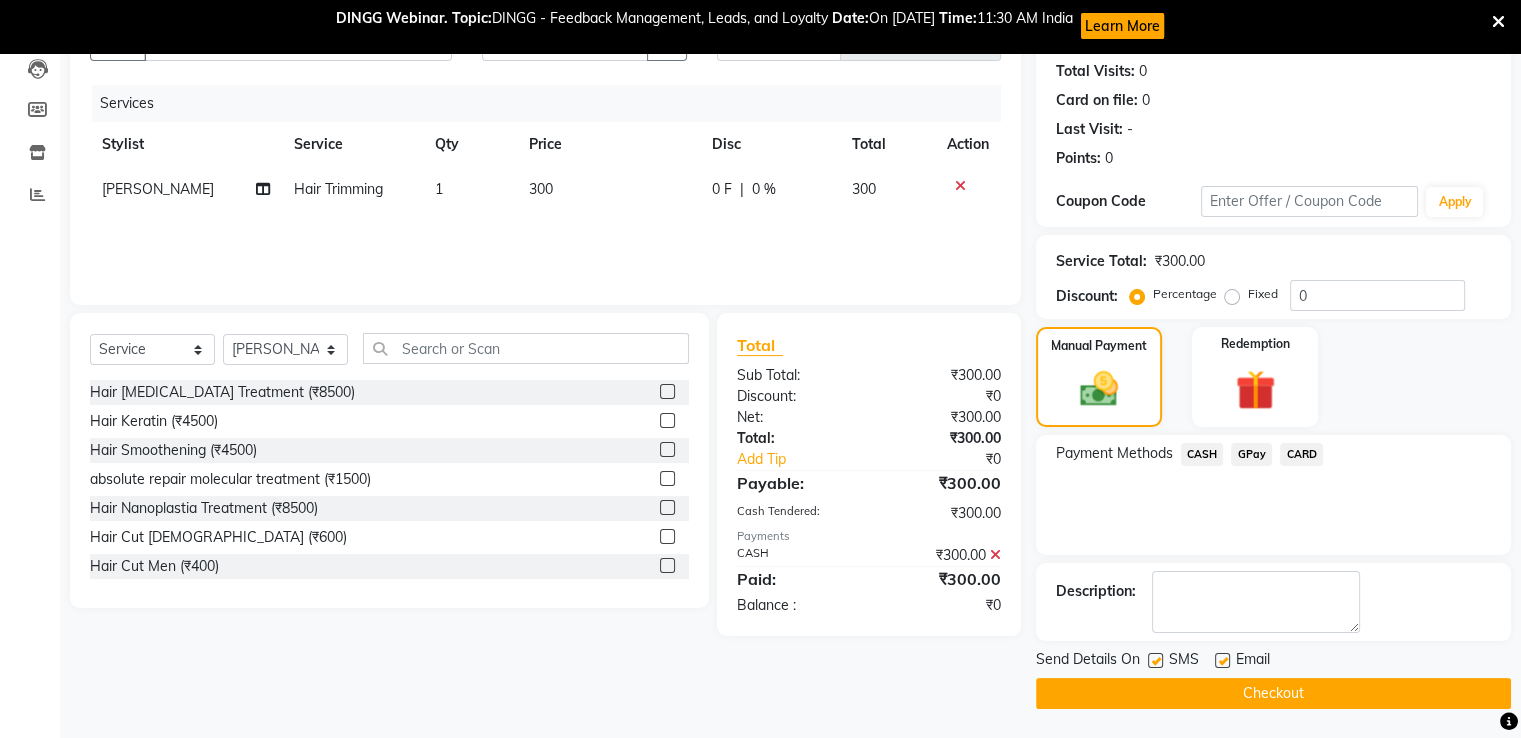 click on "Checkout" 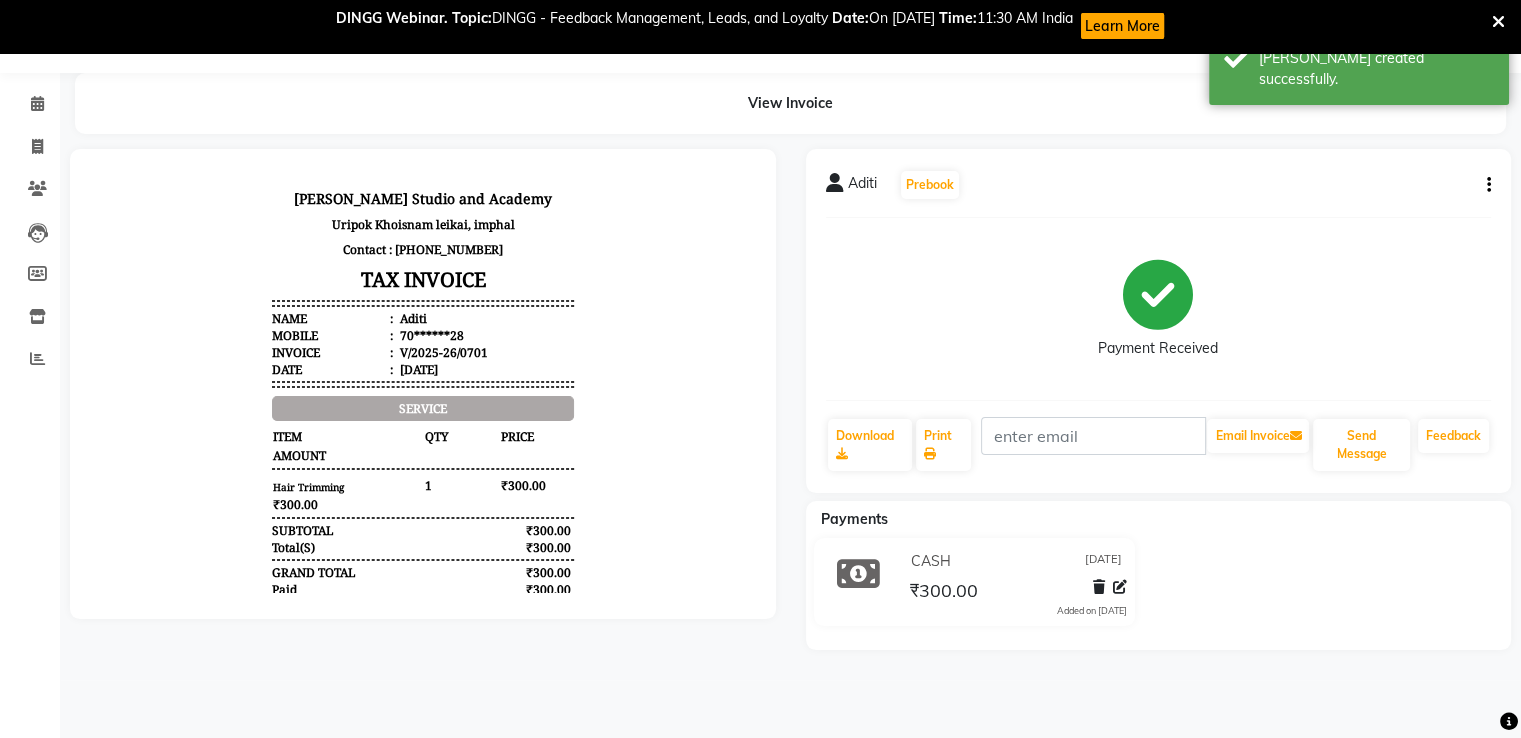scroll, scrollTop: 0, scrollLeft: 0, axis: both 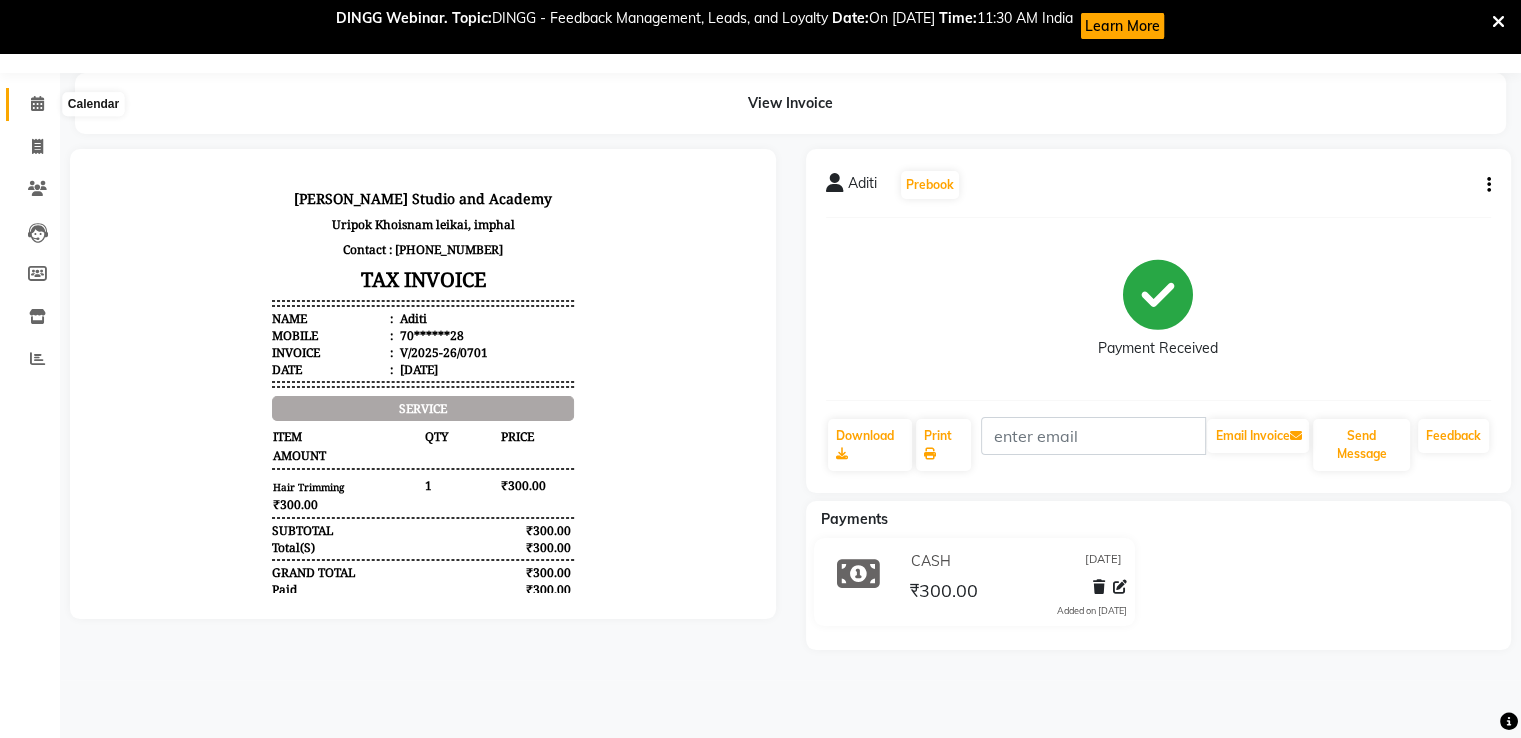 click 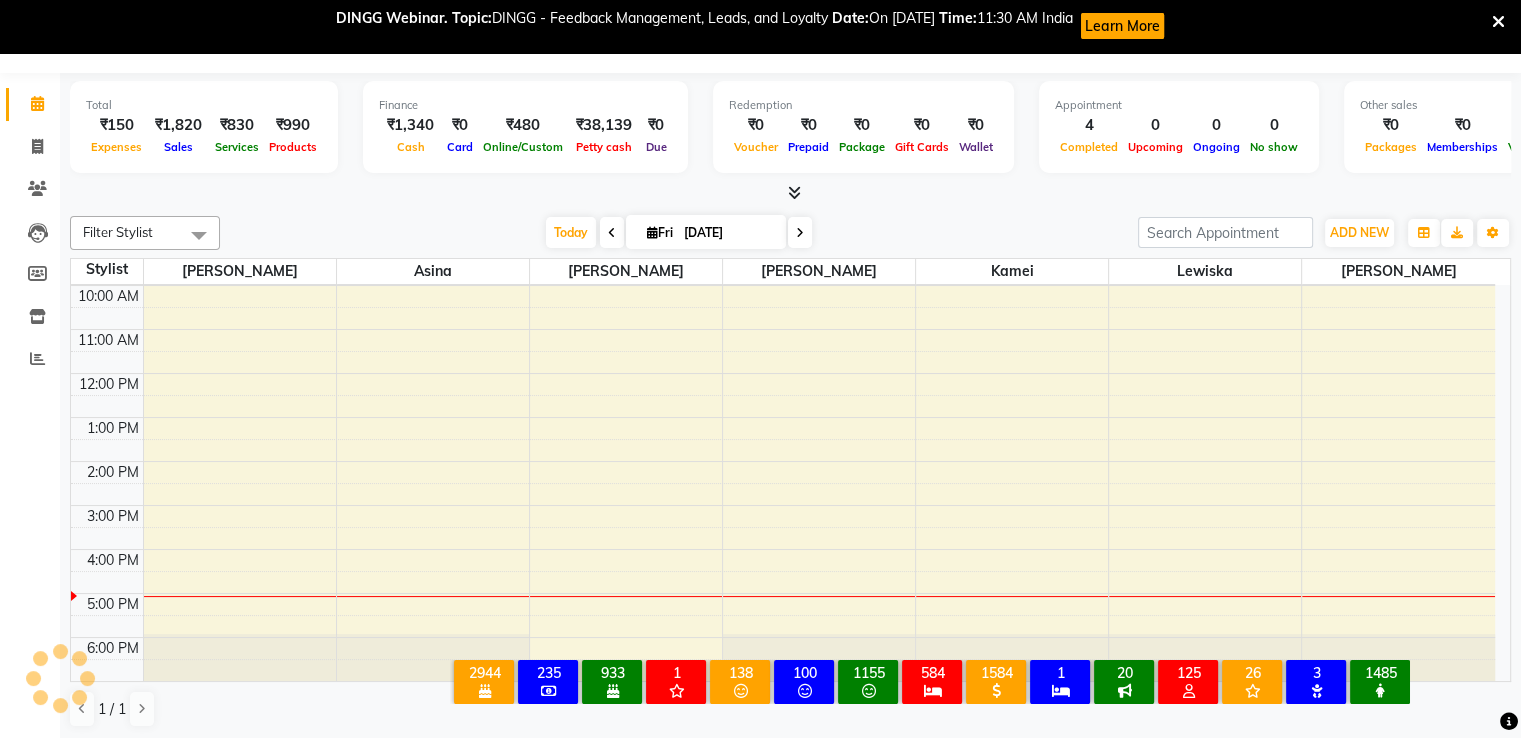 scroll, scrollTop: 0, scrollLeft: 0, axis: both 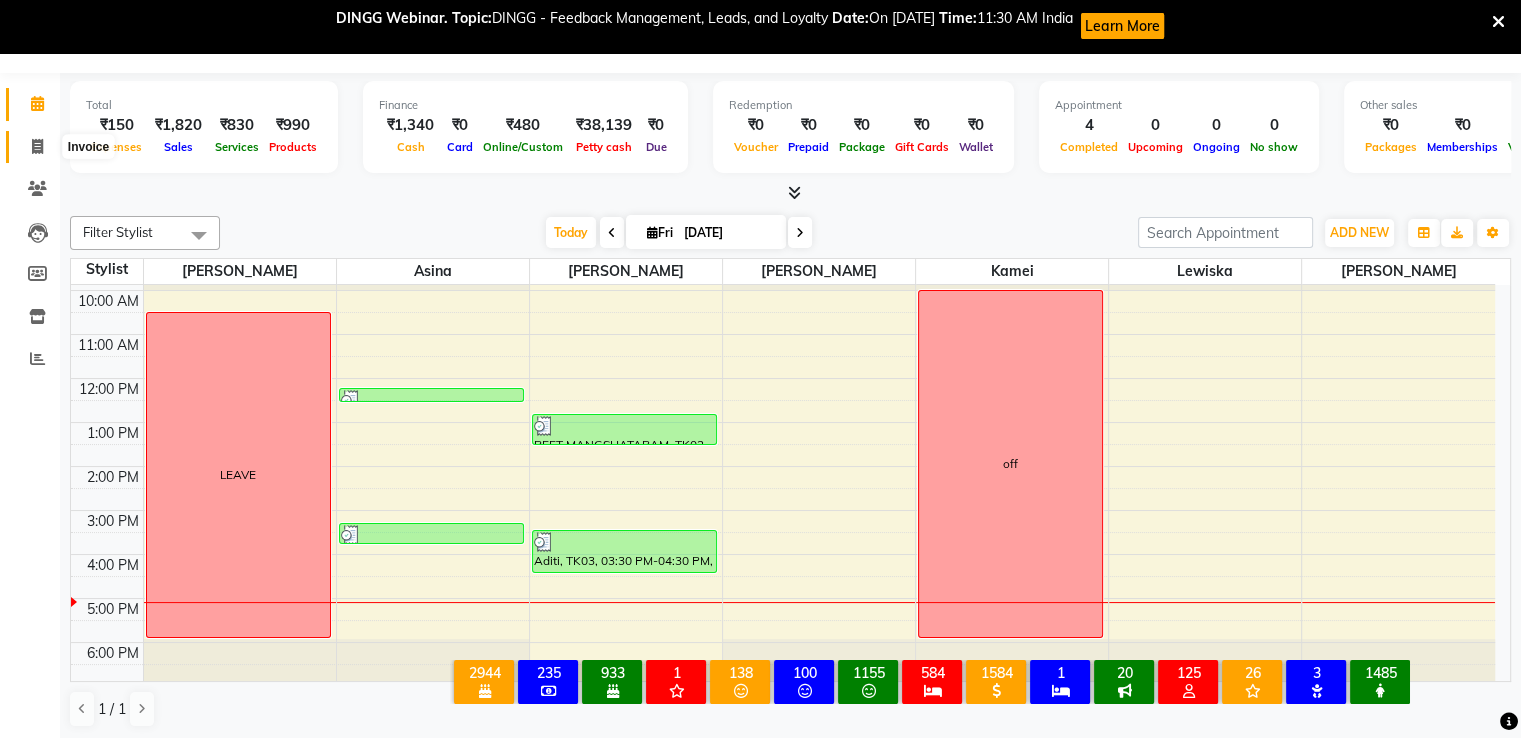 click 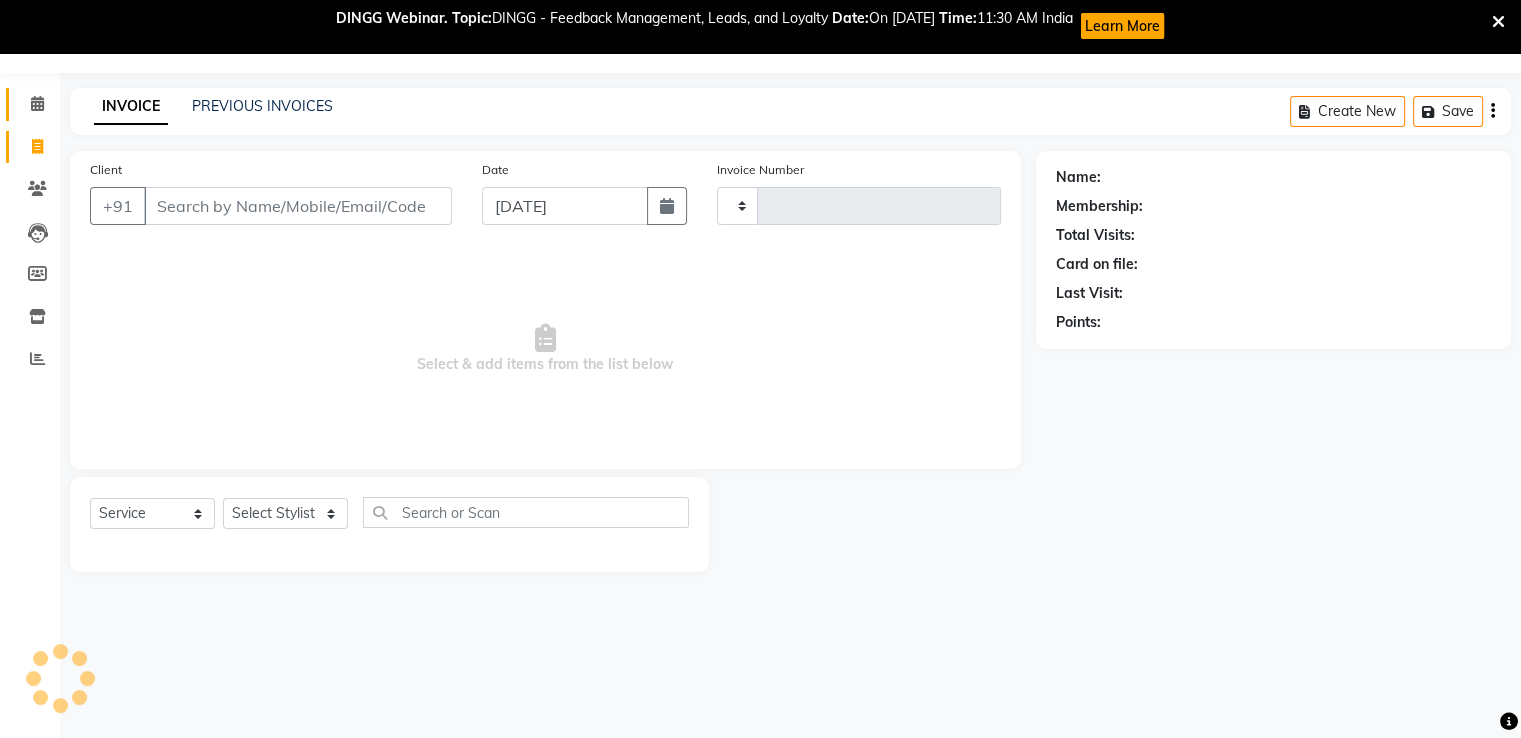type on "0702" 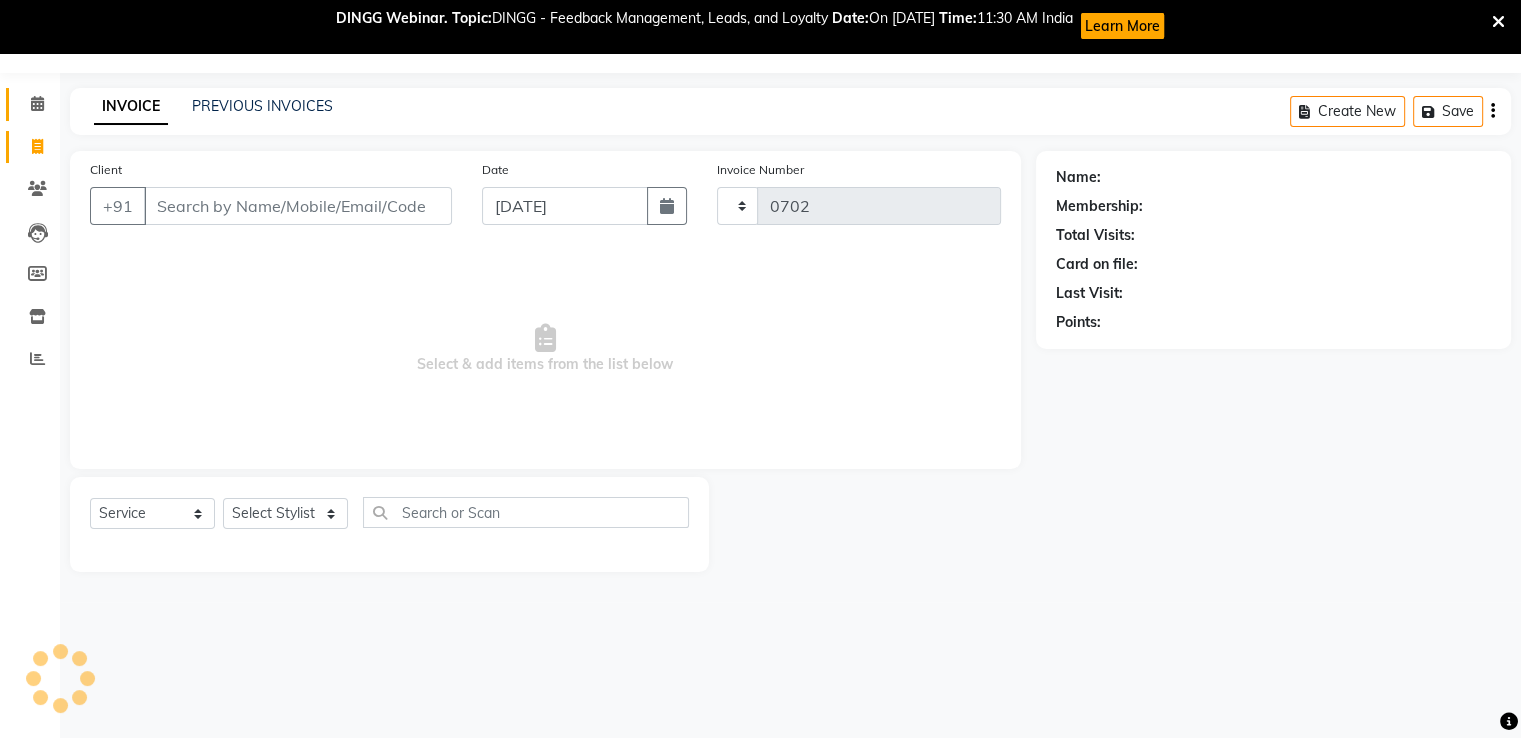 select on "4880" 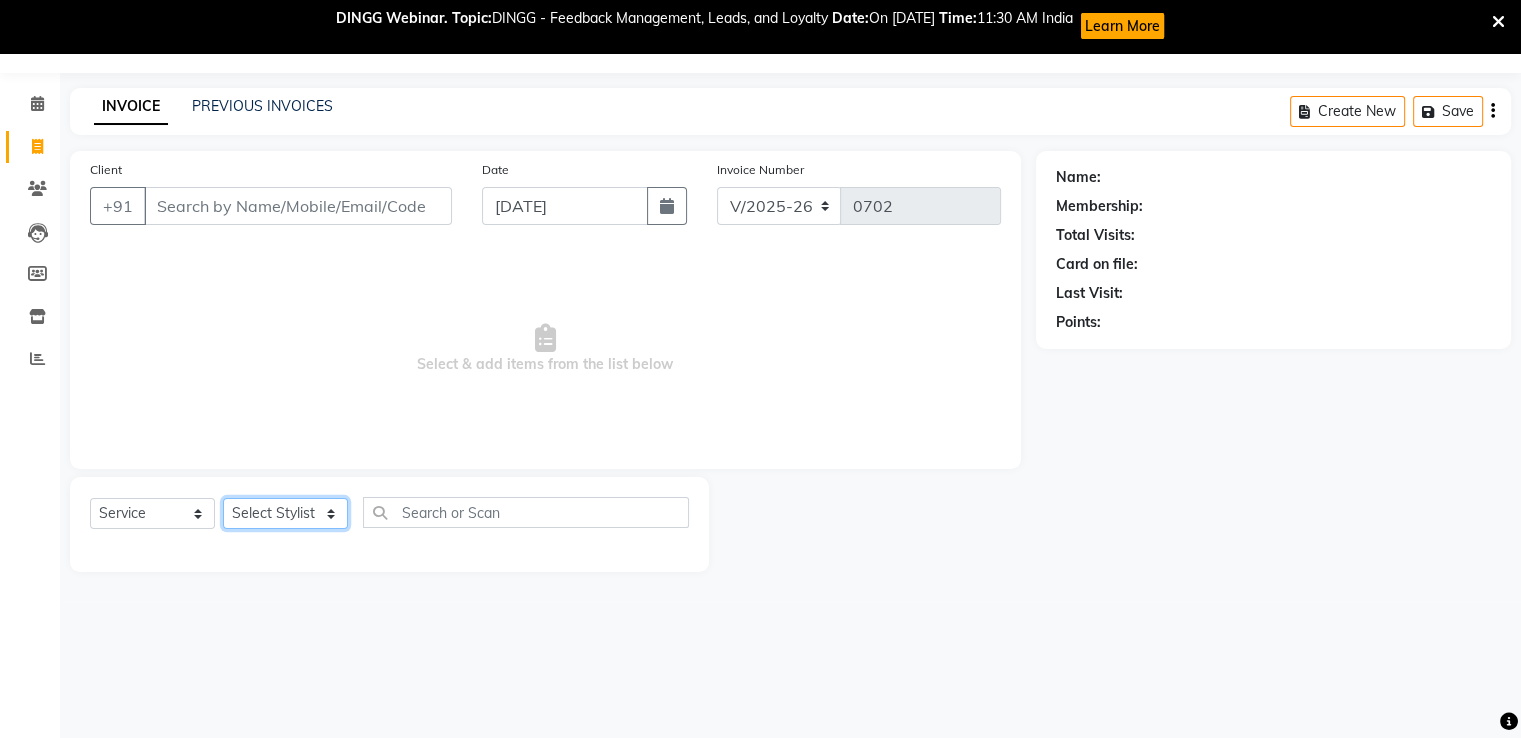 click on "Select Stylist [PERSON_NAME] kamei [PERSON_NAME] [PERSON_NAME] [PERSON_NAME]" 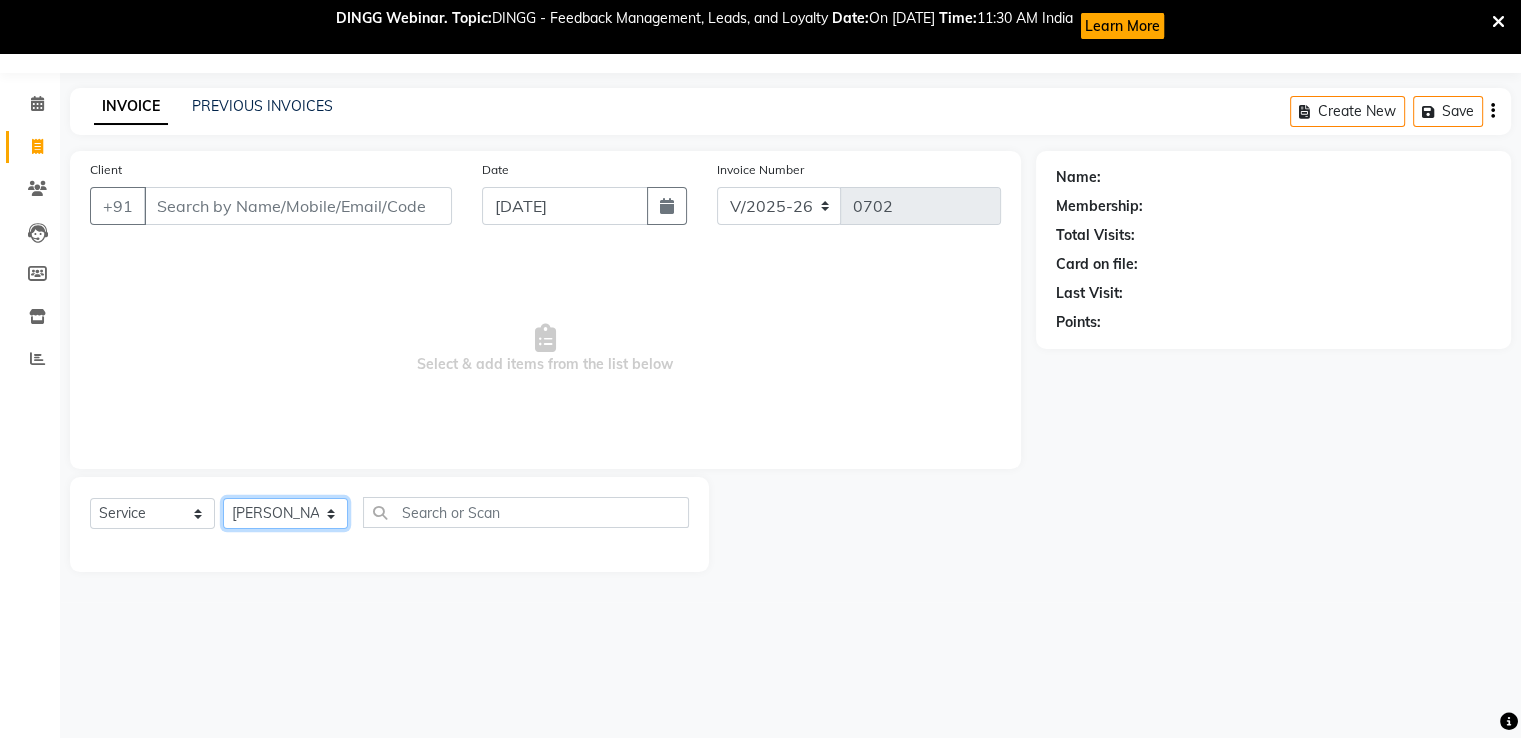 click on "Select Stylist [PERSON_NAME] kamei [PERSON_NAME] [PERSON_NAME] [PERSON_NAME]" 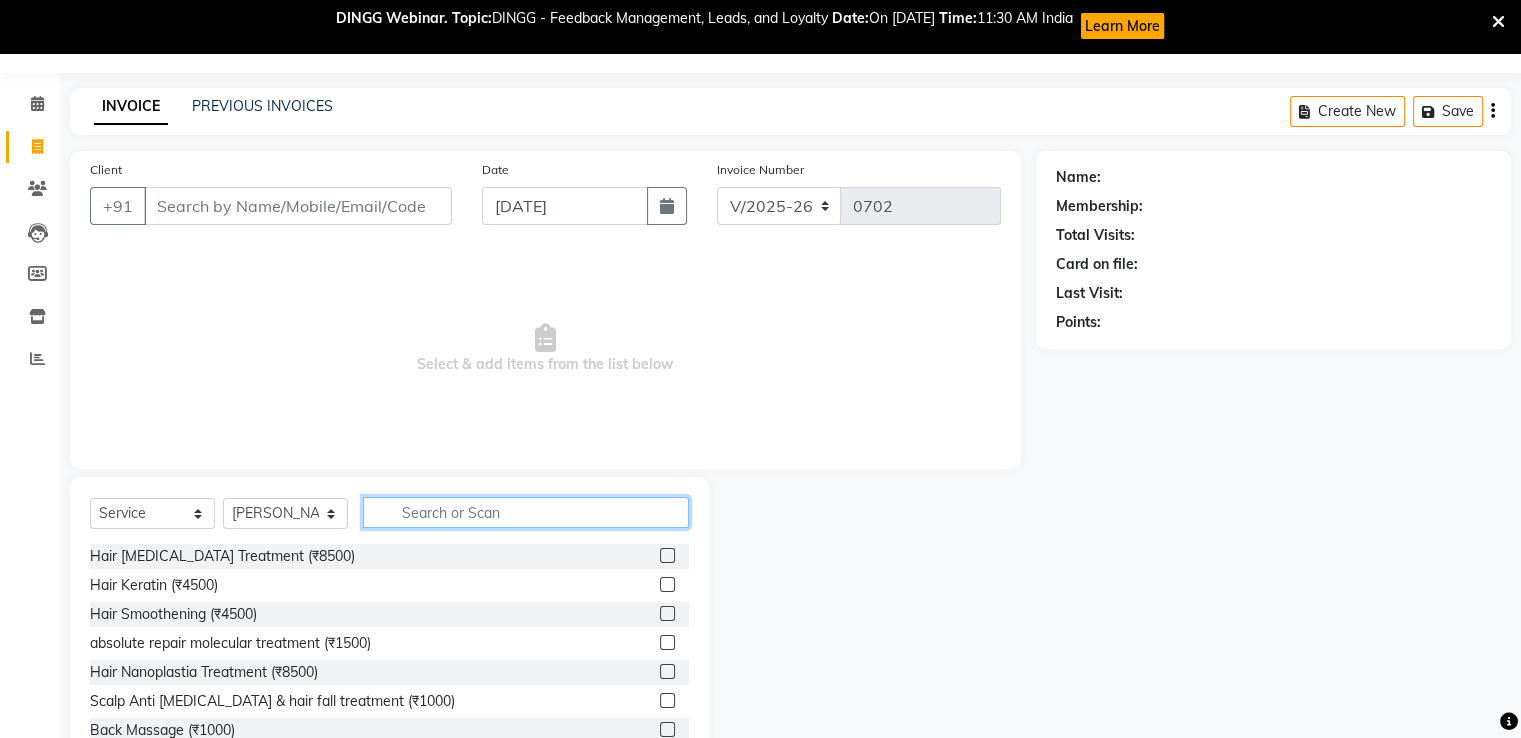 click 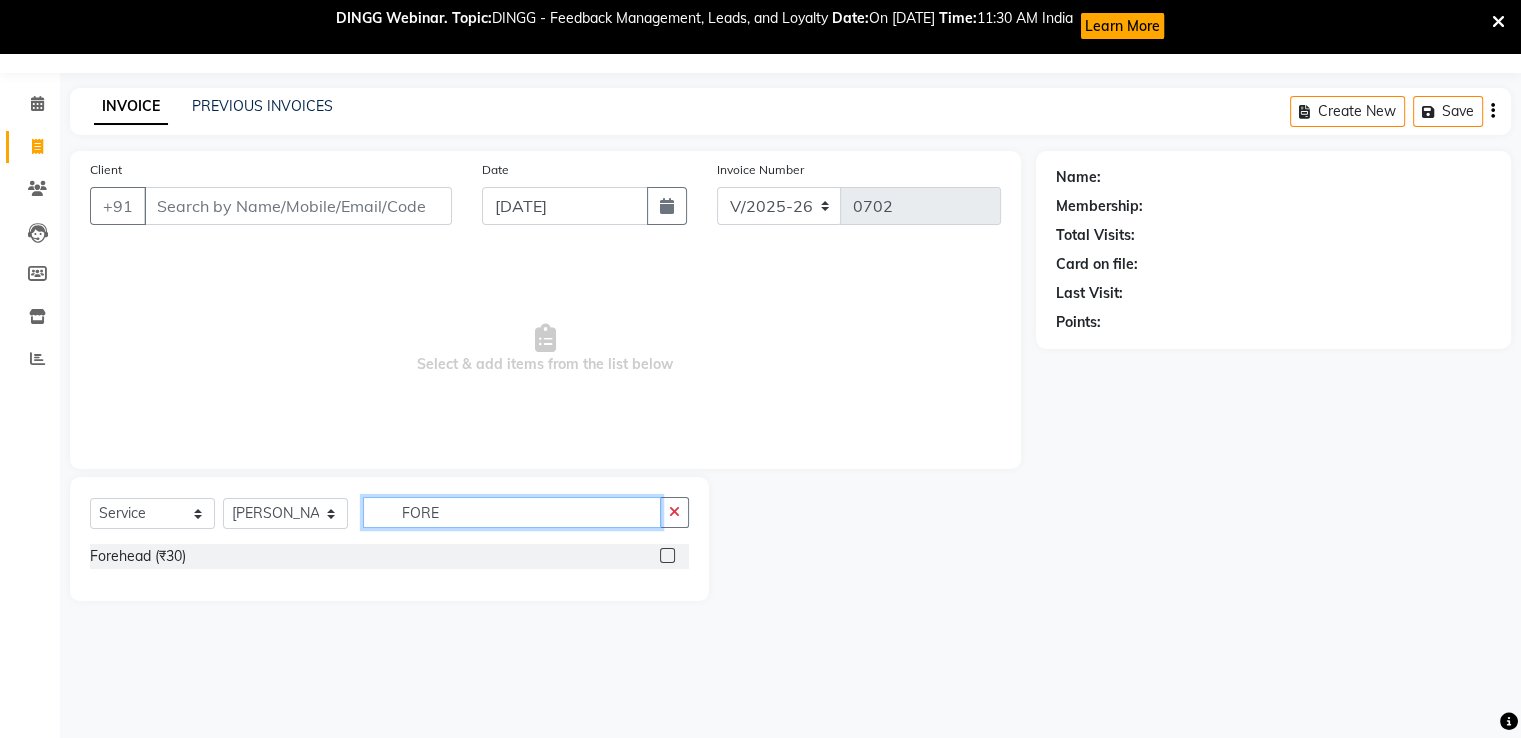 type on "FORE" 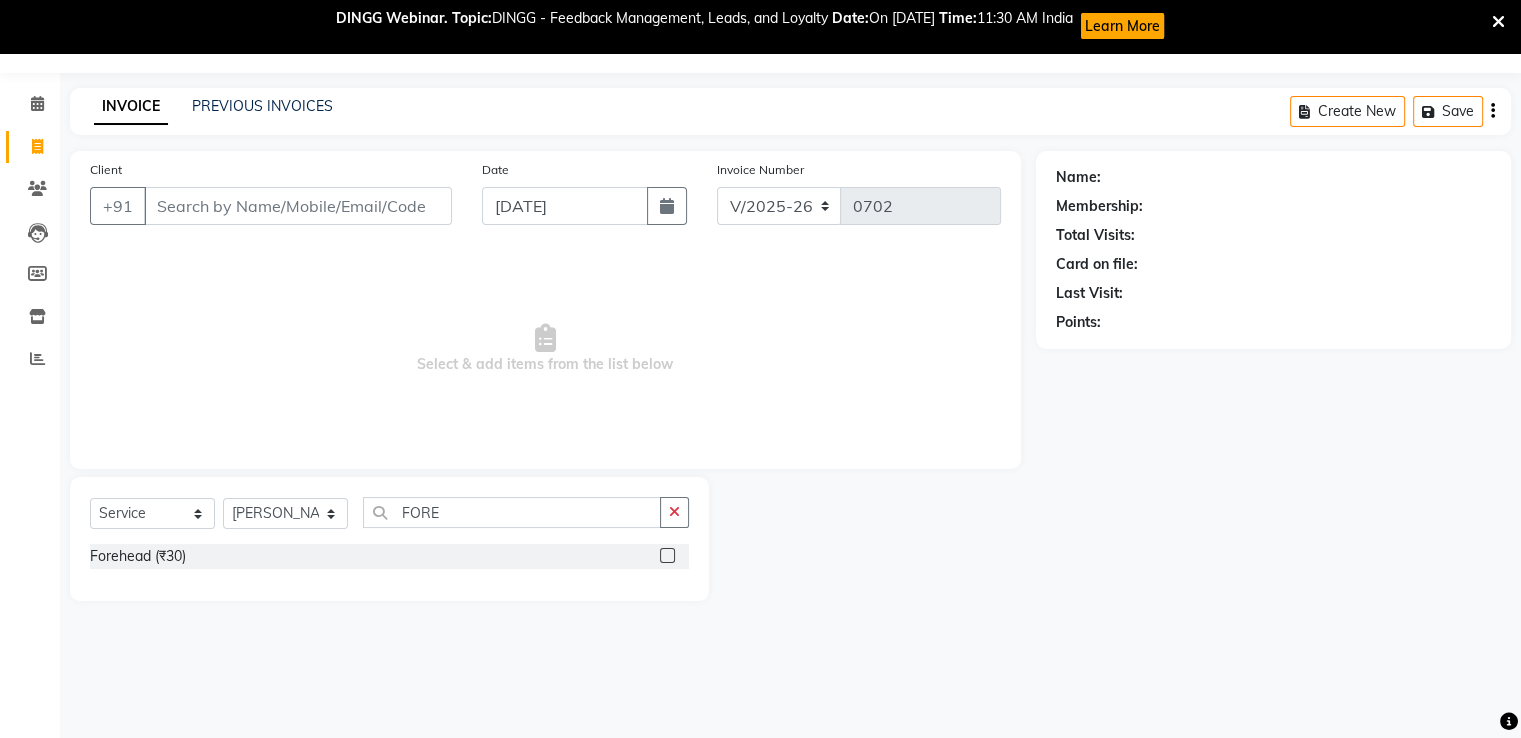 click 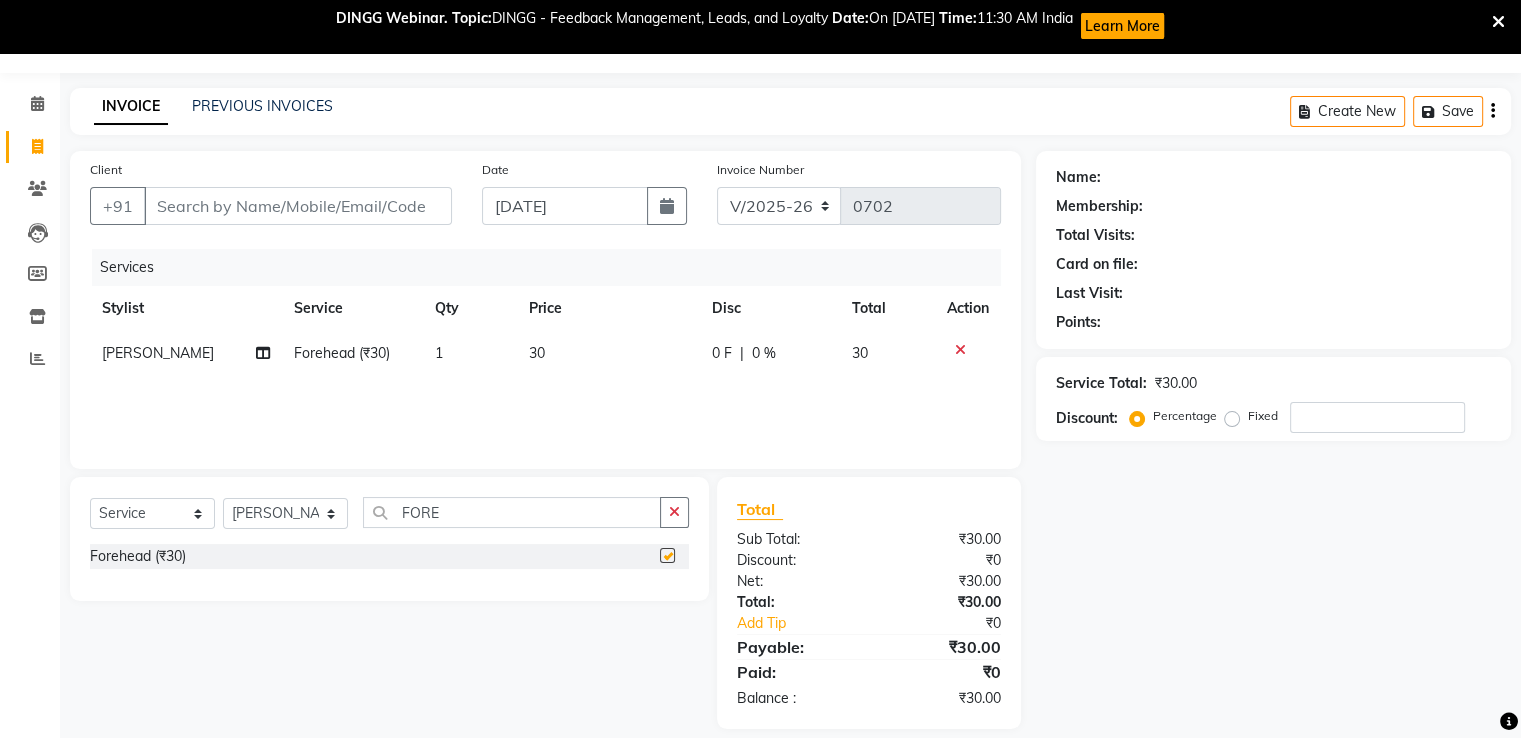 checkbox on "false" 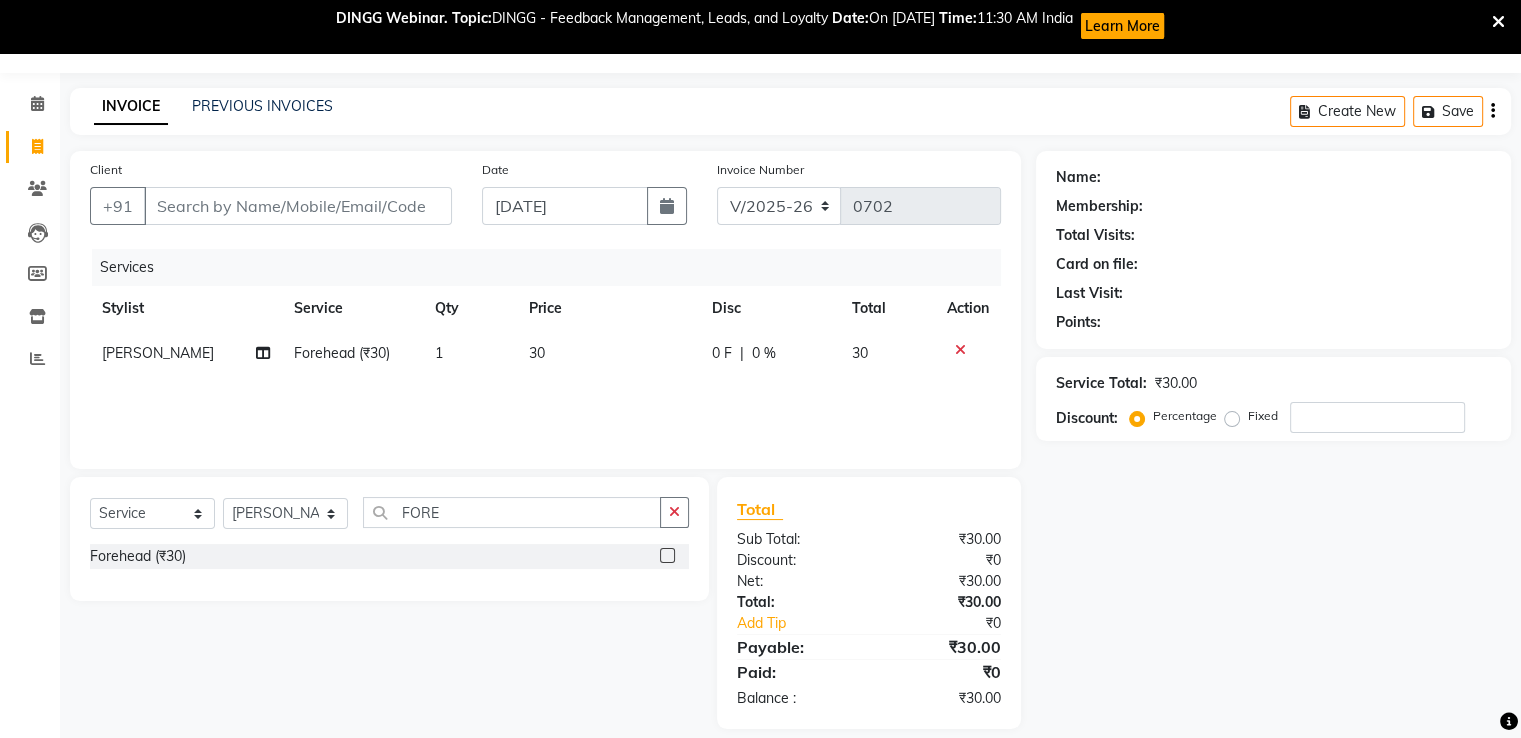 click on "30" 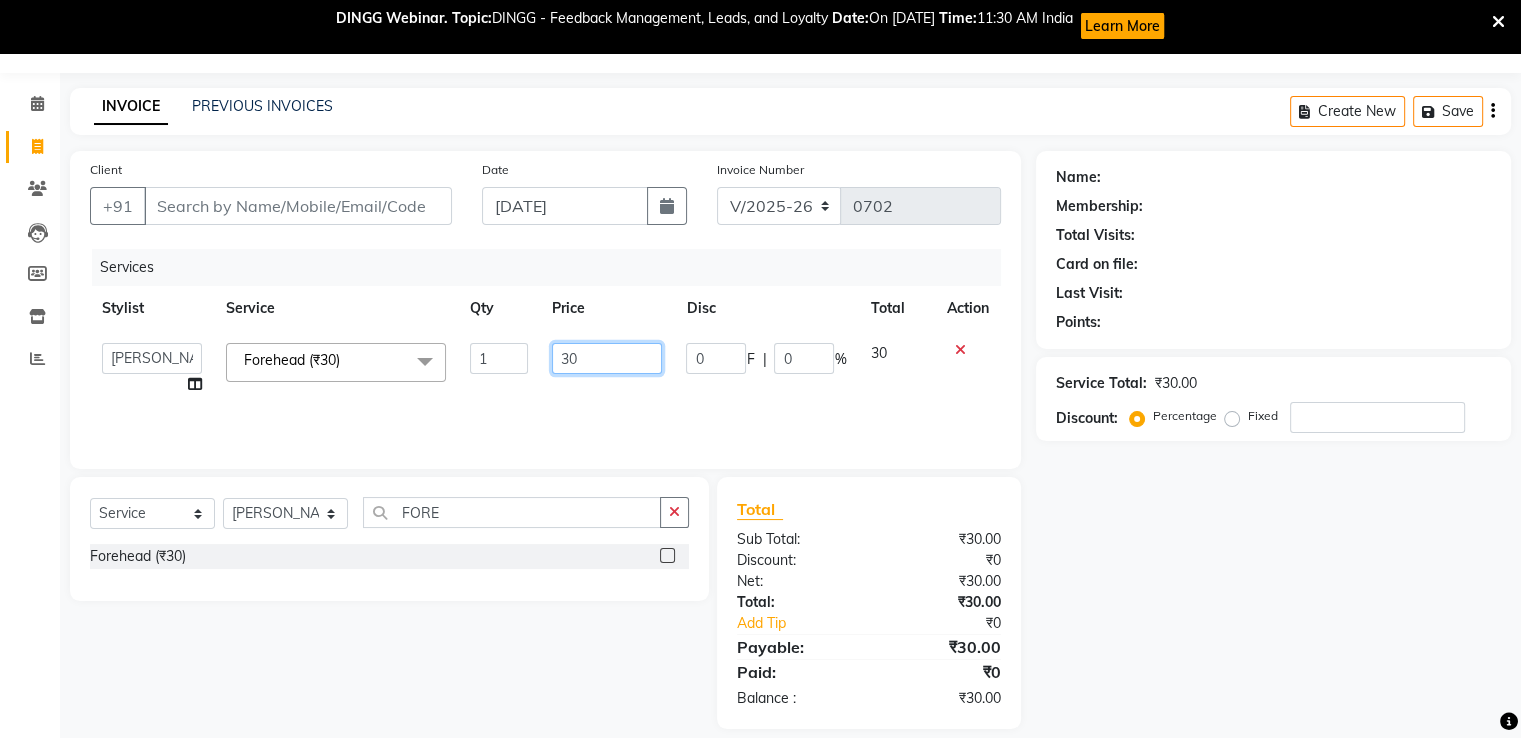 click on "30" 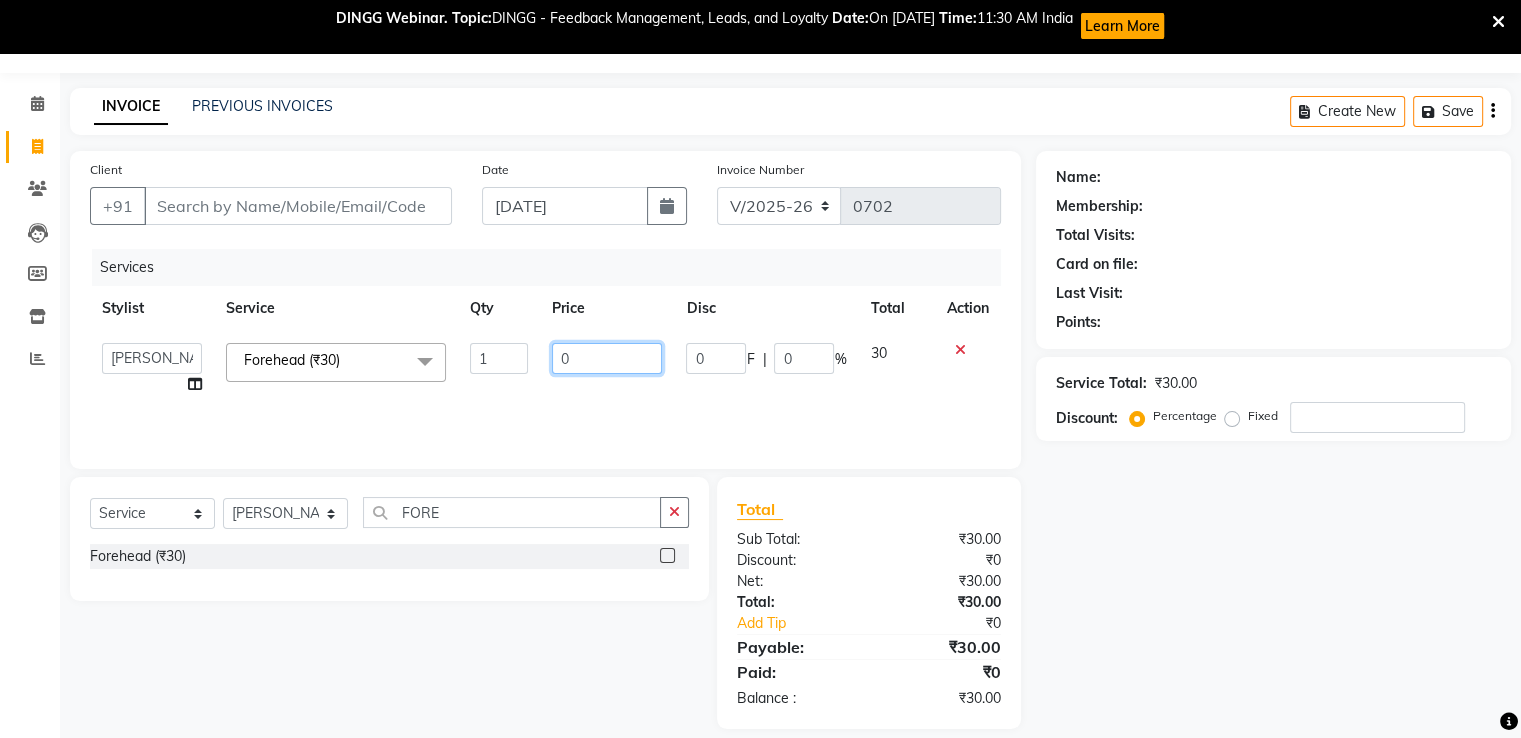 type on "80" 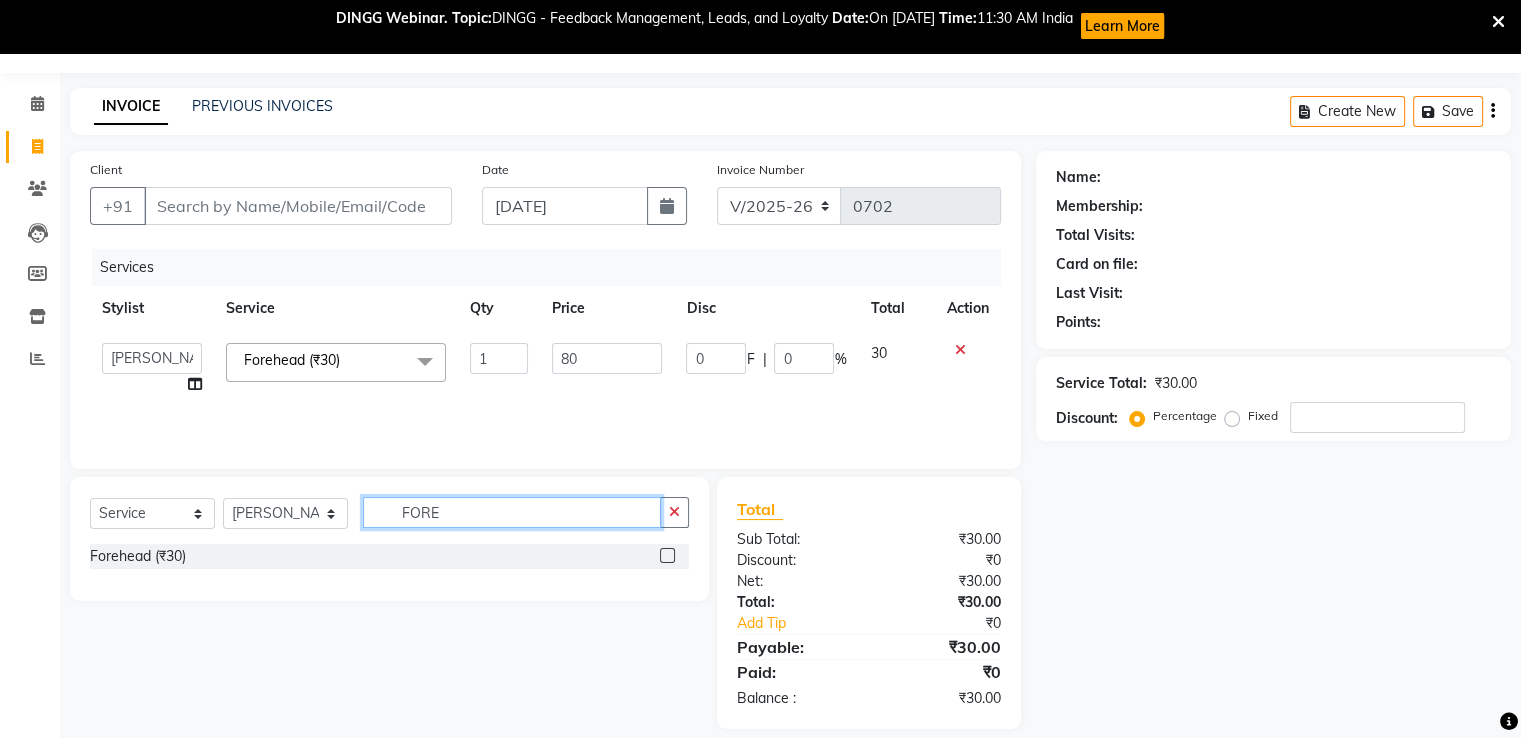 click on "FORE" 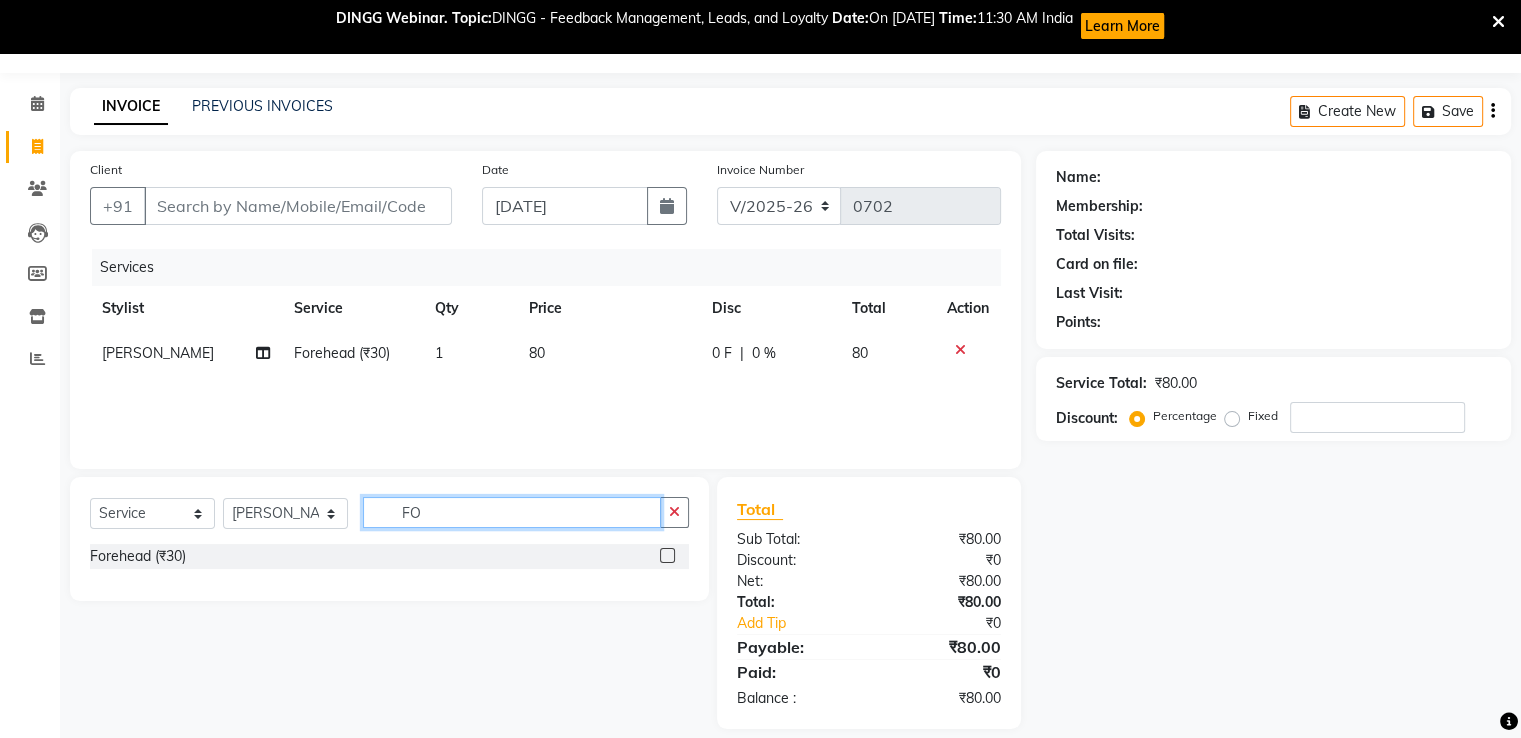 type on "F" 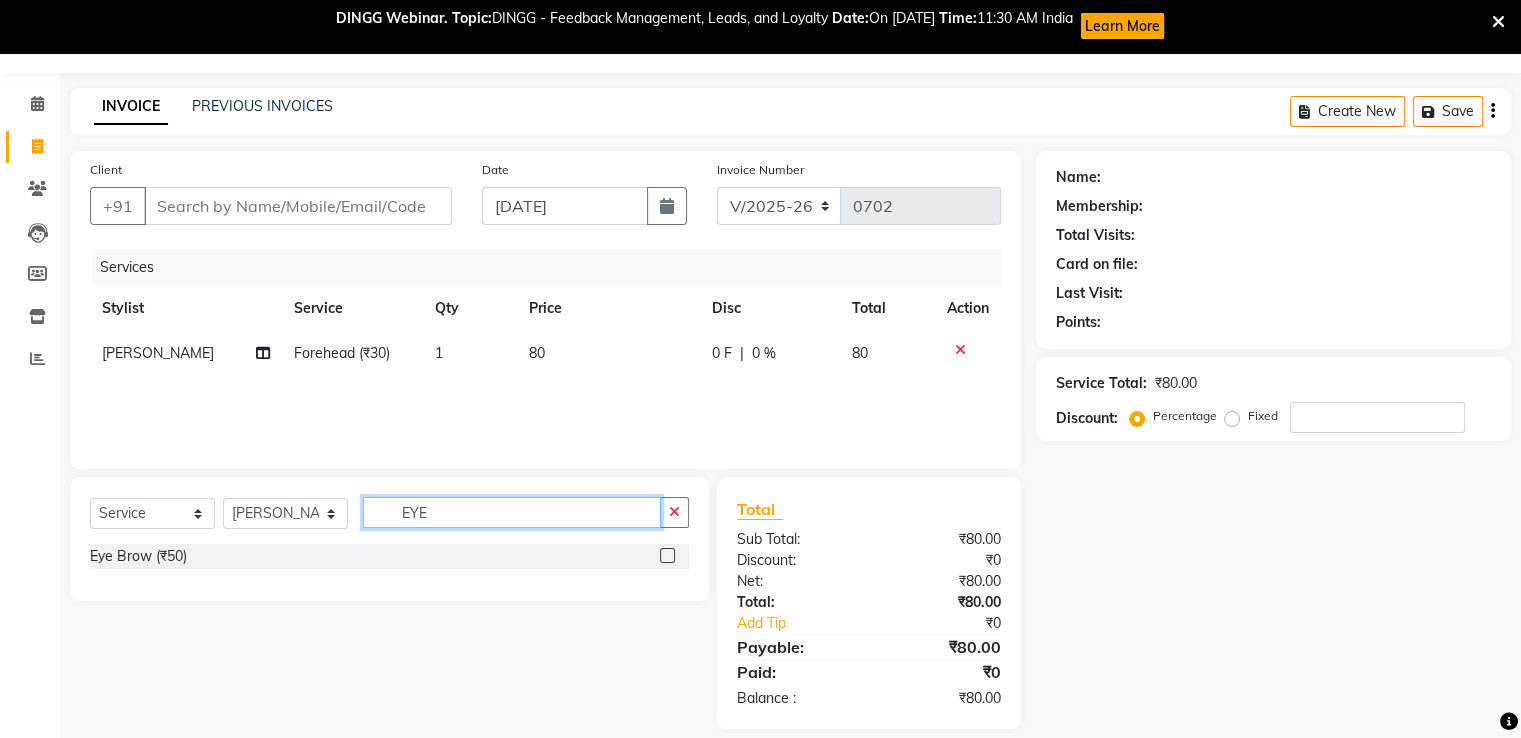 type on "EYE" 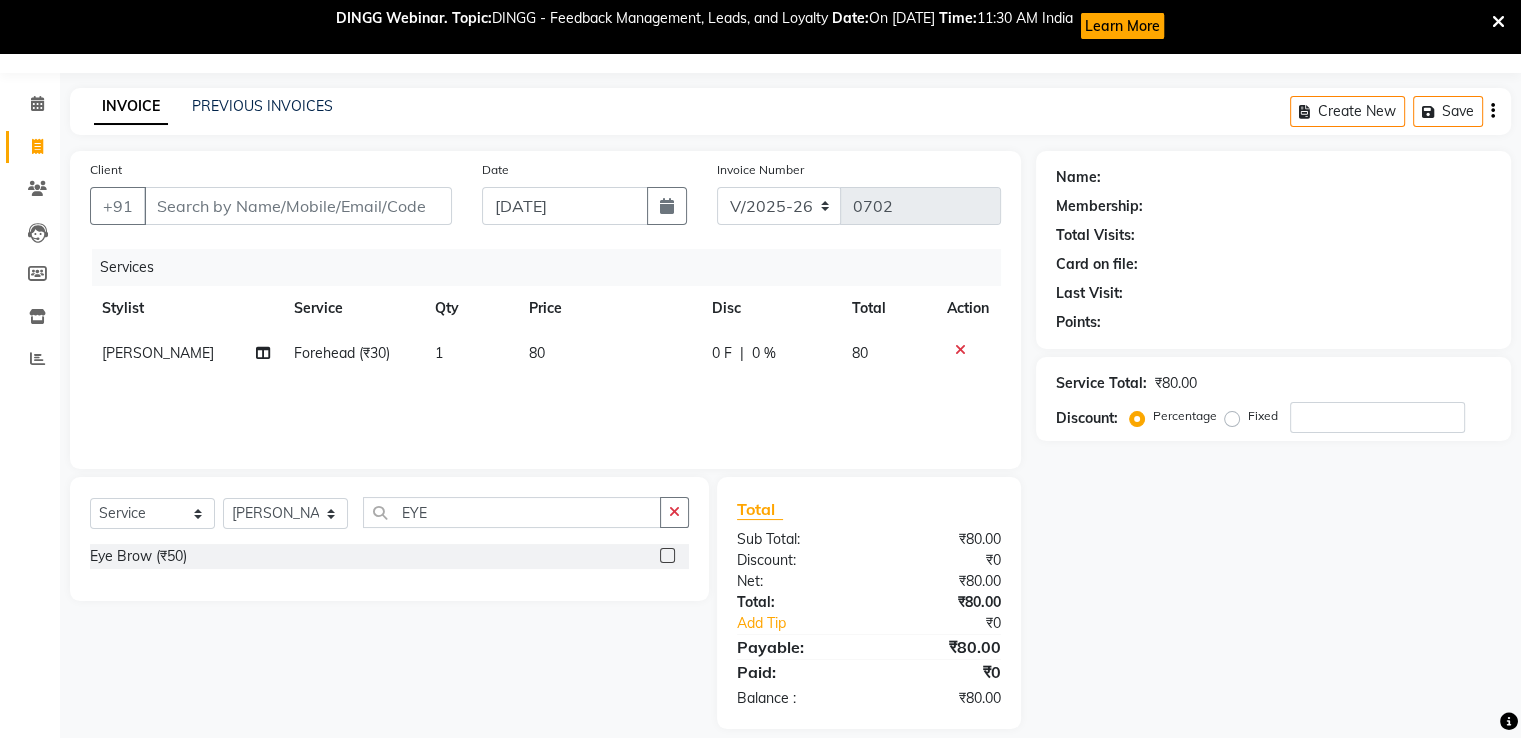 click 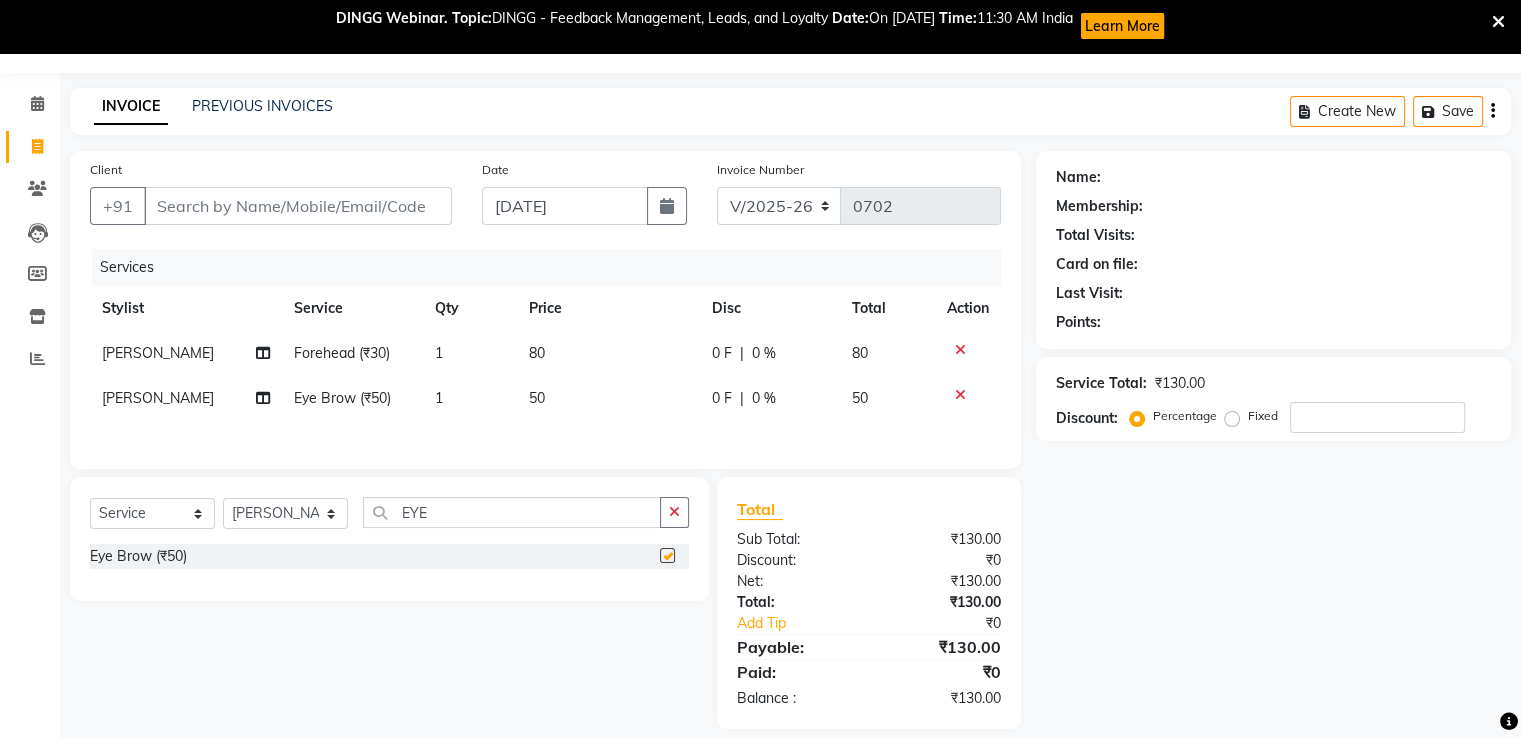 checkbox on "false" 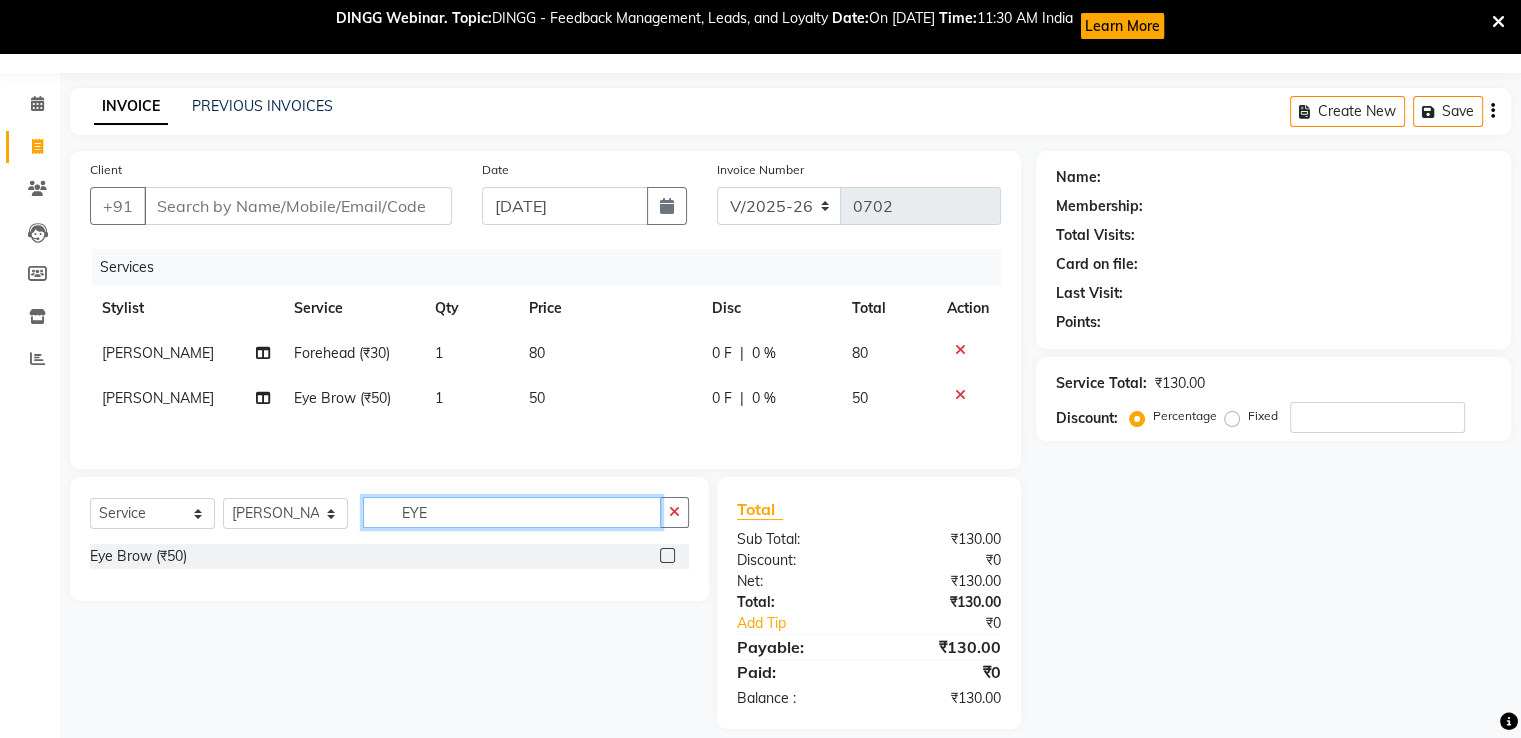 click on "EYE" 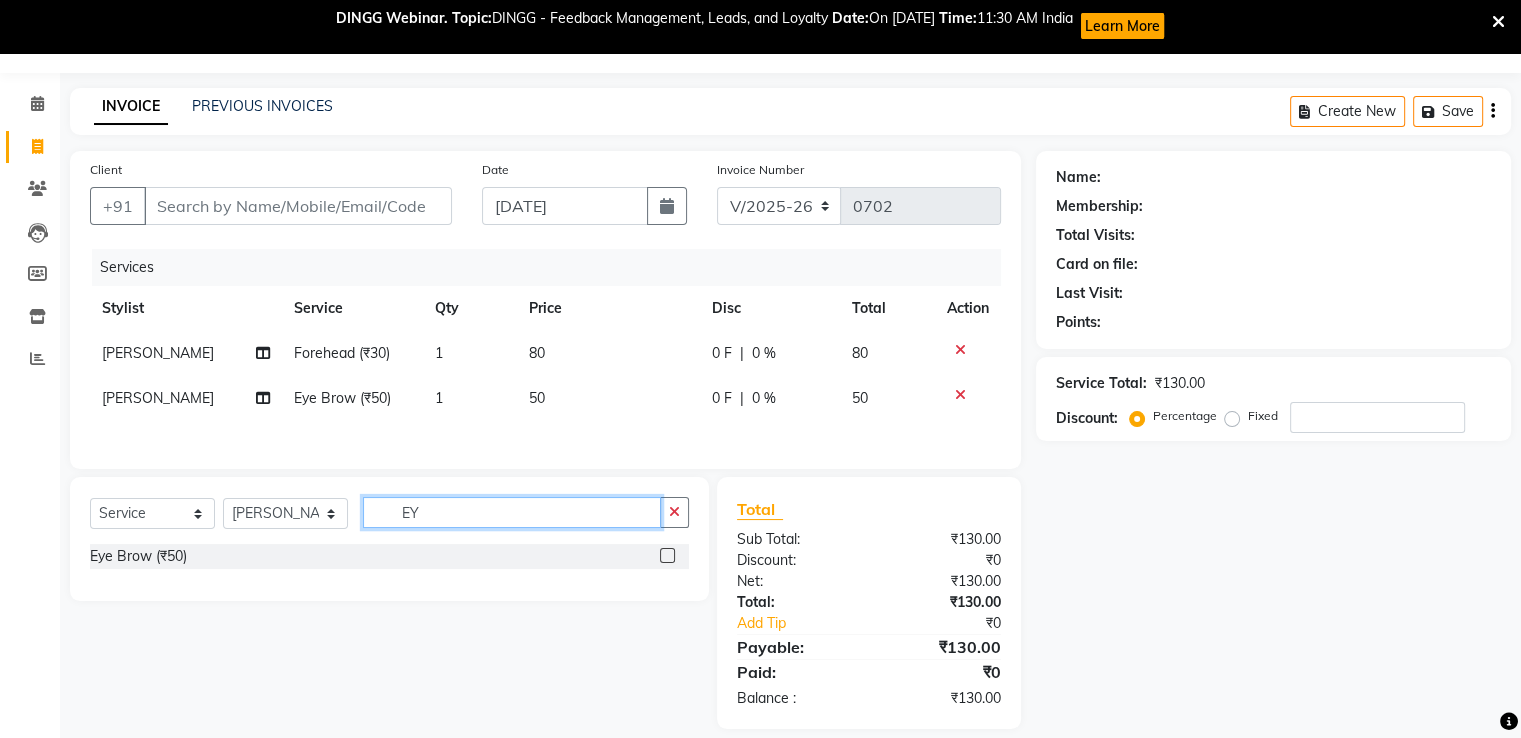 type on "E" 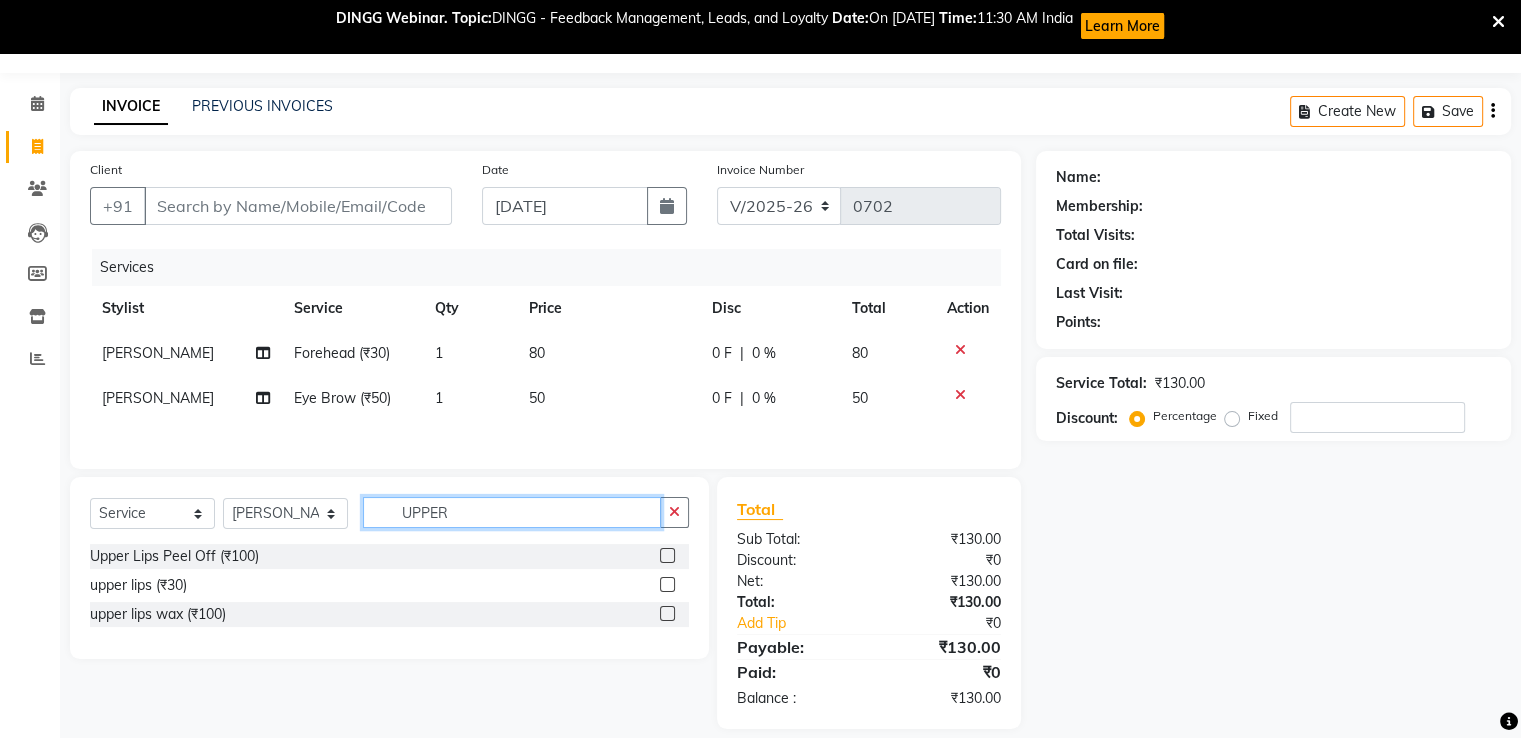 type on "UPPER" 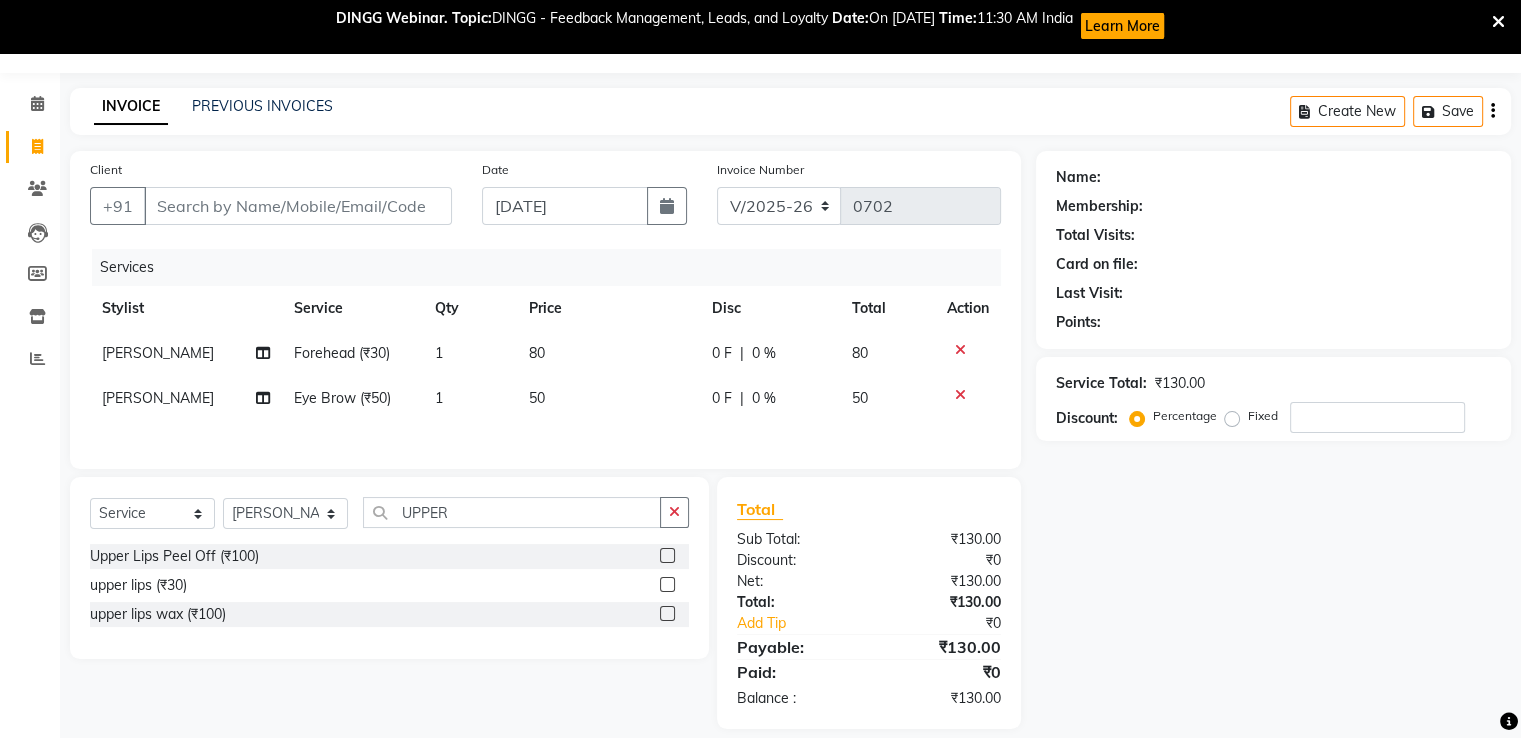 click 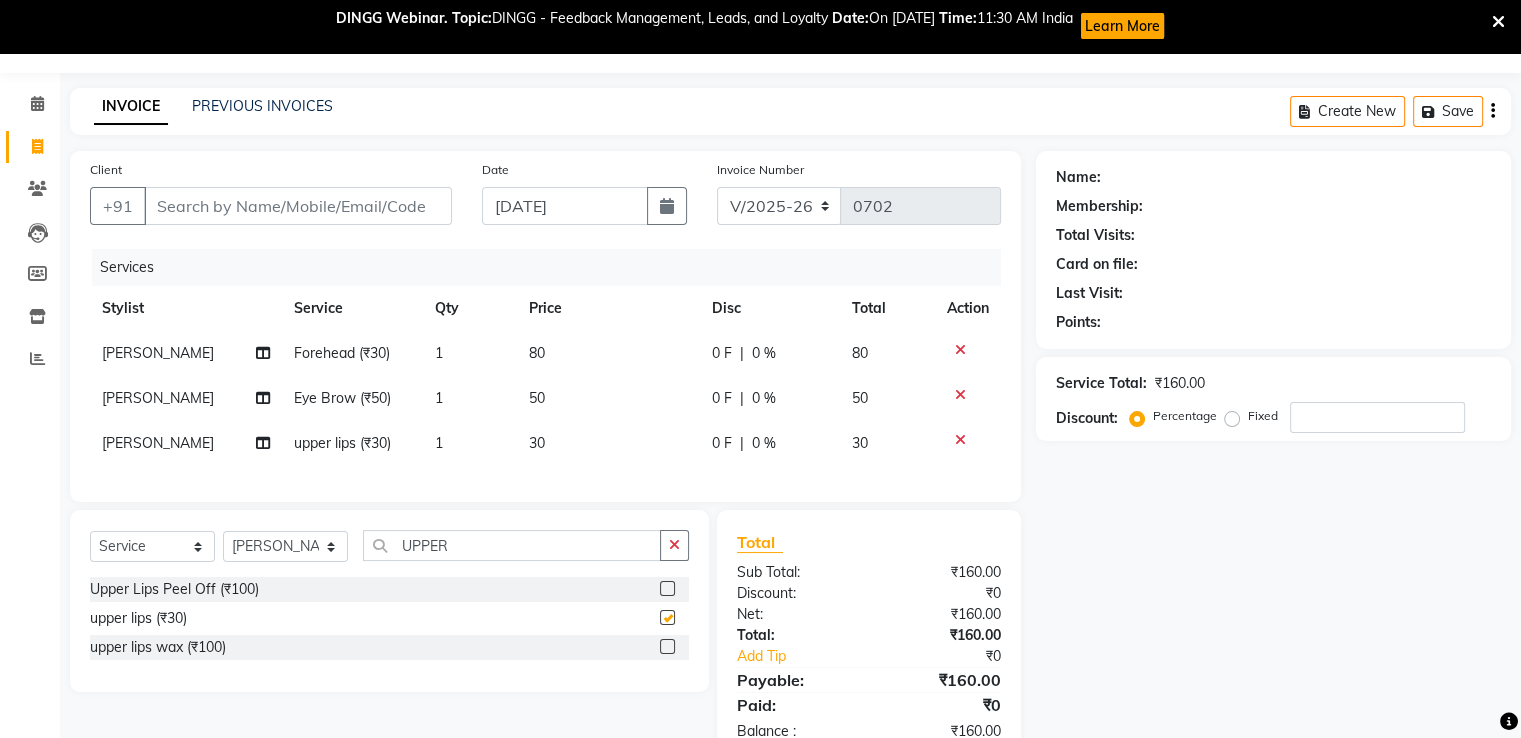 checkbox on "false" 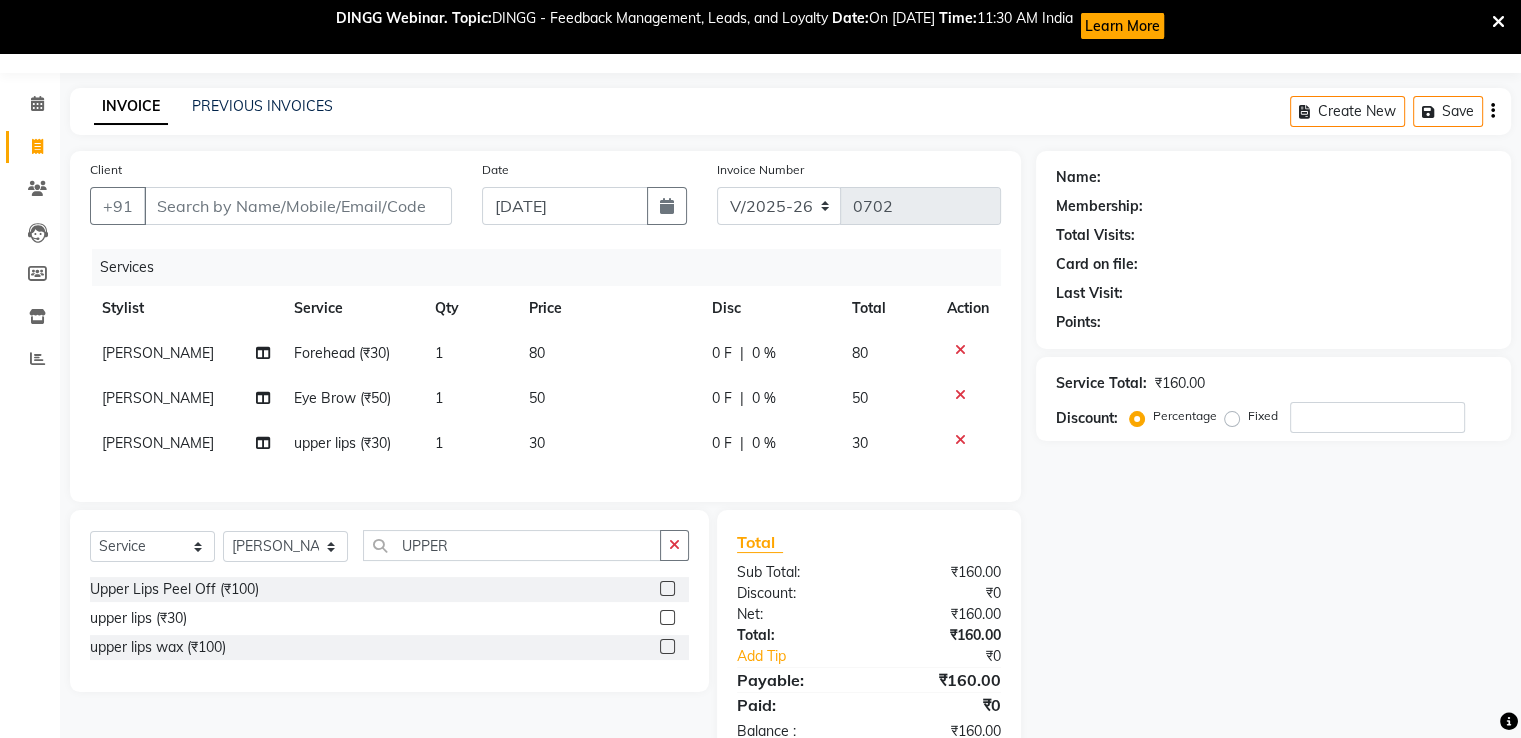 scroll, scrollTop: 122, scrollLeft: 0, axis: vertical 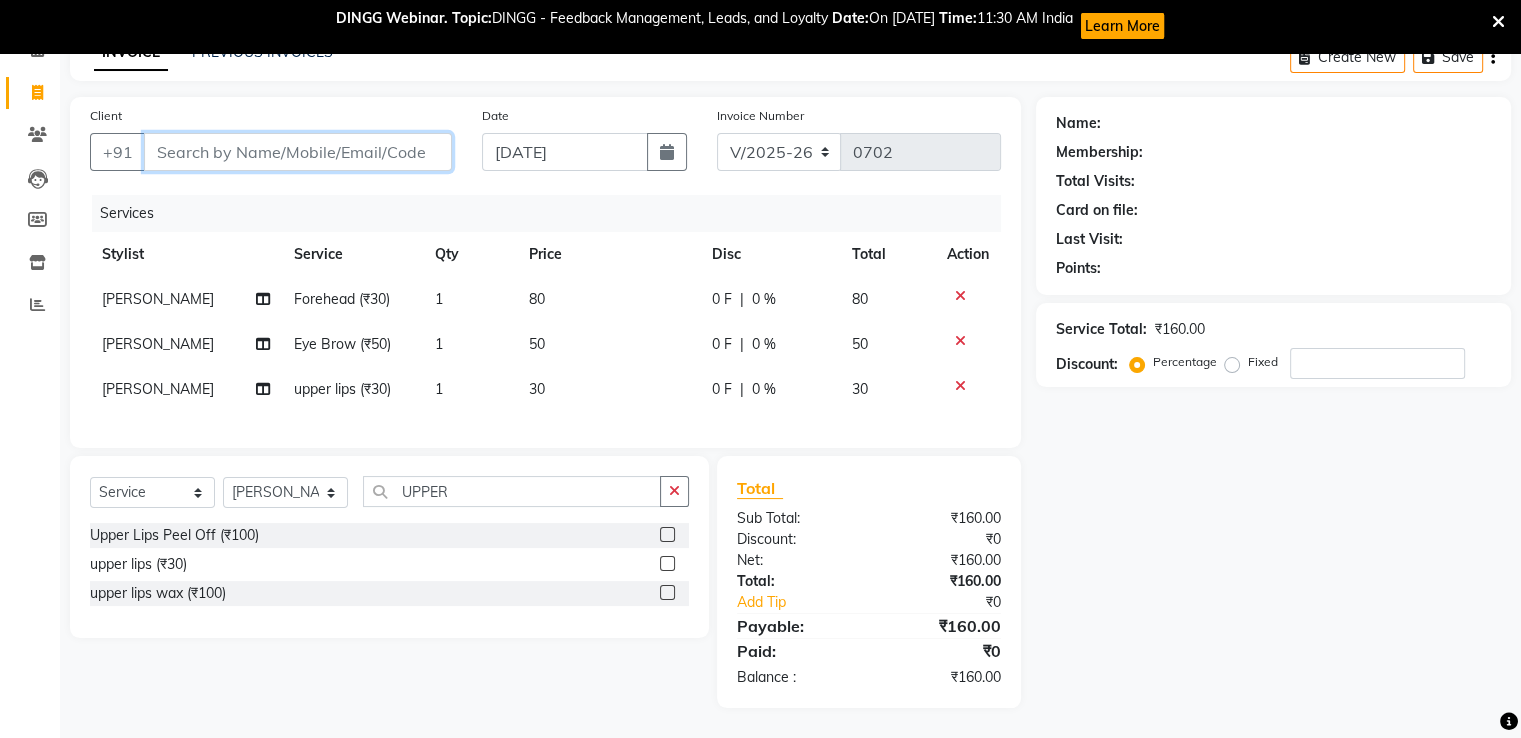 click on "Client" at bounding box center (298, 152) 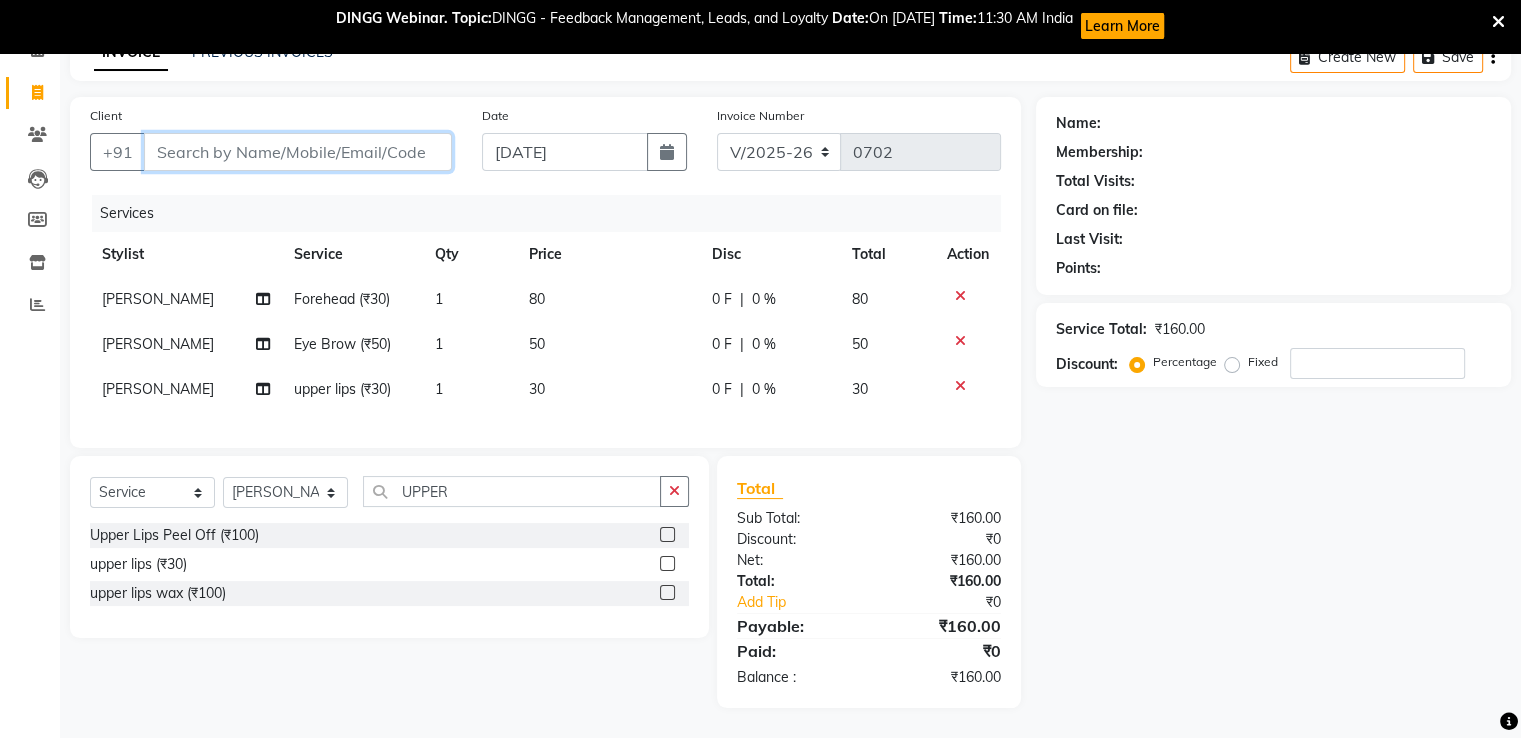 type on "6" 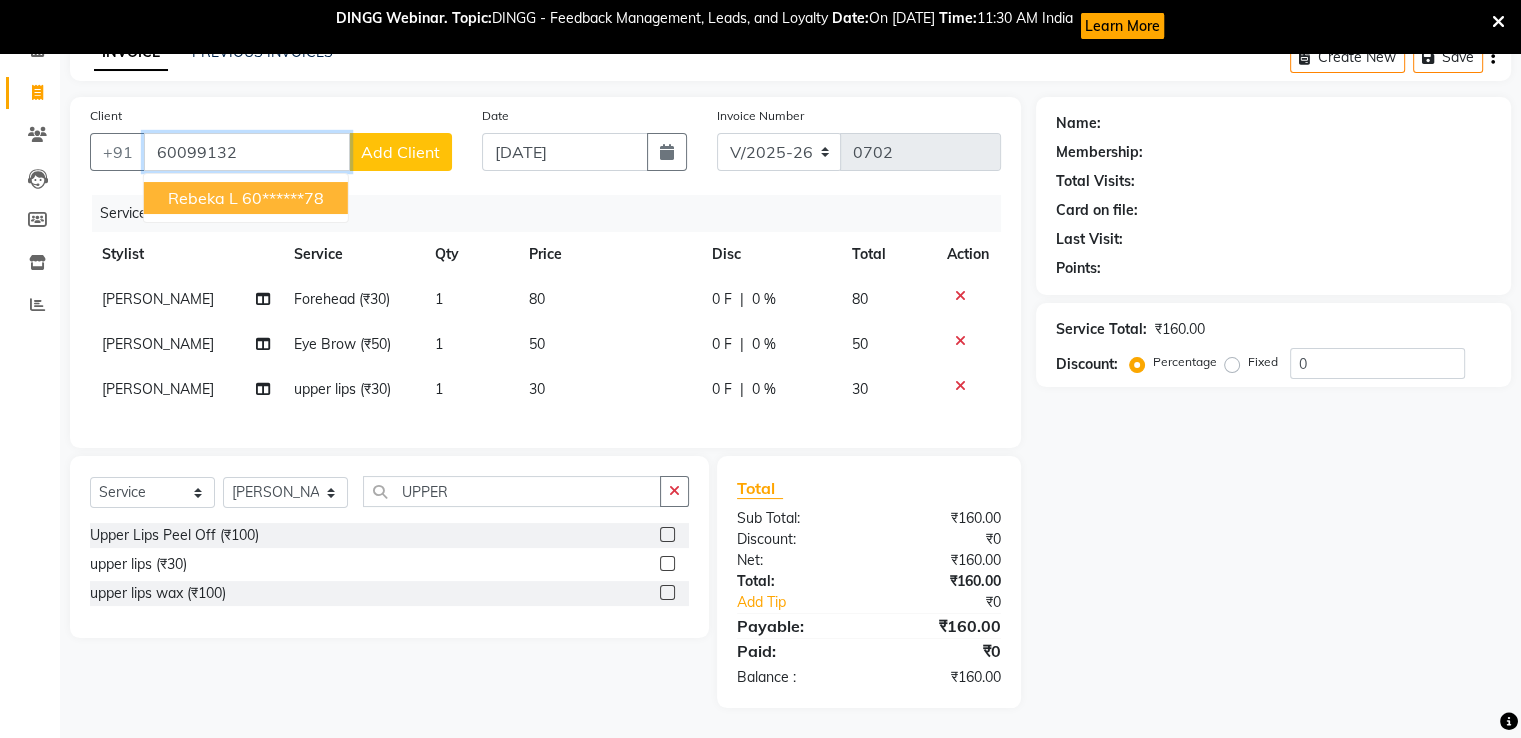 click on "Rebeka L" at bounding box center [203, 198] 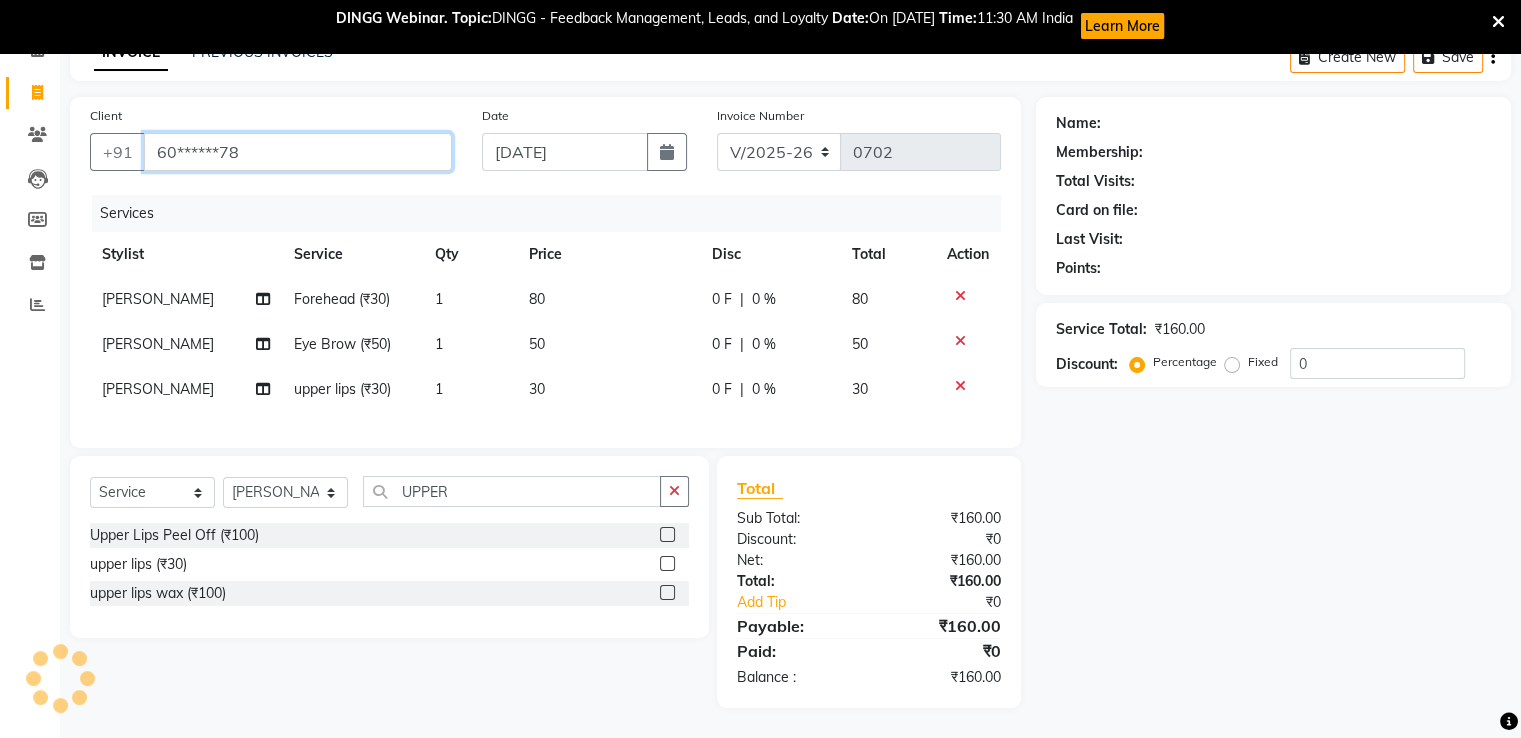 type on "60******78" 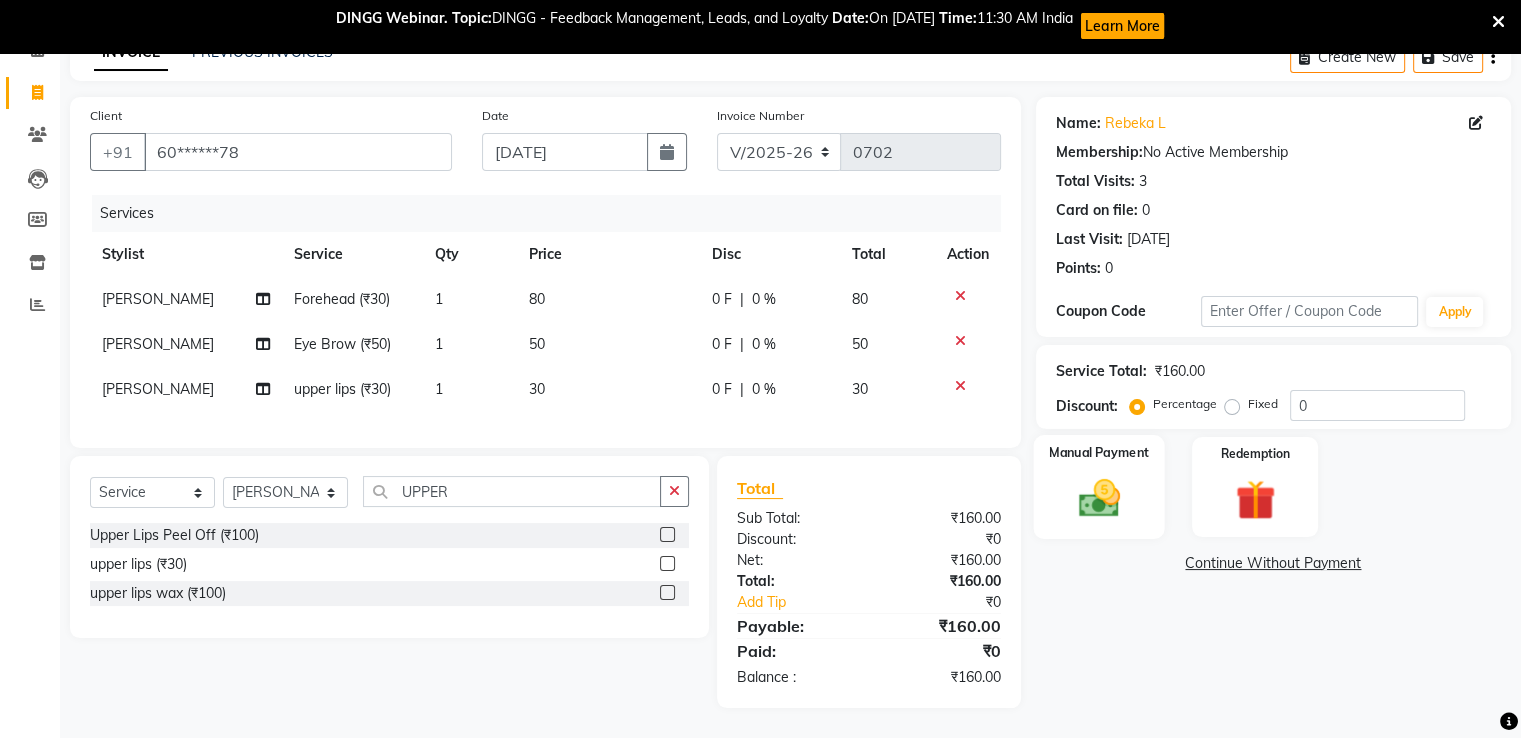 click on "Manual Payment" 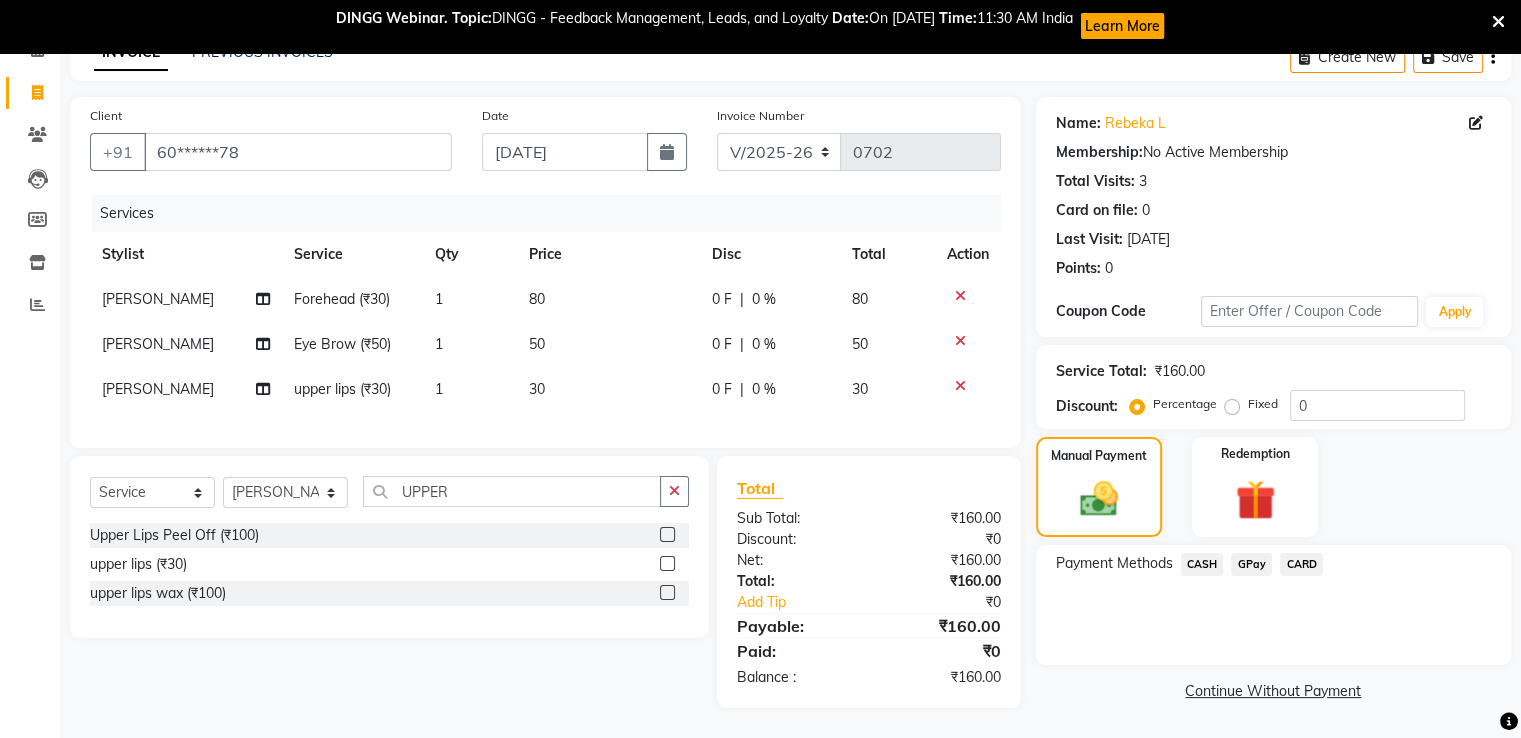 click on "CASH" 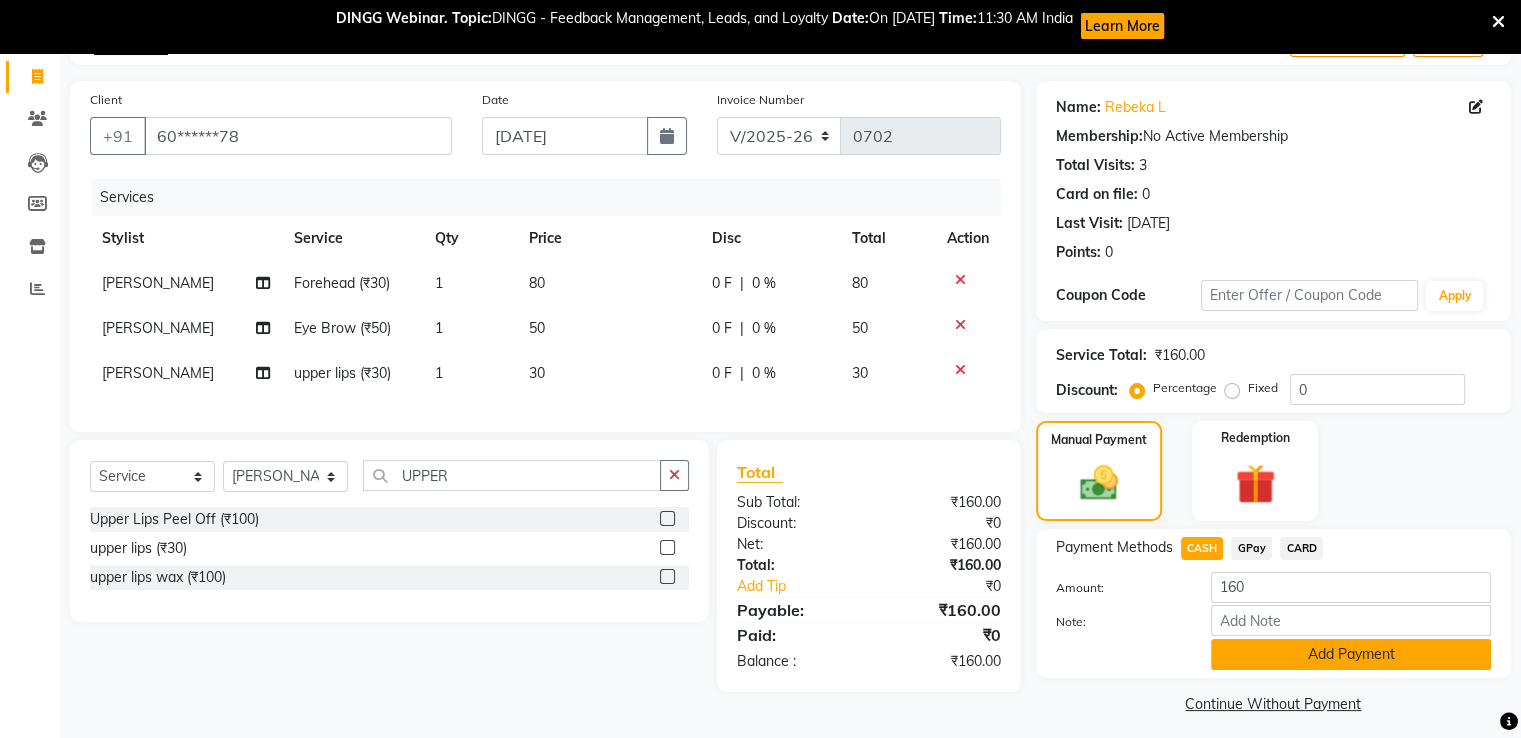 click on "Add Payment" 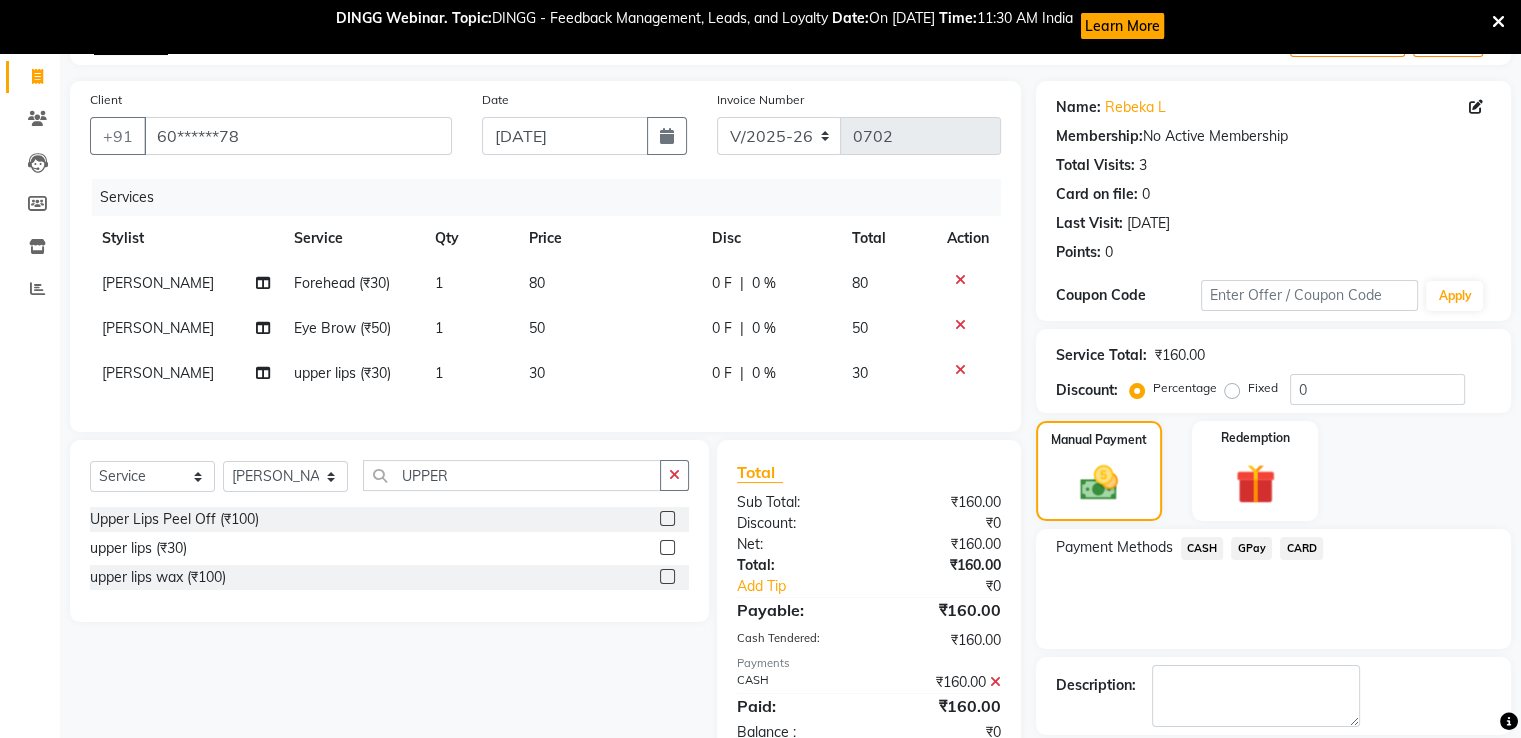 scroll, scrollTop: 216, scrollLeft: 0, axis: vertical 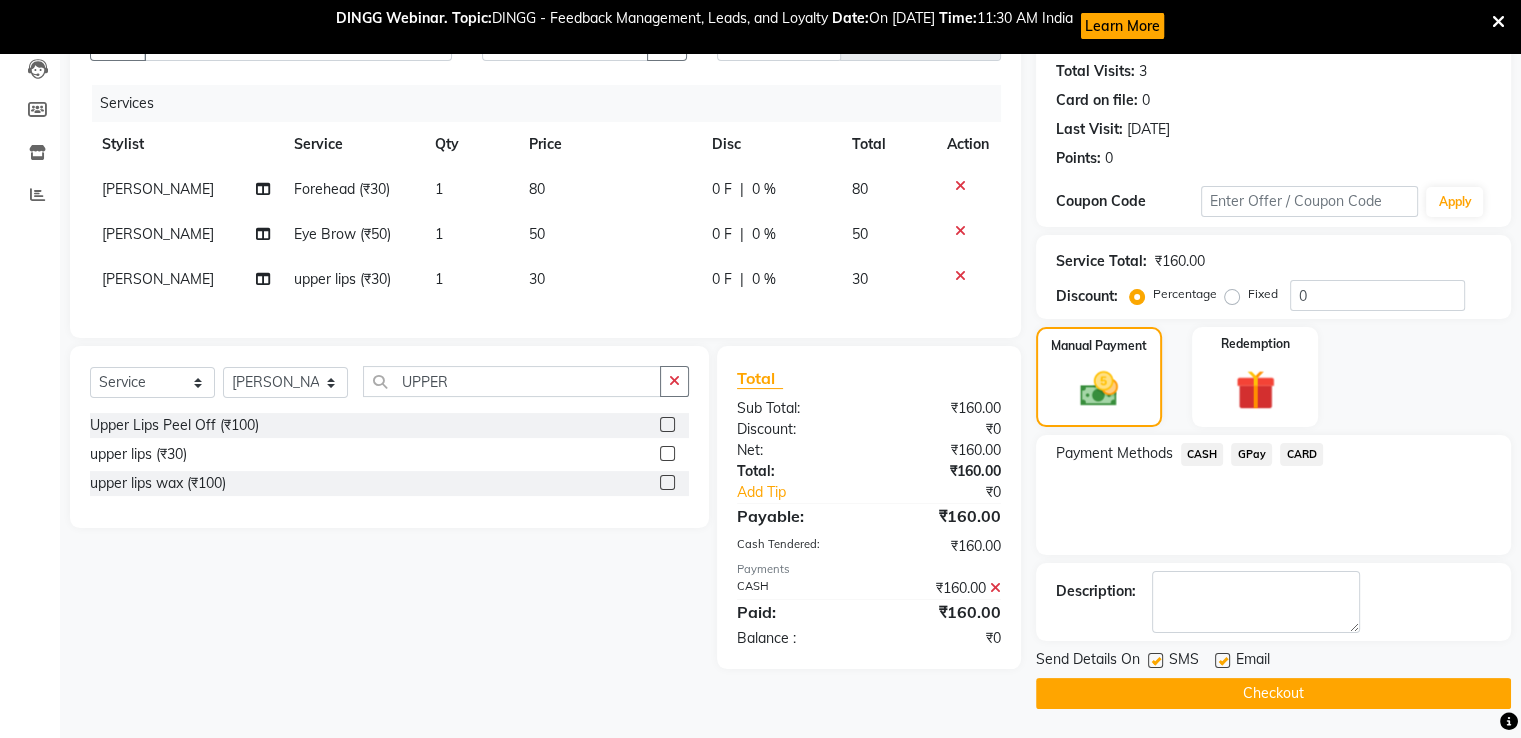 click on "Checkout" 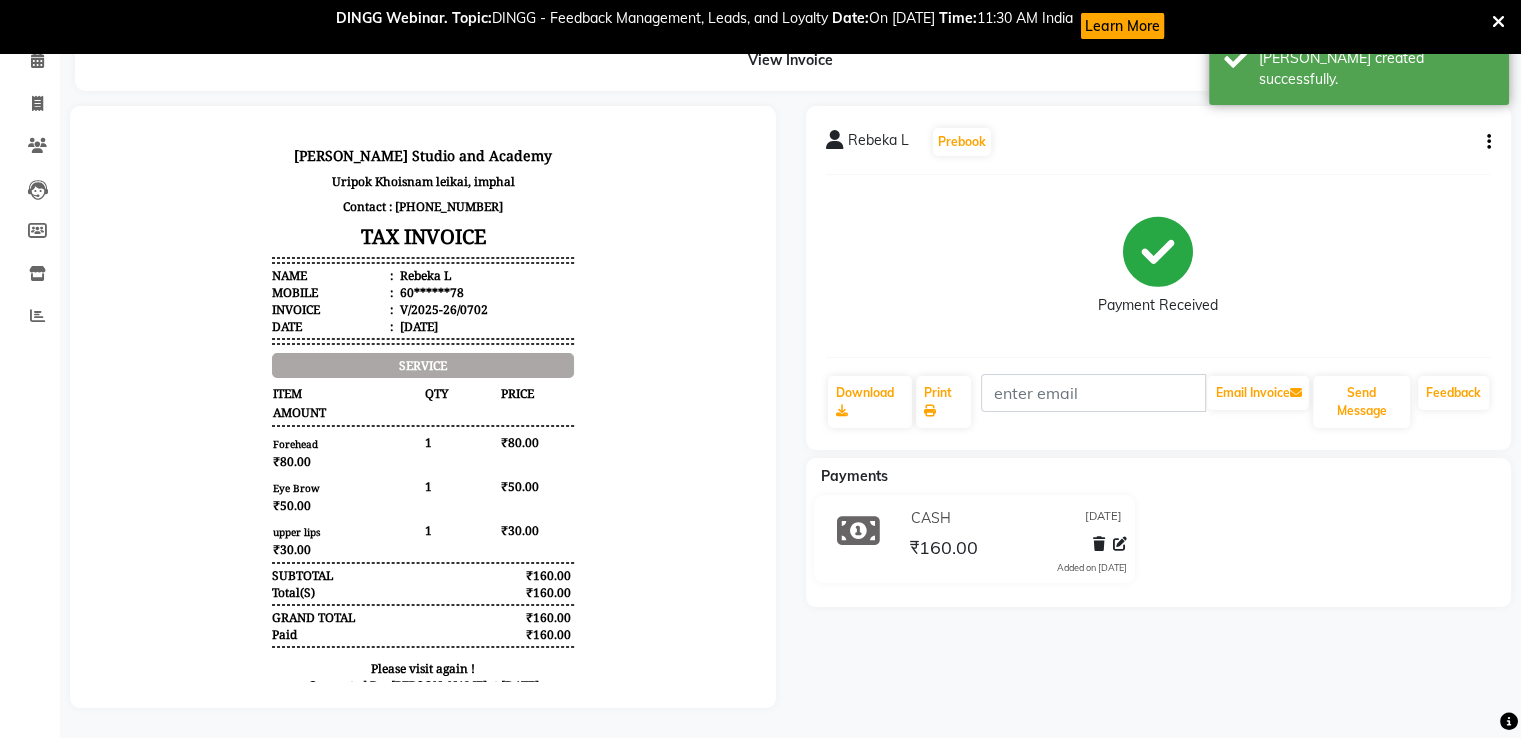 scroll, scrollTop: 0, scrollLeft: 0, axis: both 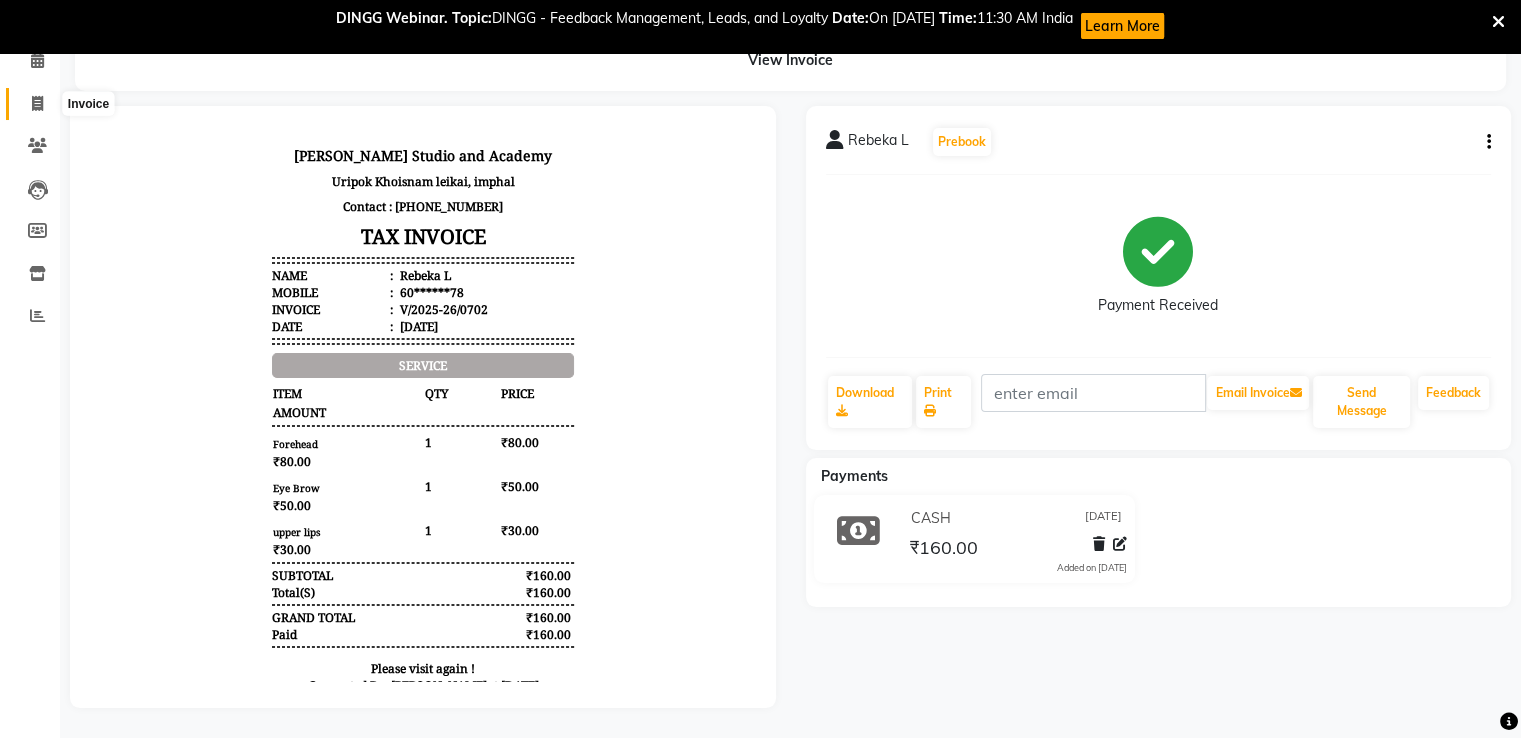 click 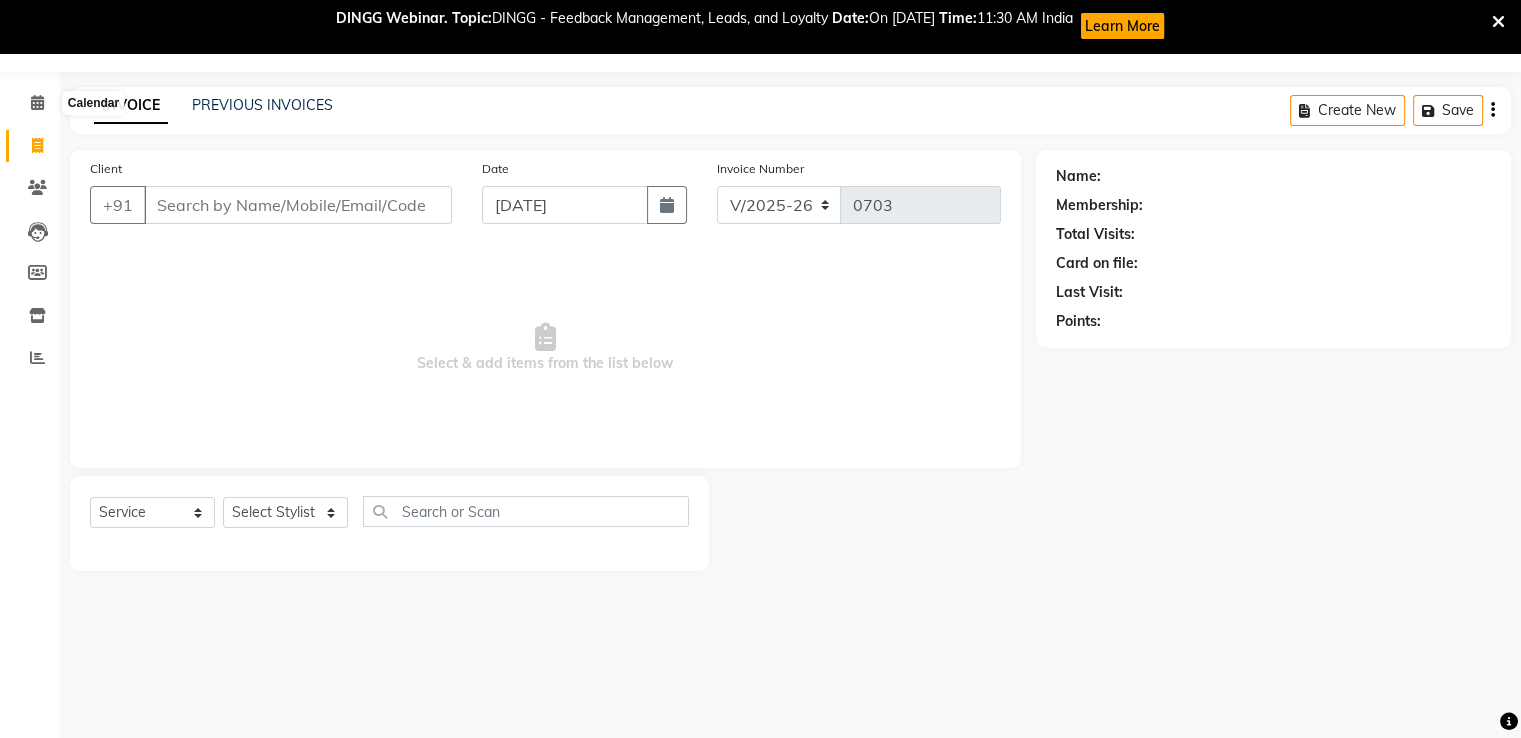 scroll, scrollTop: 52, scrollLeft: 0, axis: vertical 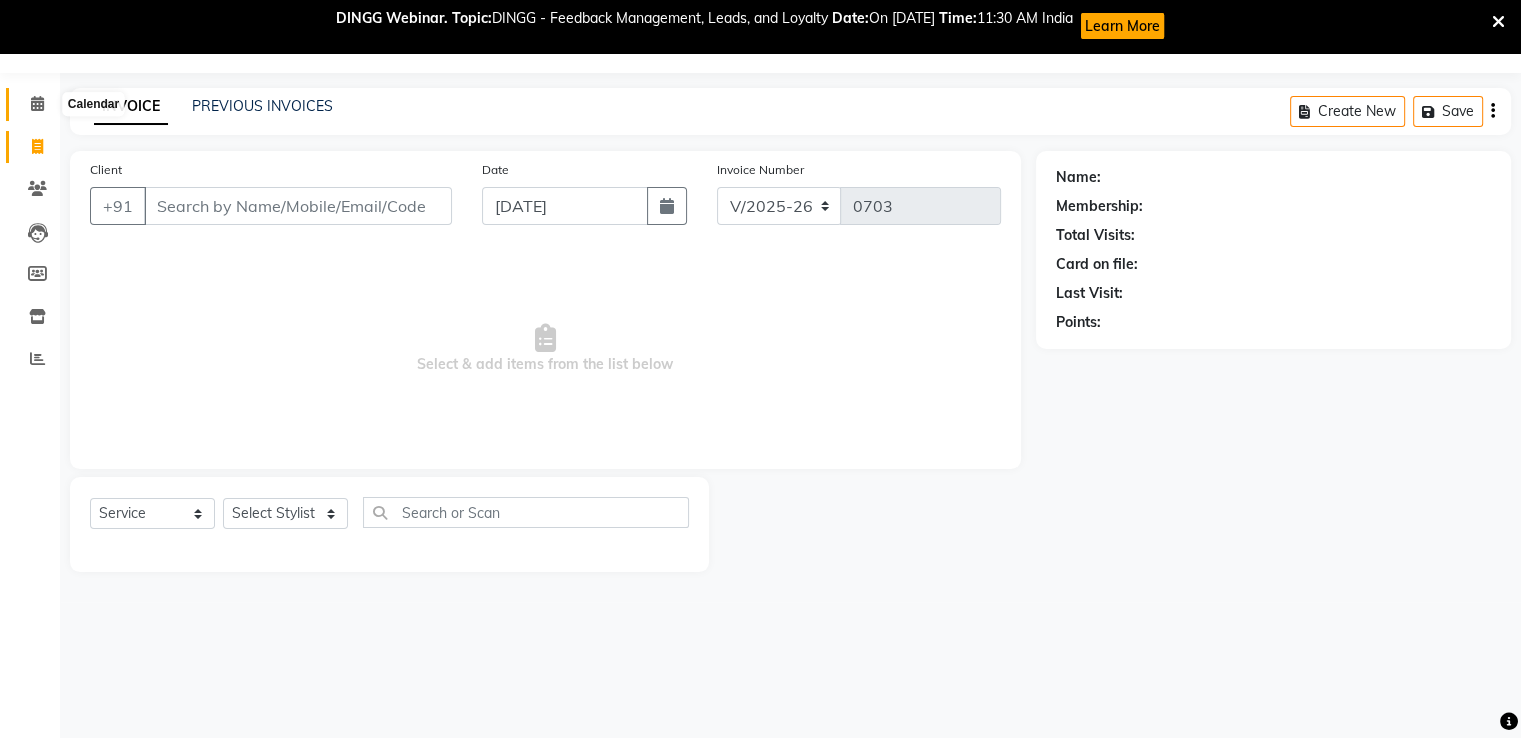 click 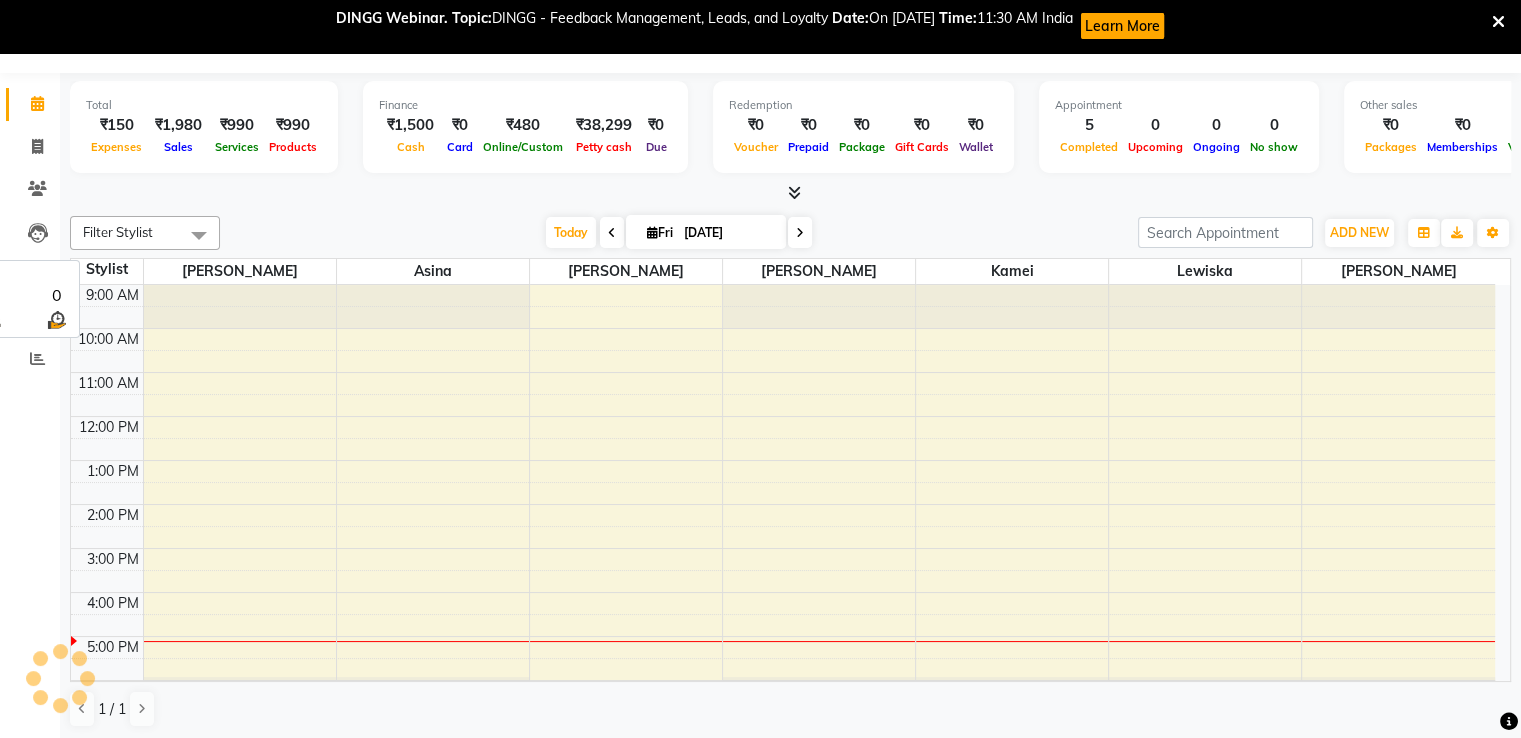 scroll, scrollTop: 0, scrollLeft: 0, axis: both 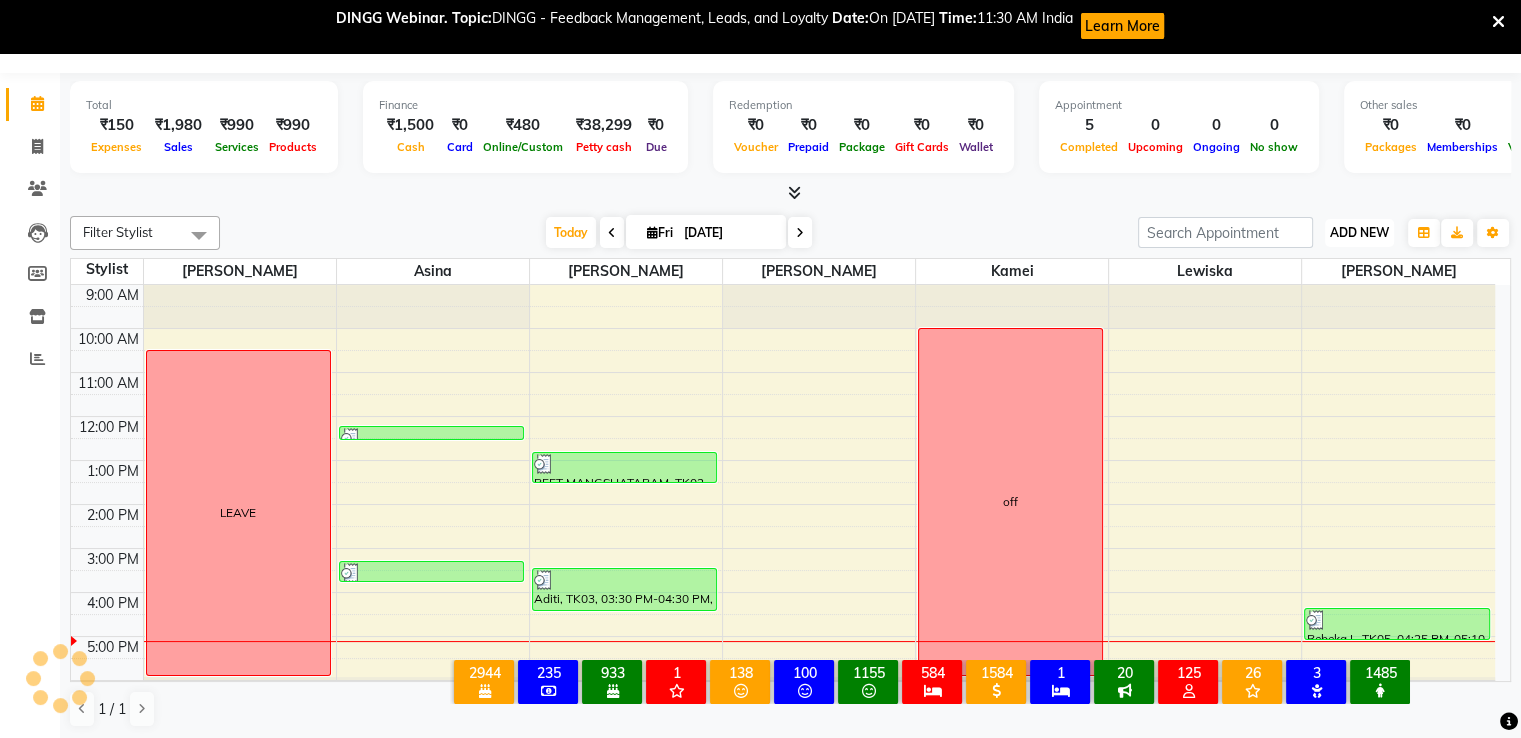 click on "ADD NEW Toggle Dropdown" at bounding box center (1359, 233) 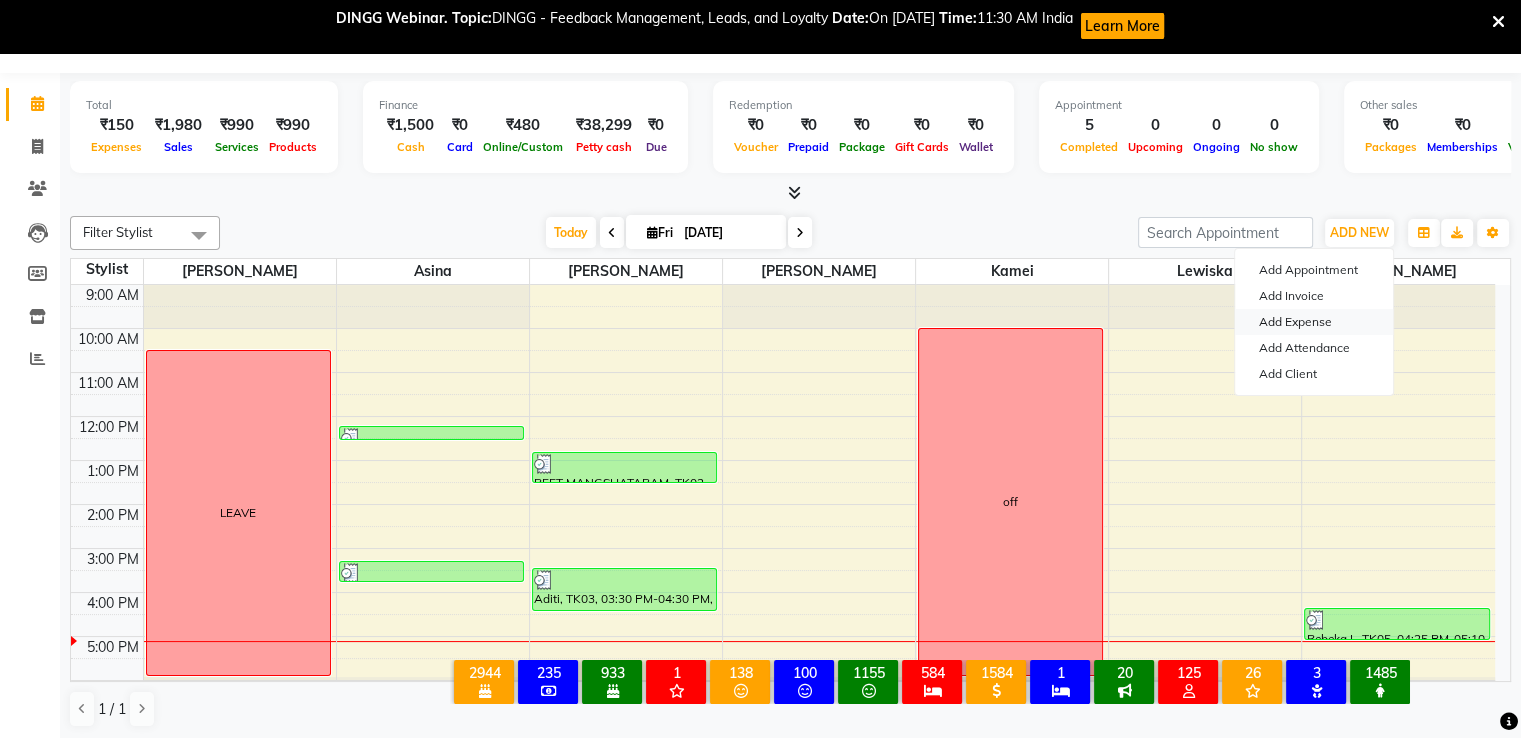 click on "Add Expense" at bounding box center (1314, 322) 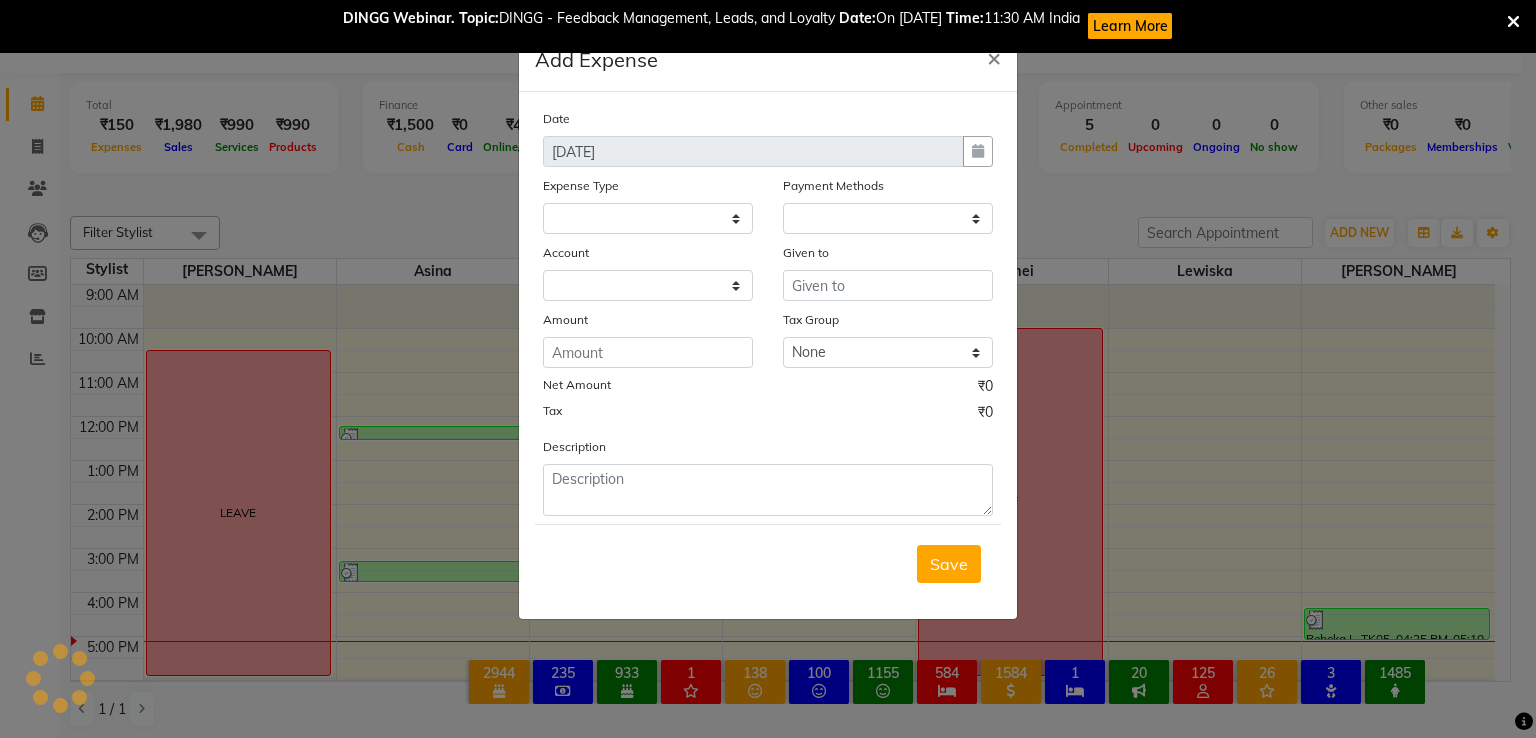 select 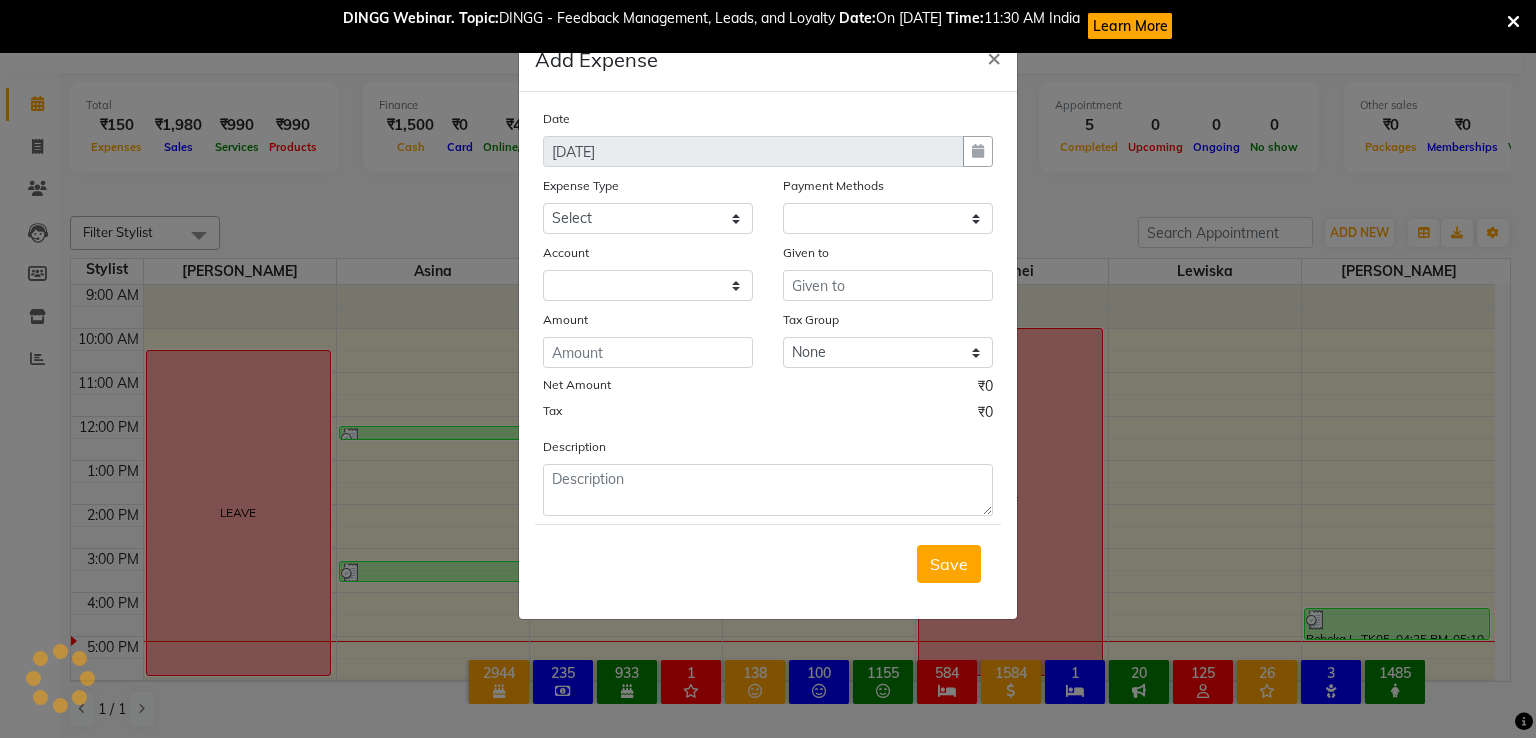select on "1" 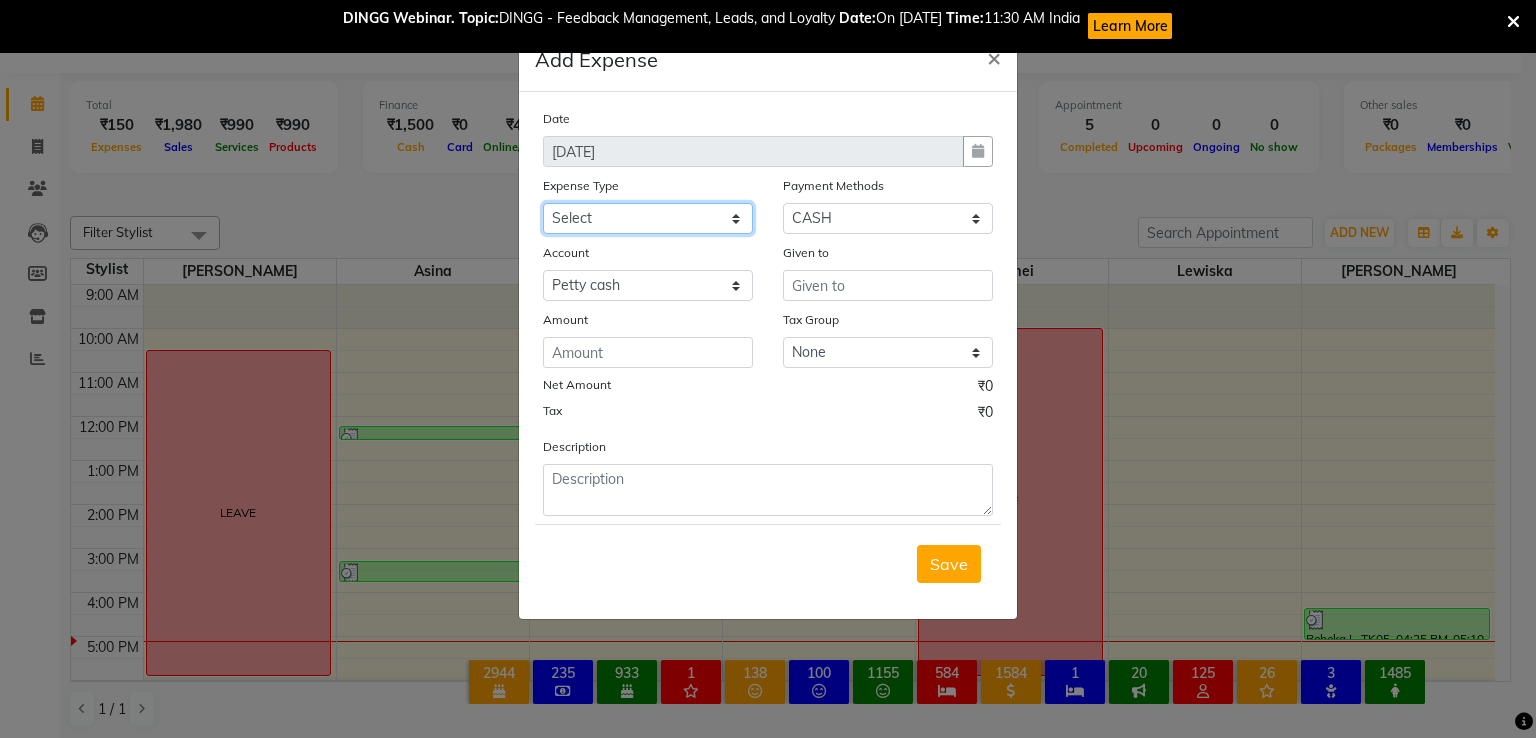 click on "Select Advance Salary Bank charges Car maintenance  Cash transfer to bank Cash transfer to hub Client Snacks Clinical charges Equipment Fuel Govt fee Incentive Insurance International purchase Loan Repayment Maintenance Marketing Miscellaneous MRA Other Pantry Product Rent Salary Staff Snacks Tax Tea & Refreshment Utilities" 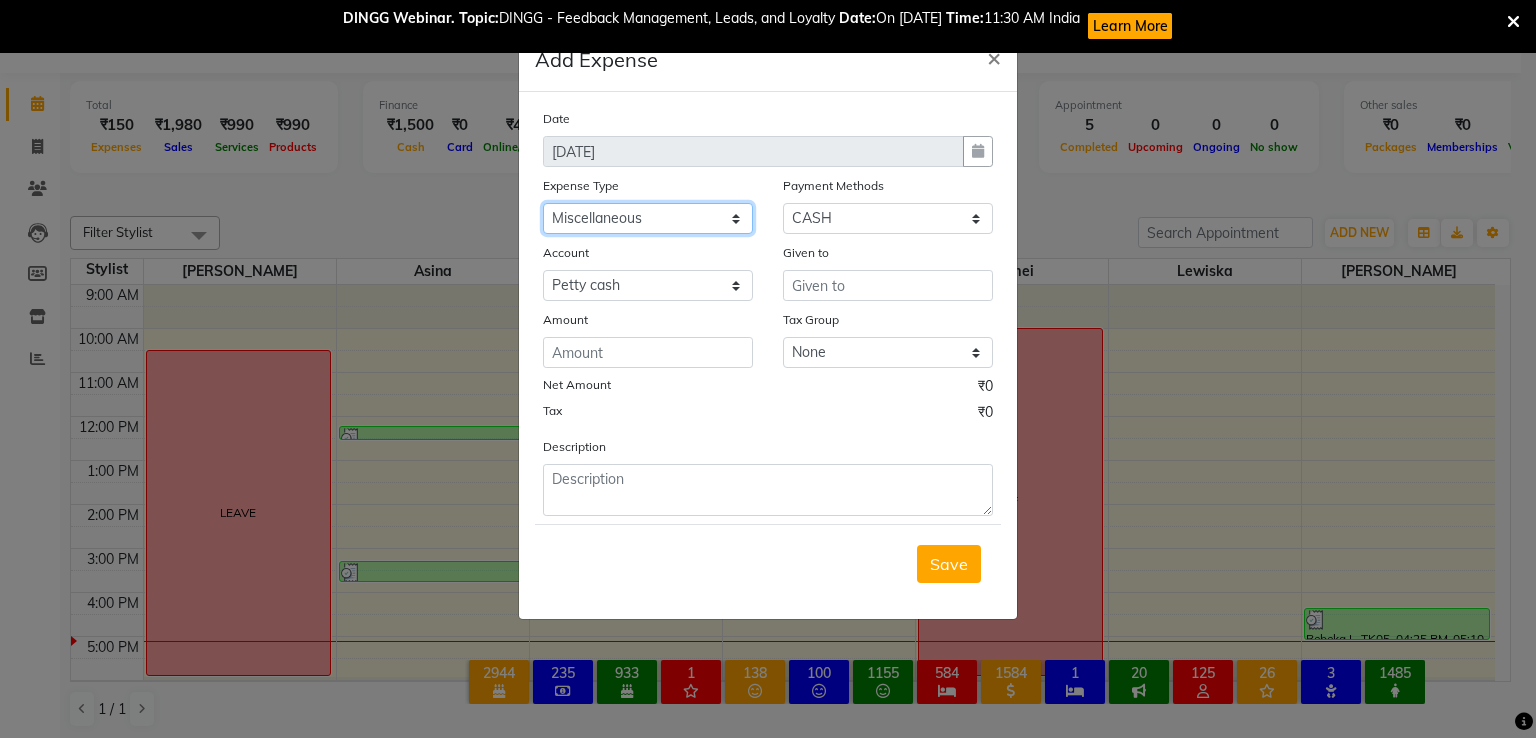 click on "Select Advance Salary Bank charges Car maintenance  Cash transfer to bank Cash transfer to hub Client Snacks Clinical charges Equipment Fuel Govt fee Incentive Insurance International purchase Loan Repayment Maintenance Marketing Miscellaneous MRA Other Pantry Product Rent Salary Staff Snacks Tax Tea & Refreshment Utilities" 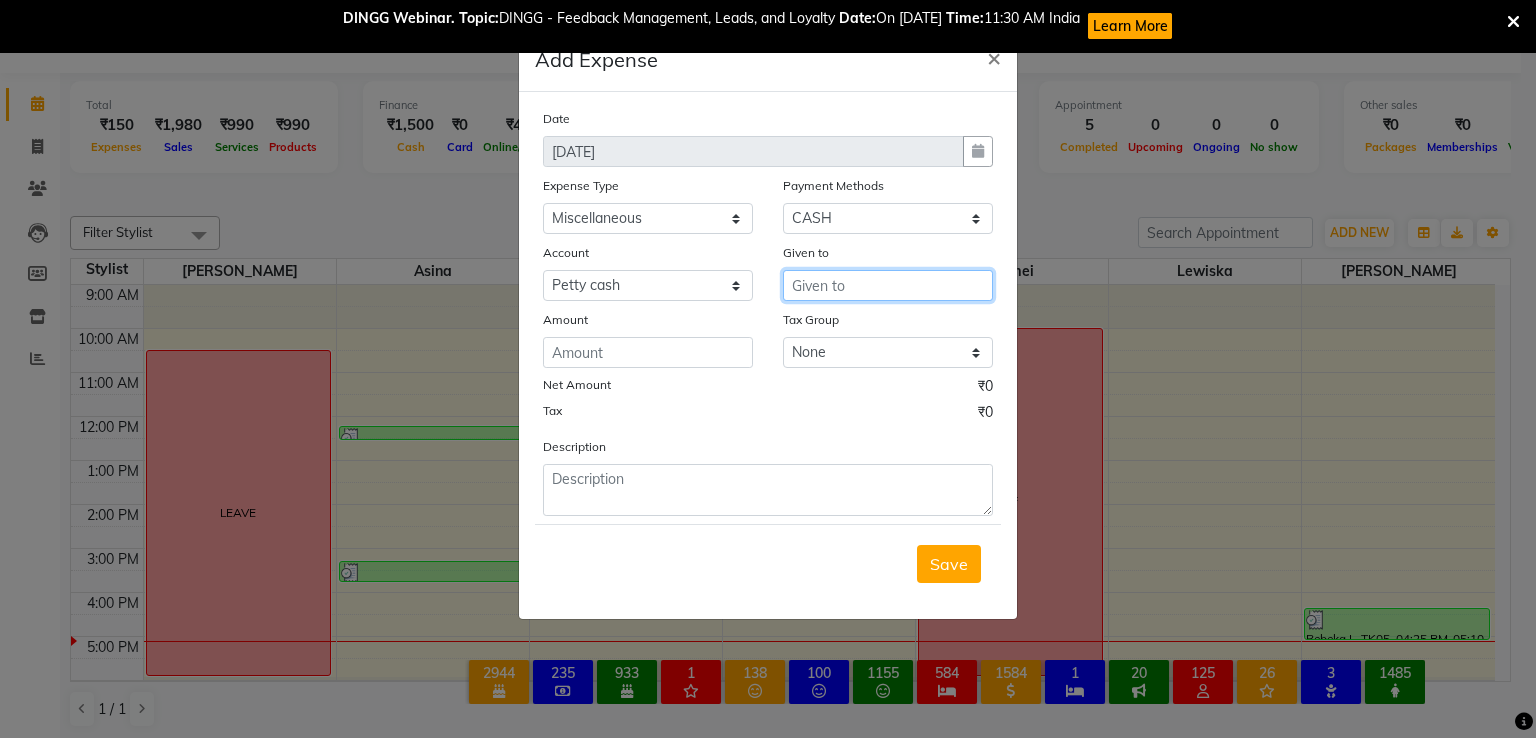 click at bounding box center [888, 285] 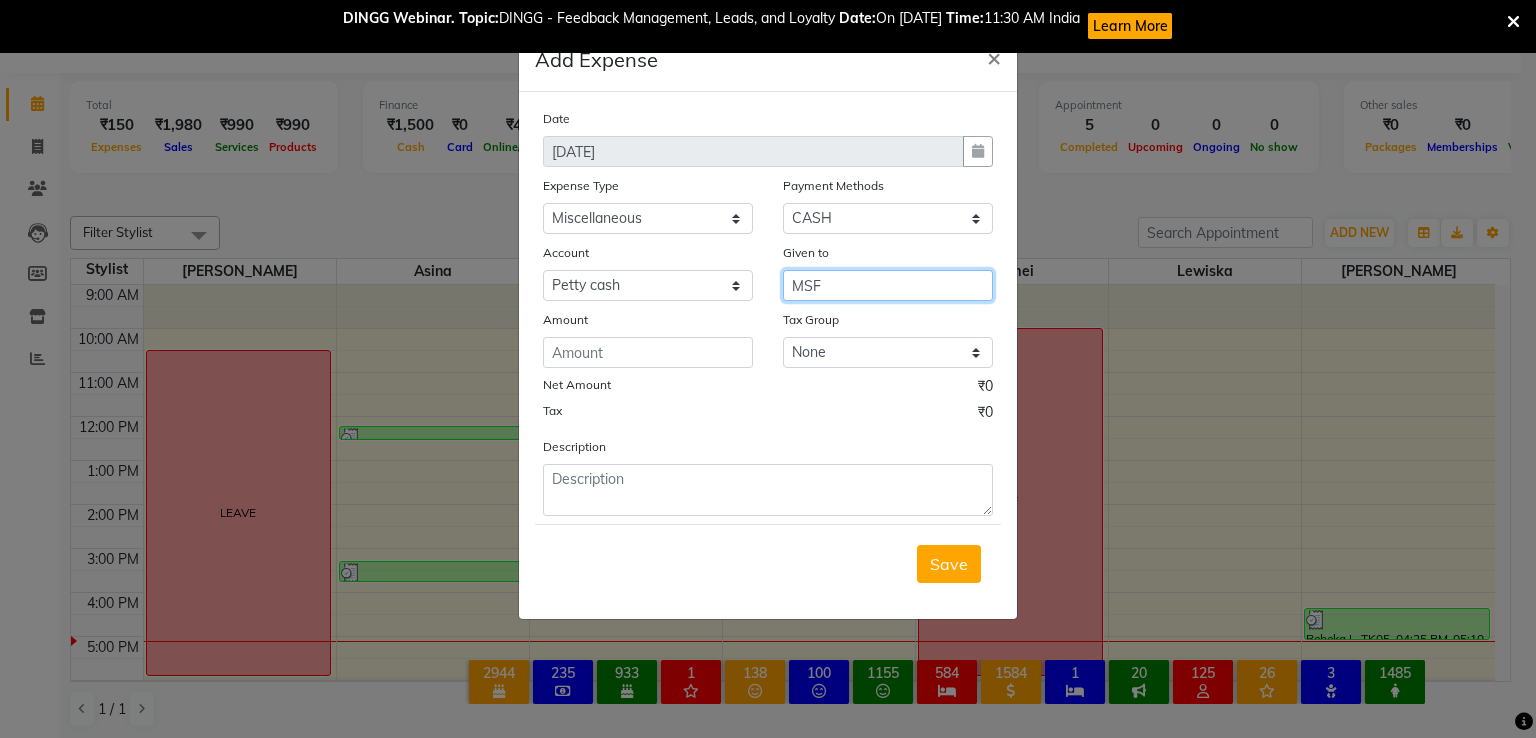 type on "MSF" 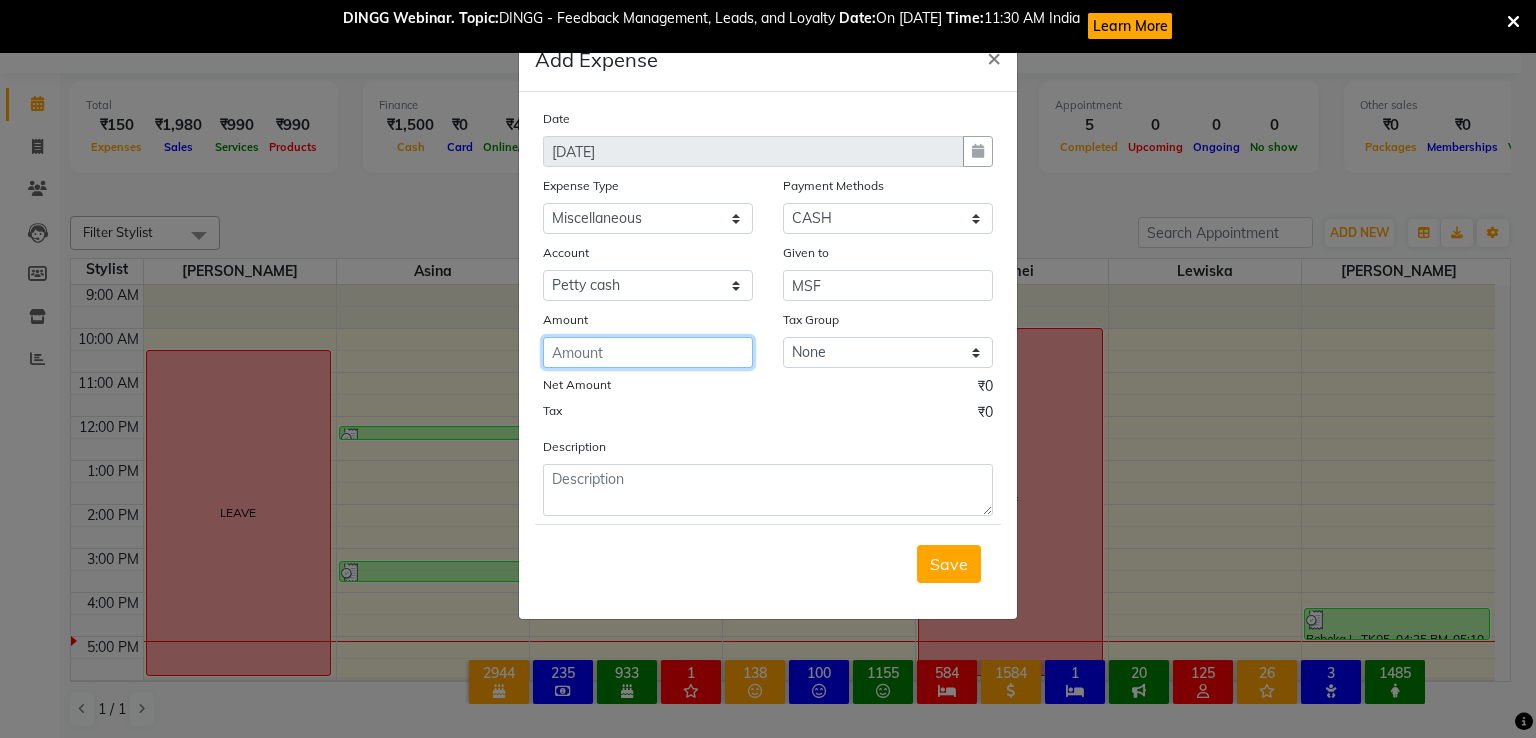 click 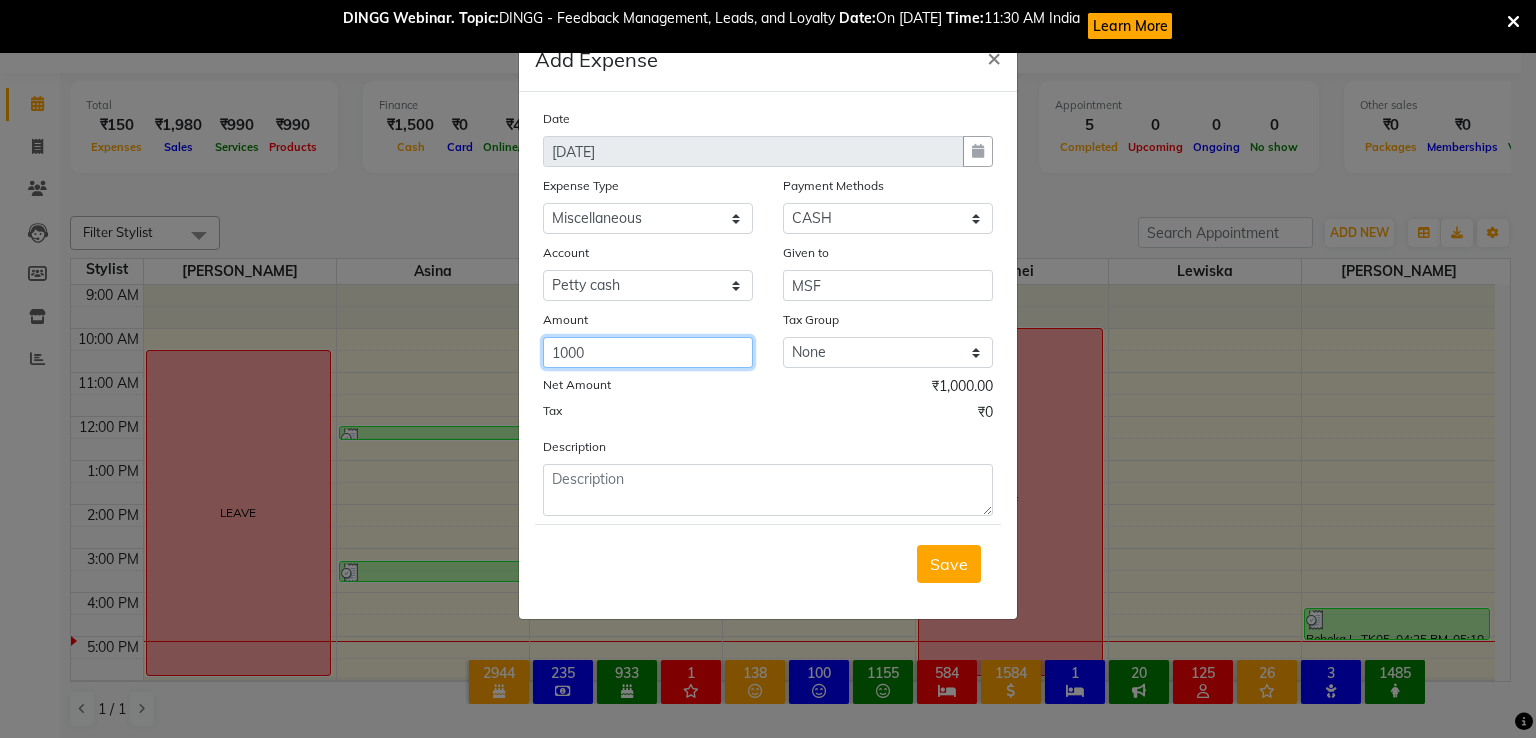 type on "1000" 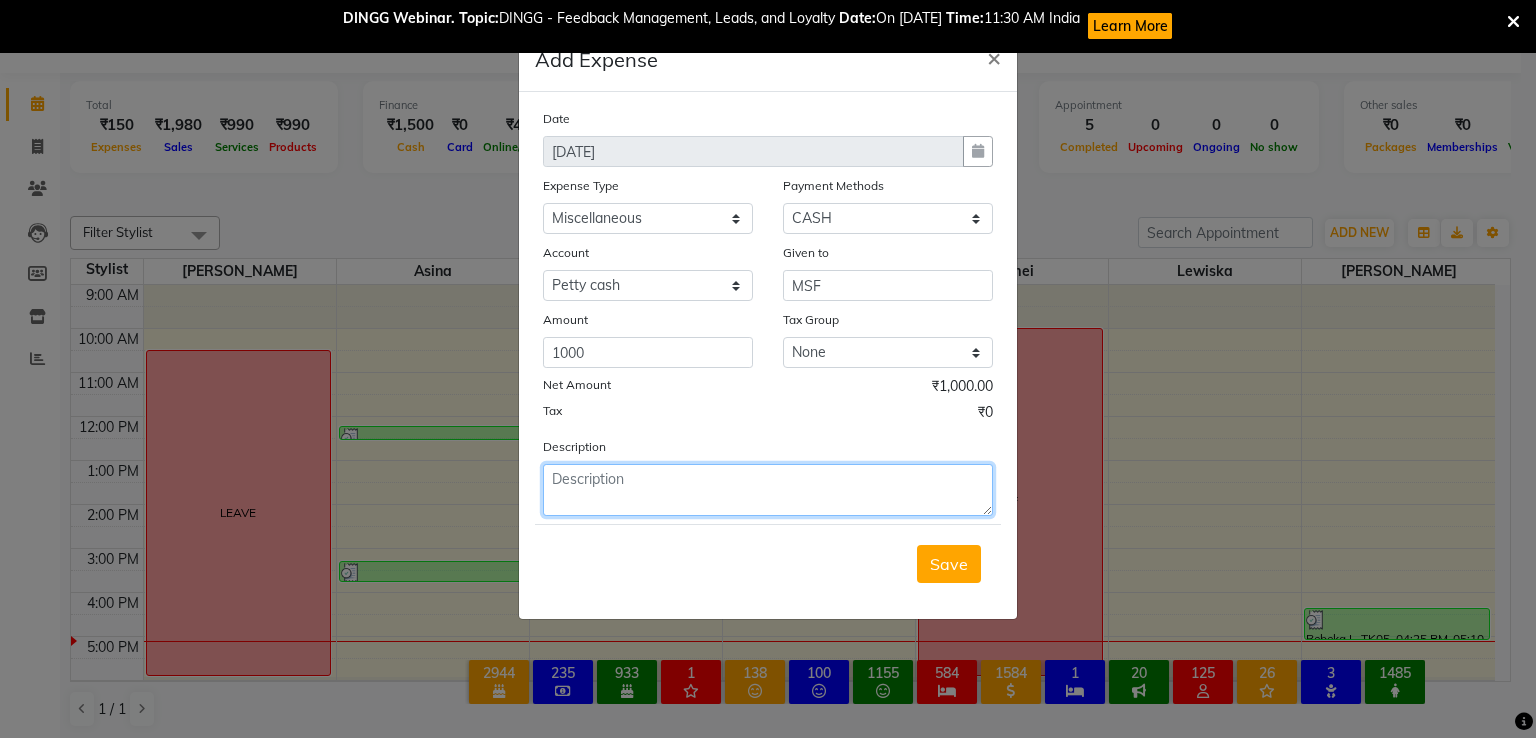 click 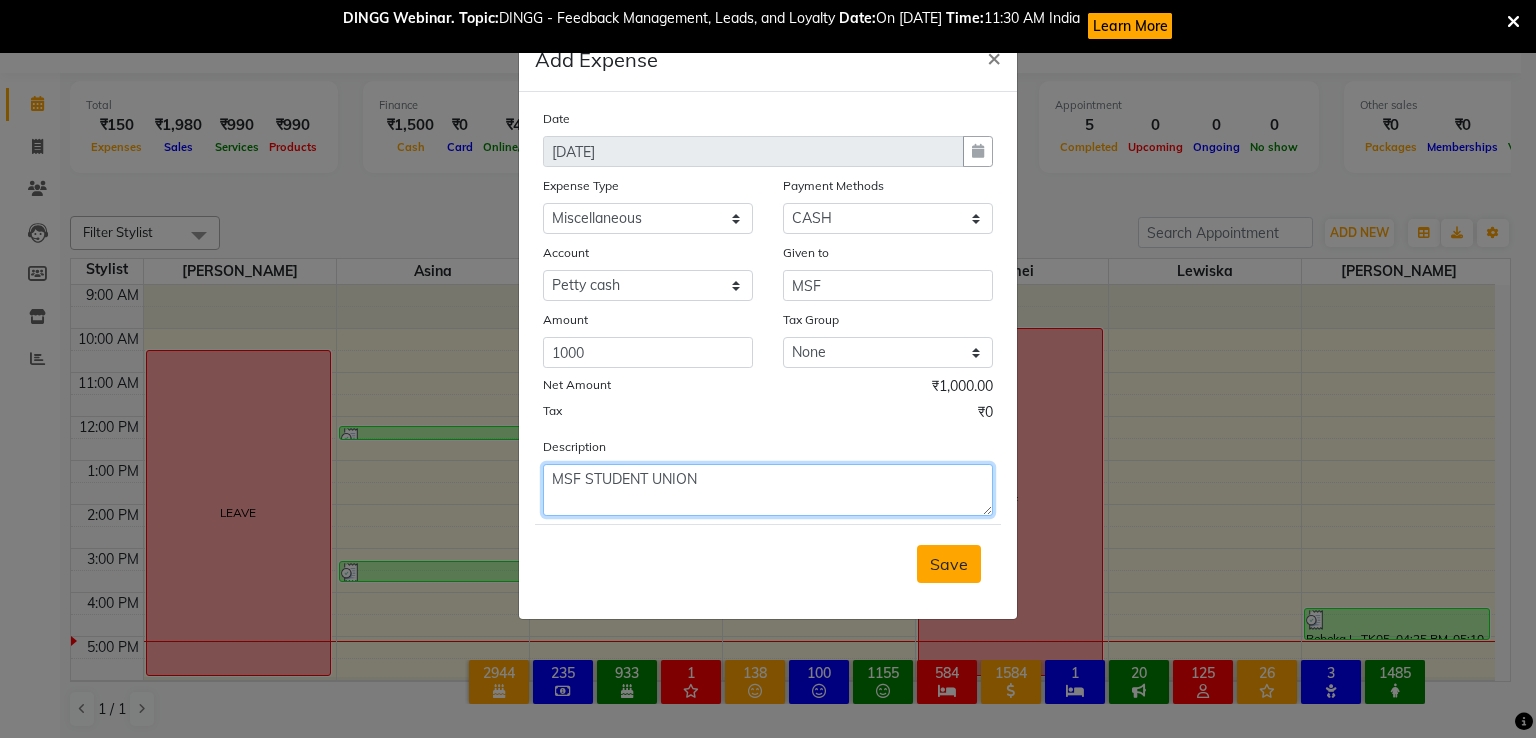 type on "MSF STUDENT UNION" 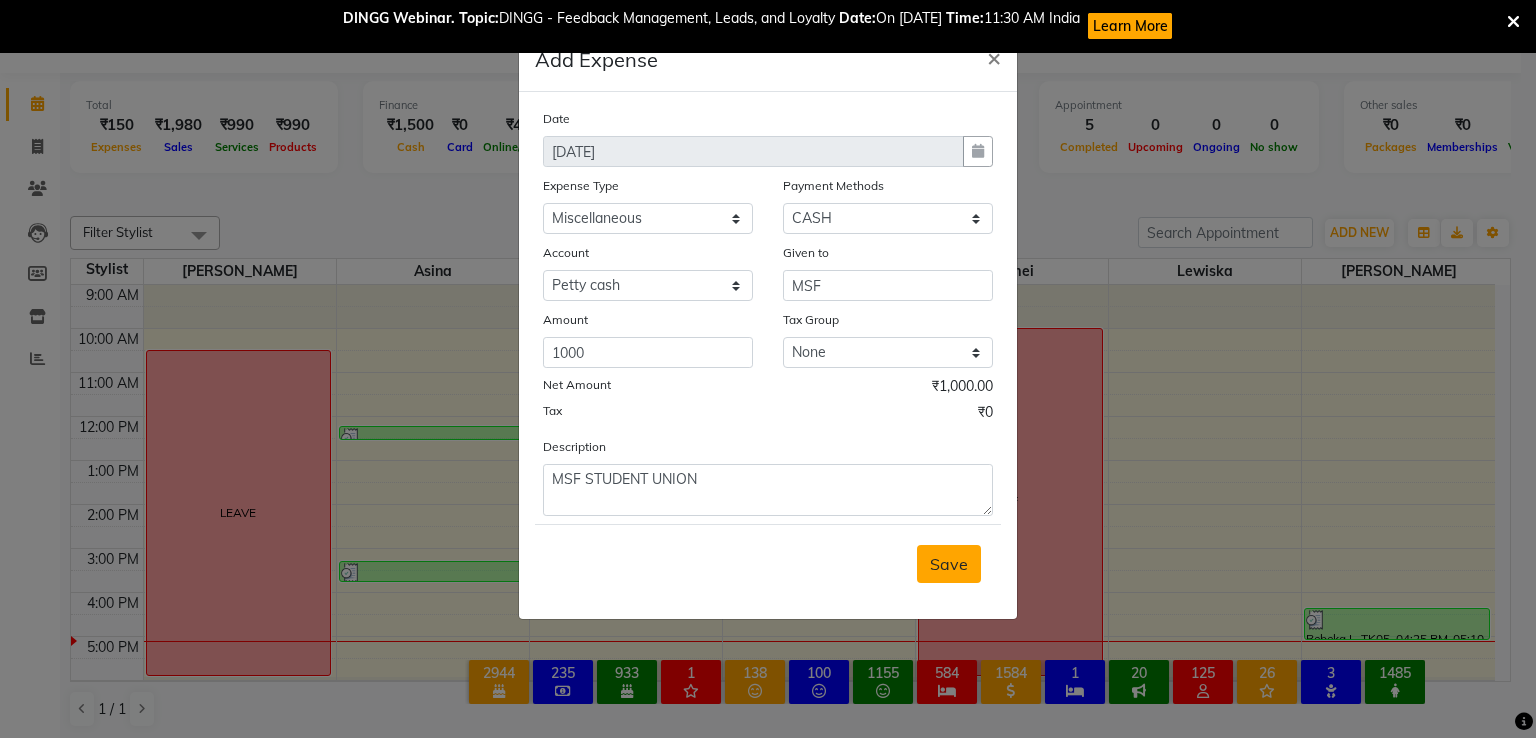 click on "Save" at bounding box center (949, 564) 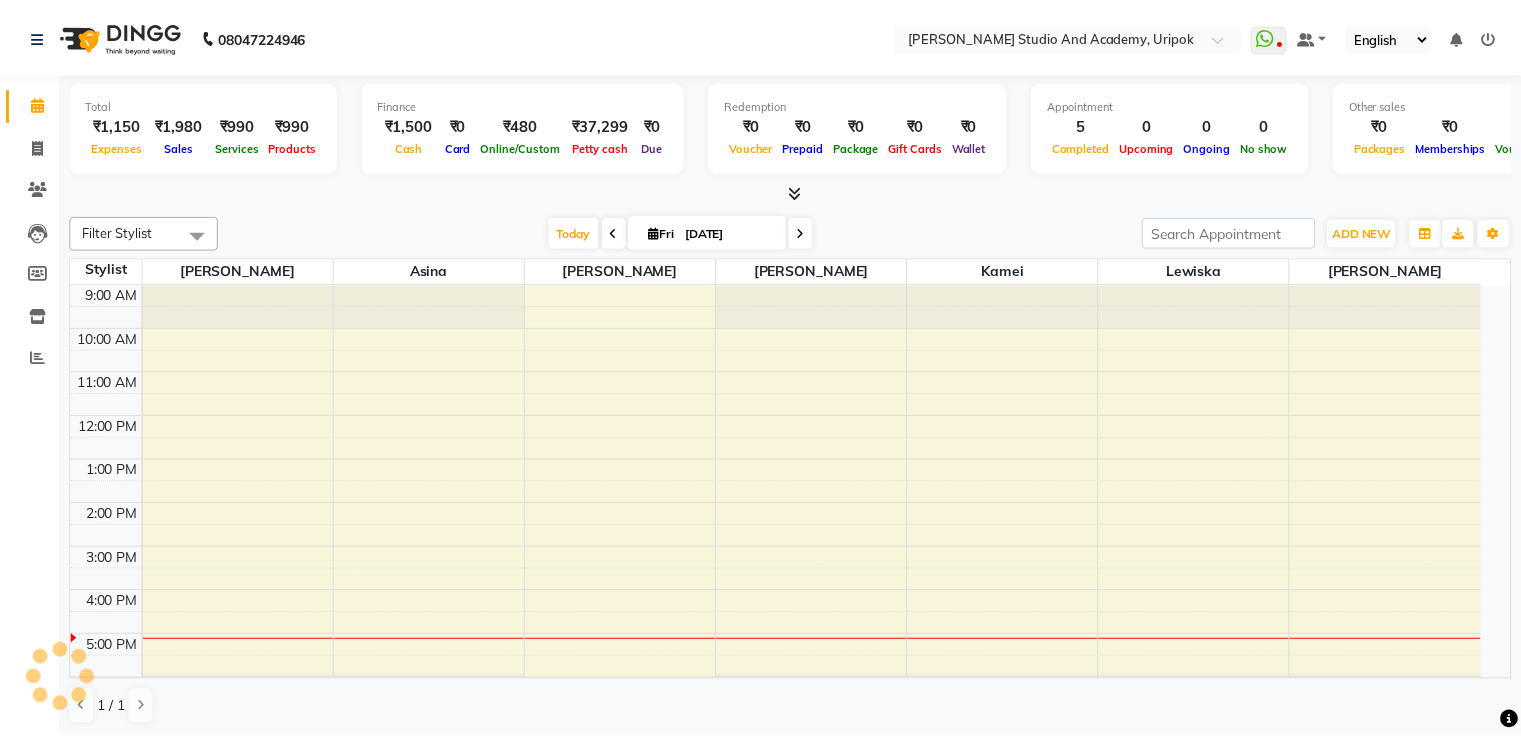 scroll, scrollTop: 0, scrollLeft: 0, axis: both 